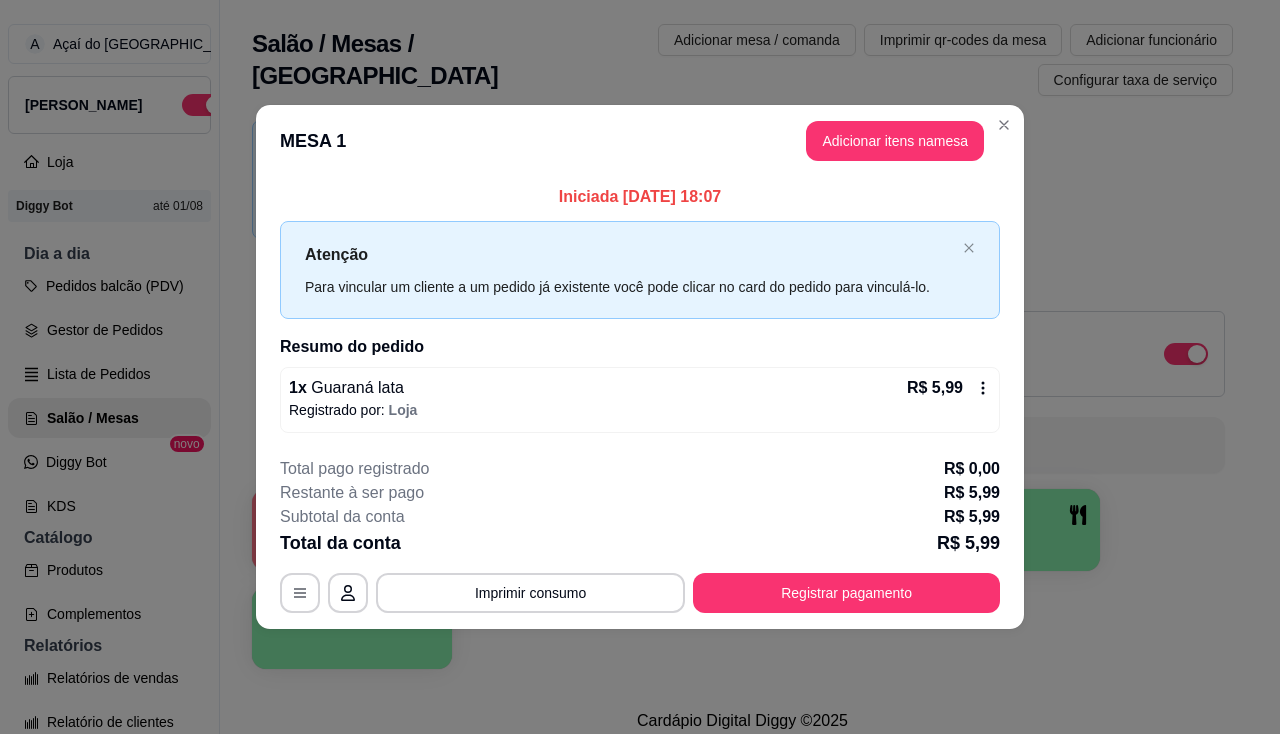 scroll, scrollTop: 0, scrollLeft: 0, axis: both 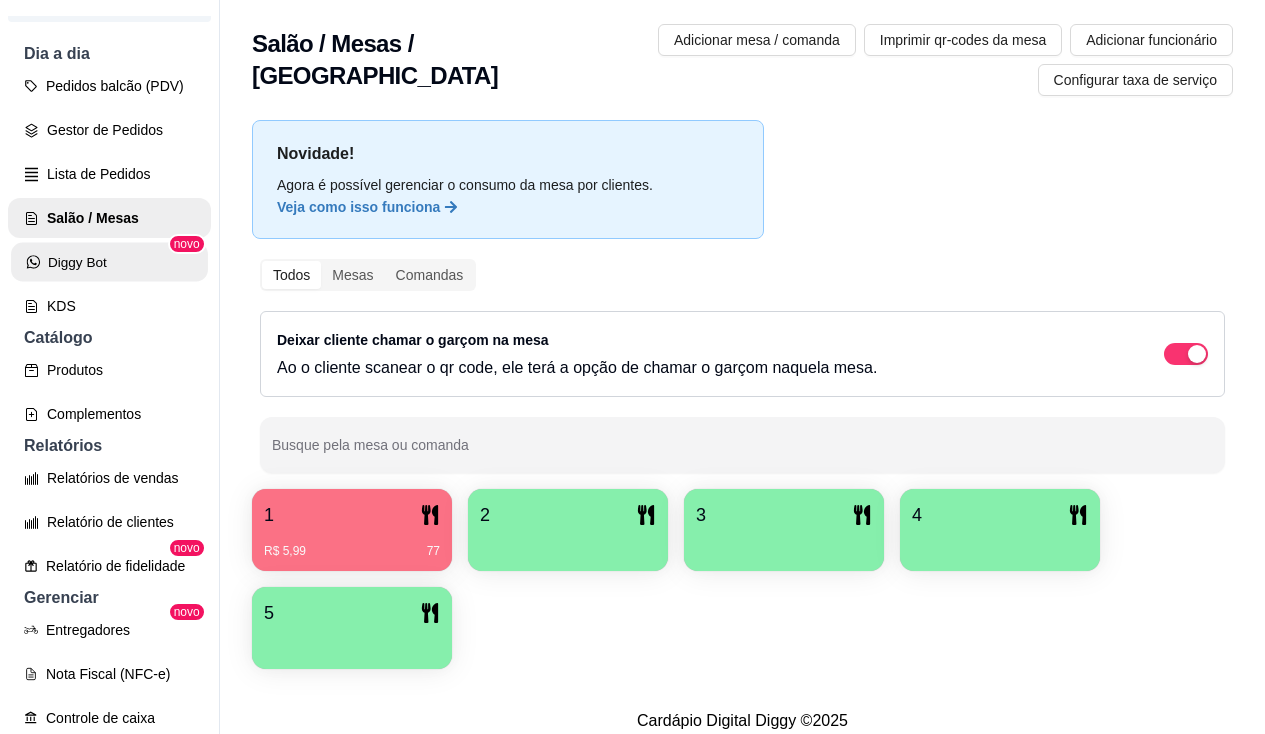 click on "Diggy Bot" at bounding box center [109, 262] 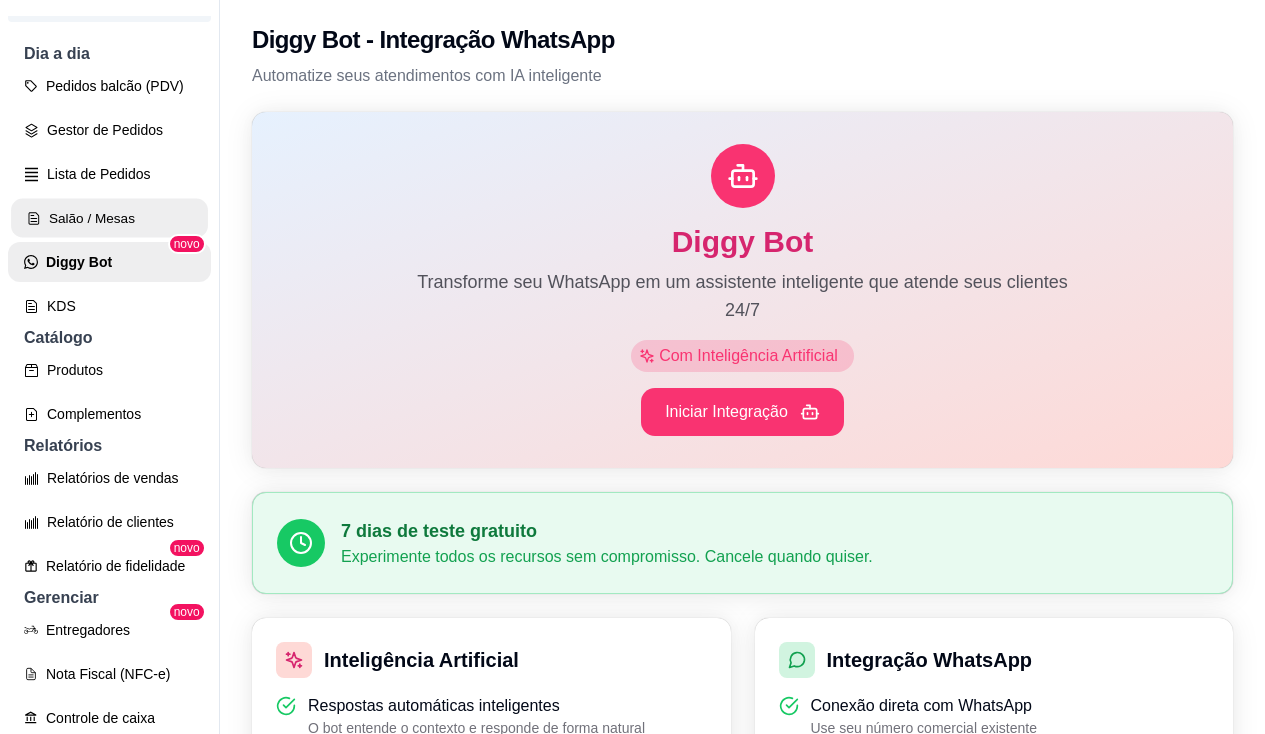 click on "Salão / Mesas" at bounding box center (109, 218) 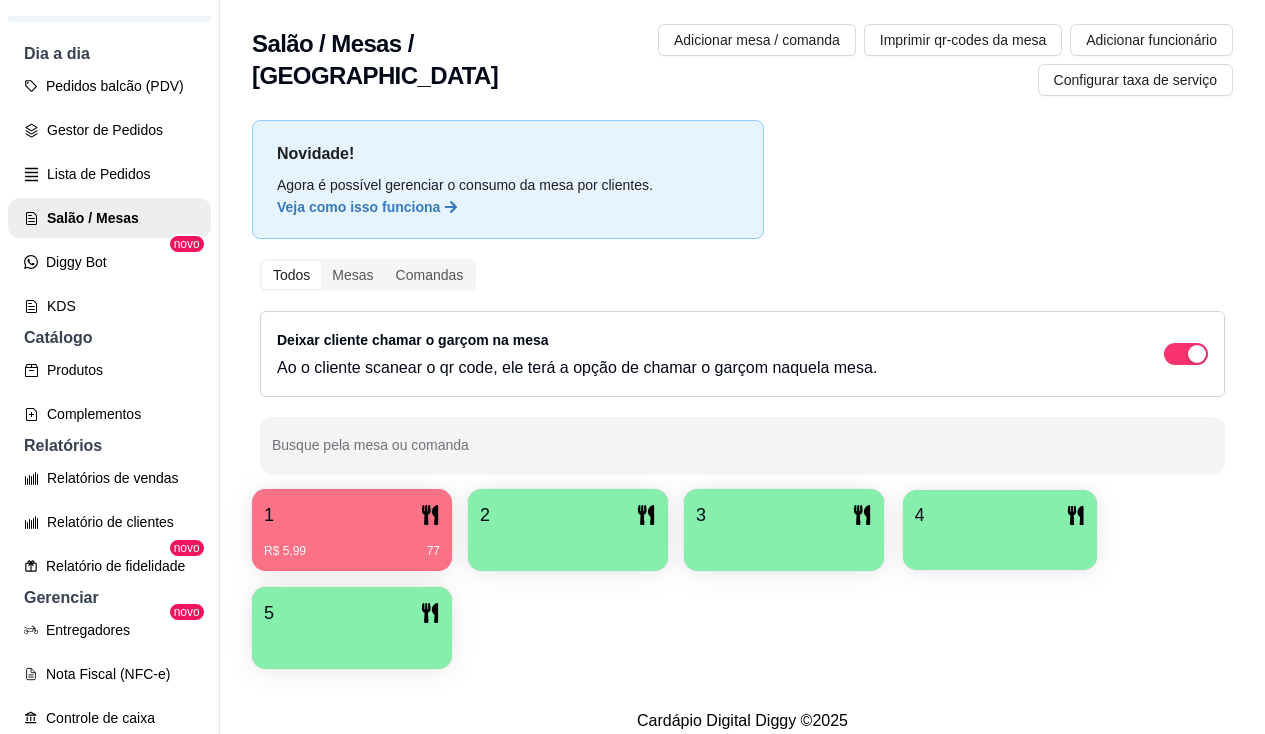click at bounding box center [1000, 543] 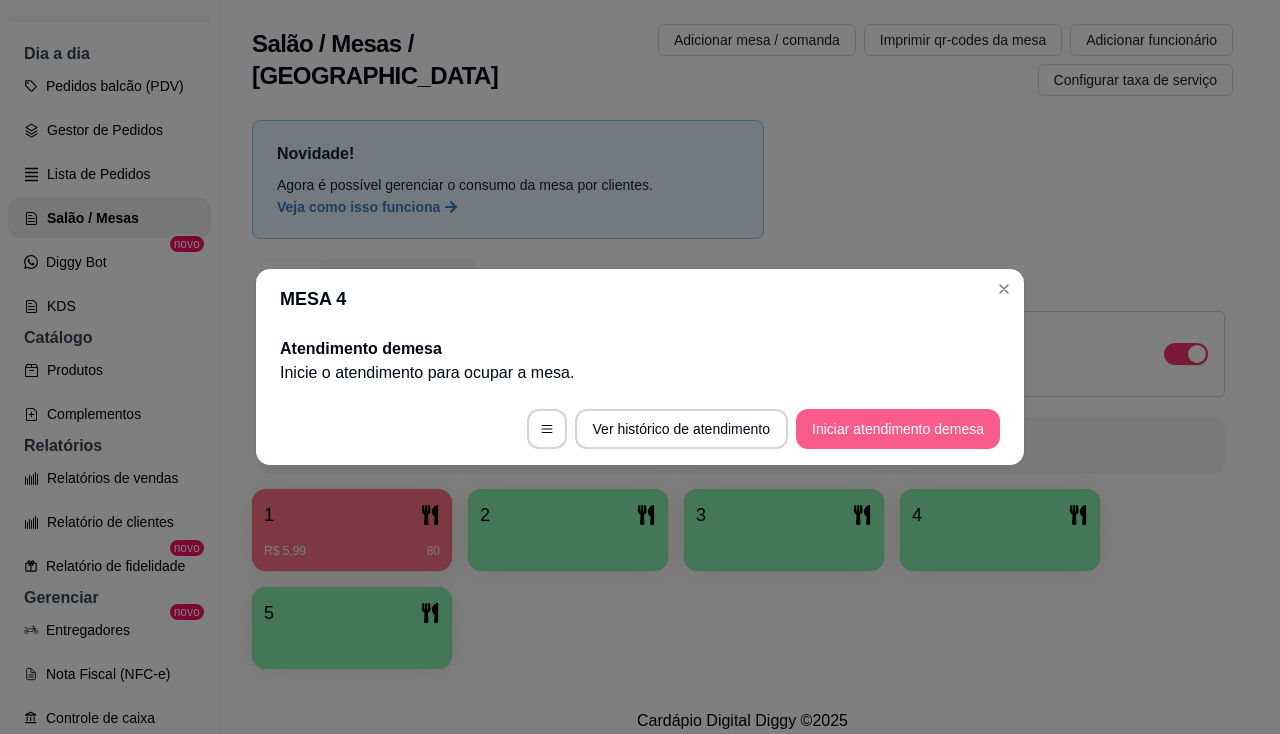 click on "Iniciar atendimento de  mesa" at bounding box center [898, 429] 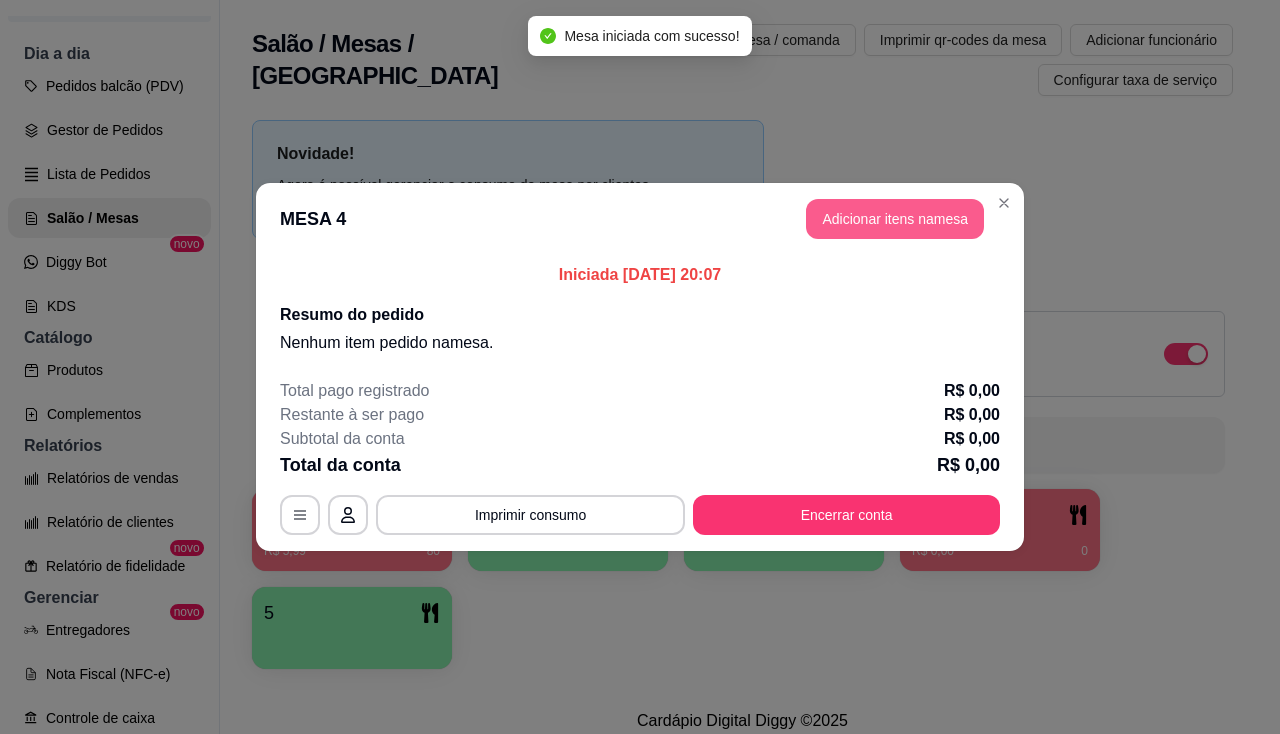 click on "Adicionar itens na  mesa" at bounding box center (895, 219) 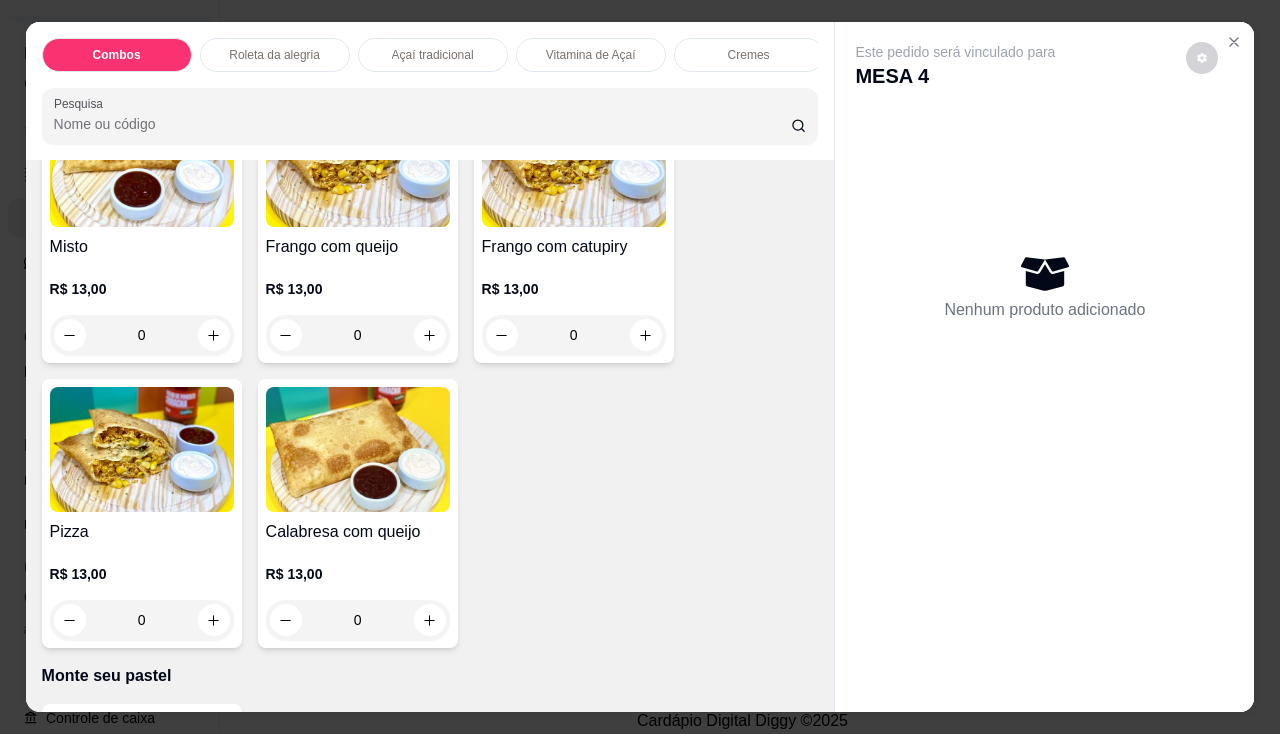 scroll, scrollTop: 3000, scrollLeft: 0, axis: vertical 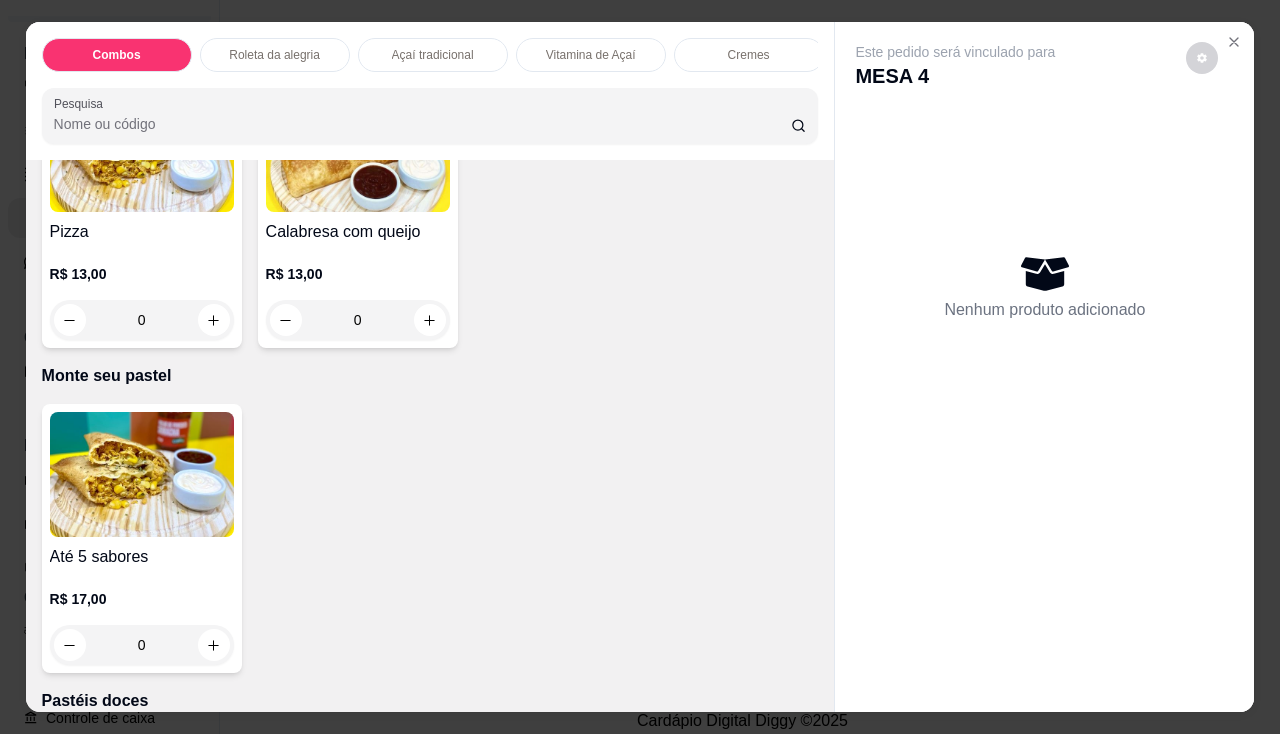 click at bounding box center (142, 474) 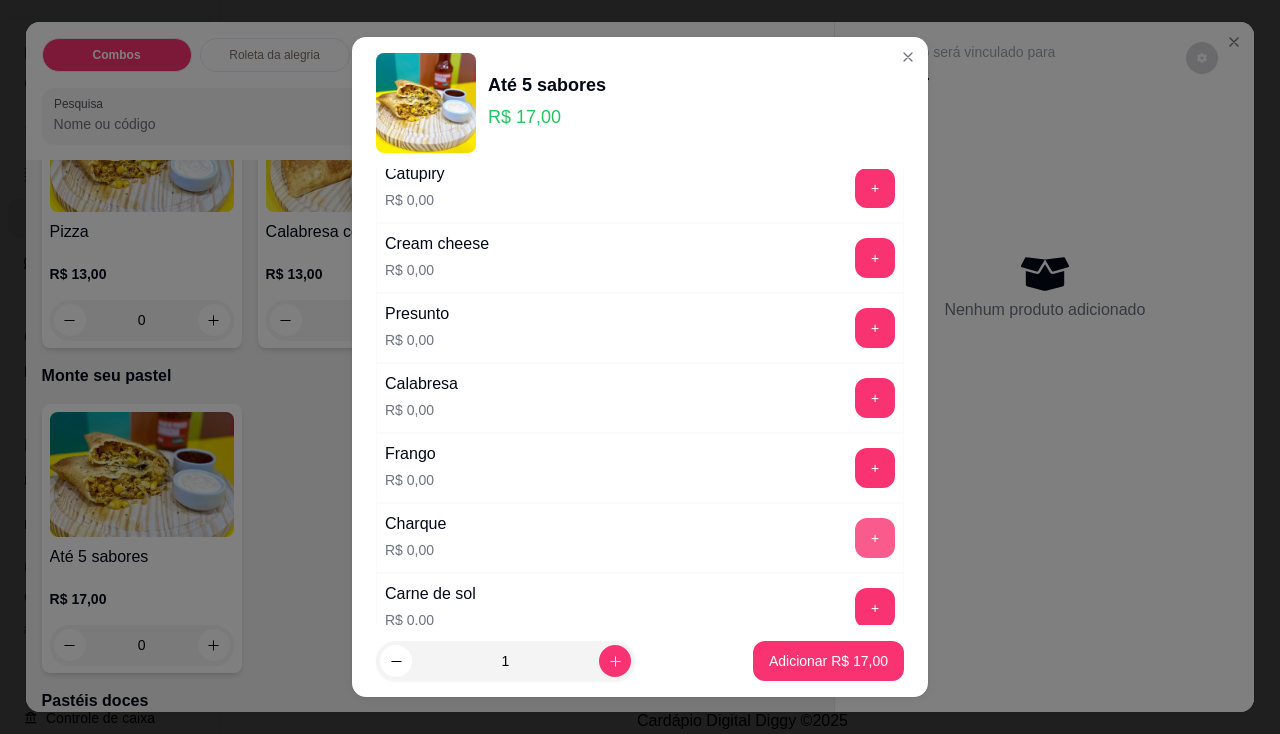 scroll, scrollTop: 500, scrollLeft: 0, axis: vertical 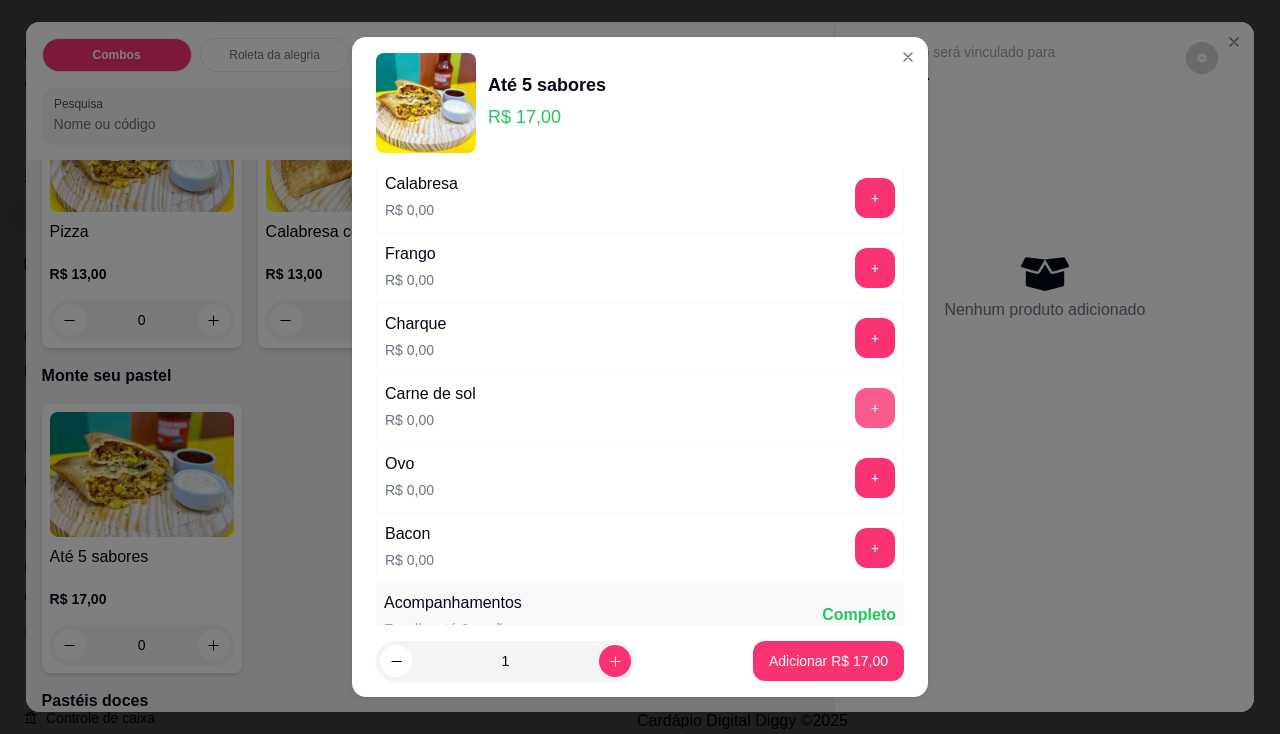 click on "+" at bounding box center (875, 408) 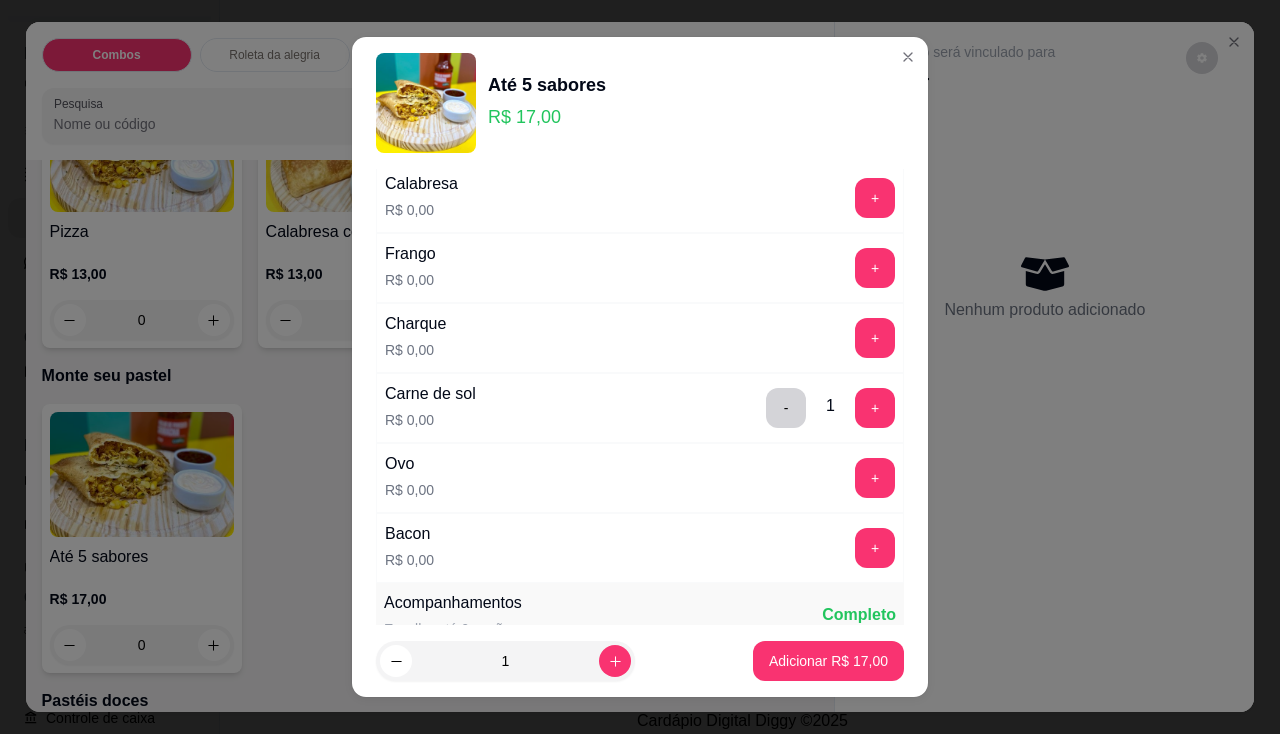 click on "Charque R$ 0,00 +" at bounding box center (640, 338) 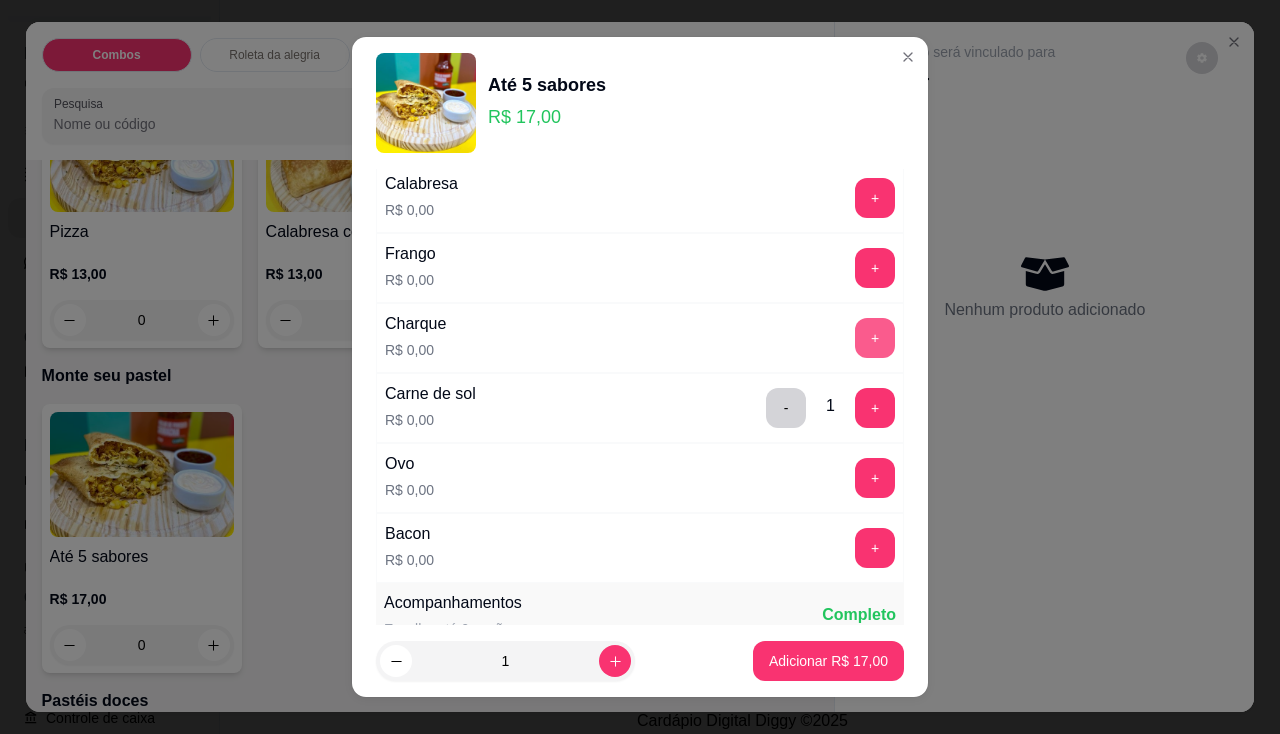 click on "+" at bounding box center (875, 338) 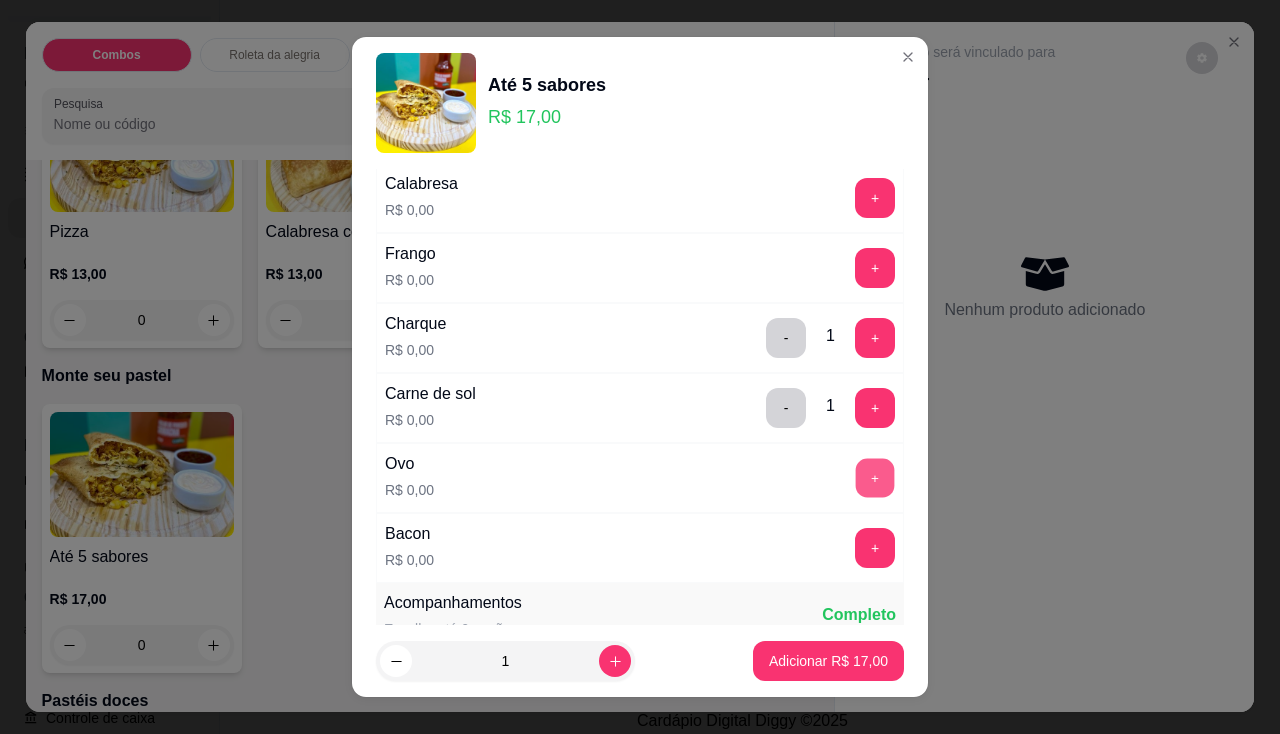 click on "+" at bounding box center [875, 477] 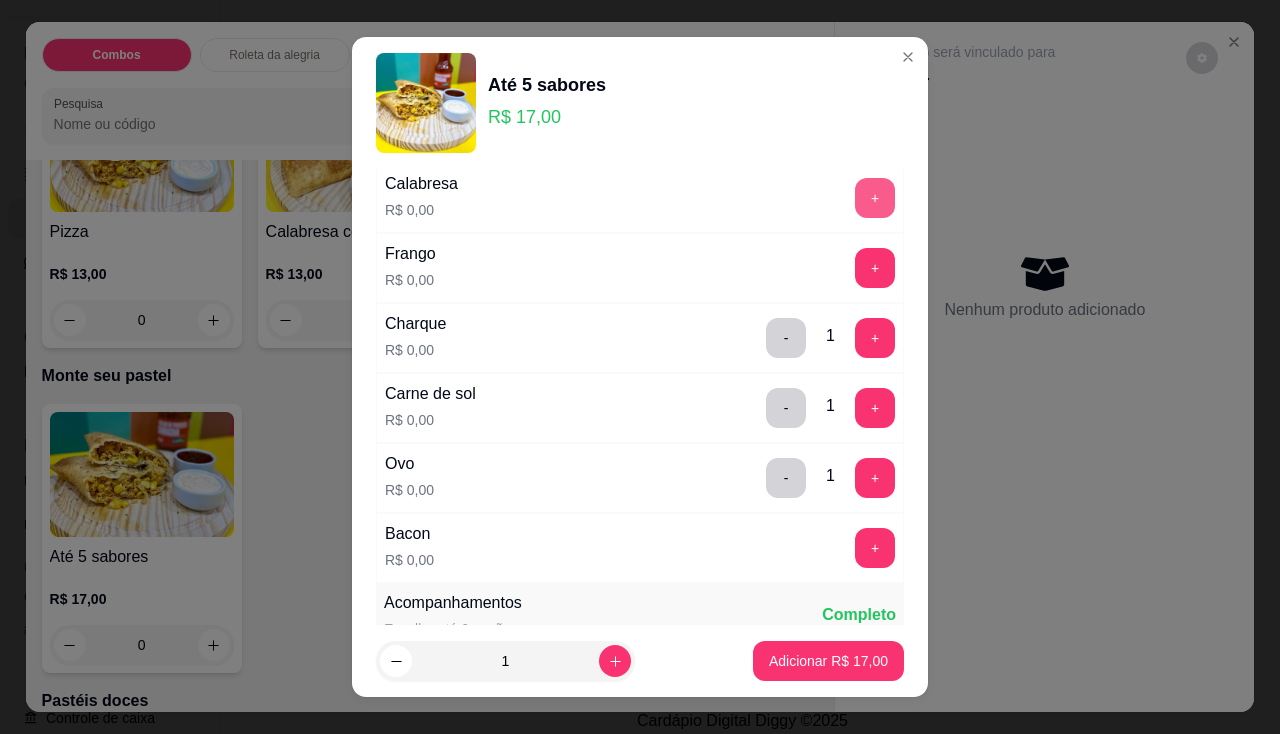 click on "+" at bounding box center [875, 198] 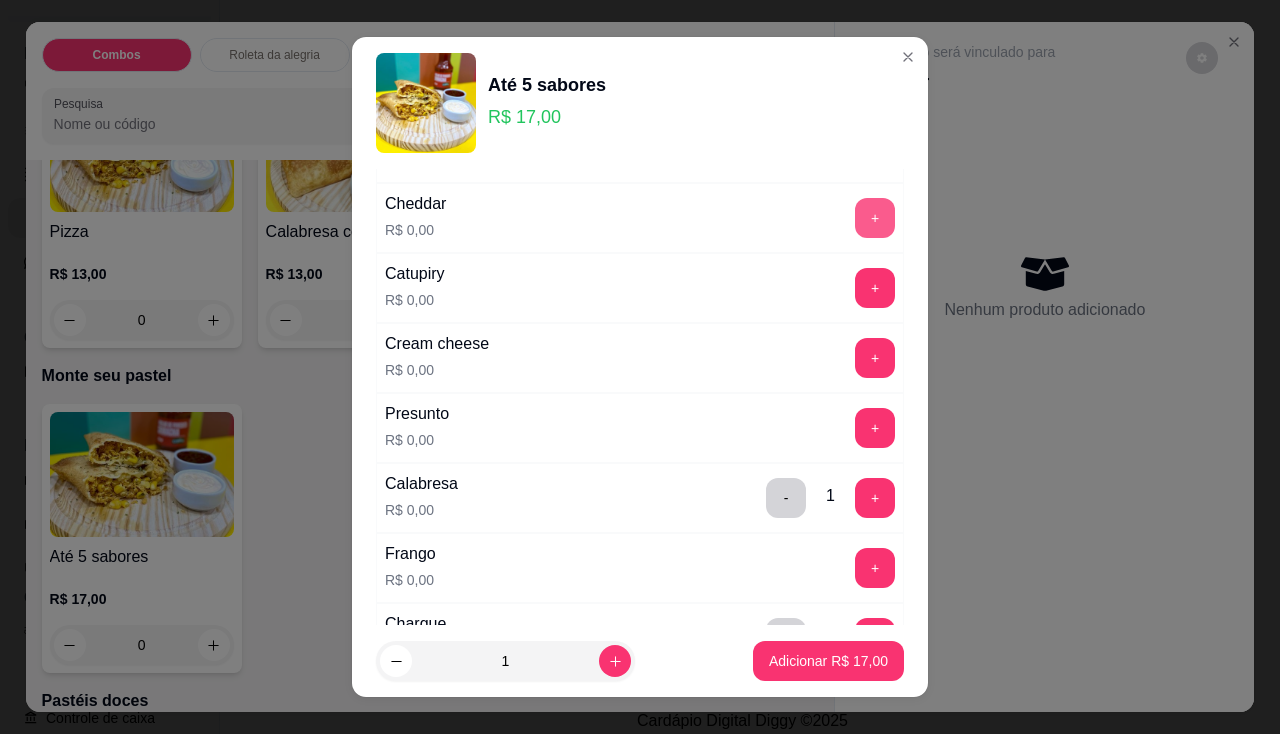 scroll, scrollTop: 0, scrollLeft: 0, axis: both 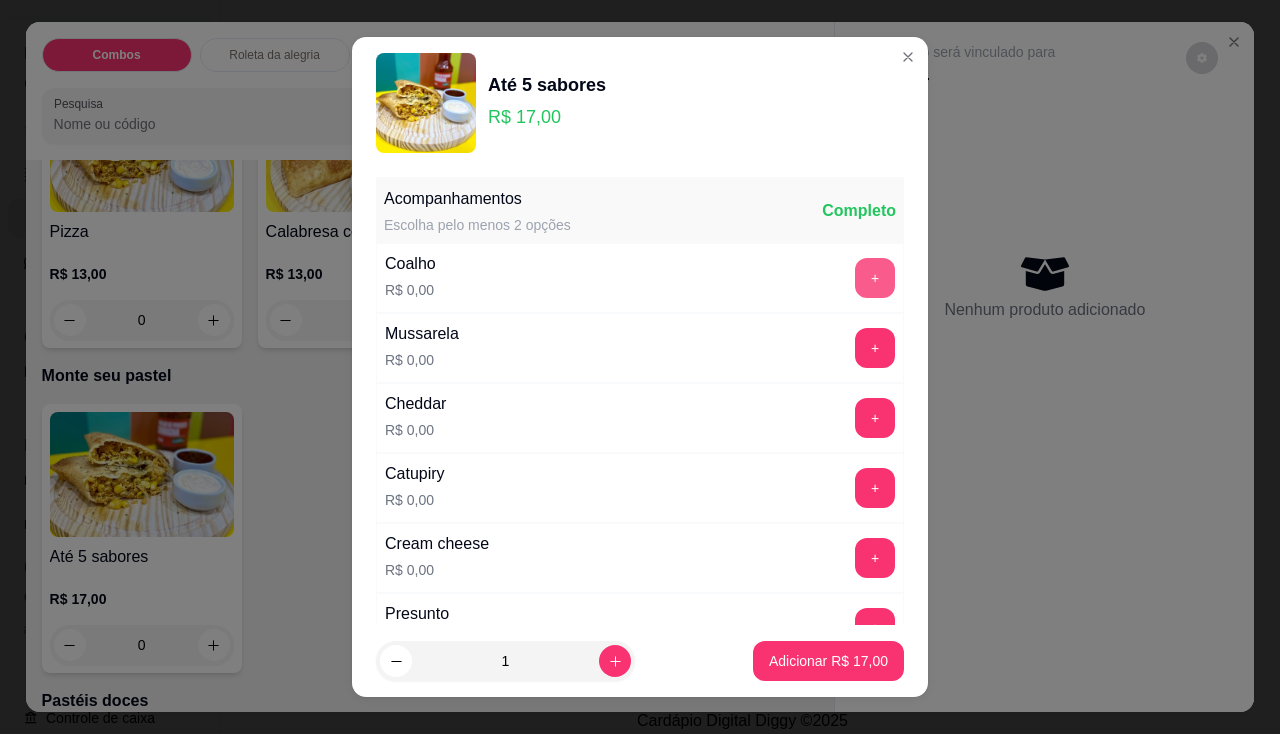 click on "+" at bounding box center (875, 278) 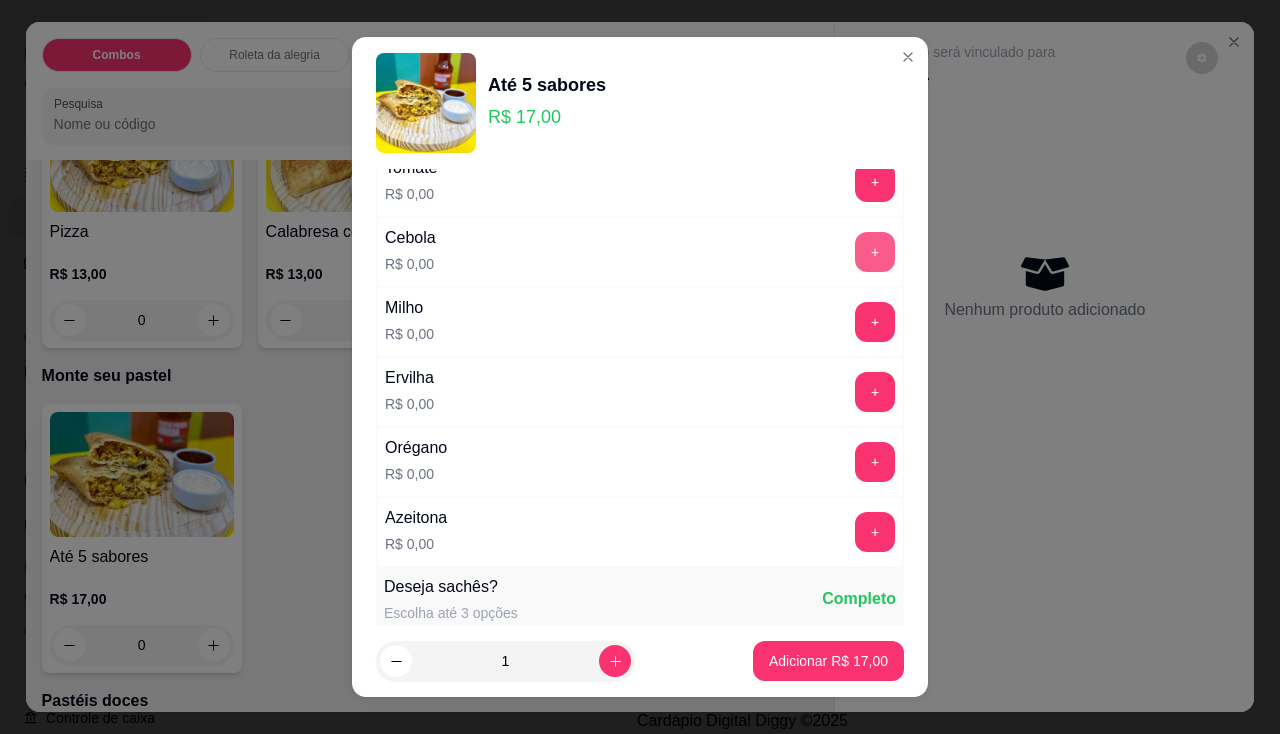 scroll, scrollTop: 900, scrollLeft: 0, axis: vertical 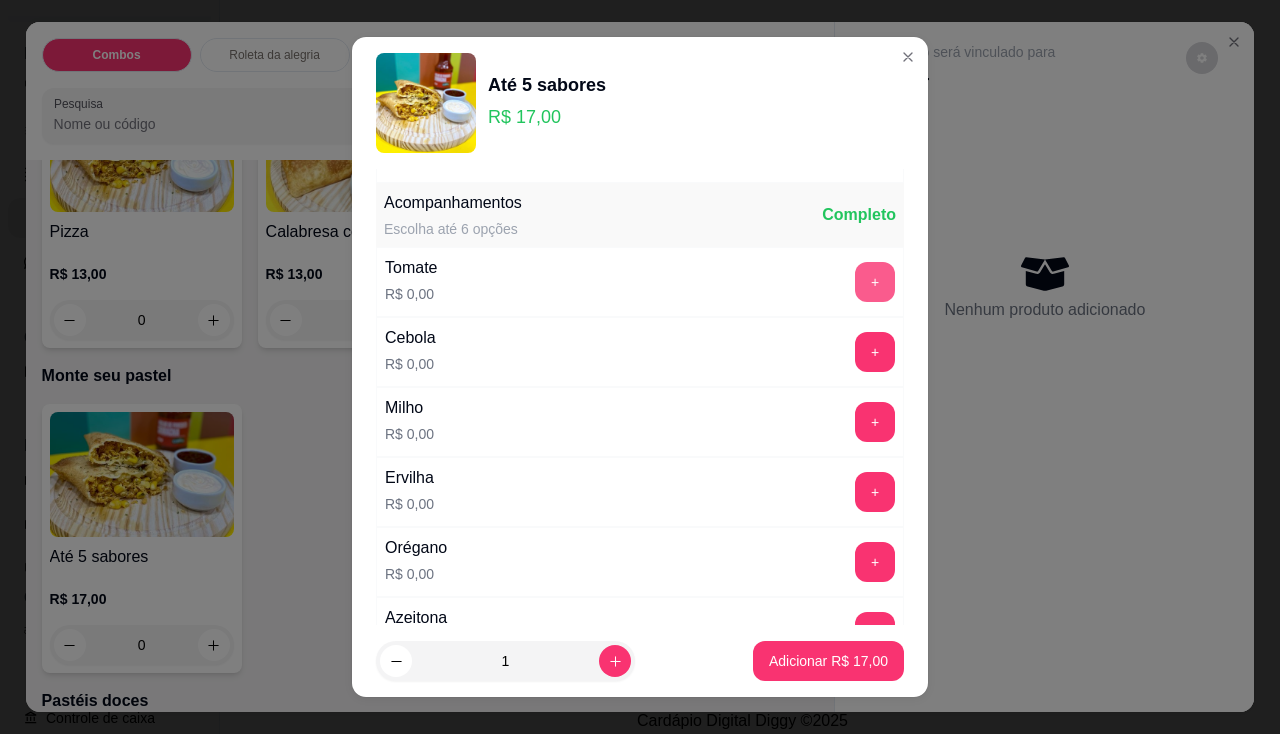 click on "+" at bounding box center (875, 282) 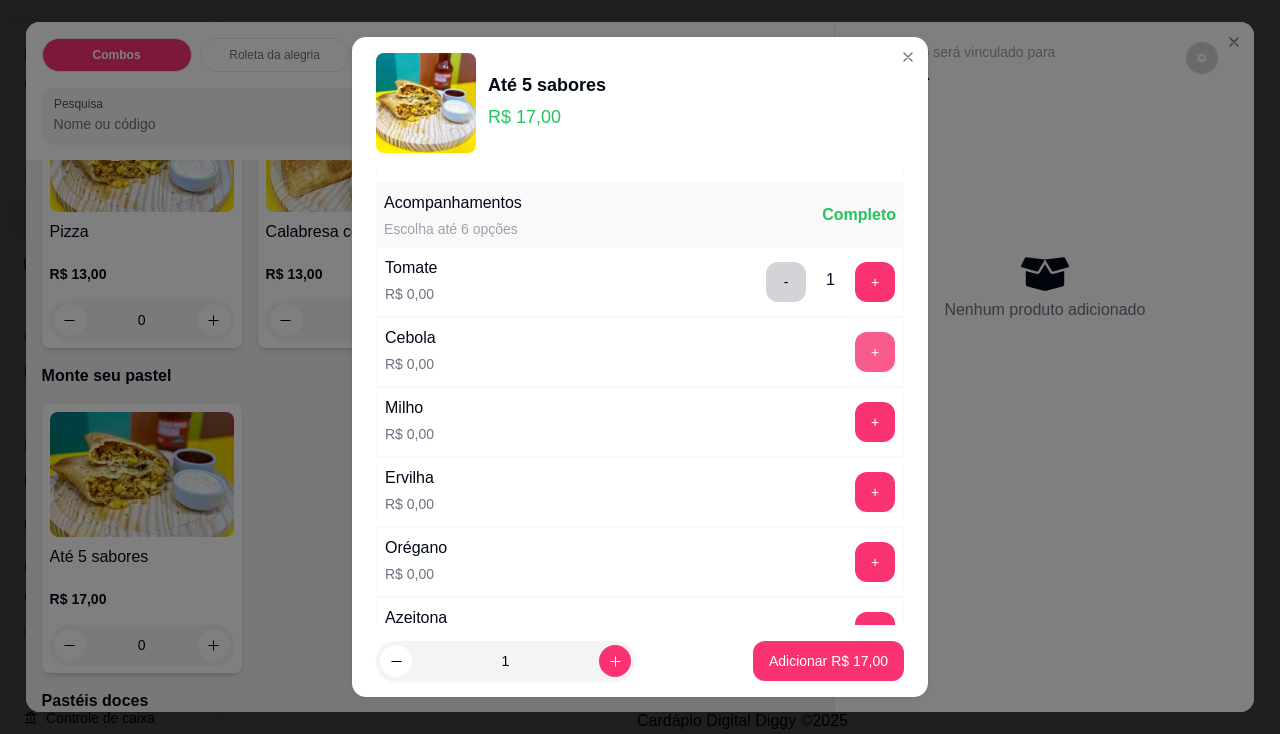 click on "+" at bounding box center [875, 352] 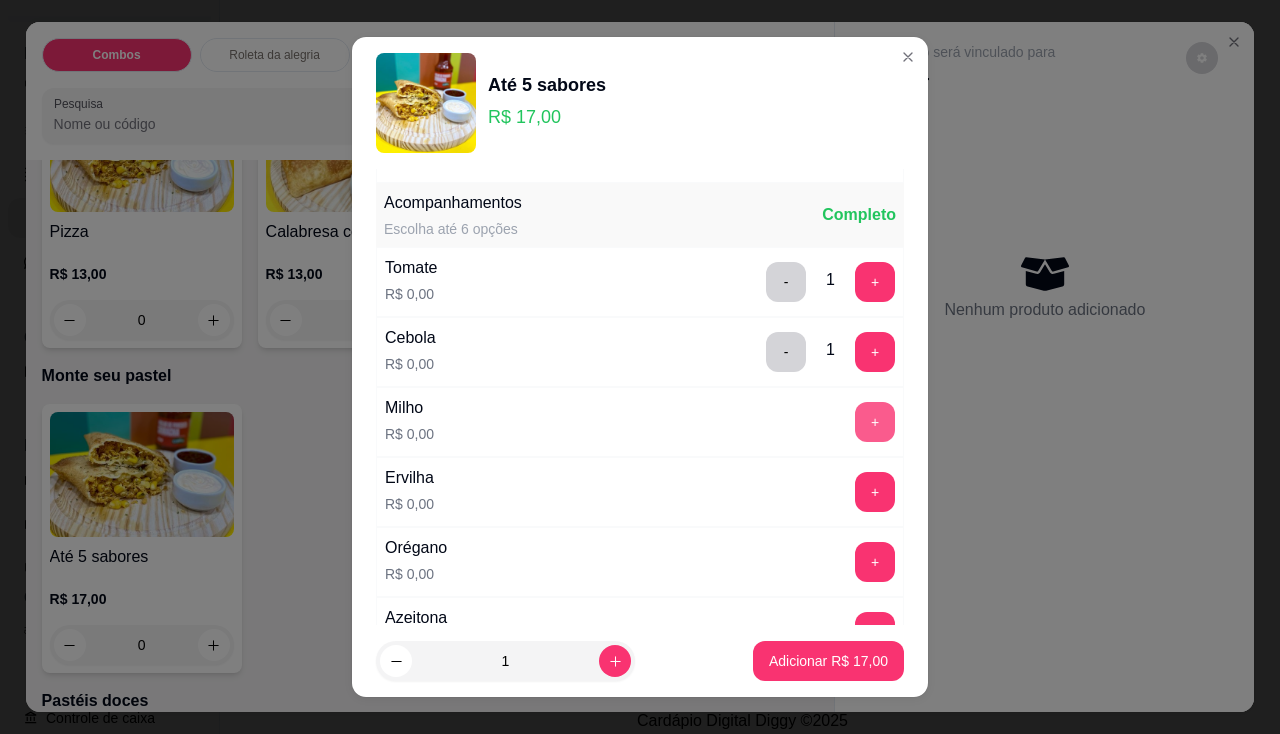 click on "+" at bounding box center [875, 422] 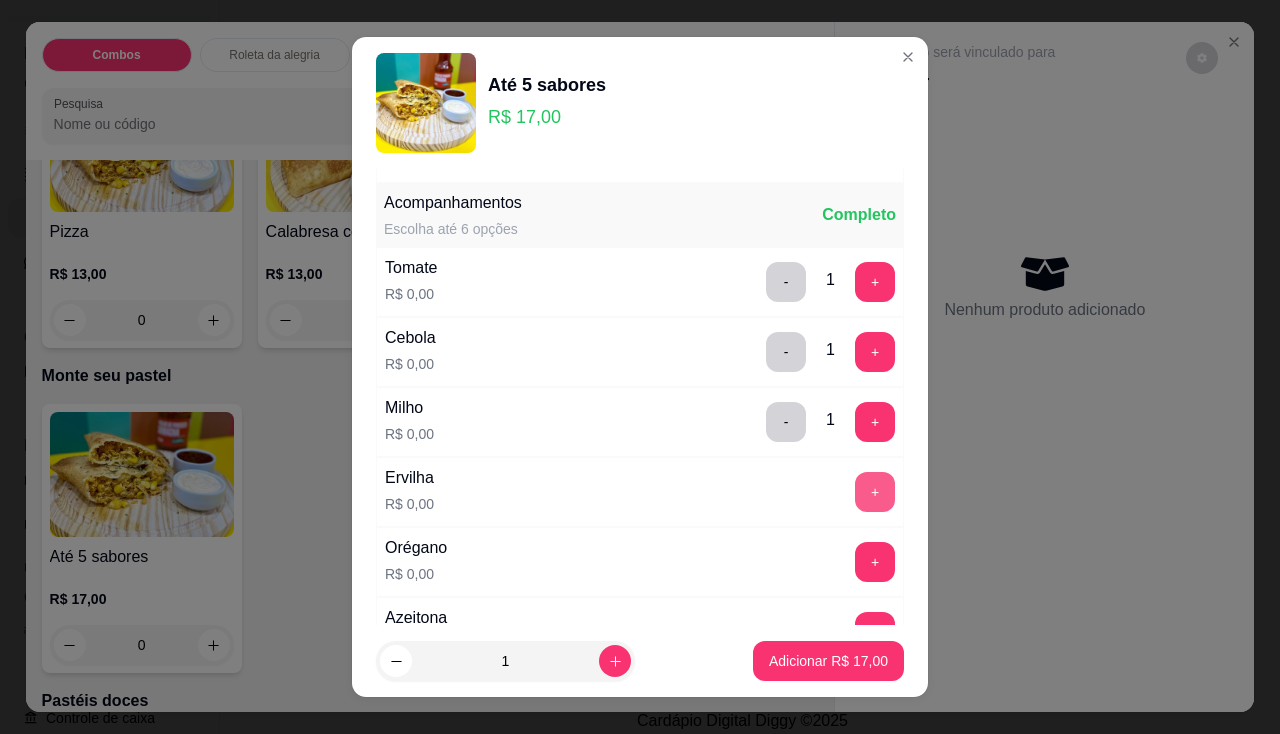 click on "+" at bounding box center (875, 492) 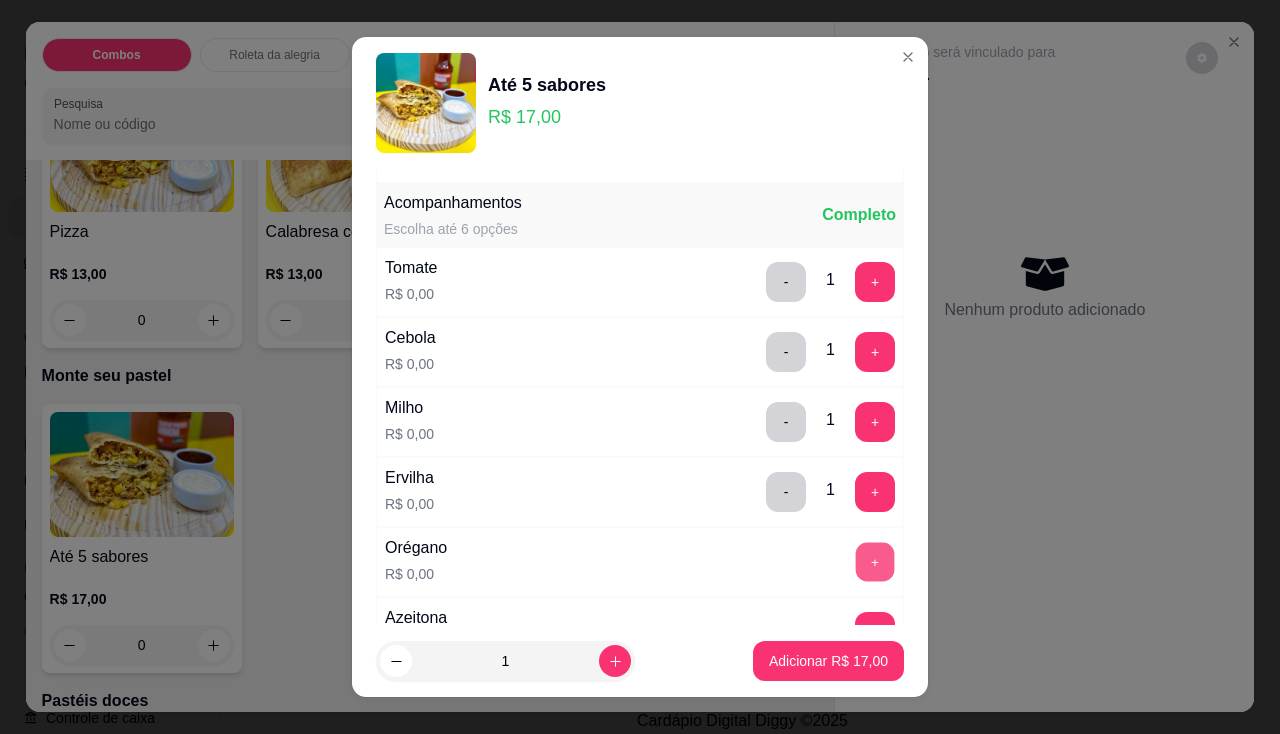 click on "+" at bounding box center (875, 561) 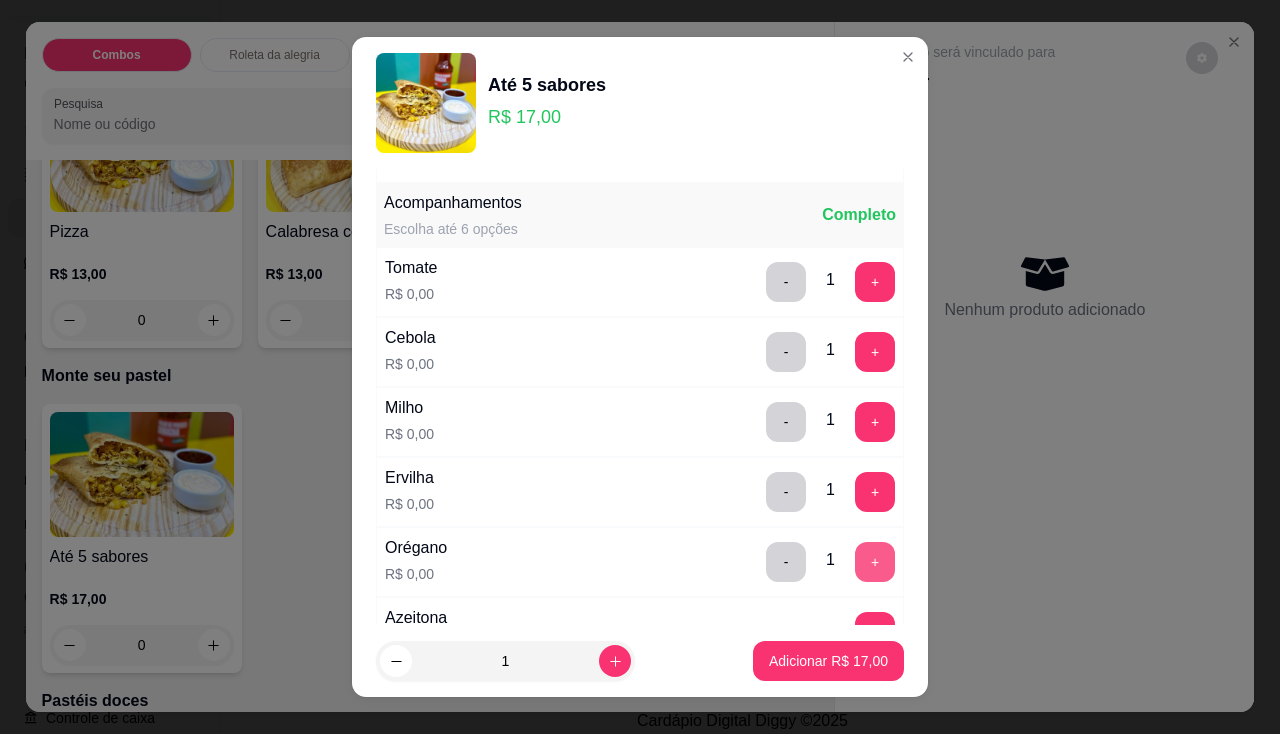 scroll, scrollTop: 1000, scrollLeft: 0, axis: vertical 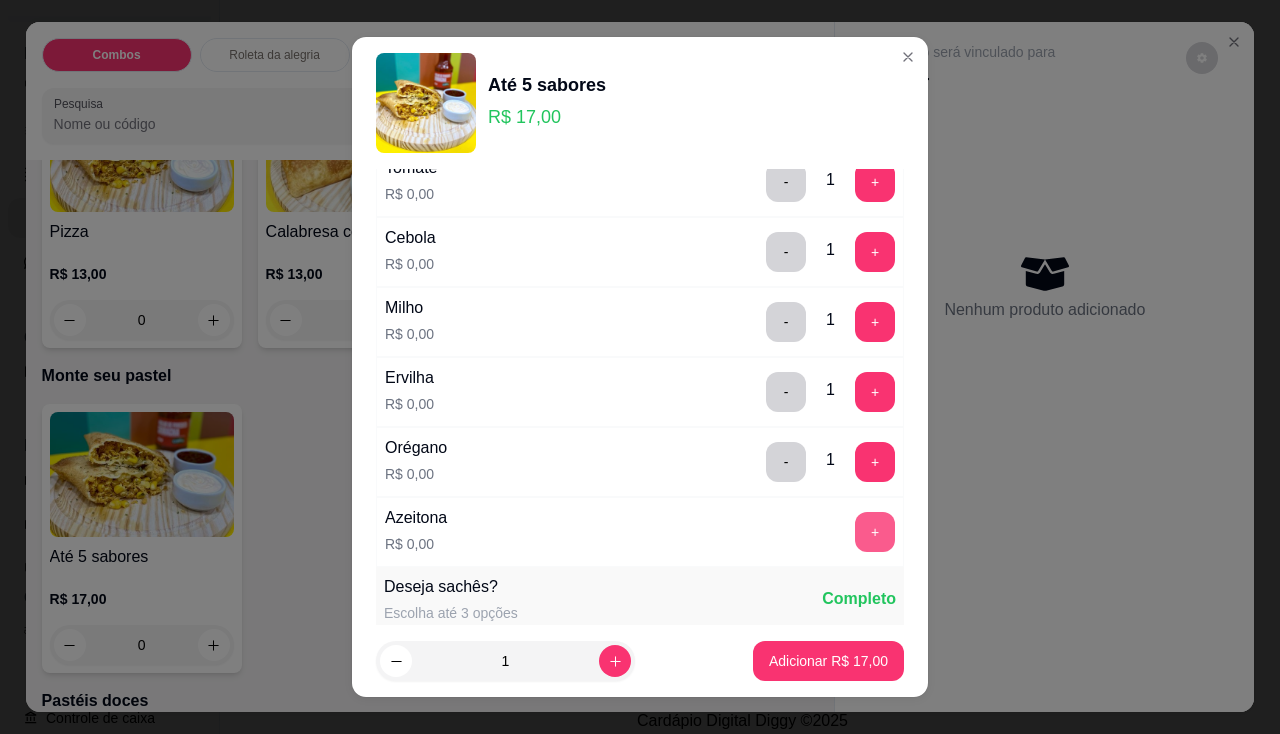 click on "+" at bounding box center (875, 532) 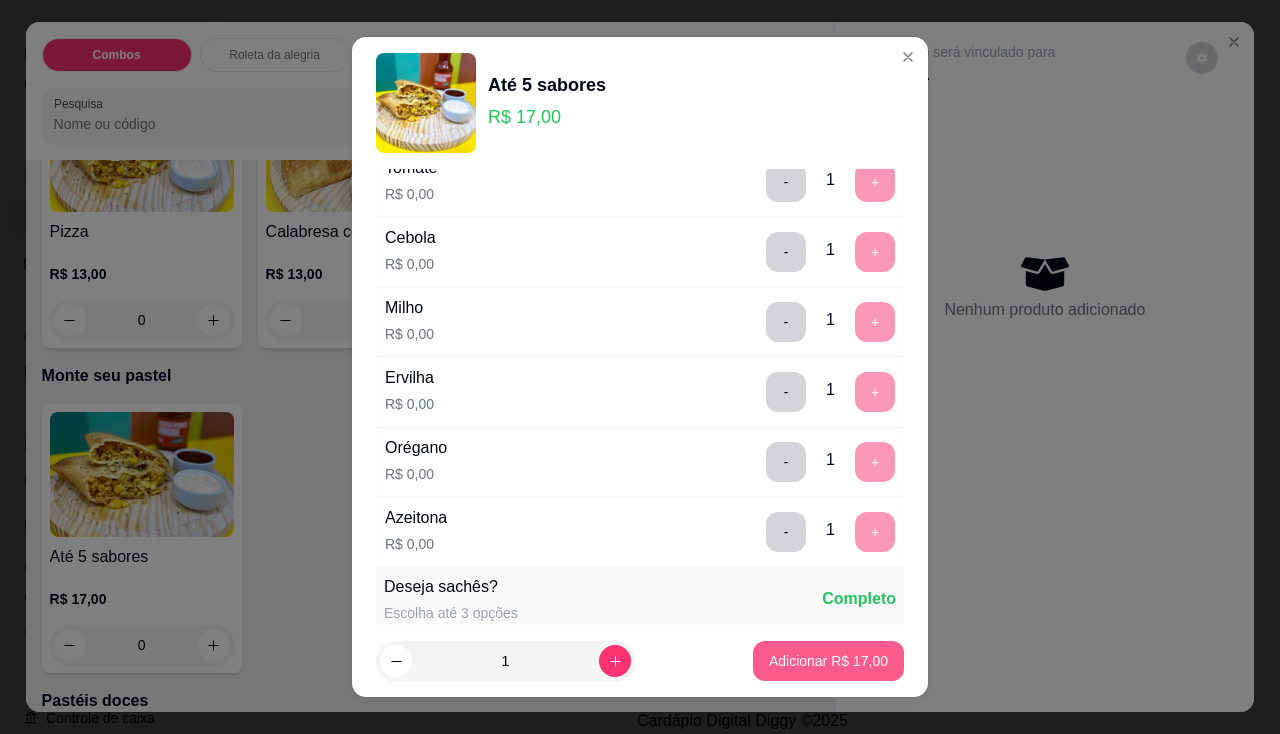 click on "Adicionar   R$ 17,00" at bounding box center [828, 661] 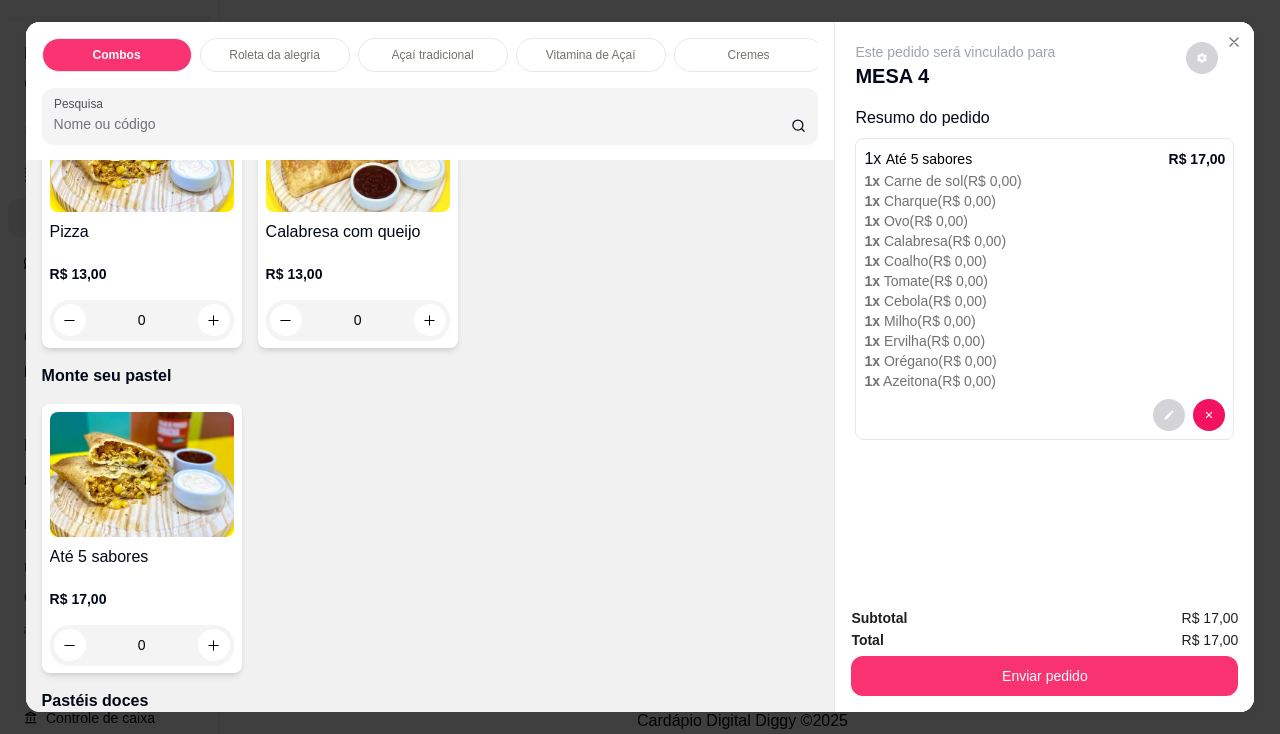 click at bounding box center [142, 474] 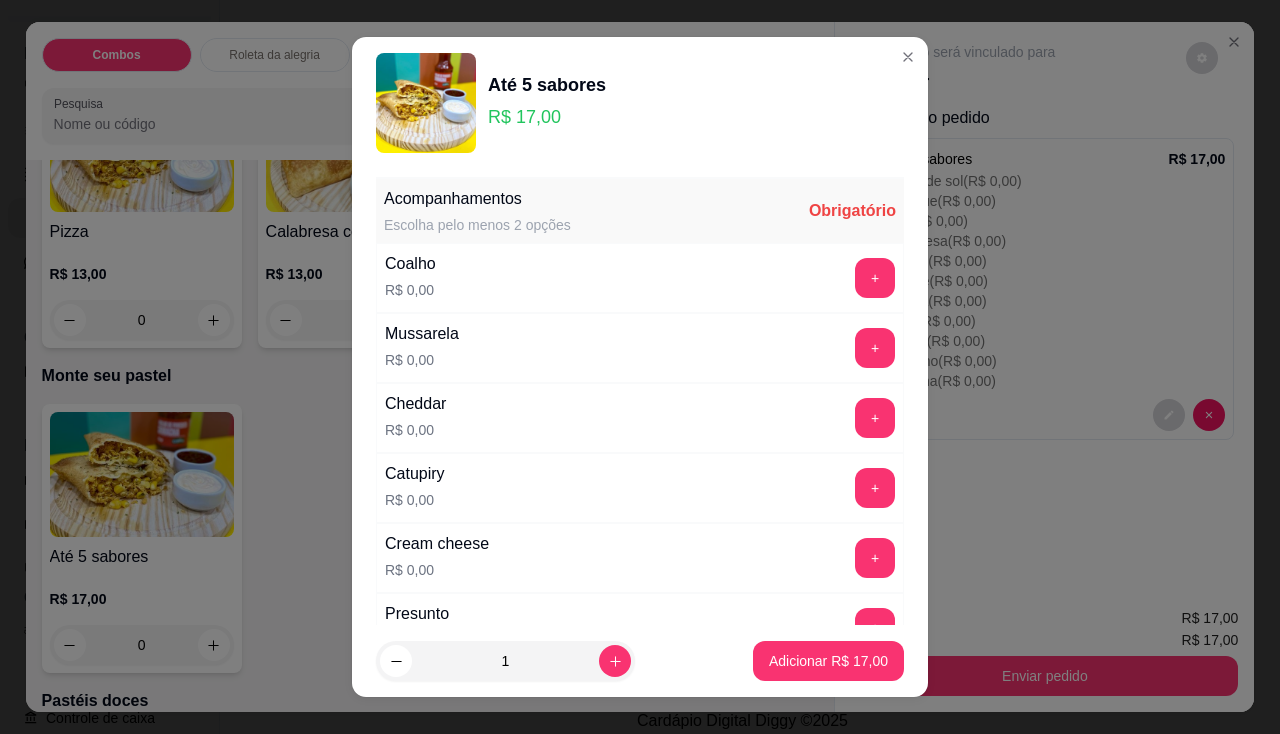 scroll, scrollTop: 100, scrollLeft: 0, axis: vertical 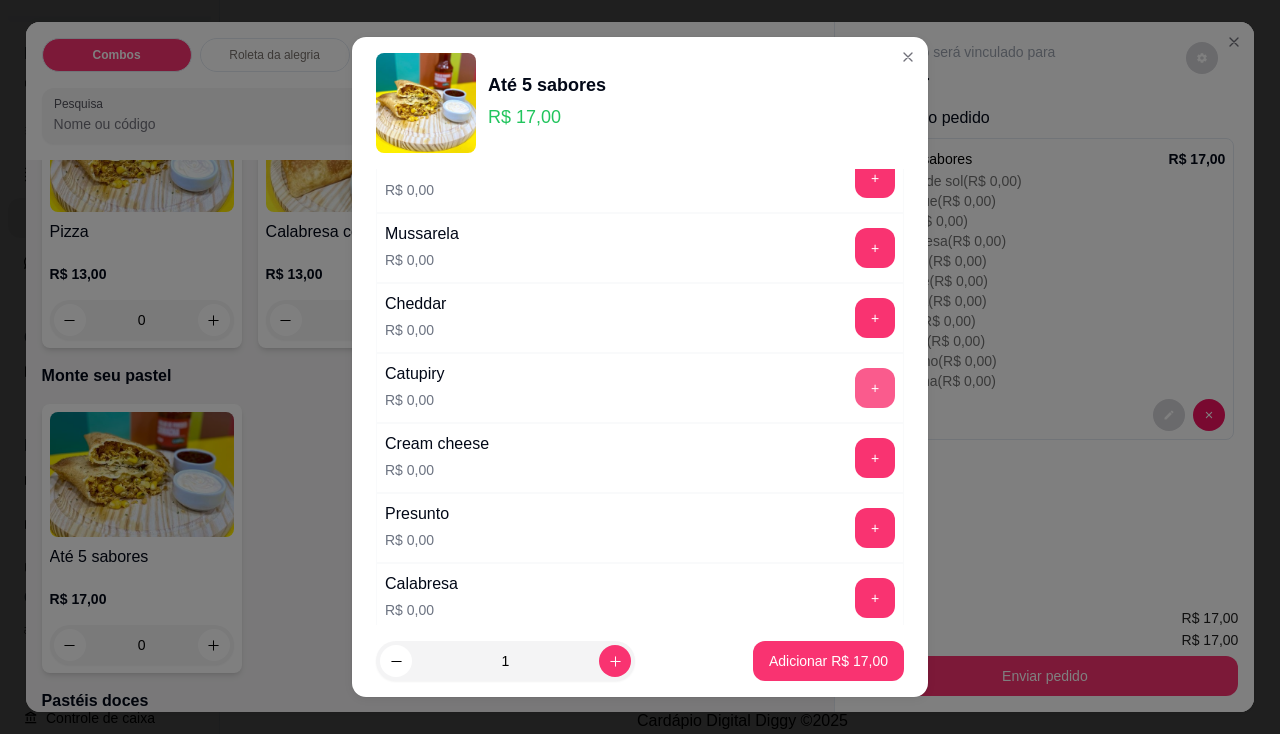 click on "+" at bounding box center [875, 388] 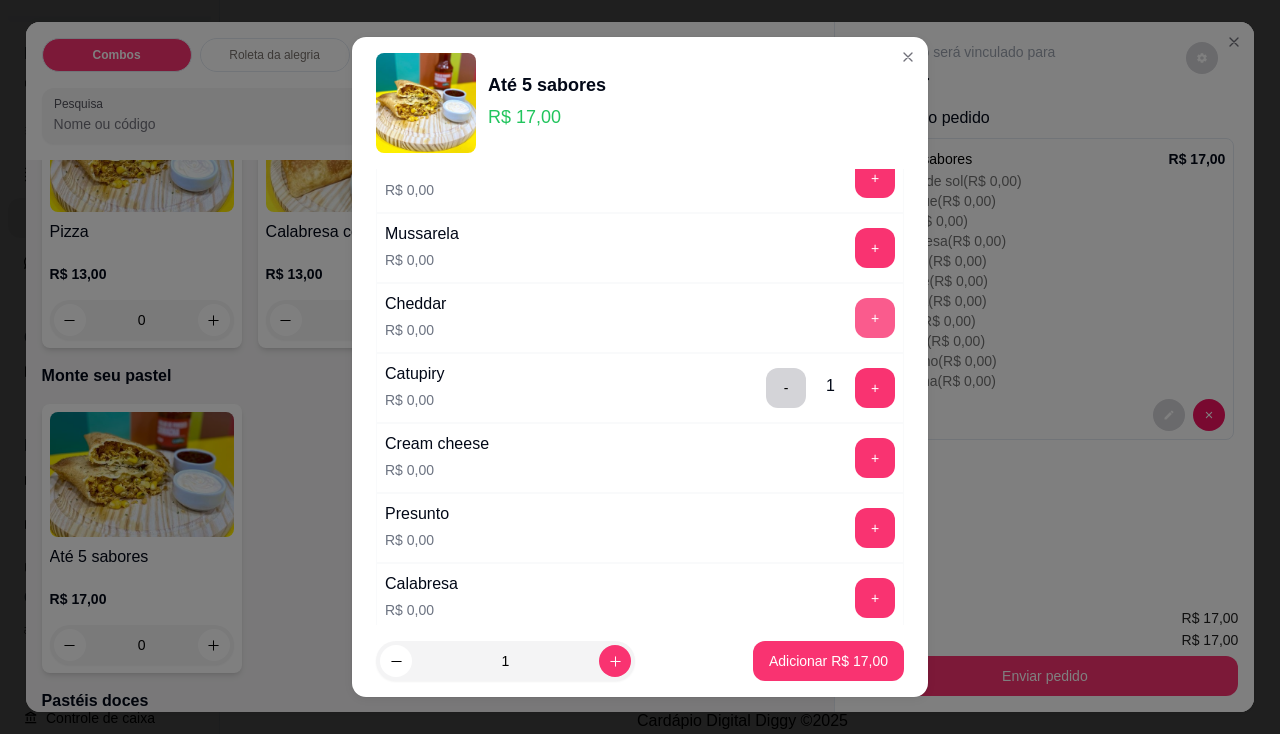 scroll, scrollTop: 0, scrollLeft: 0, axis: both 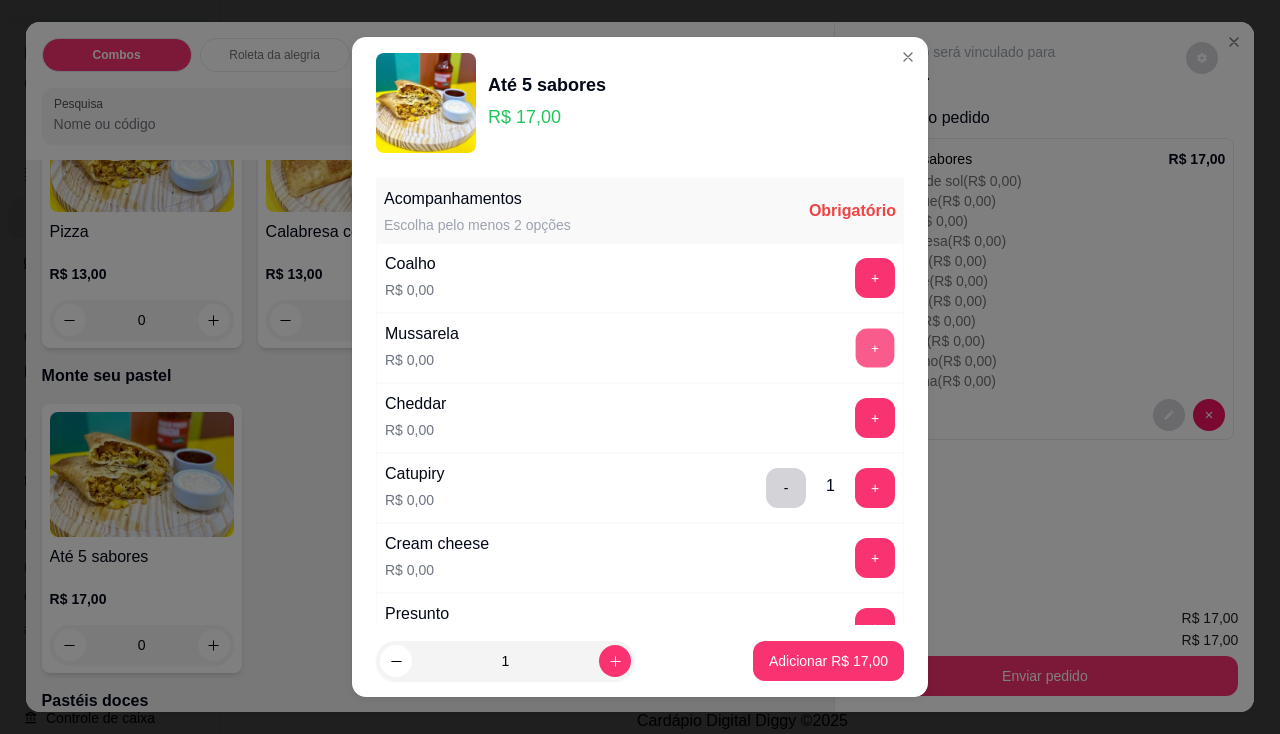 click on "+" at bounding box center [875, 347] 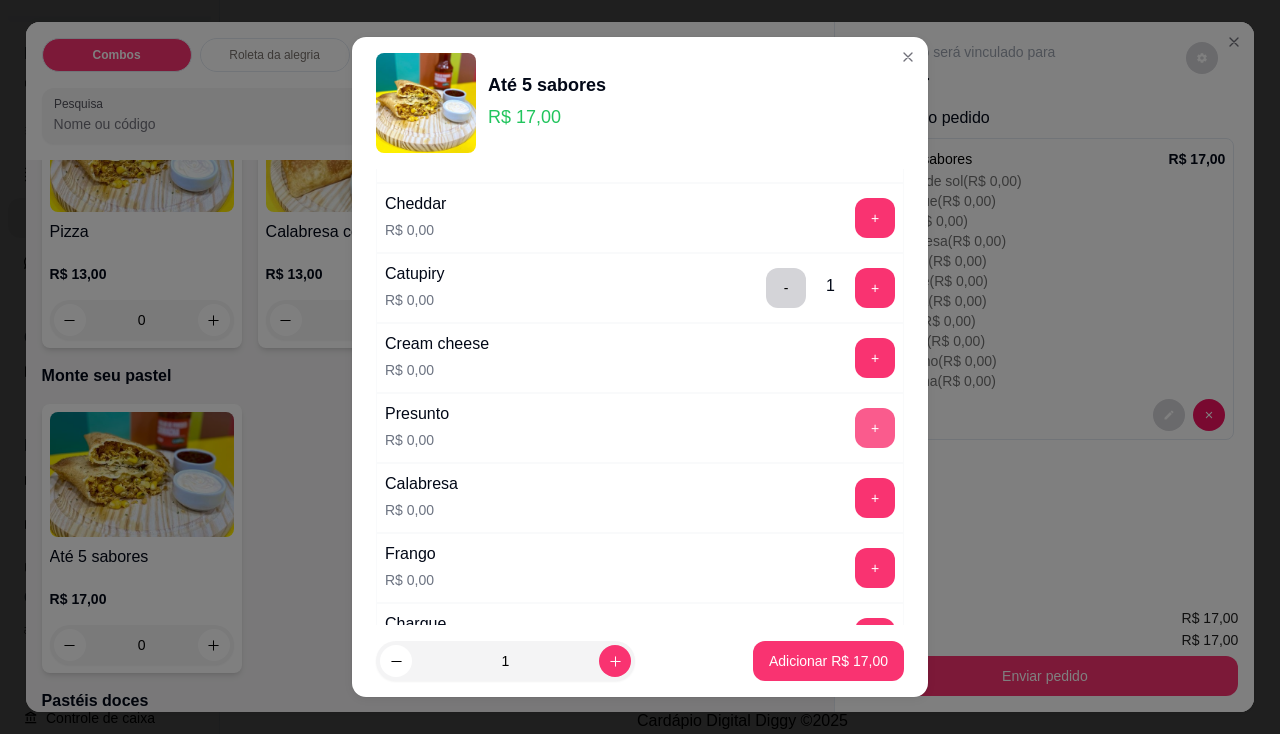 scroll, scrollTop: 400, scrollLeft: 0, axis: vertical 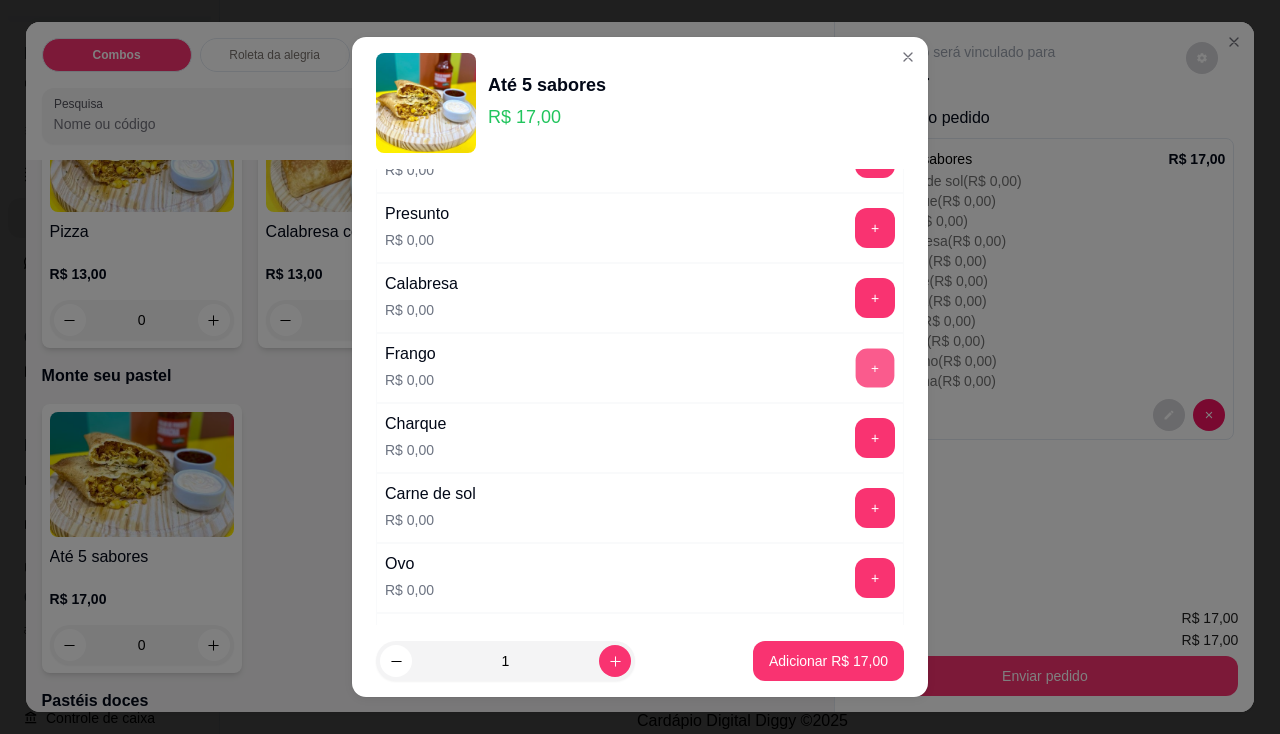 click on "+" at bounding box center [875, 367] 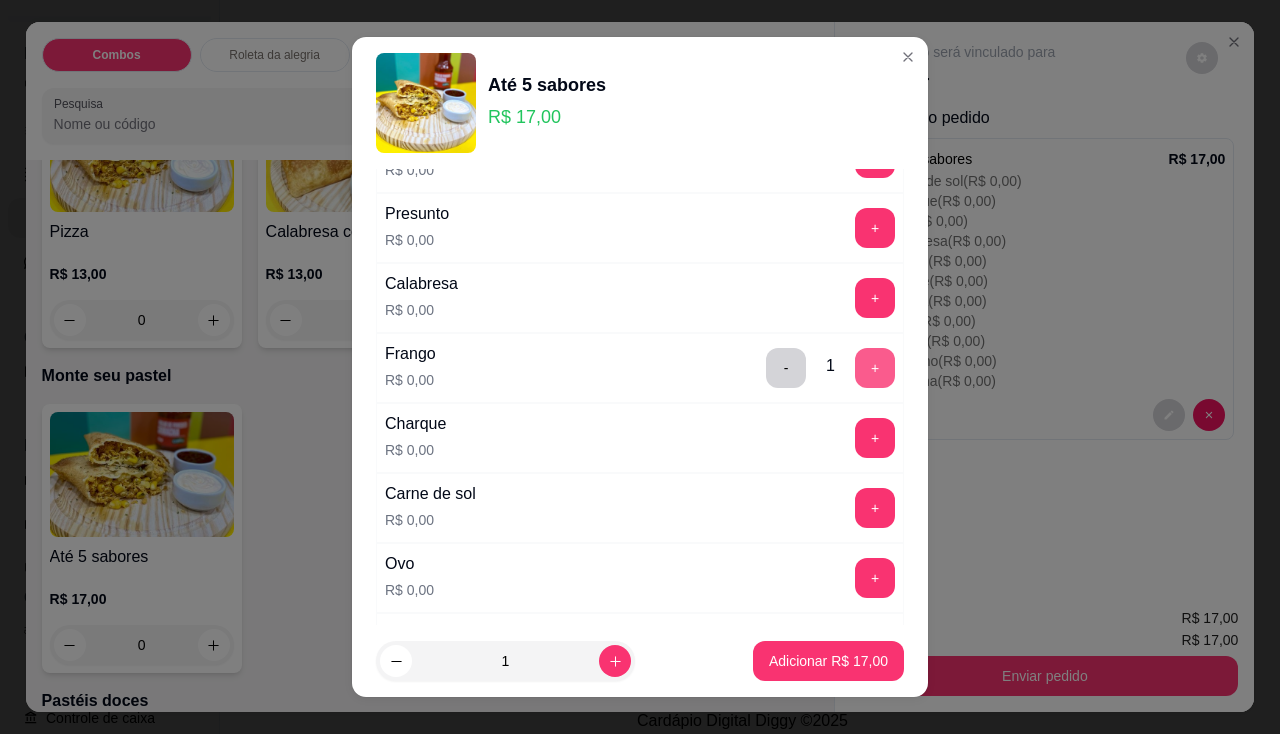 scroll, scrollTop: 500, scrollLeft: 0, axis: vertical 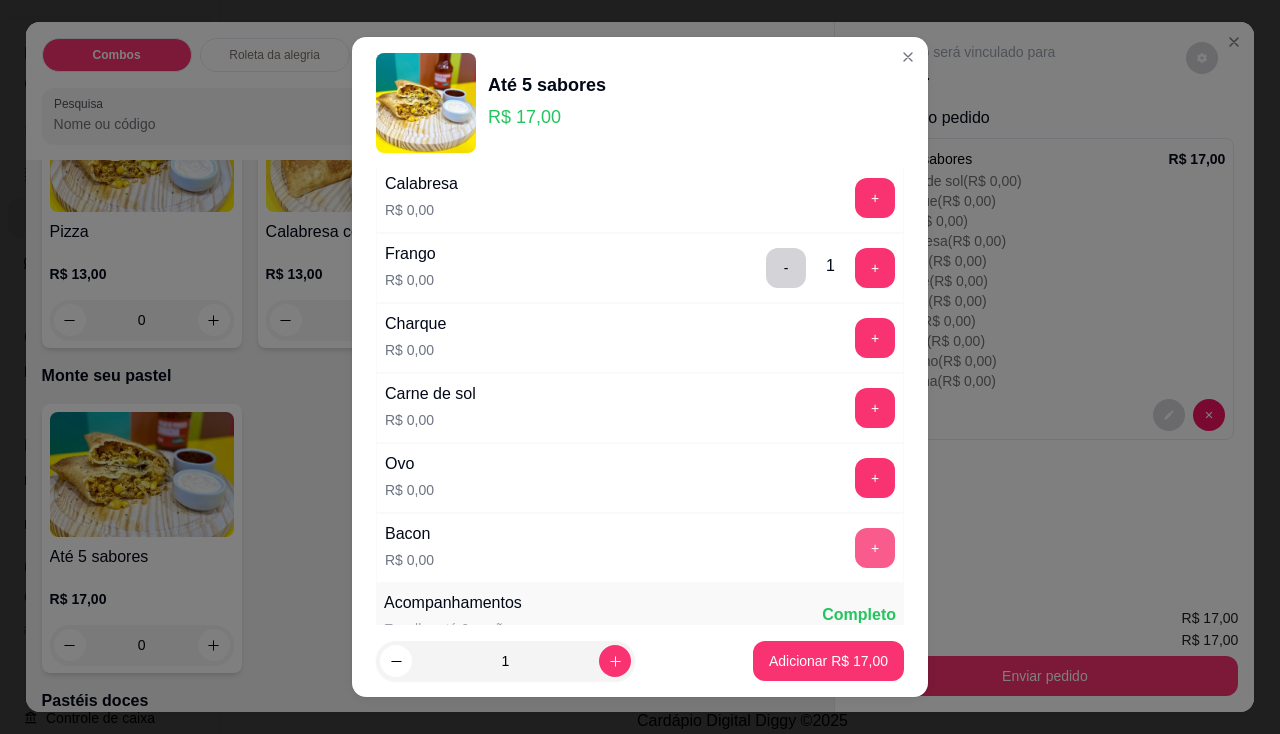 click on "+" at bounding box center [875, 548] 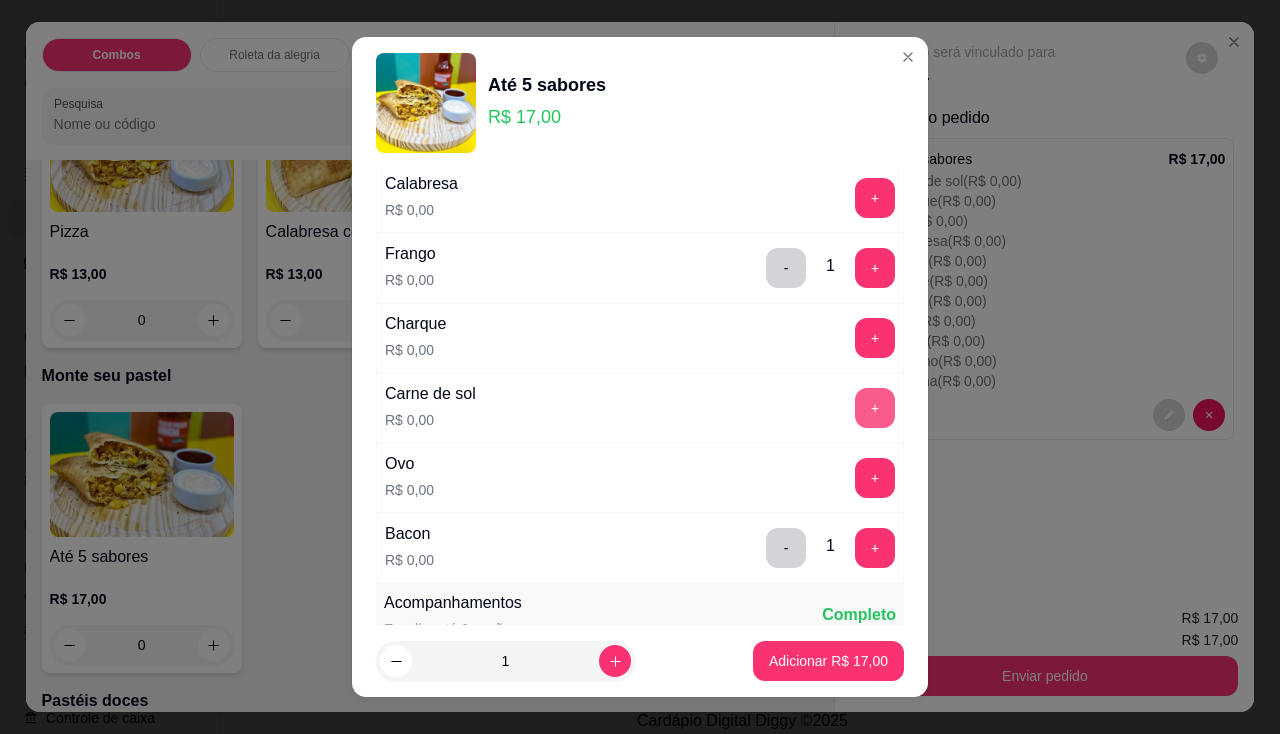 scroll, scrollTop: 400, scrollLeft: 0, axis: vertical 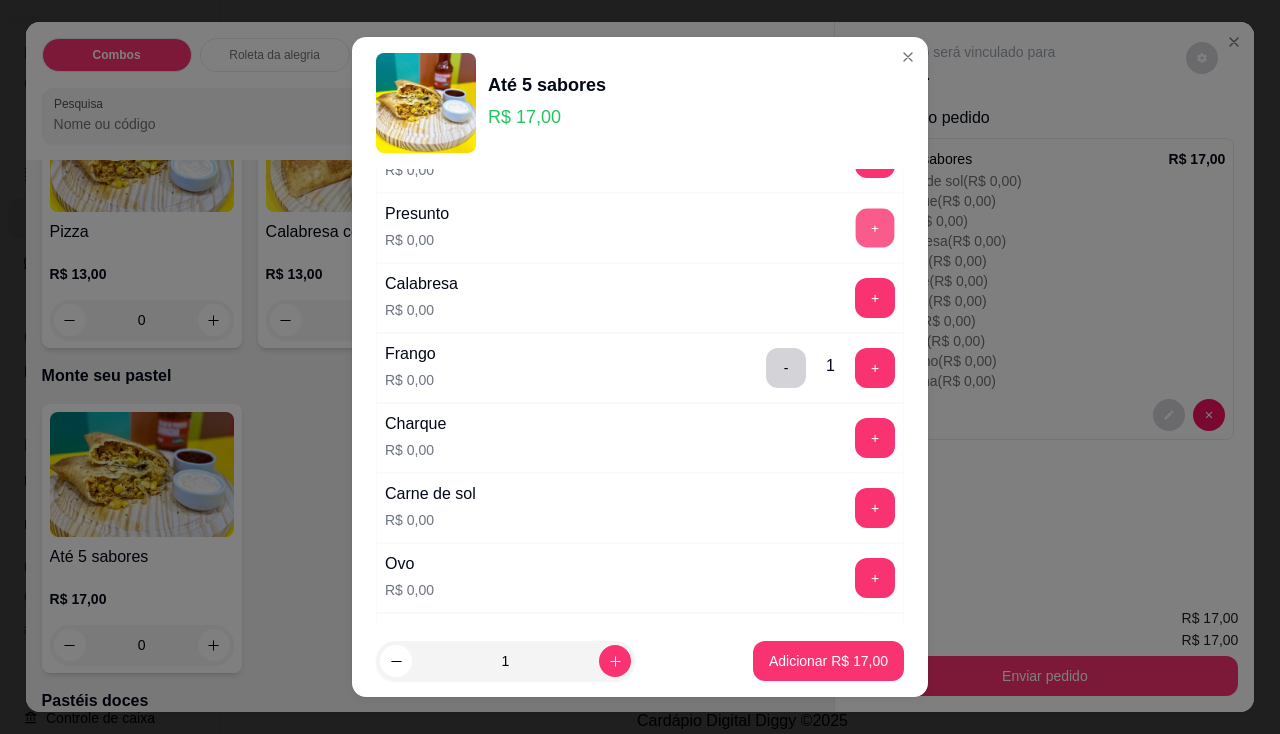 click on "+" at bounding box center (875, 227) 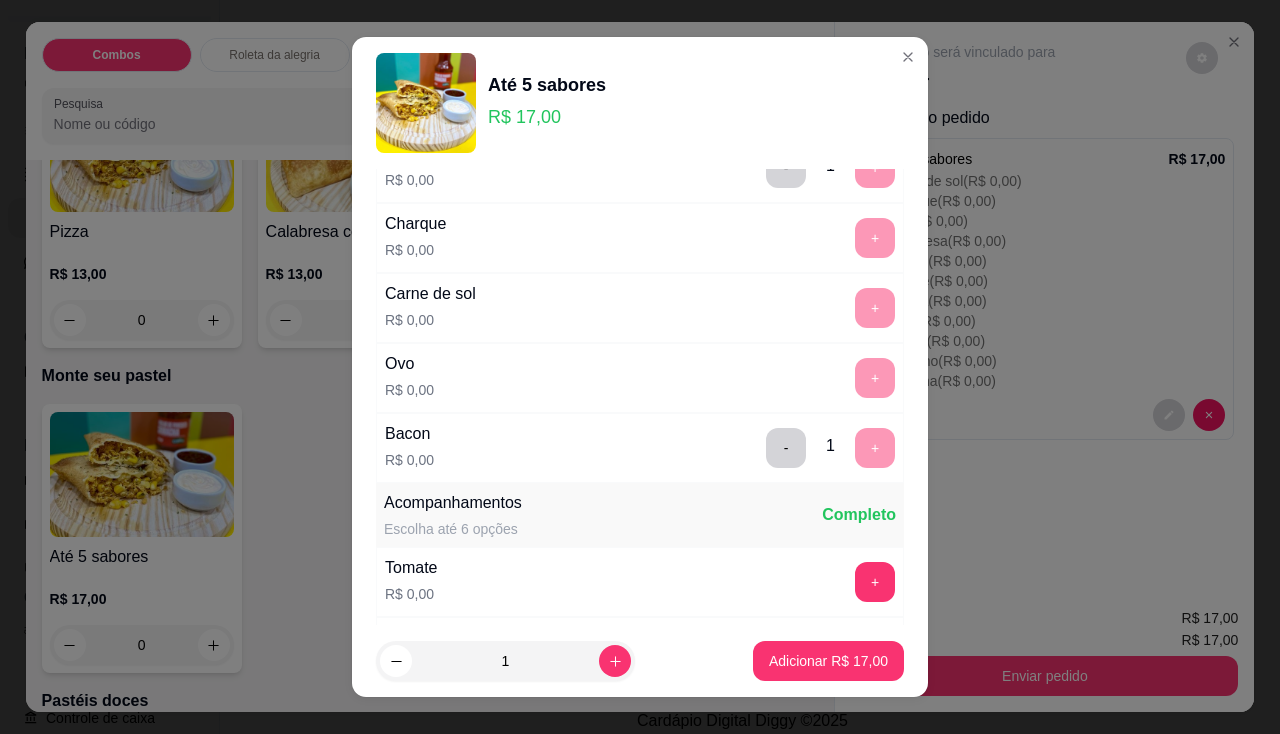 scroll, scrollTop: 900, scrollLeft: 0, axis: vertical 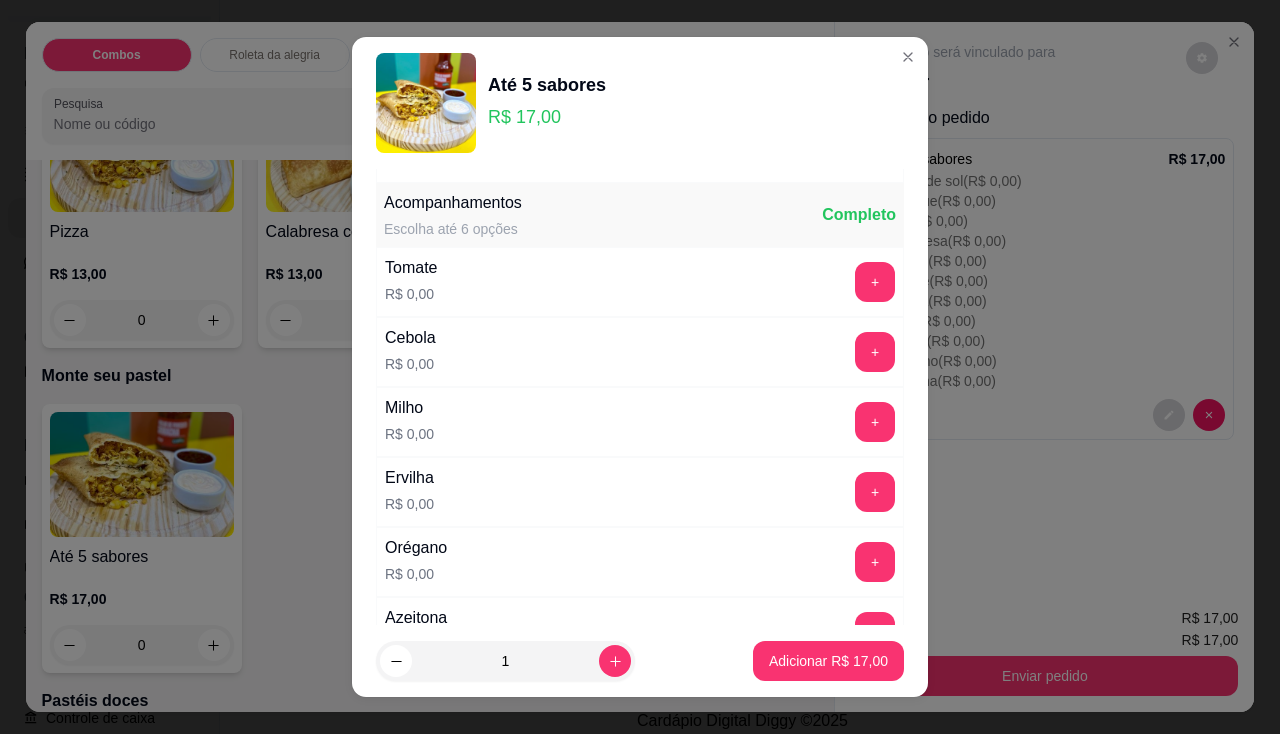 click on "+" at bounding box center [875, 282] 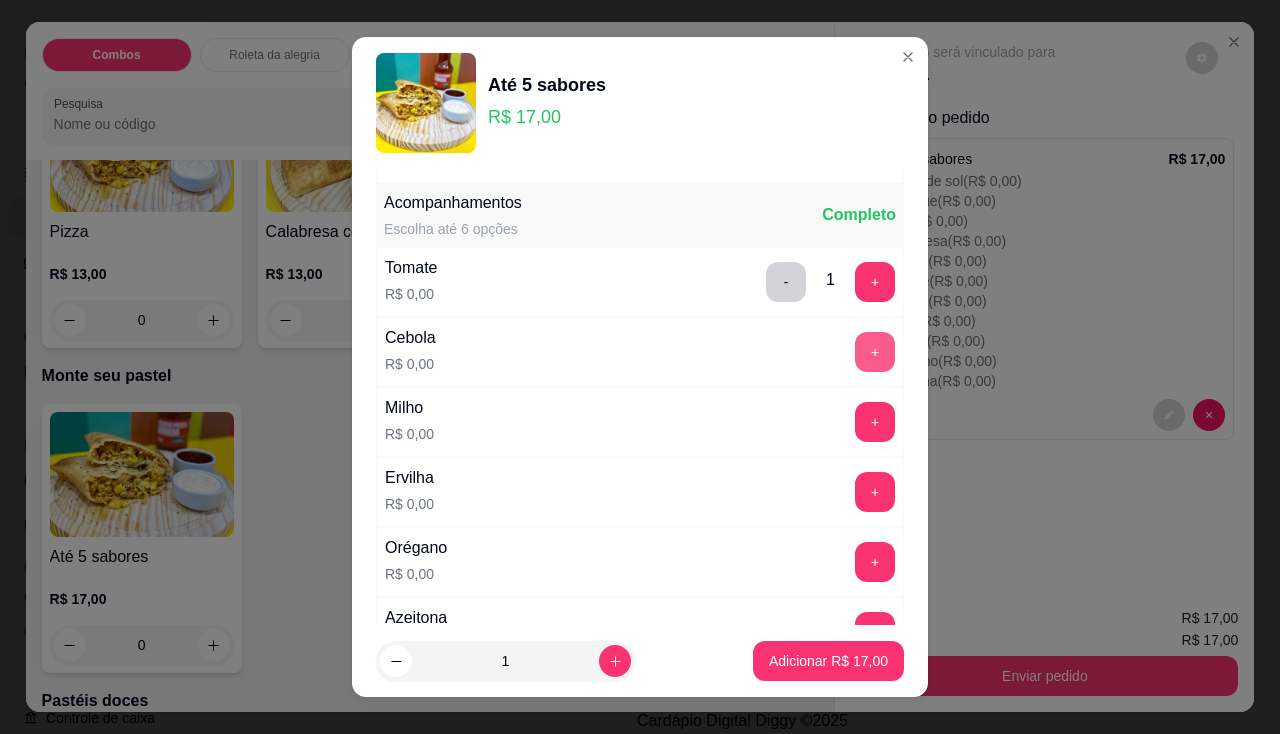 click on "+" at bounding box center [875, 352] 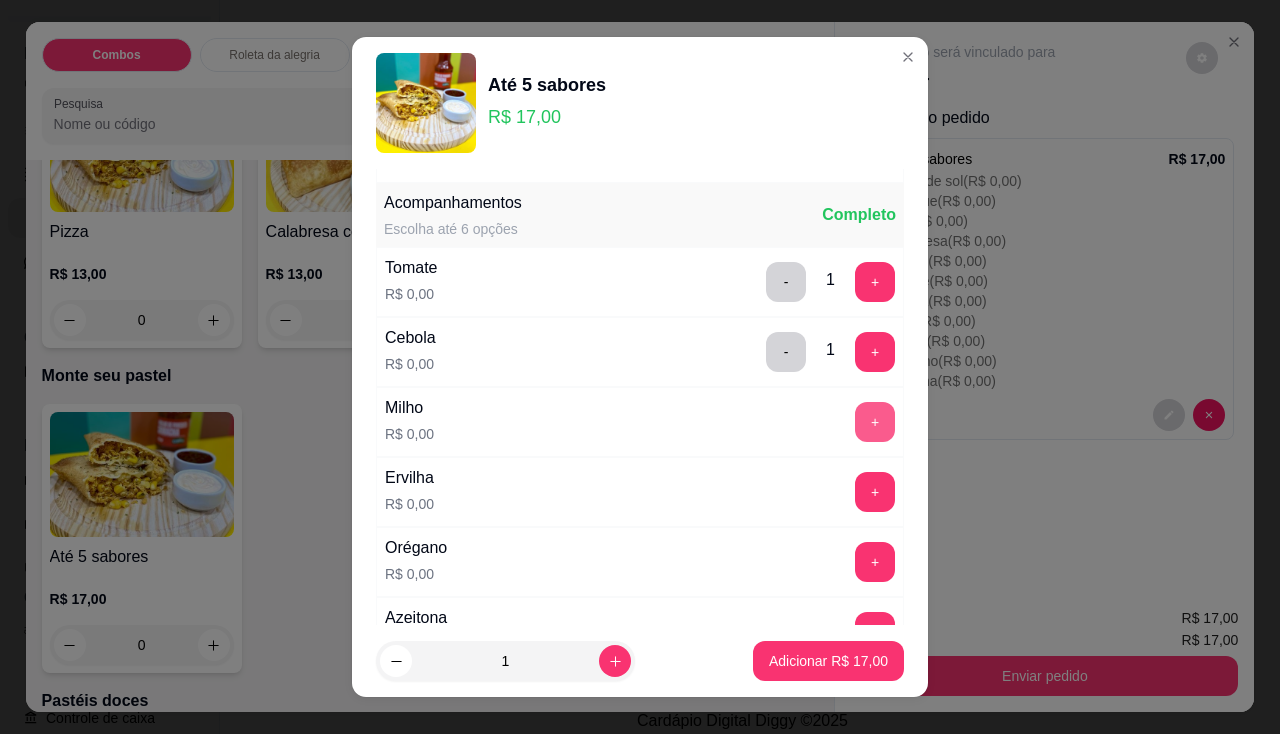 click on "+" at bounding box center [875, 422] 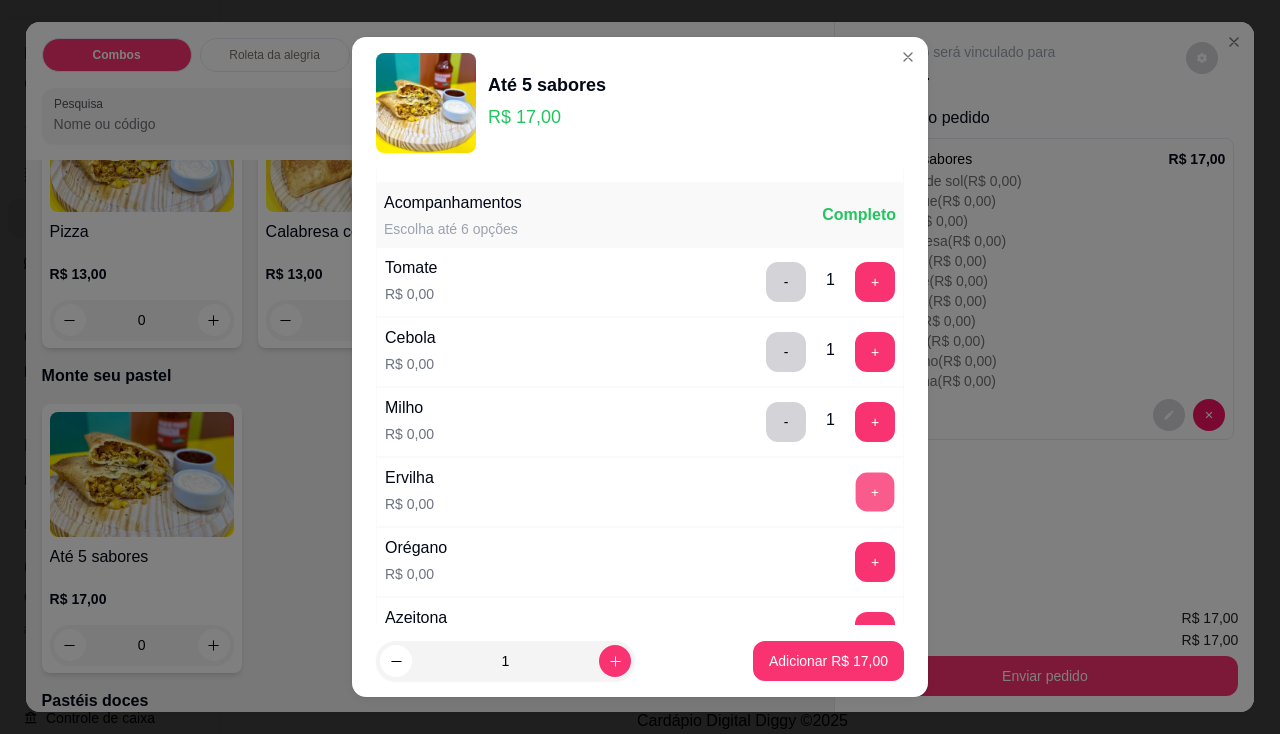 click on "+" at bounding box center [875, 491] 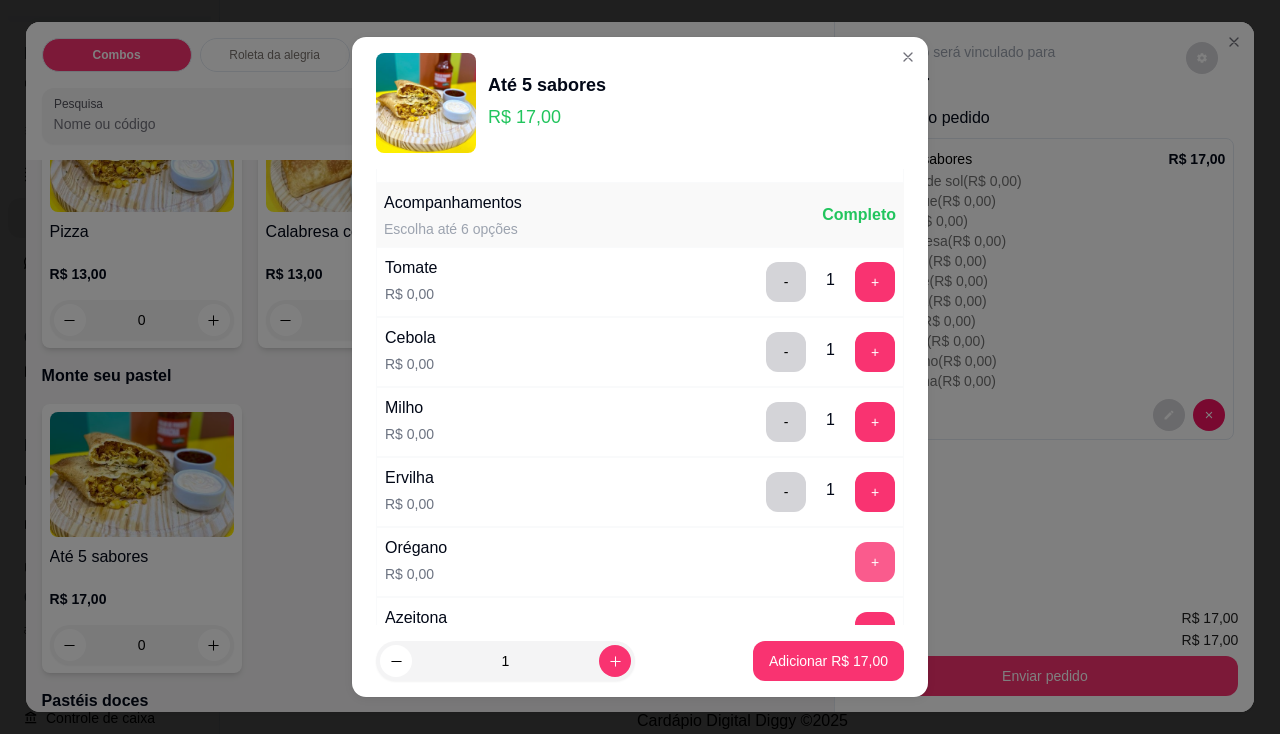 click on "+" at bounding box center (875, 562) 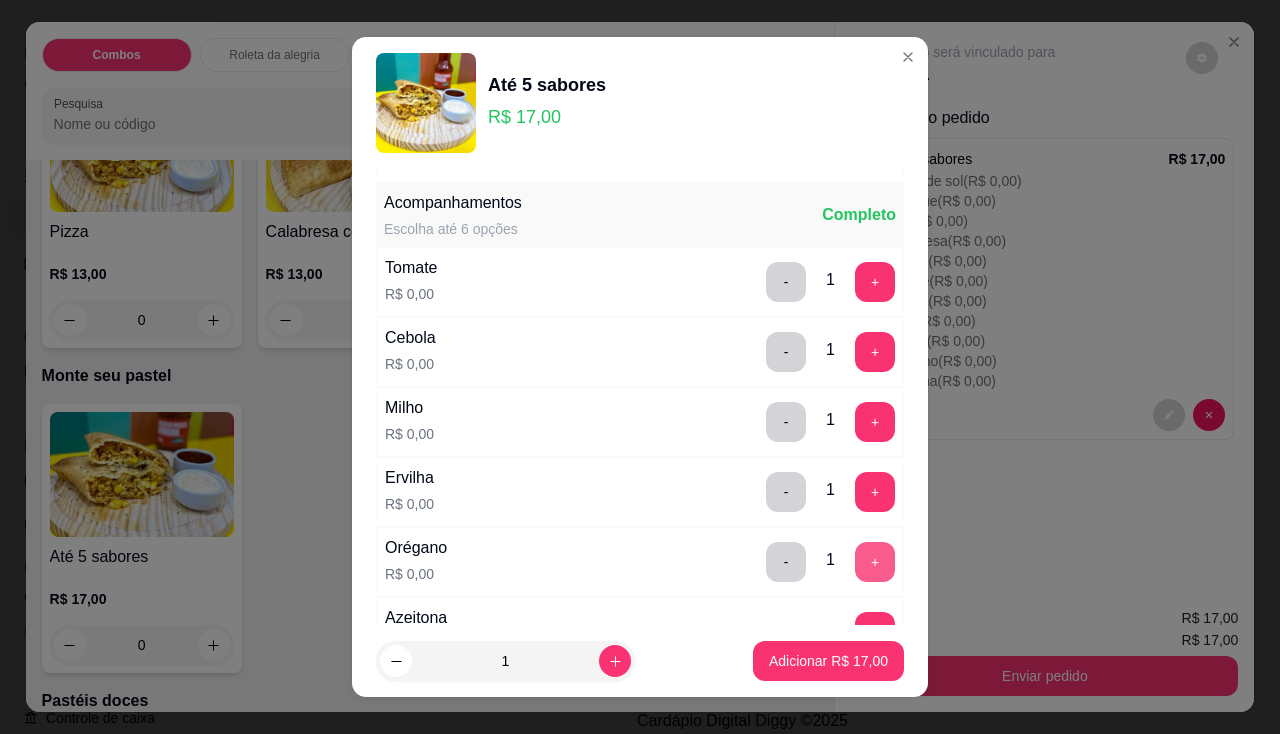 scroll, scrollTop: 1000, scrollLeft: 0, axis: vertical 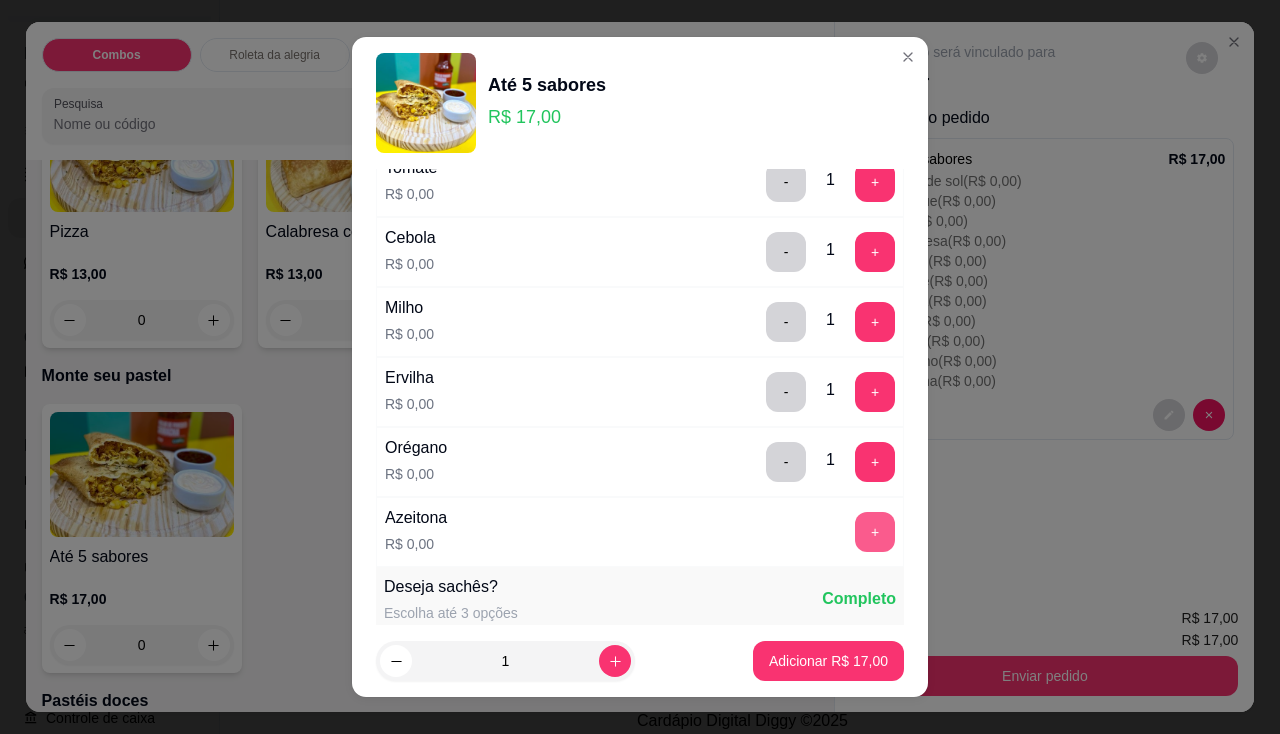 click on "+" at bounding box center (875, 532) 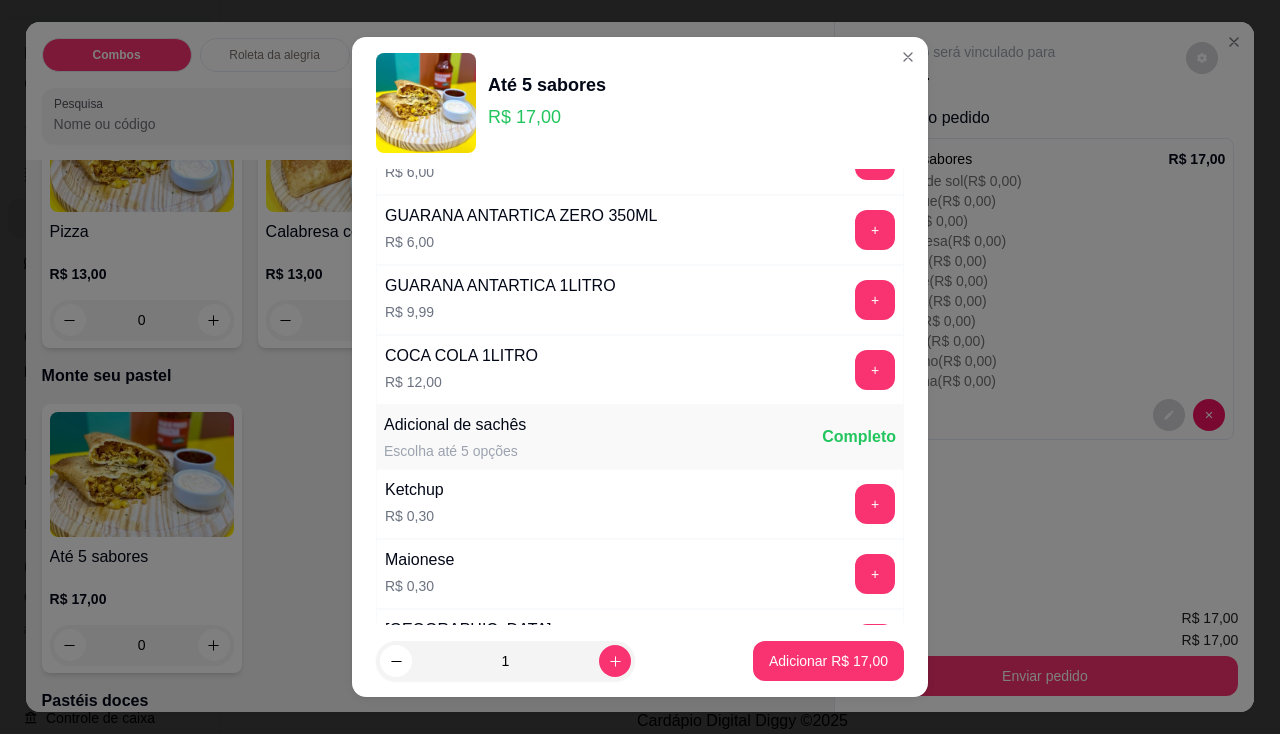 scroll, scrollTop: 2403, scrollLeft: 0, axis: vertical 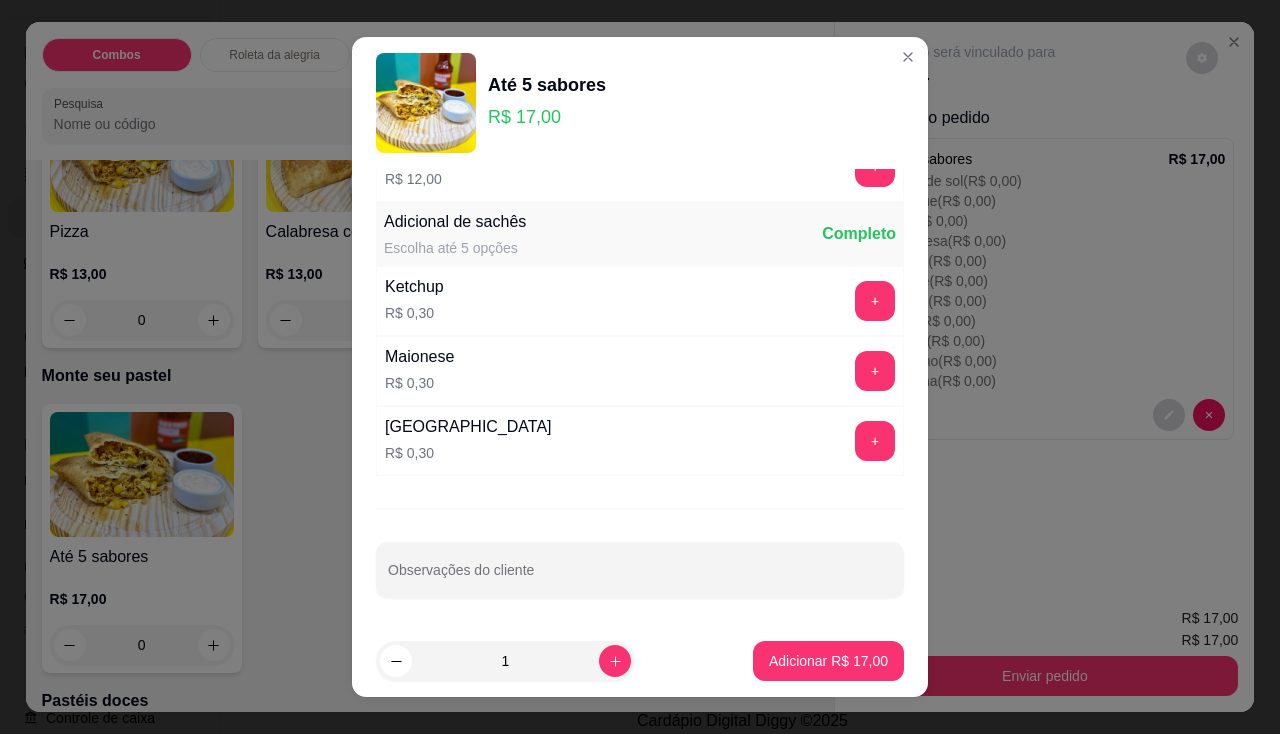 click at bounding box center (640, 570) 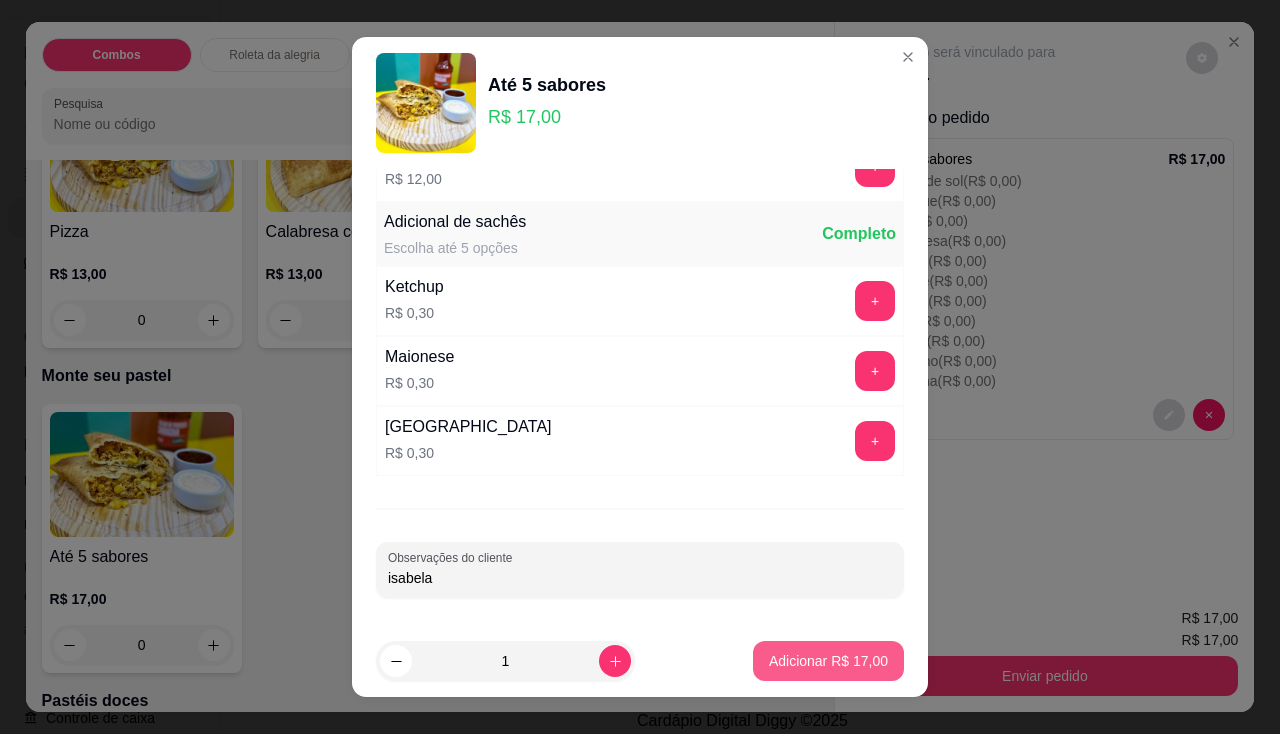 type on "isabela" 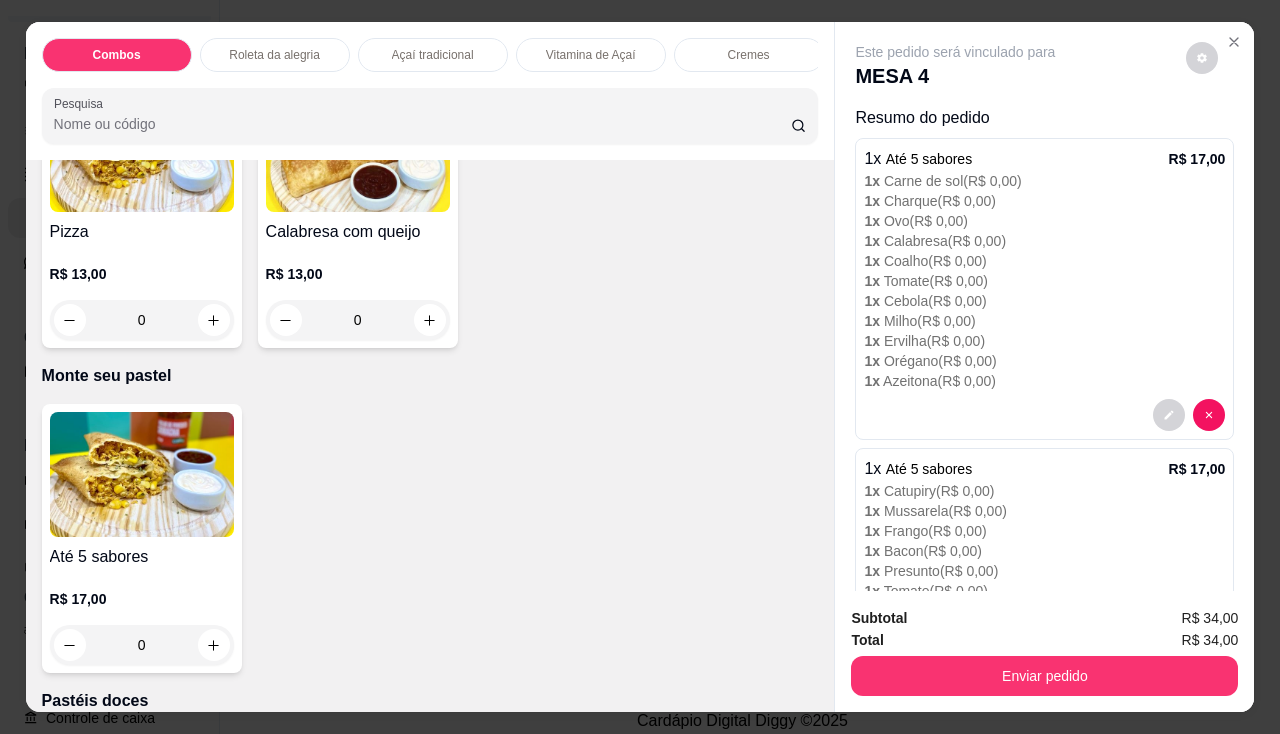 click at bounding box center [142, 474] 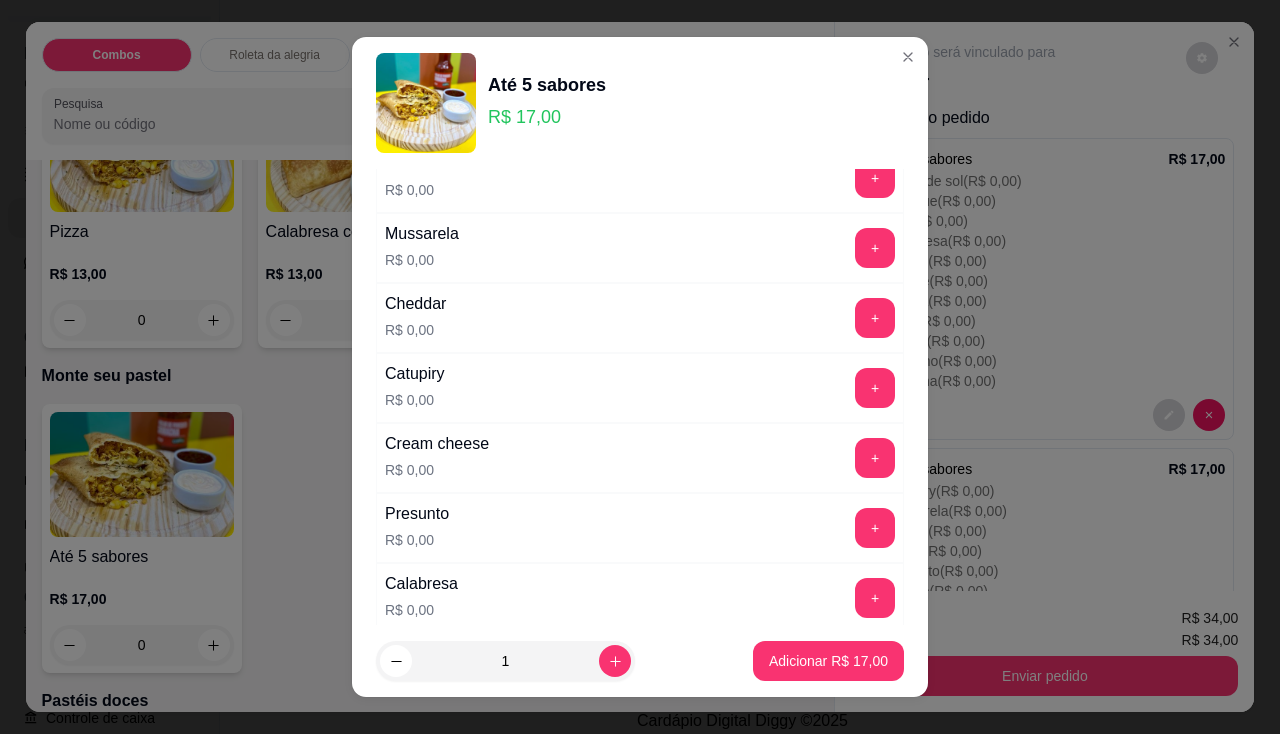 scroll, scrollTop: 200, scrollLeft: 0, axis: vertical 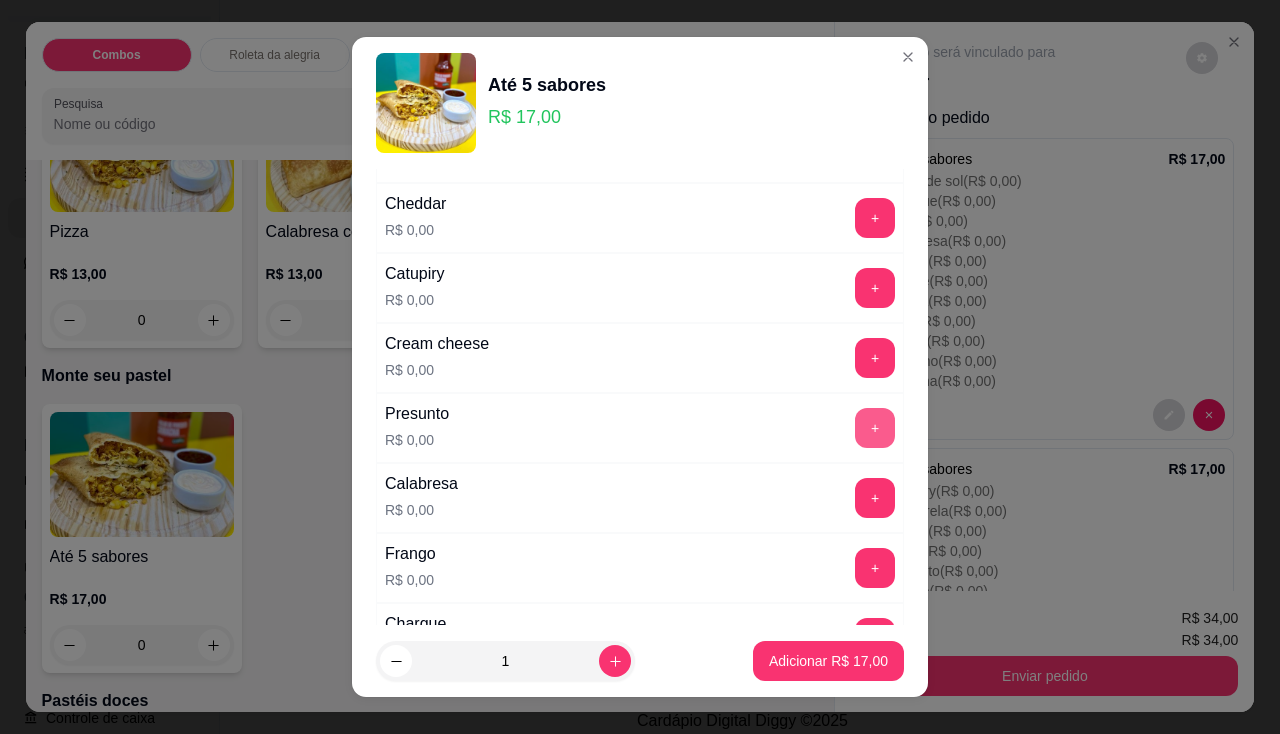 click on "+" at bounding box center (875, 428) 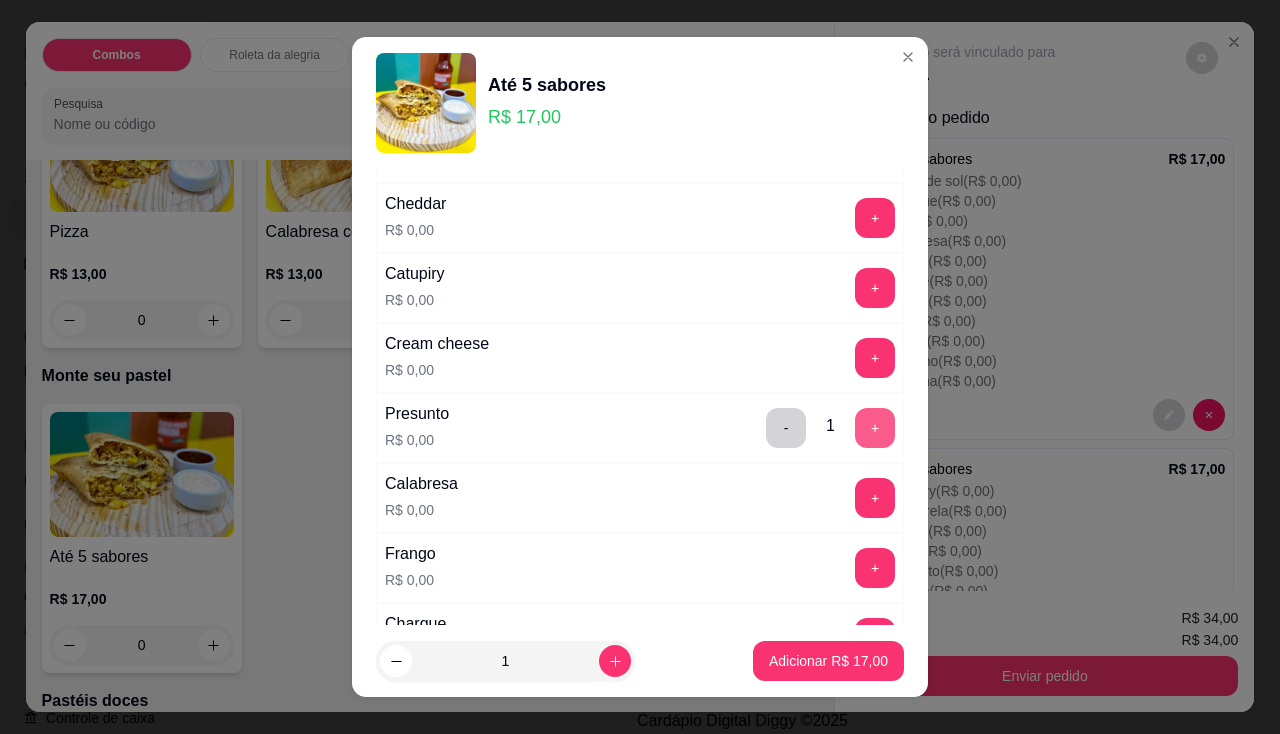 scroll, scrollTop: 0, scrollLeft: 0, axis: both 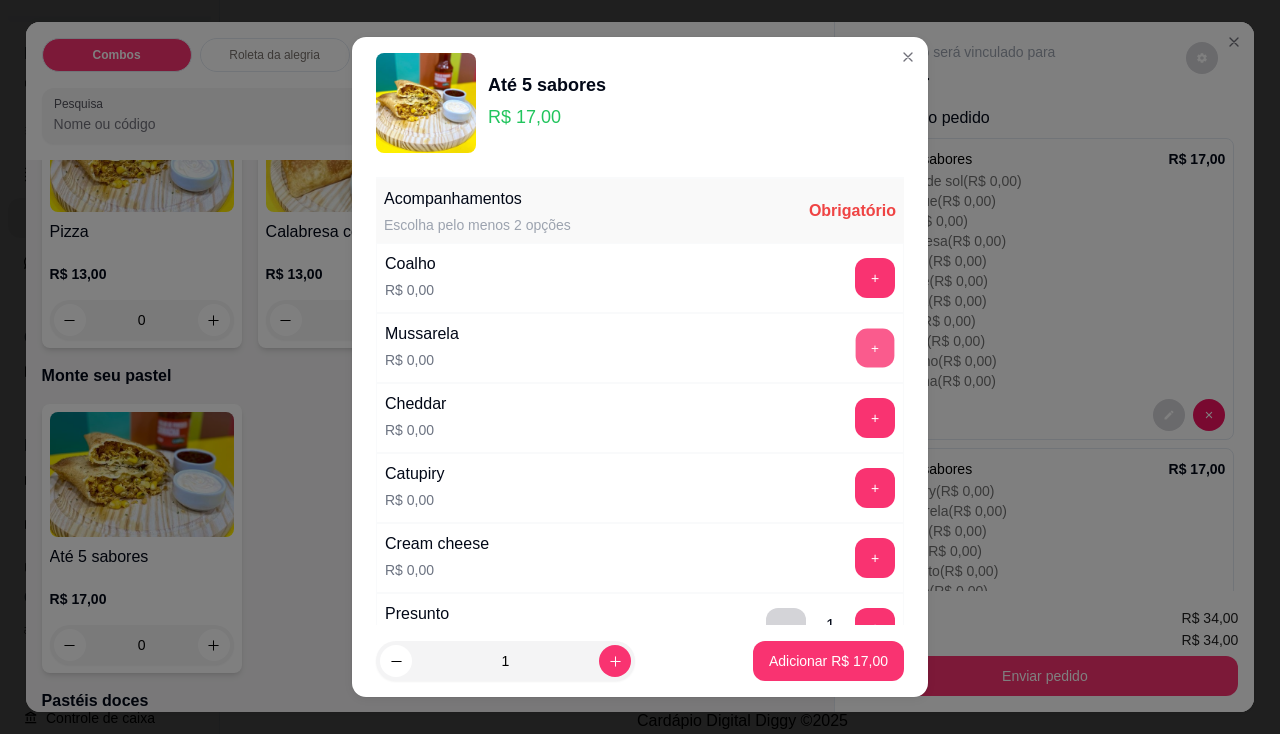 click on "+" at bounding box center [875, 347] 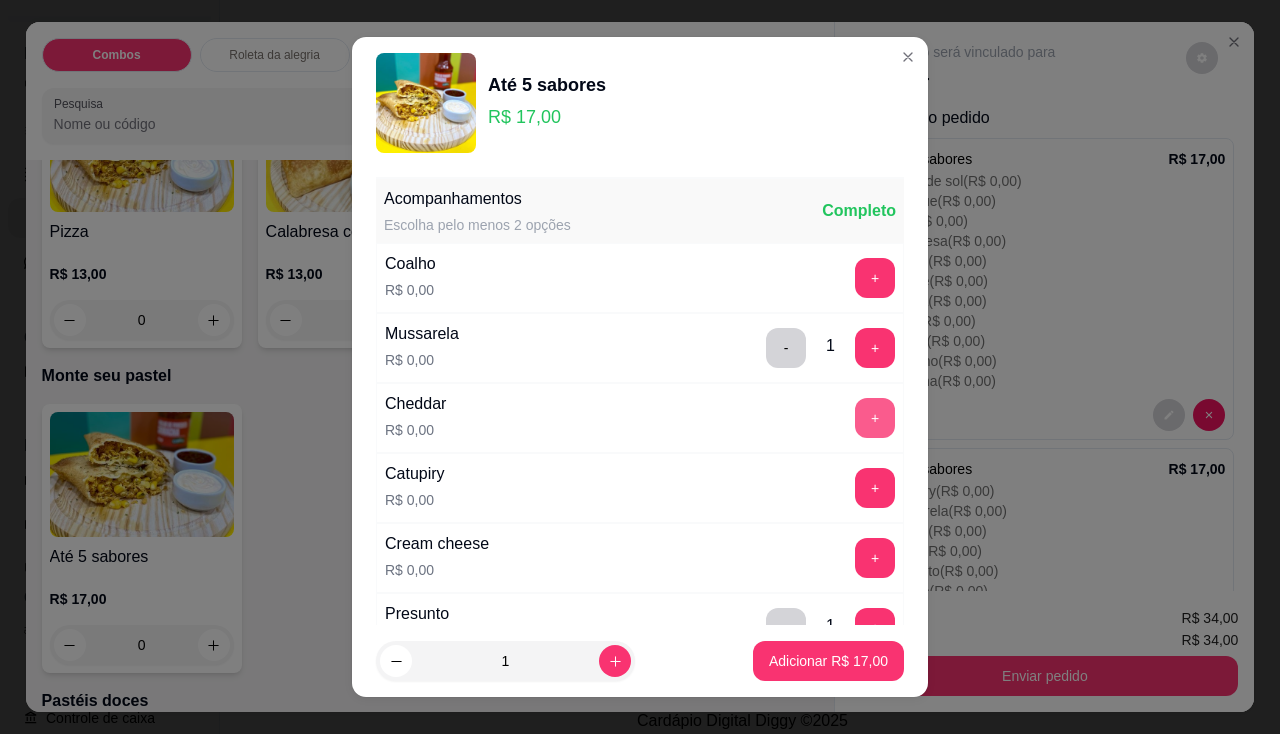 scroll, scrollTop: 200, scrollLeft: 0, axis: vertical 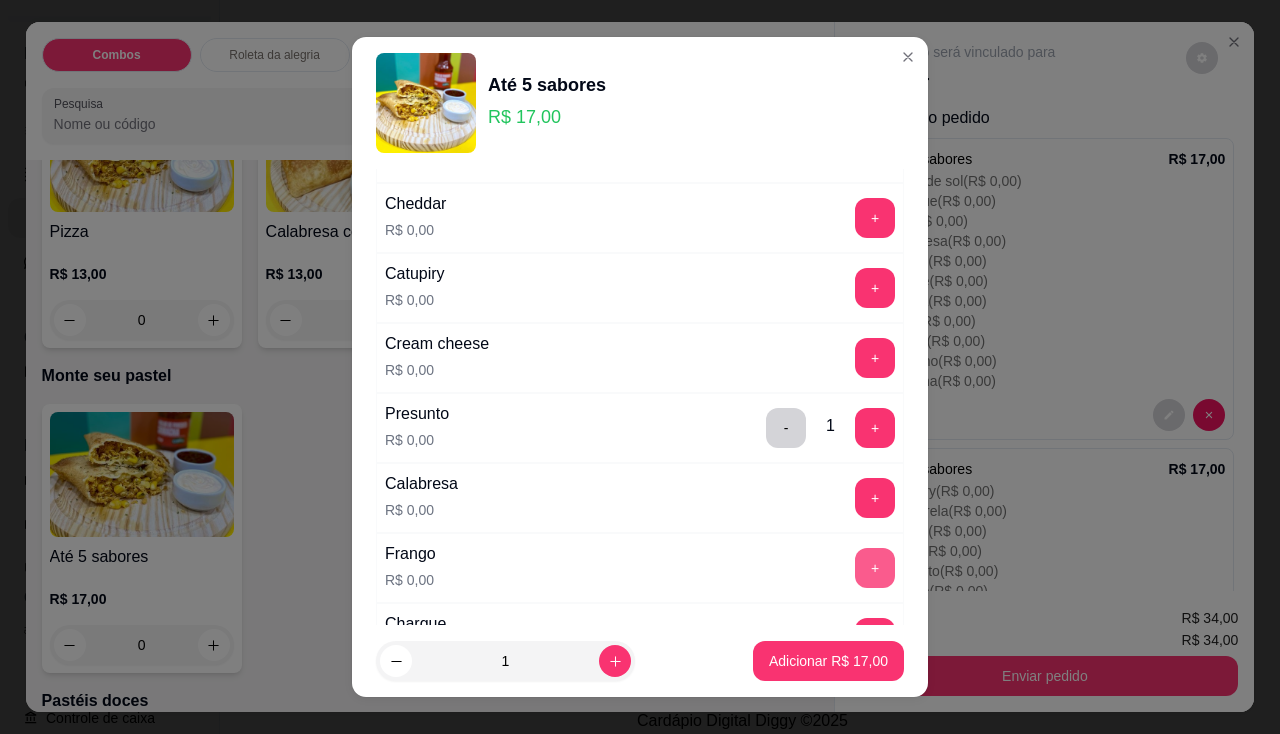 click on "+" at bounding box center (875, 568) 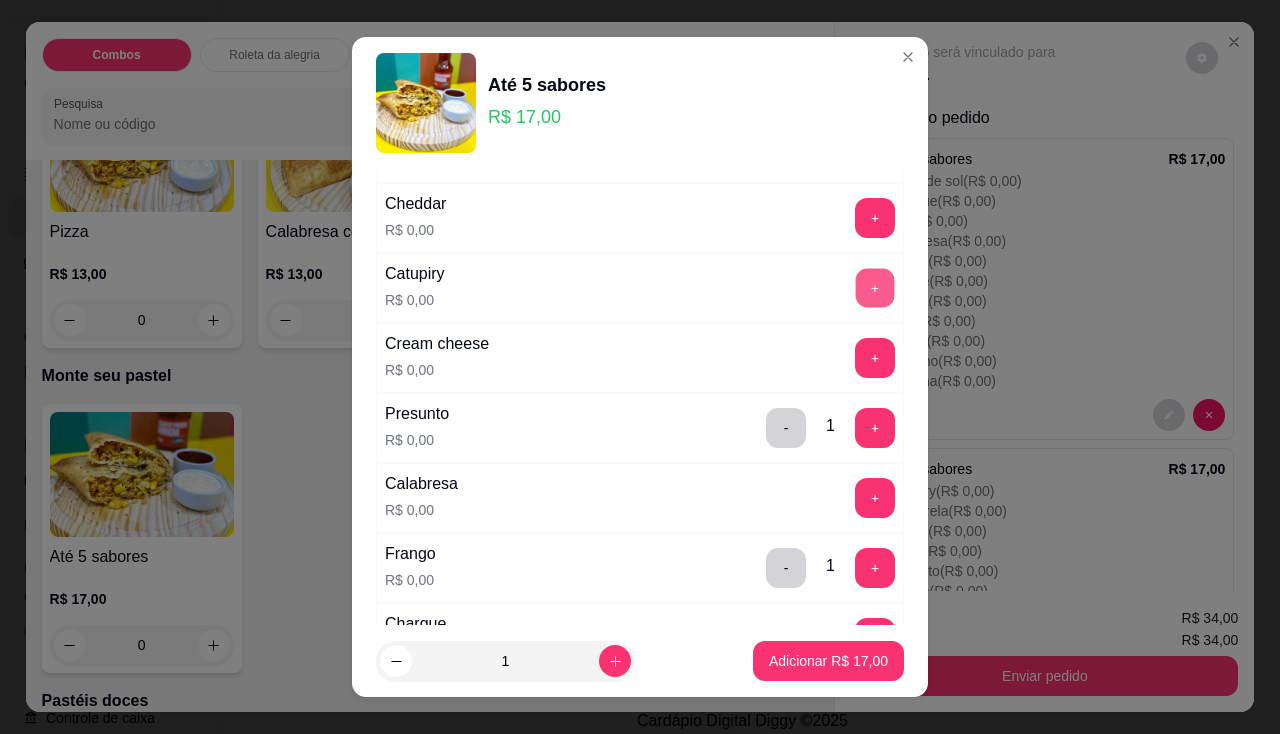 click on "+" at bounding box center (875, 287) 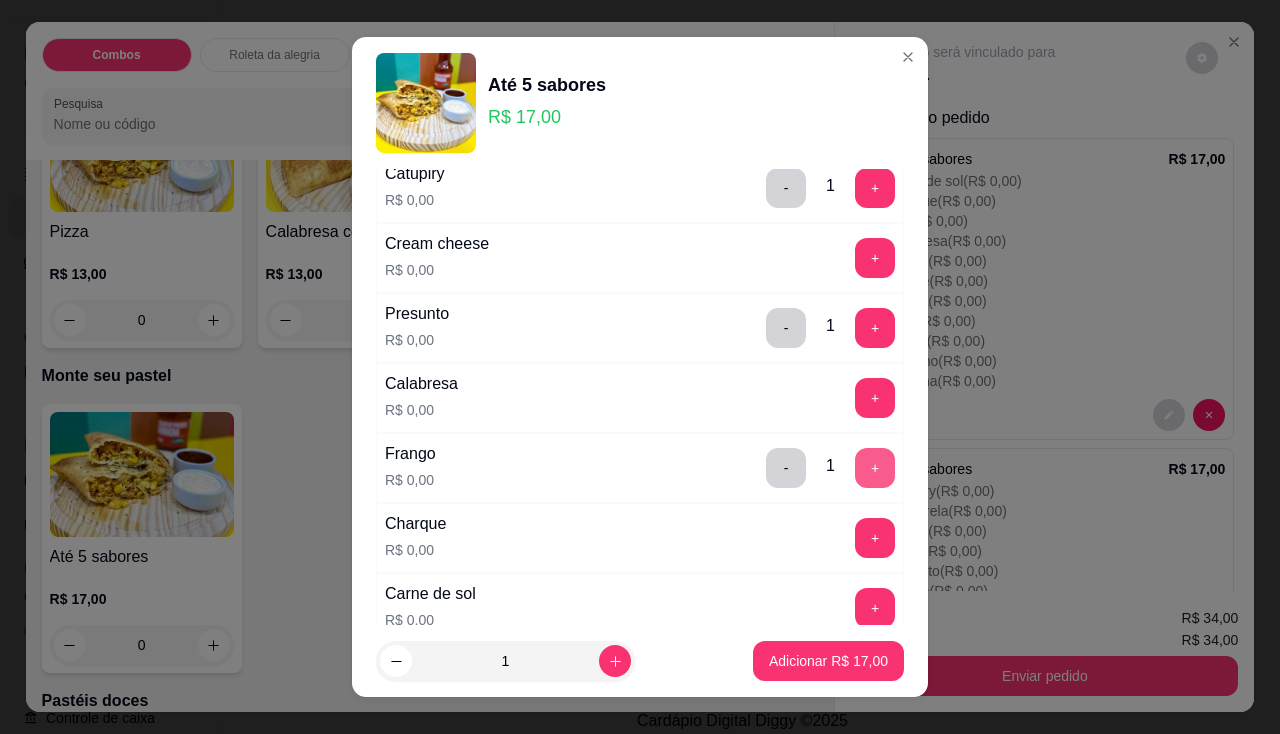 scroll, scrollTop: 400, scrollLeft: 0, axis: vertical 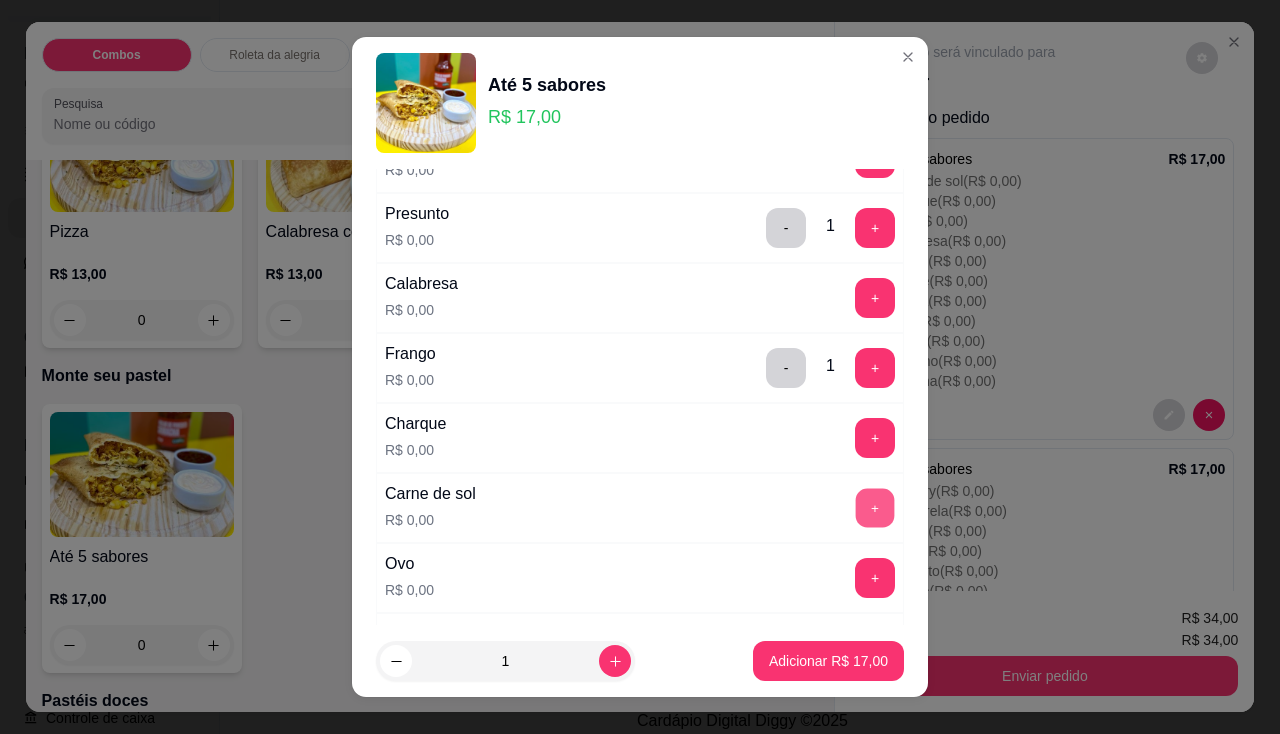 click on "+" at bounding box center (875, 507) 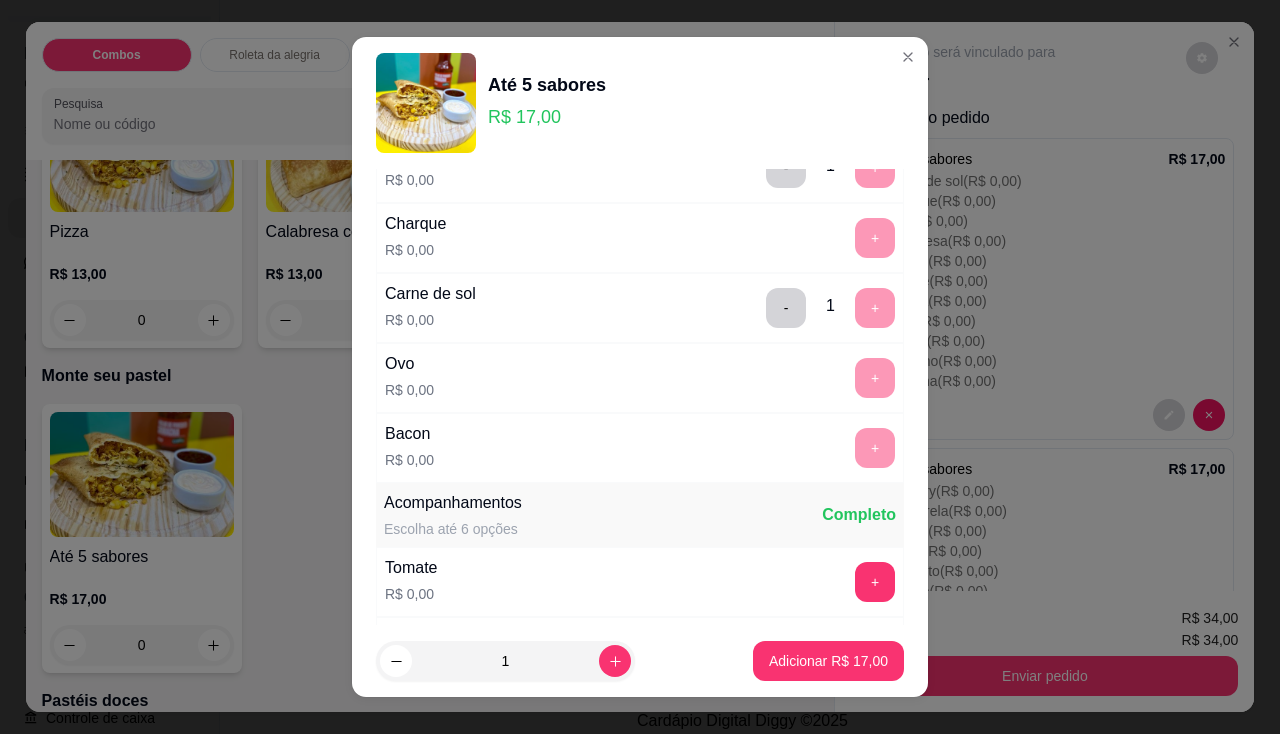 scroll, scrollTop: 800, scrollLeft: 0, axis: vertical 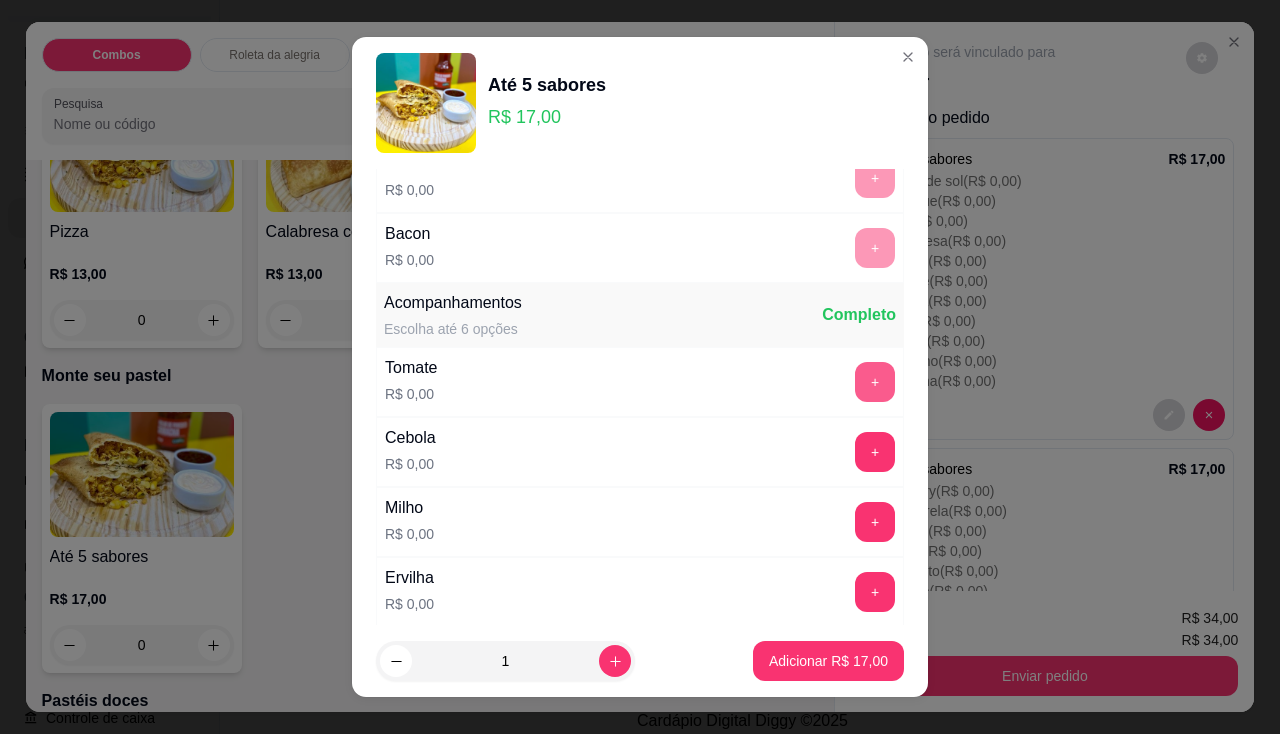 click on "+" at bounding box center [875, 382] 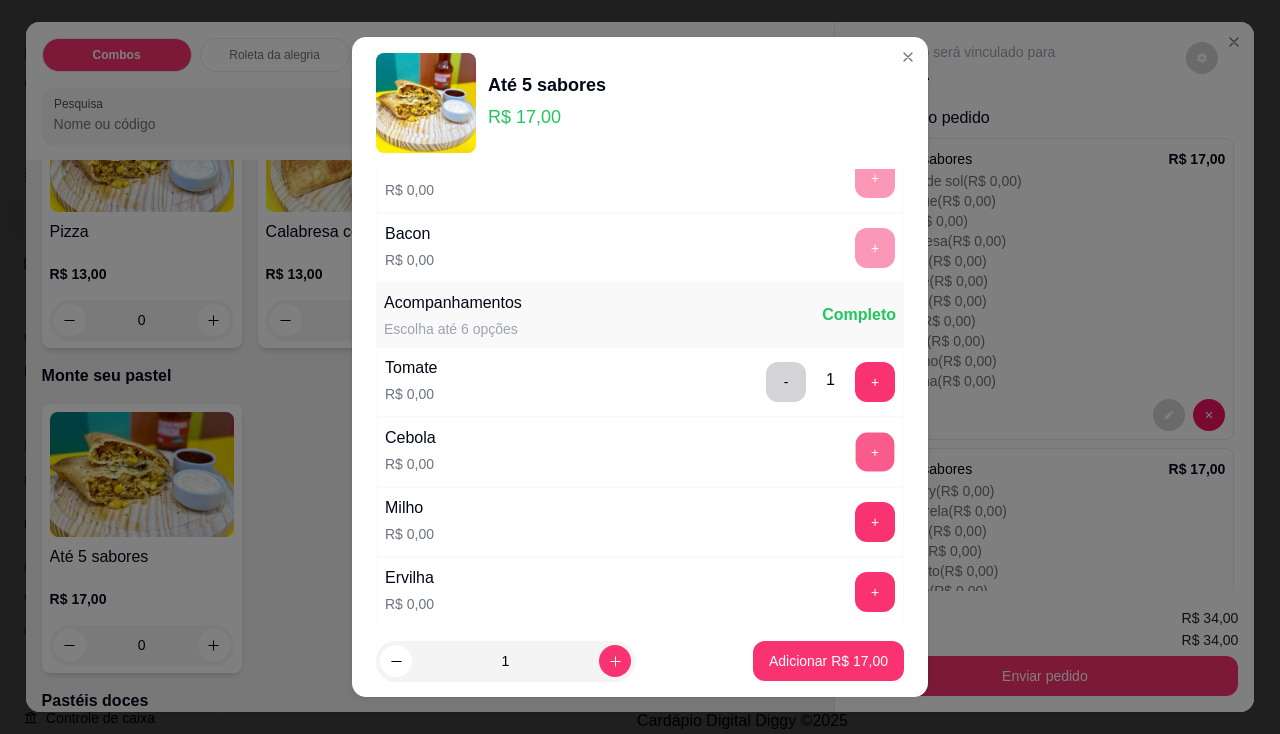 click on "+" at bounding box center (875, 451) 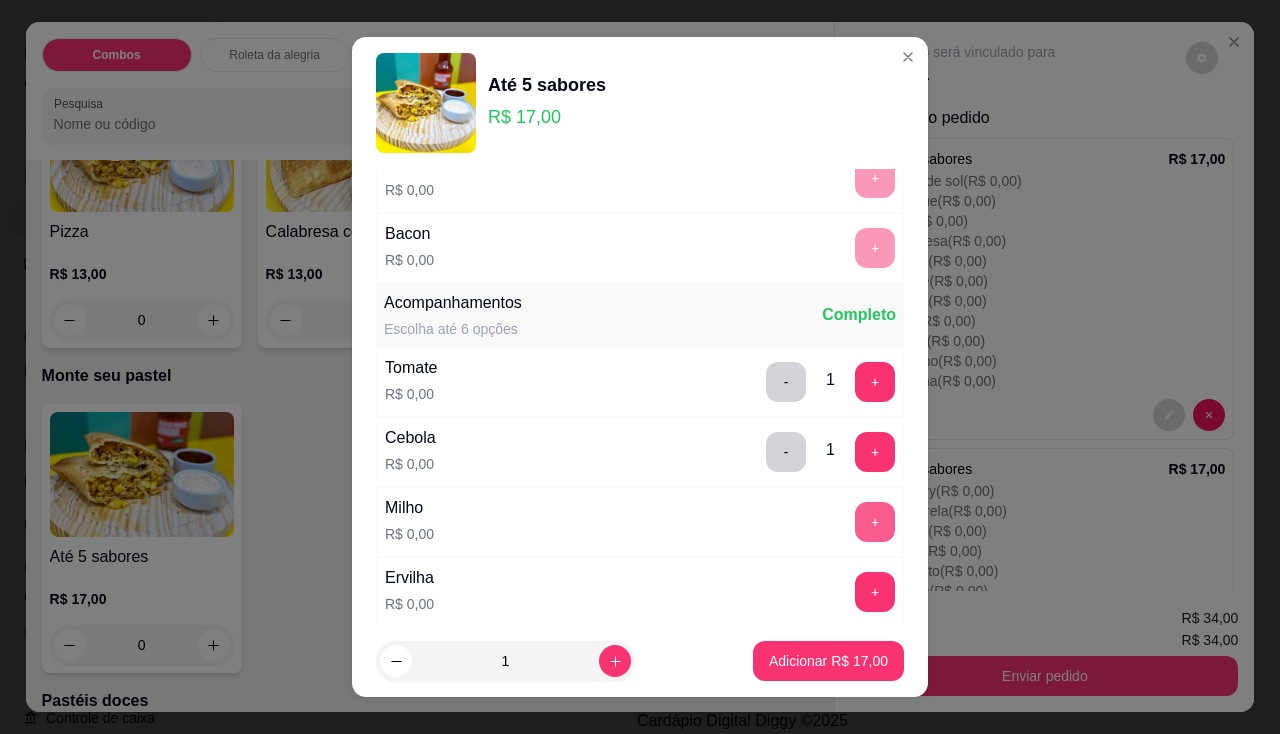click on "+" at bounding box center [875, 522] 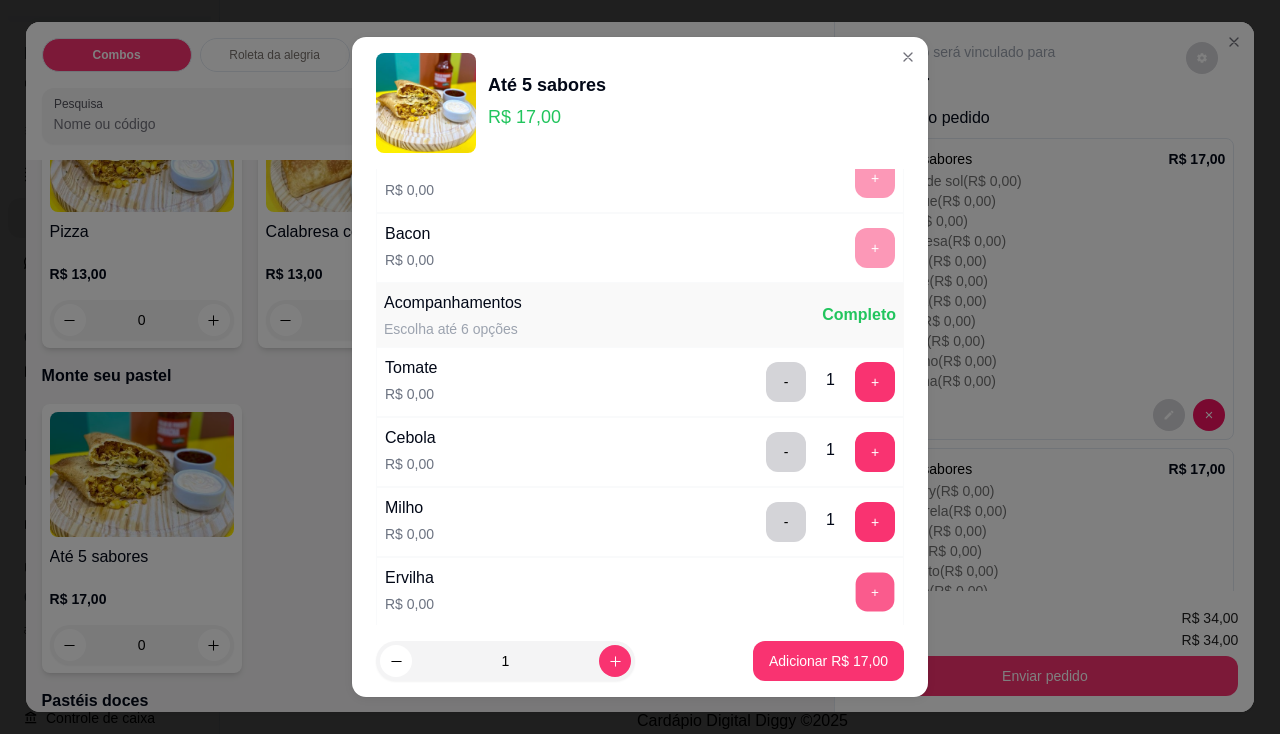 click on "+" at bounding box center [875, 591] 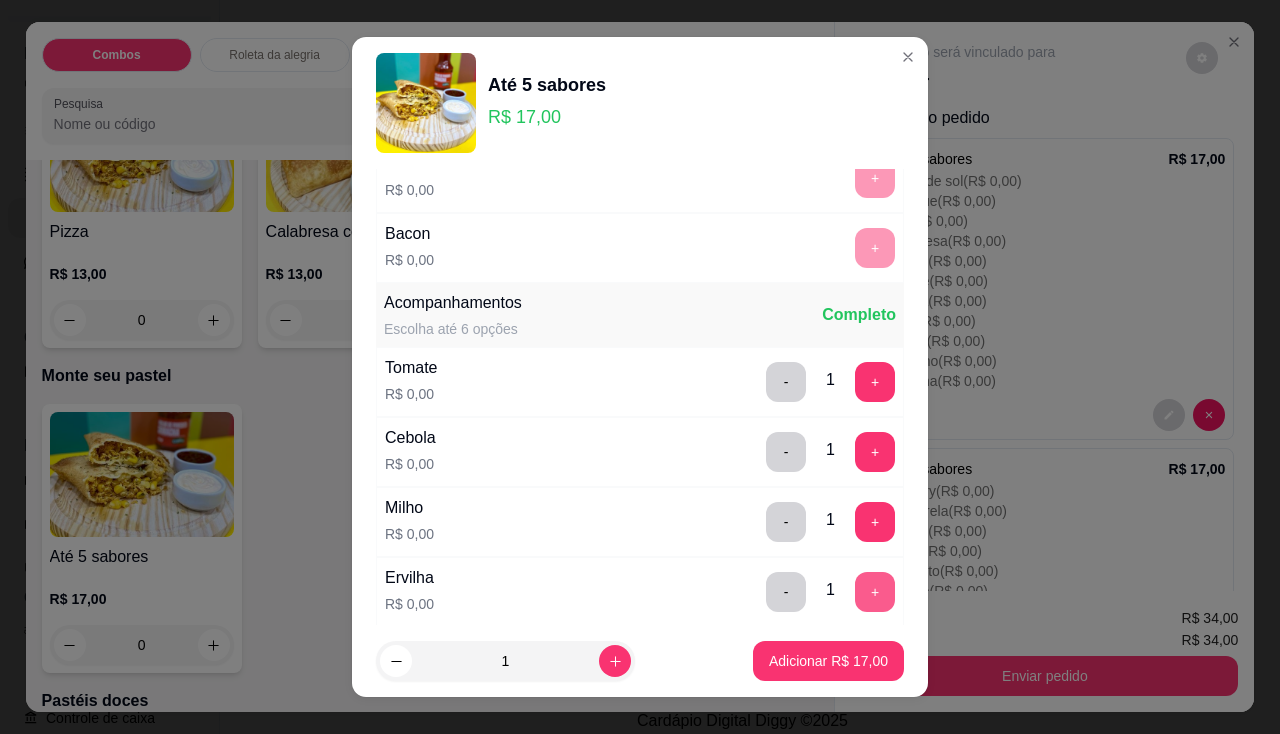scroll, scrollTop: 1000, scrollLeft: 0, axis: vertical 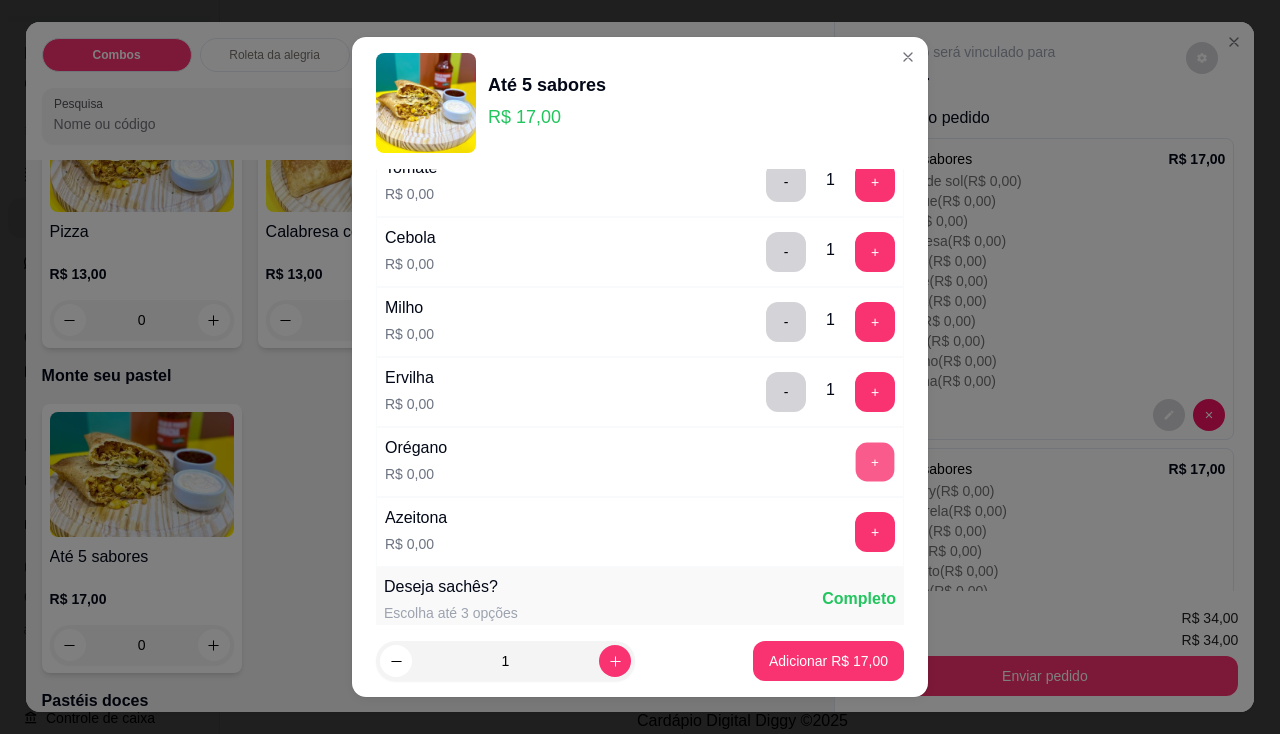 click on "+" at bounding box center [875, 461] 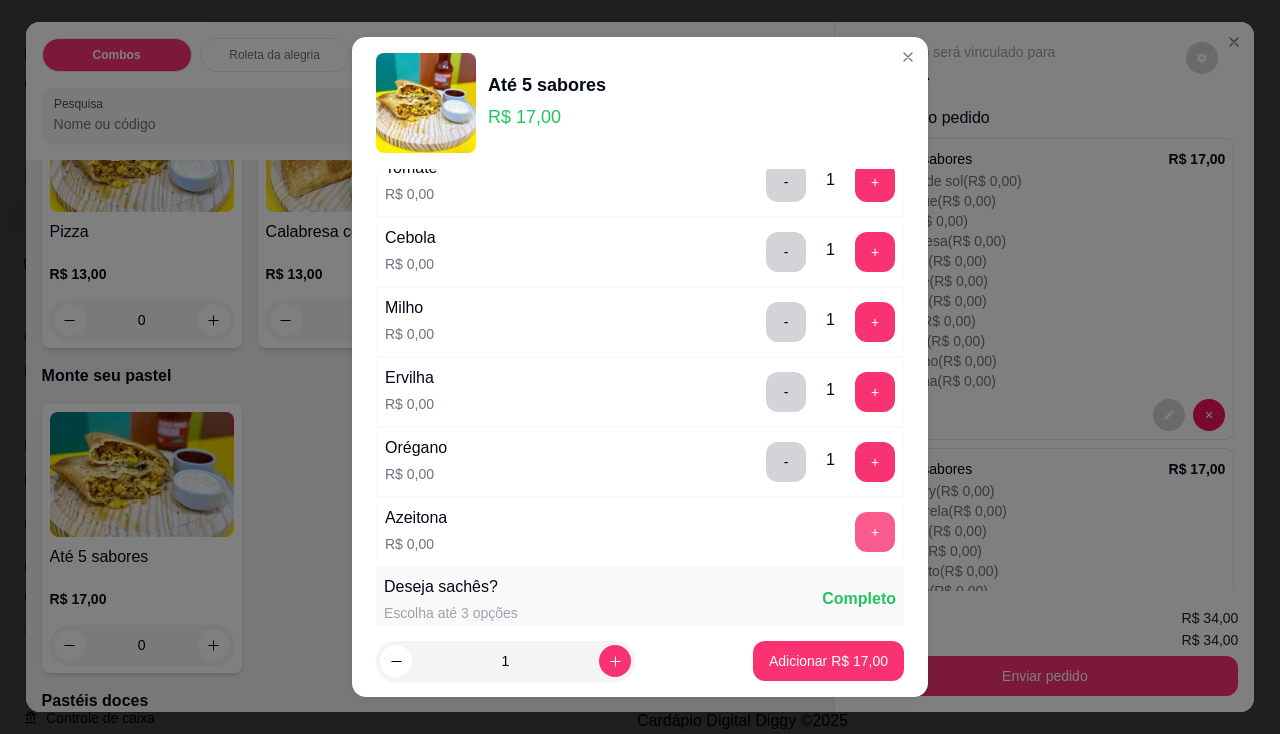 click on "+" at bounding box center [875, 532] 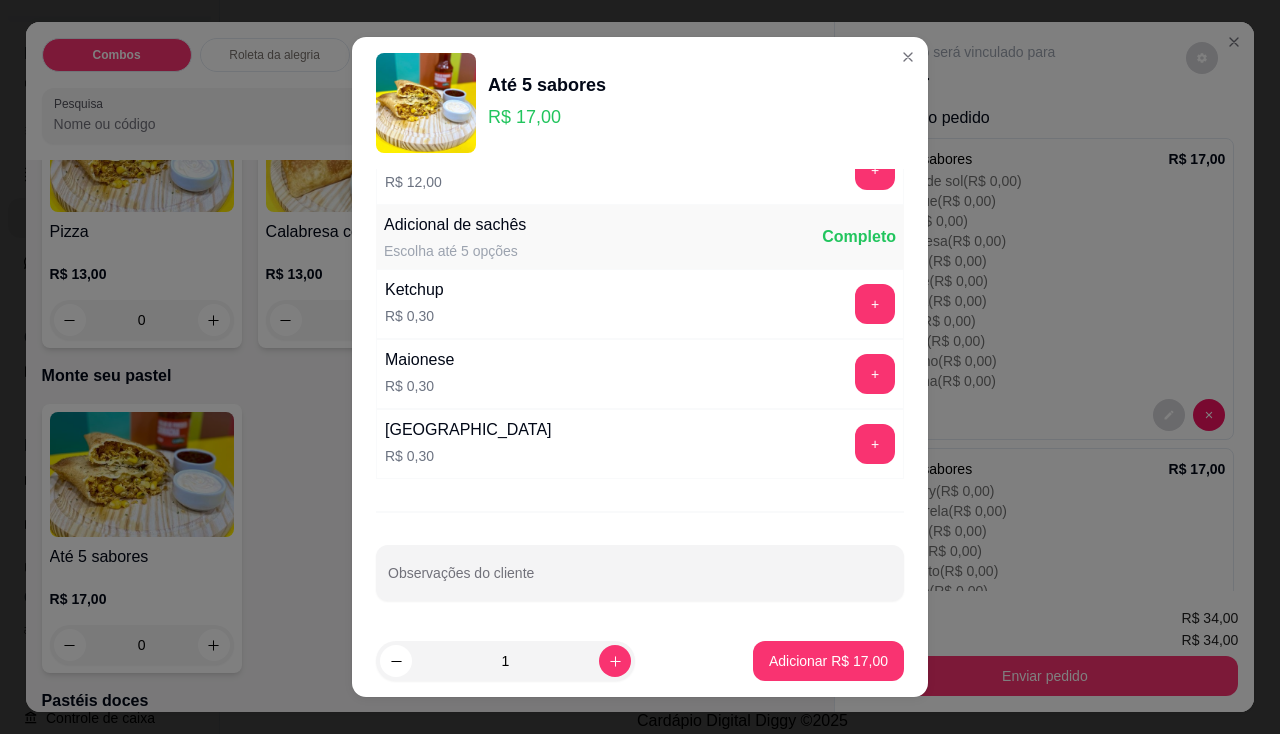 scroll, scrollTop: 2403, scrollLeft: 0, axis: vertical 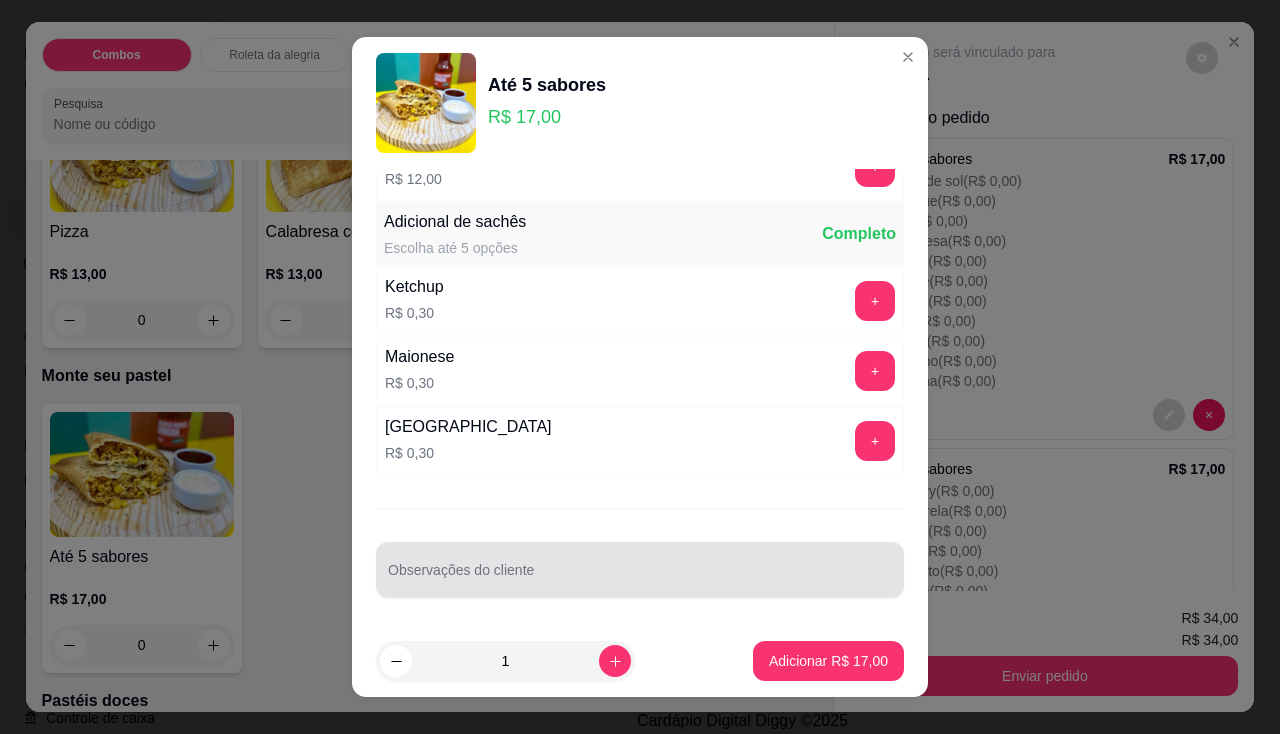 click at bounding box center (640, 570) 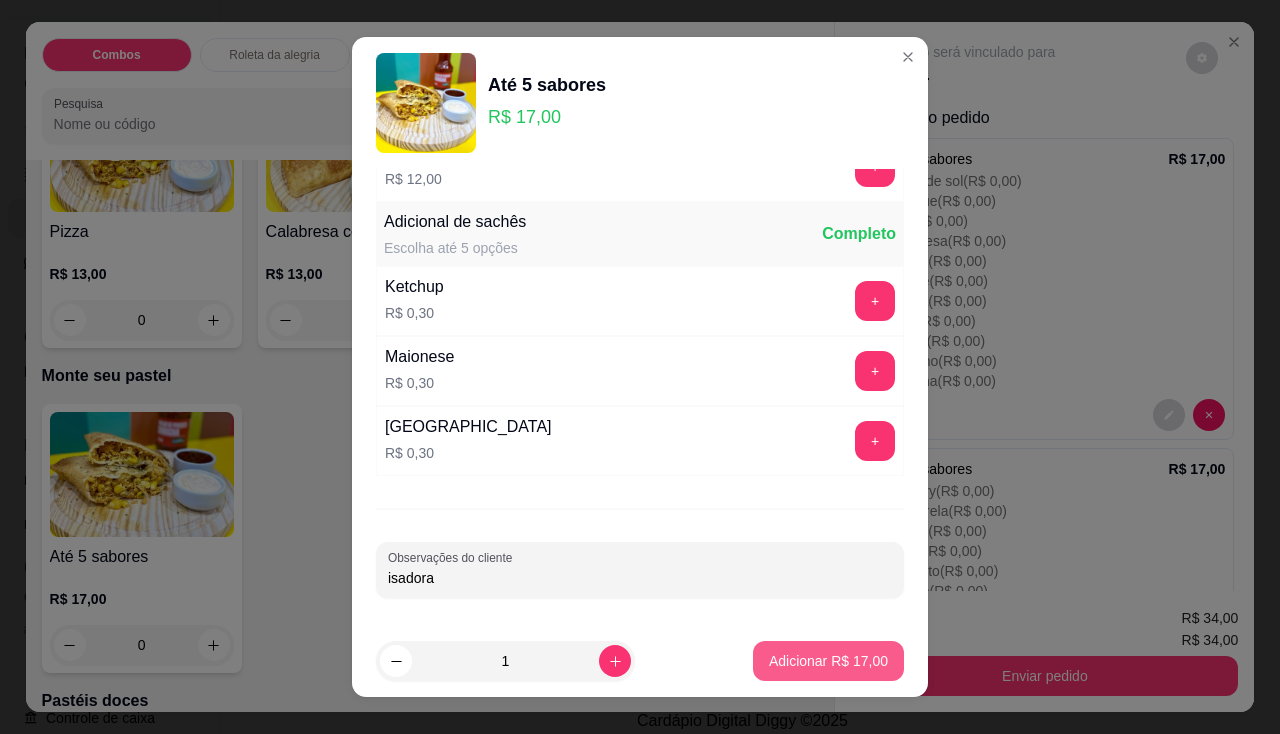 type on "isadora" 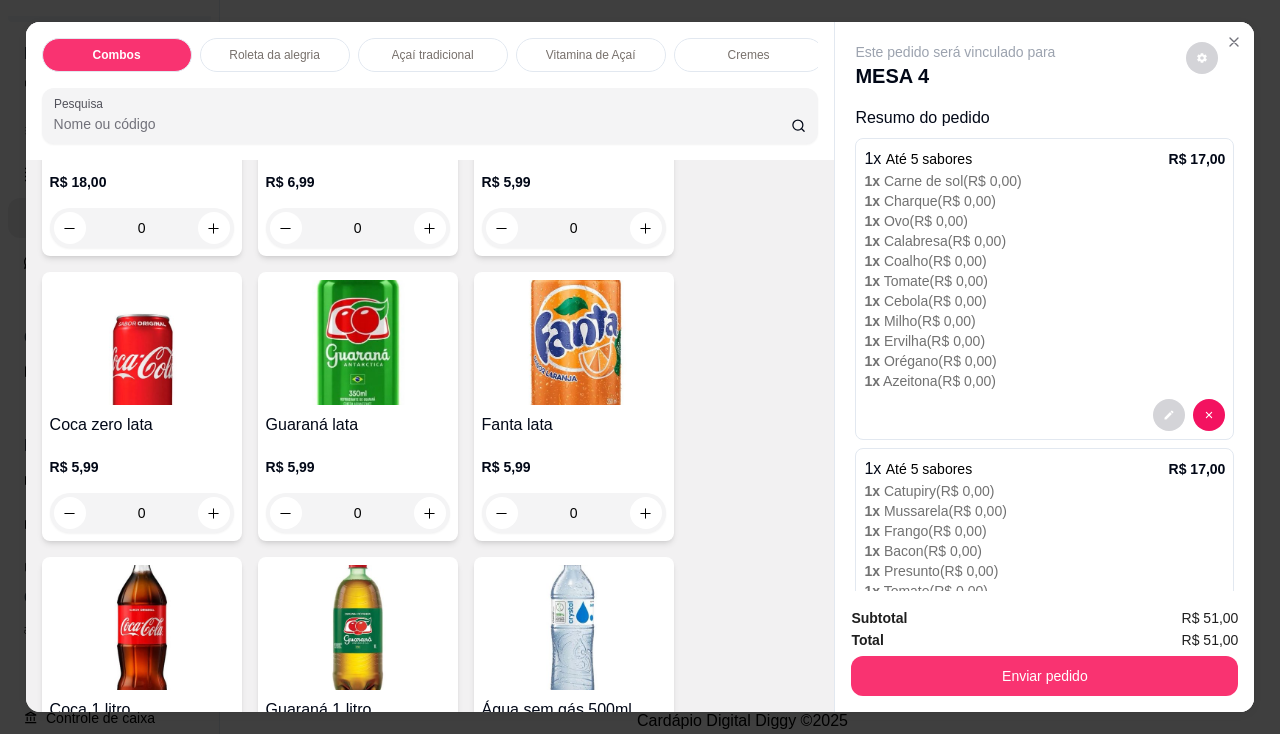 scroll, scrollTop: 4900, scrollLeft: 0, axis: vertical 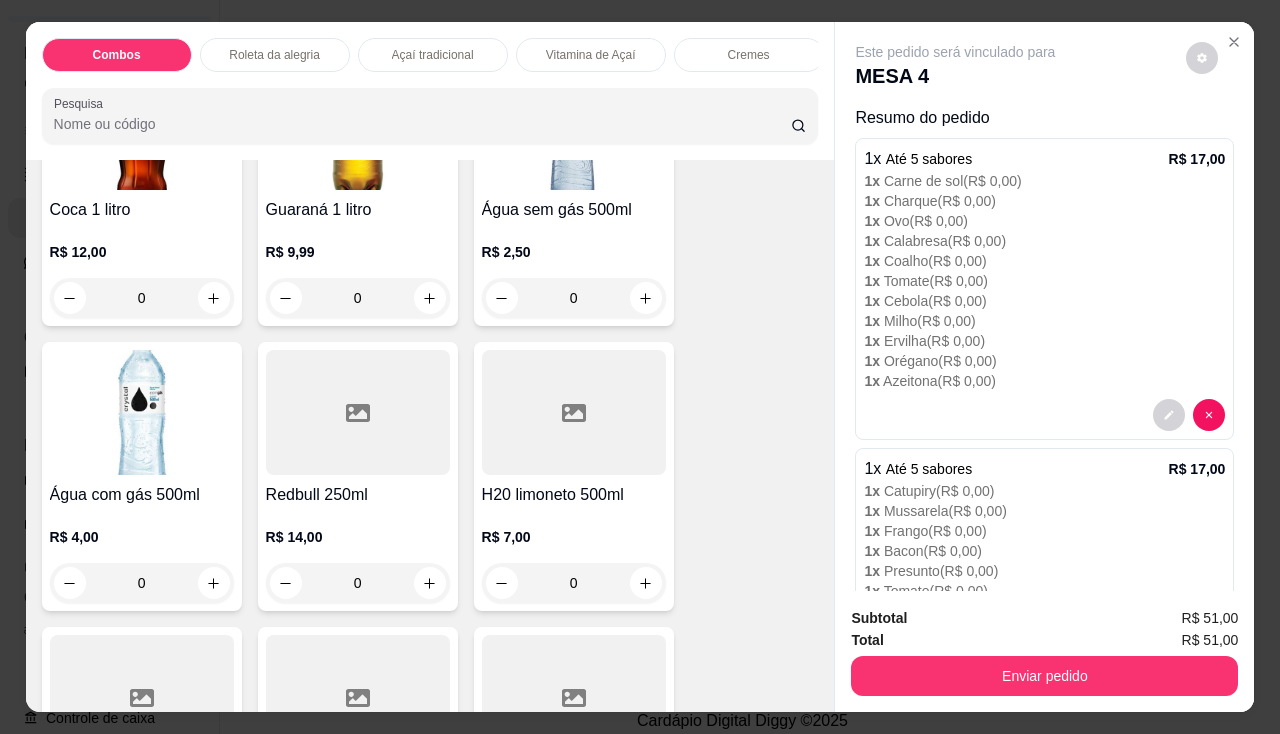 click at bounding box center (142, 127) 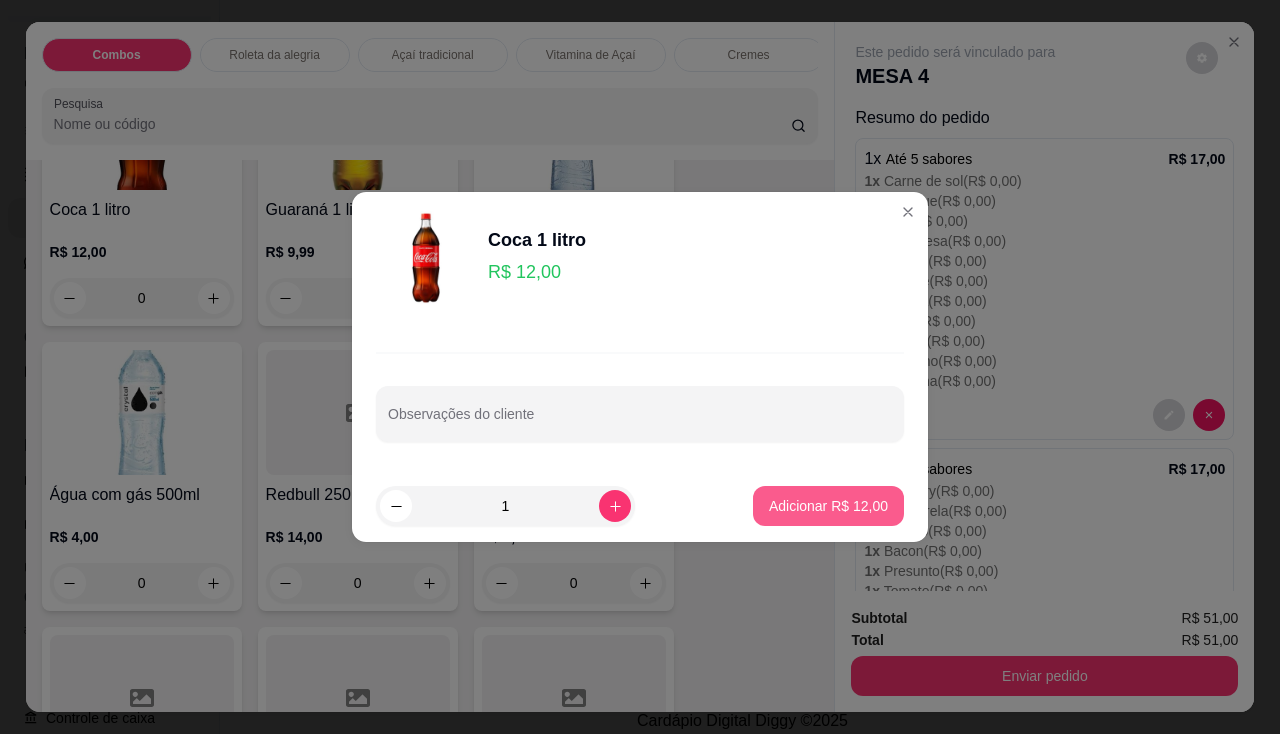click on "Adicionar   R$ 12,00" at bounding box center [828, 506] 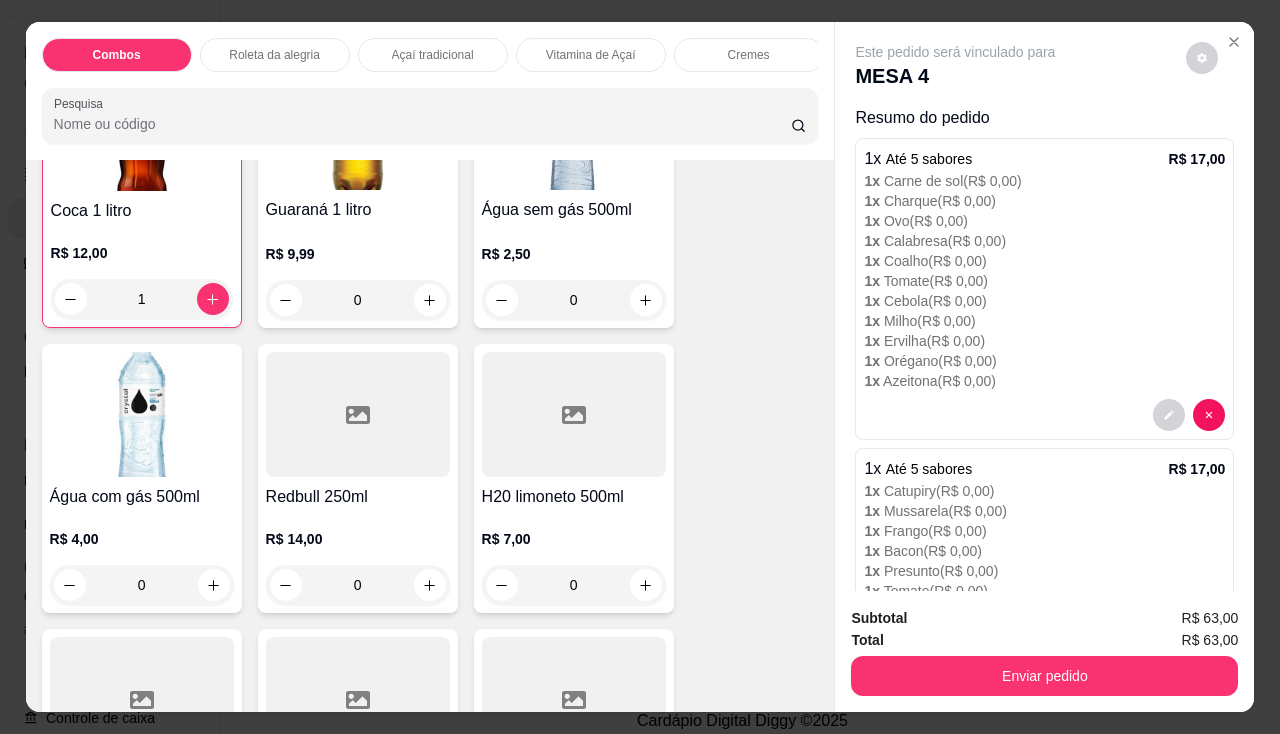 scroll, scrollTop: 4901, scrollLeft: 0, axis: vertical 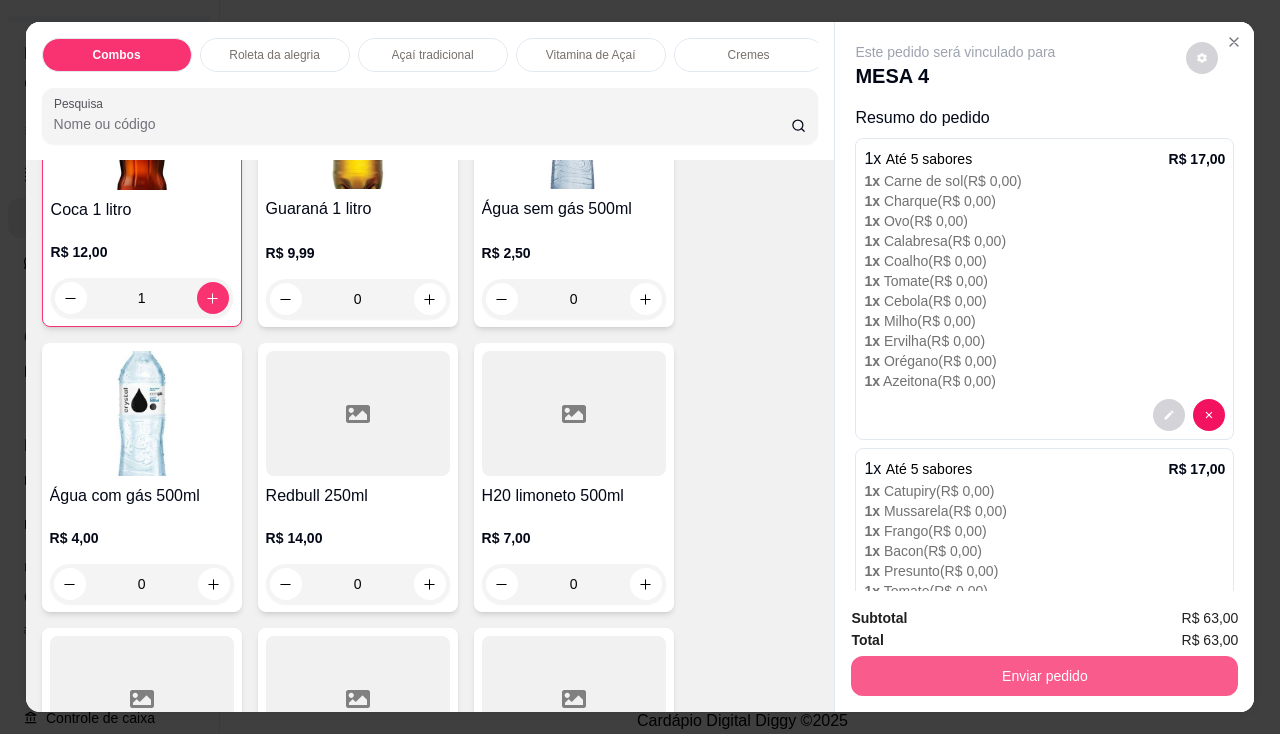 click on "Enviar pedido" at bounding box center (1044, 676) 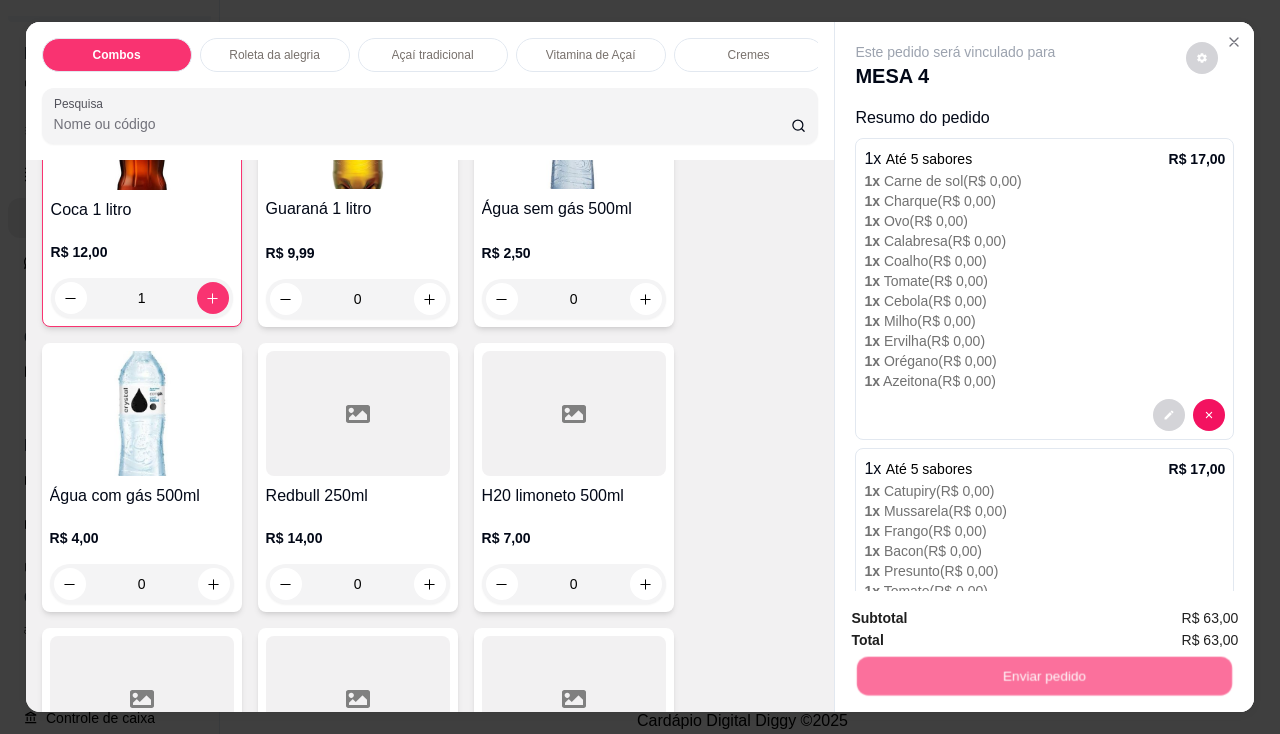 click on "Não registrar e enviar pedido" at bounding box center [979, 620] 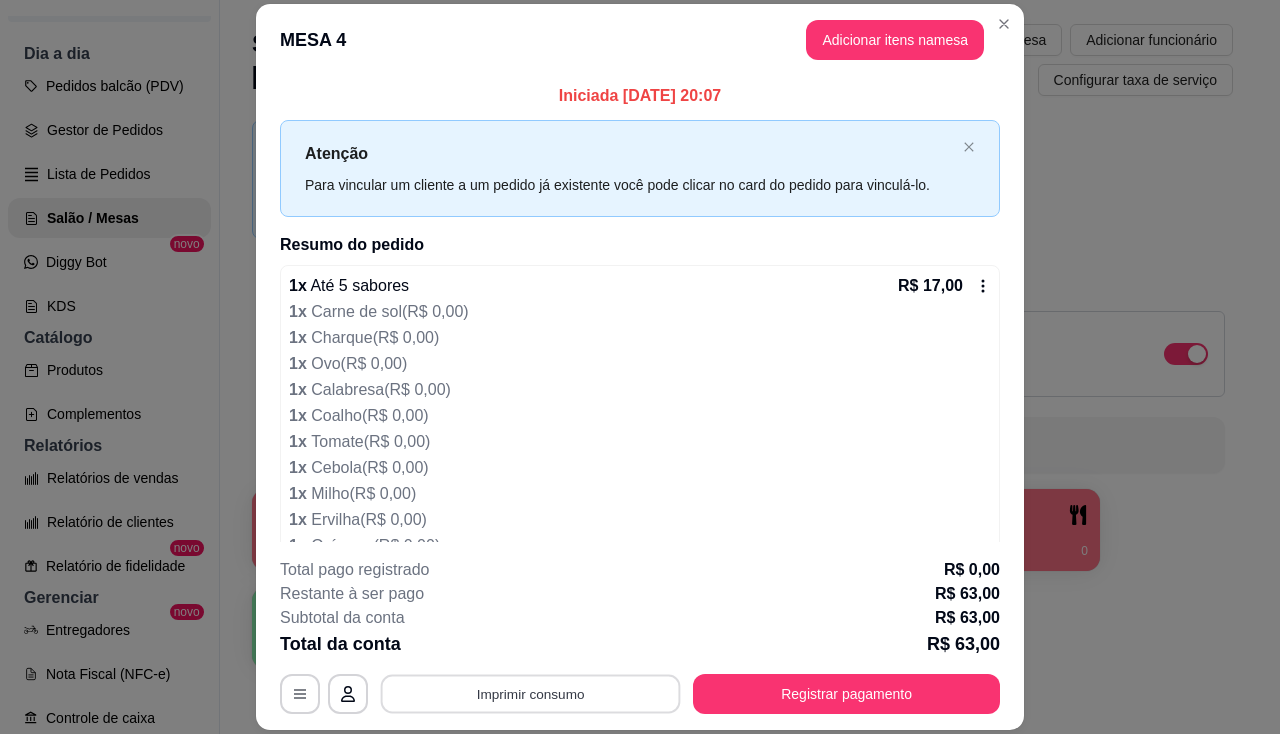 click on "Imprimir consumo" at bounding box center (531, 694) 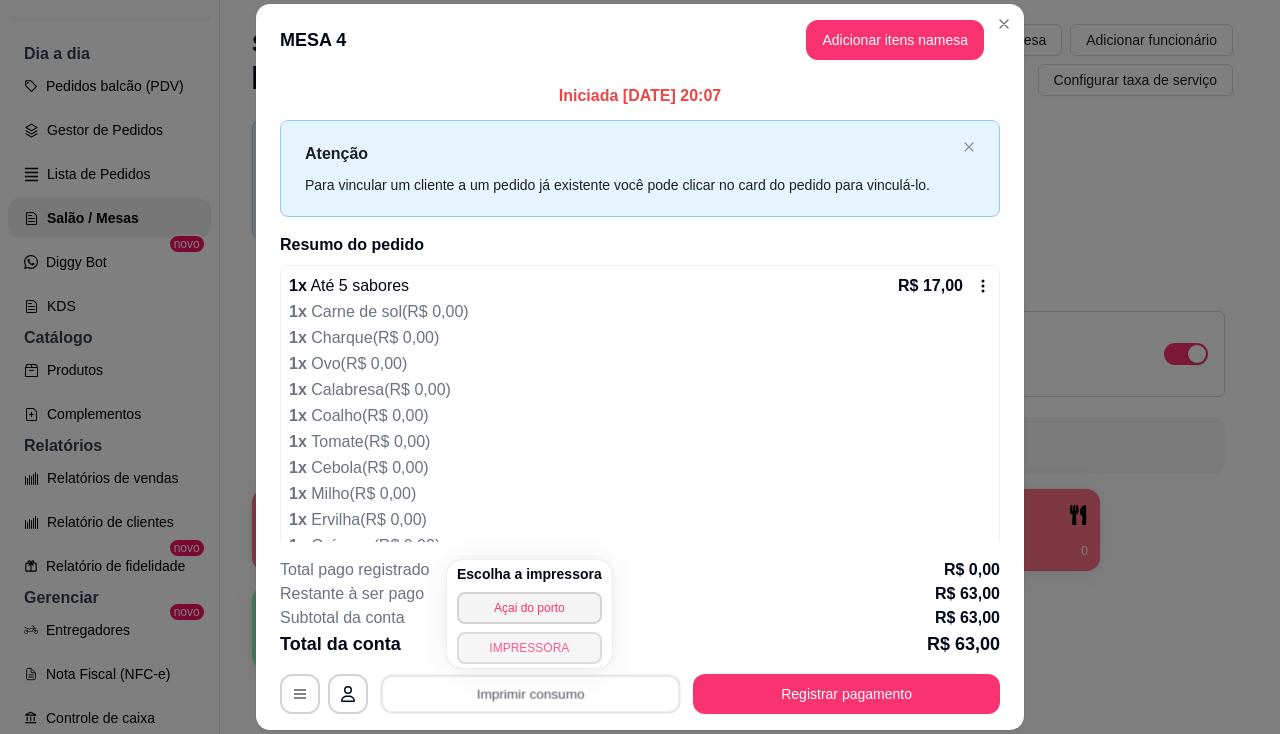 click on "IMPRESSORA" at bounding box center [529, 648] 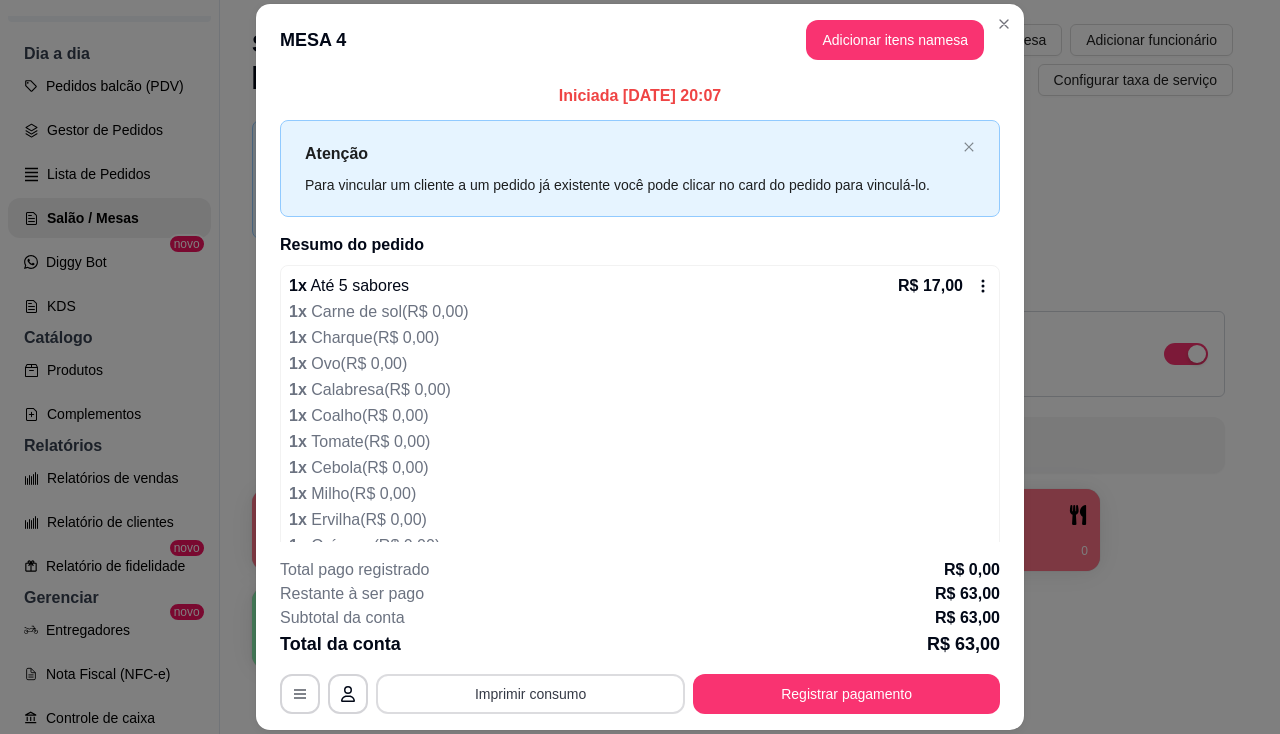 click on "Imprimir consumo" at bounding box center (530, 694) 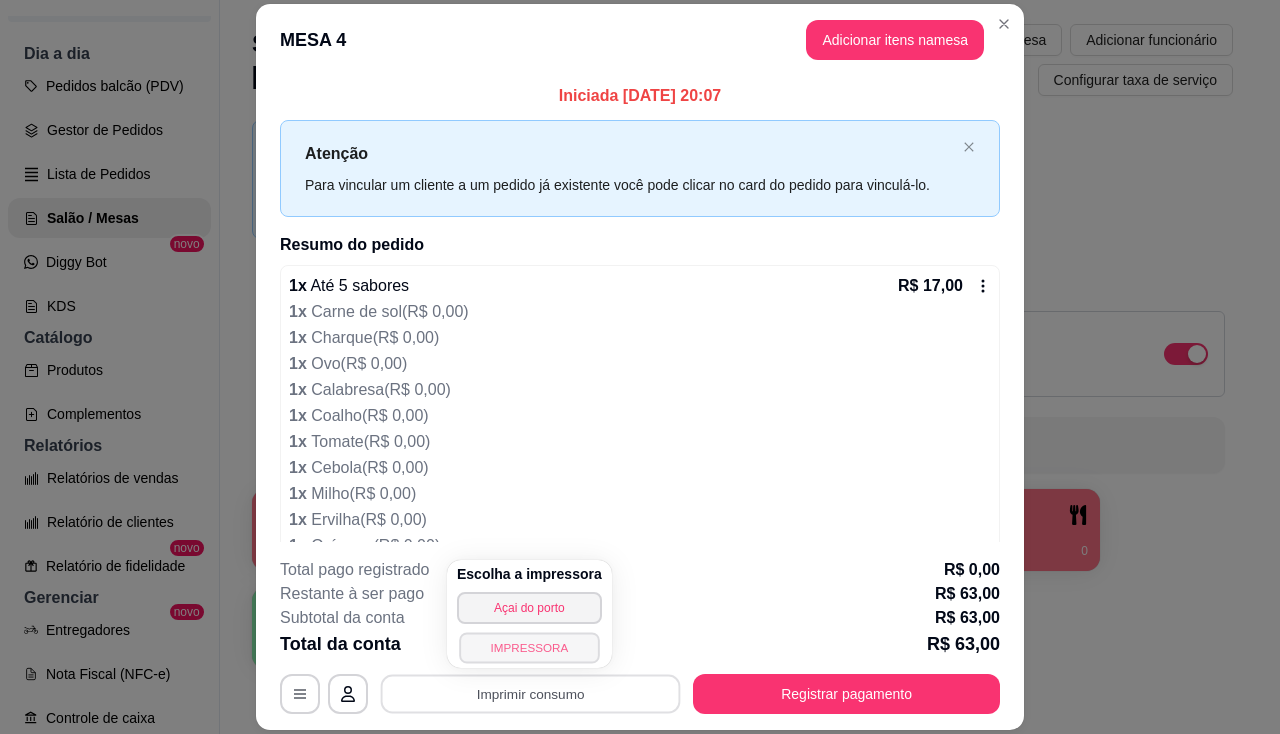 click on "IMPRESSORA" at bounding box center (529, 647) 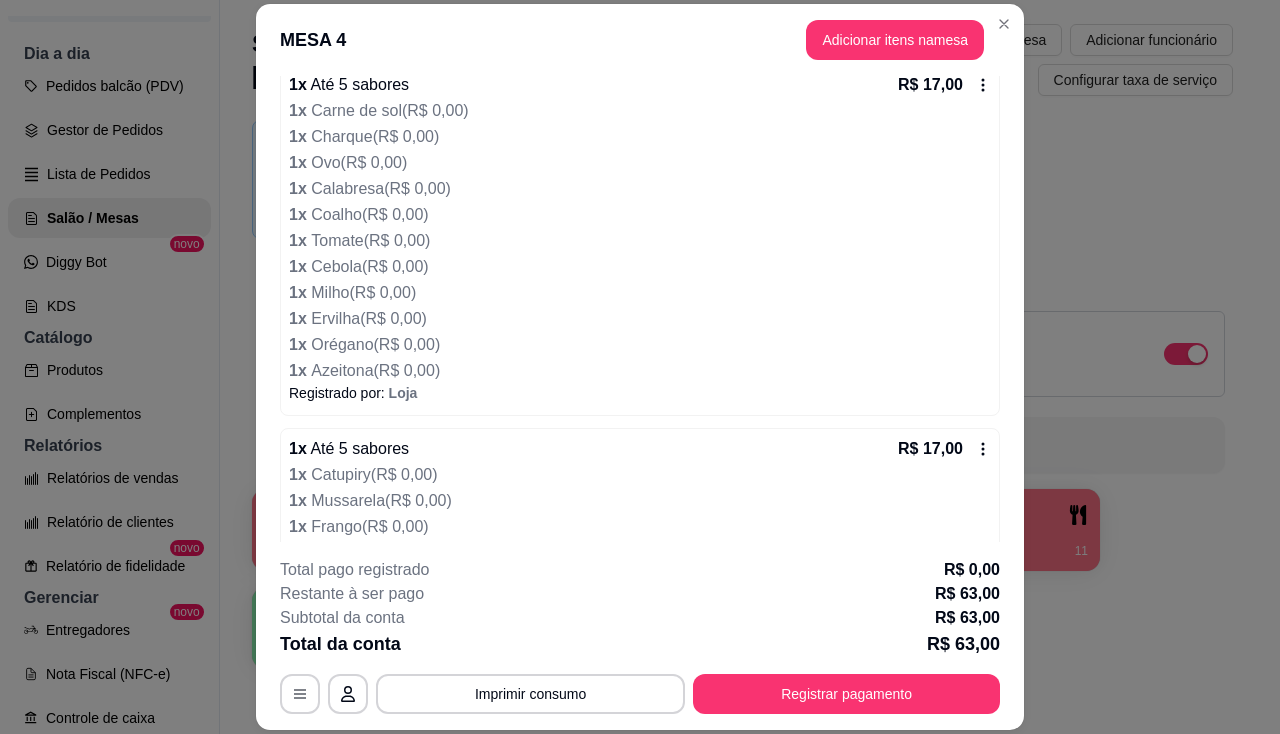scroll, scrollTop: 0, scrollLeft: 0, axis: both 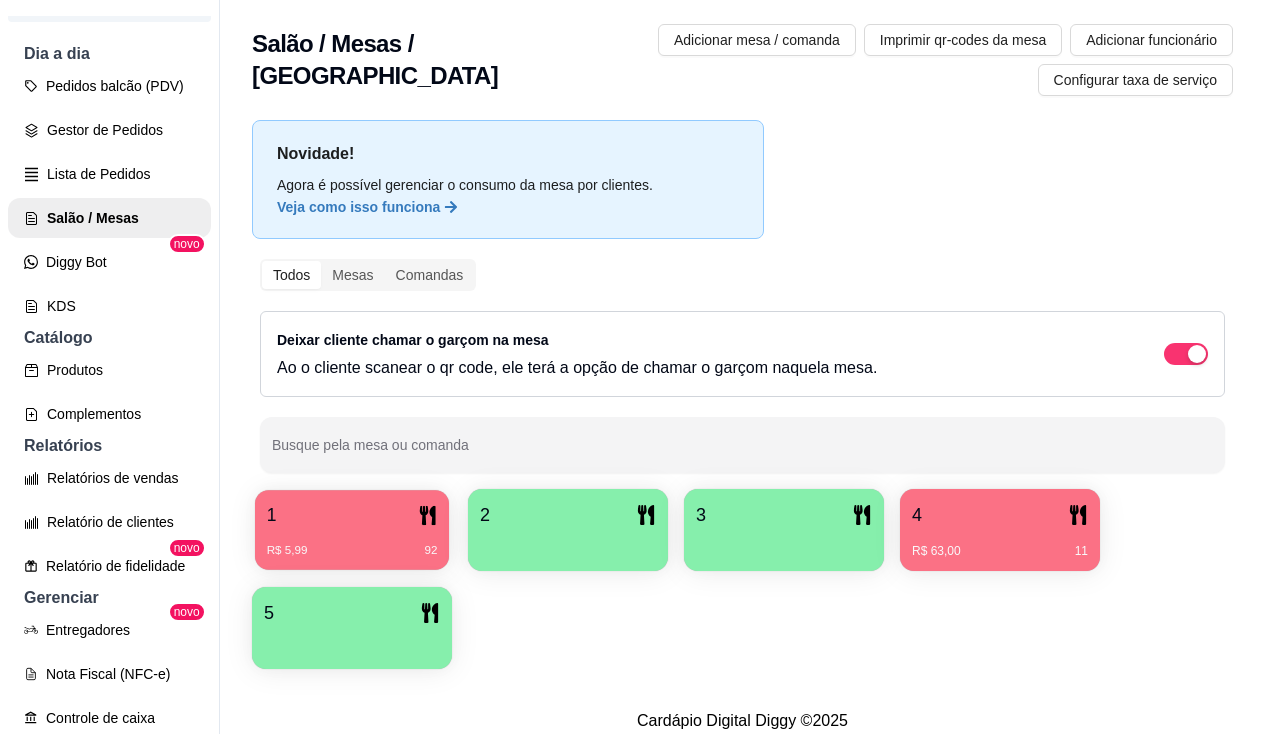 click on "1" at bounding box center [352, 515] 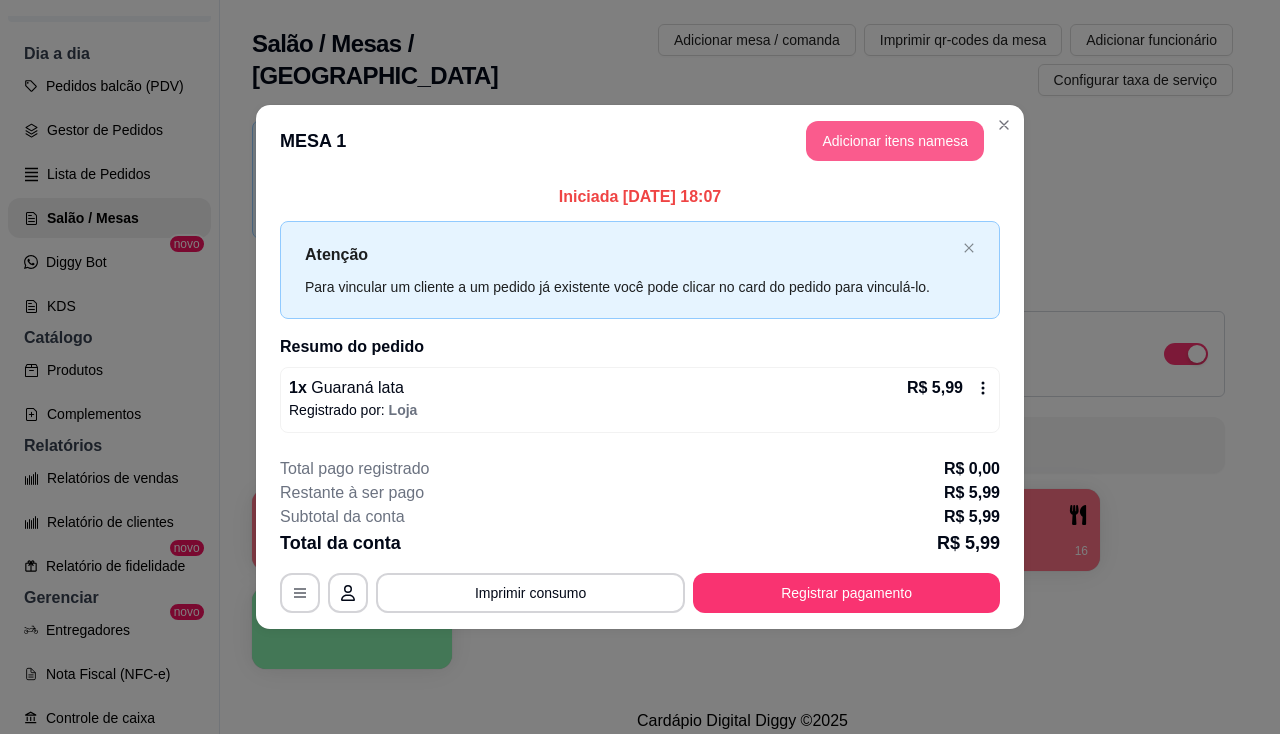 click on "Adicionar itens na  mesa" at bounding box center [895, 141] 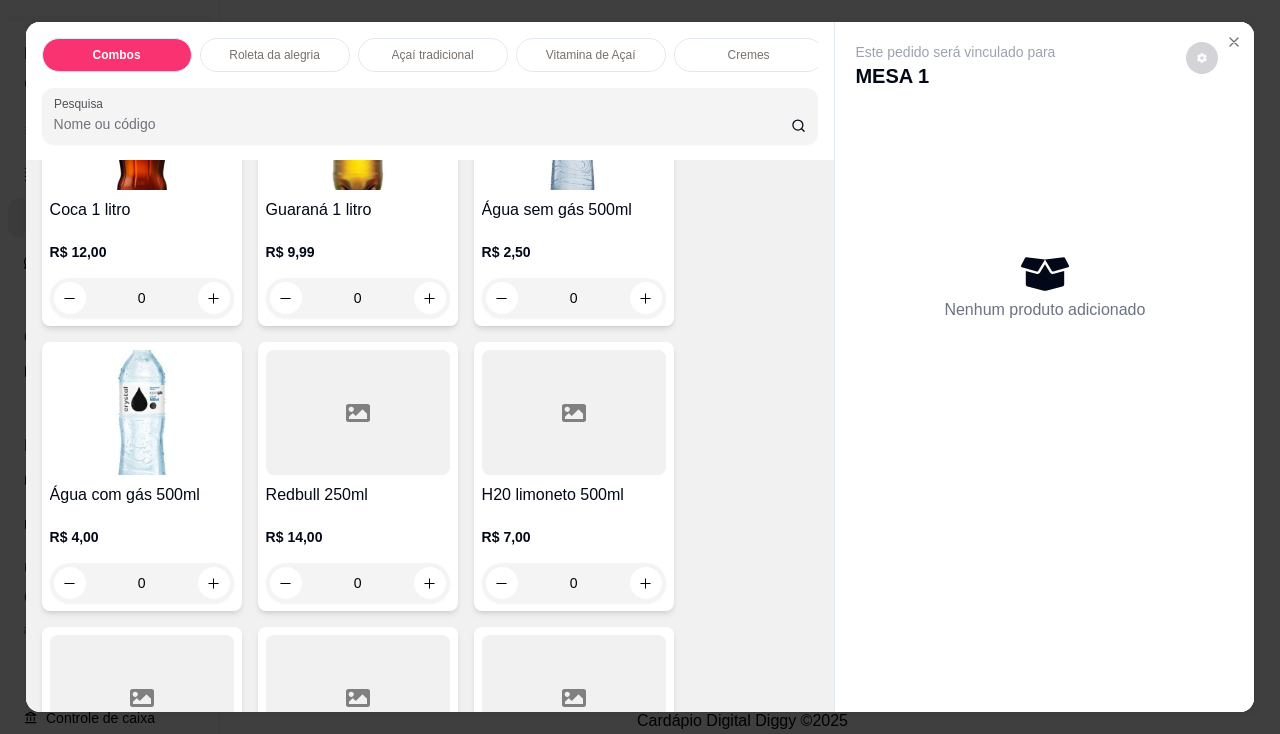 scroll, scrollTop: 5100, scrollLeft: 0, axis: vertical 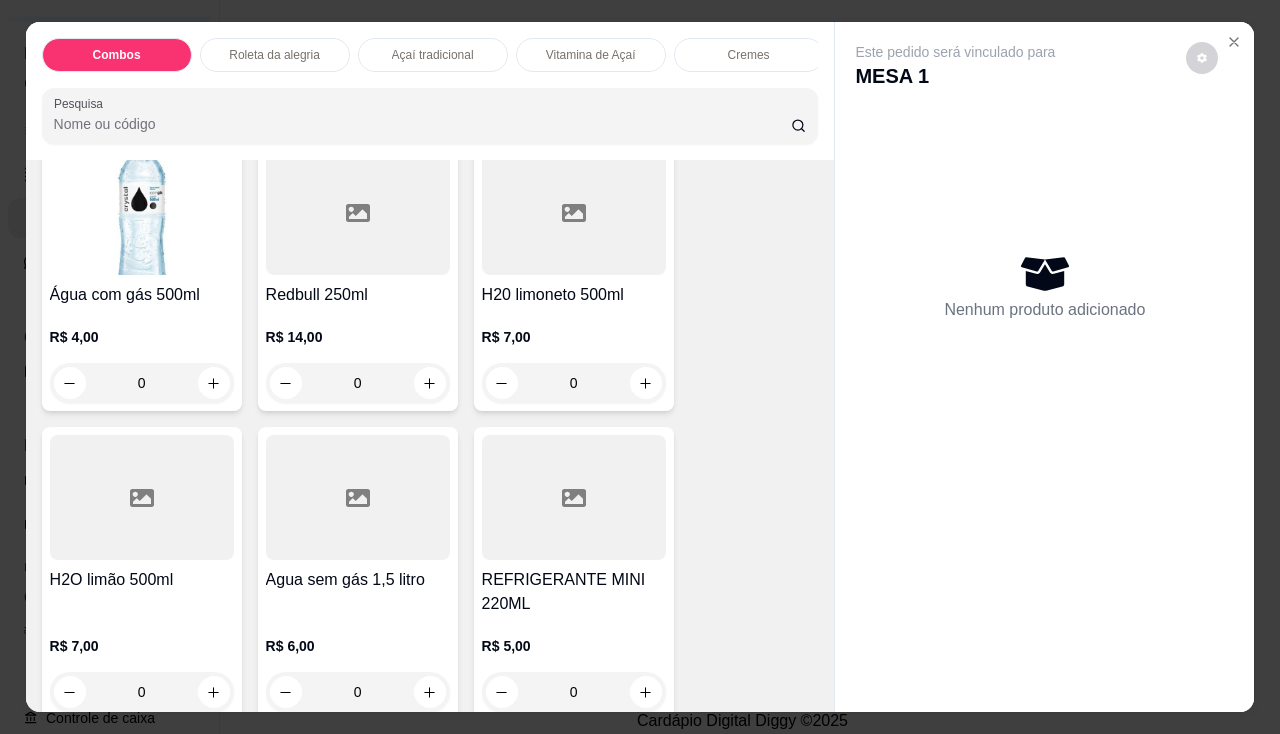 click at bounding box center (574, 497) 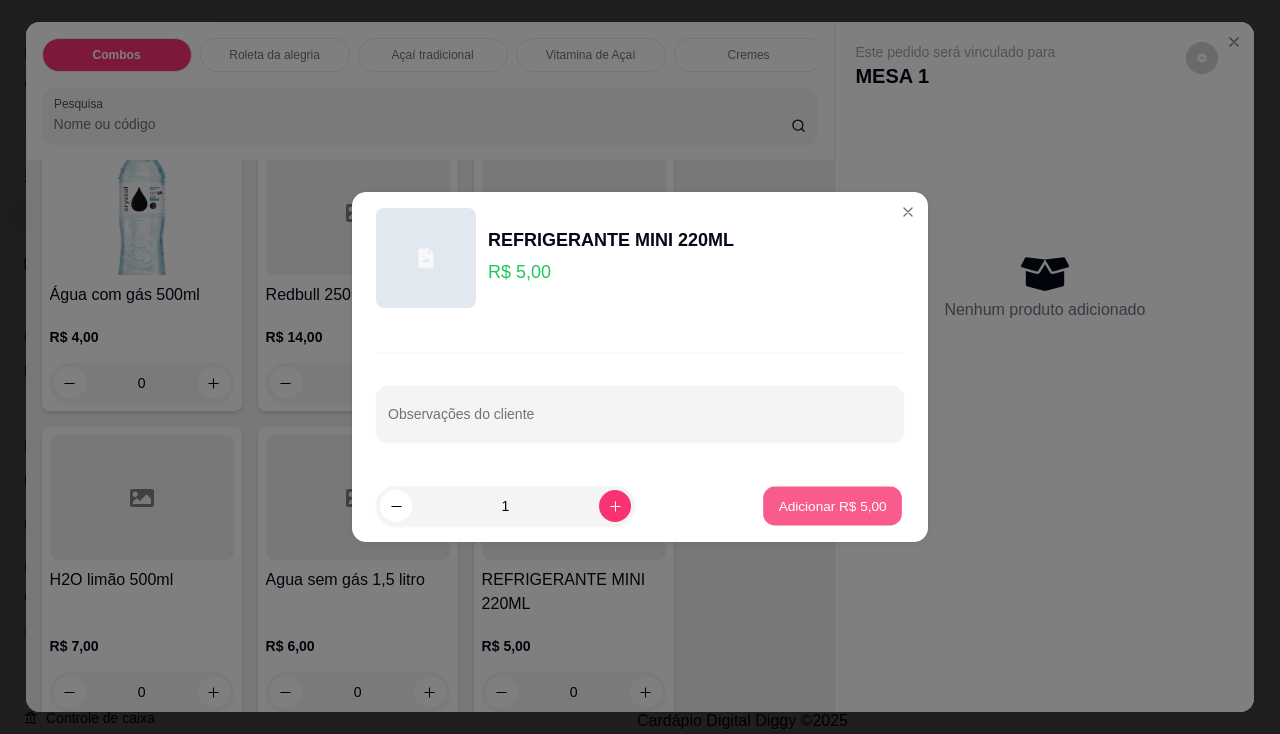 click on "Adicionar   R$ 5,00" at bounding box center [832, 505] 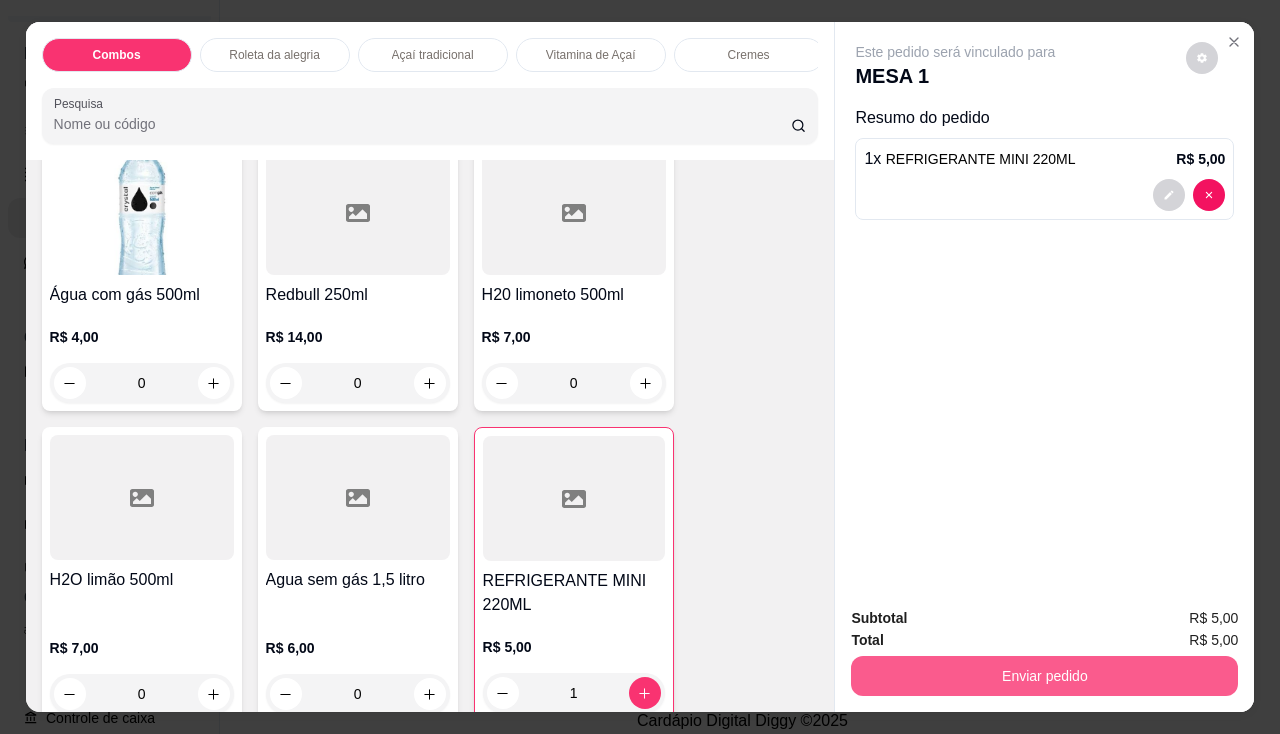 click on "Subtotal R$ 5,00 Total R$ 5,00 Enviar pedido" at bounding box center (1044, 651) 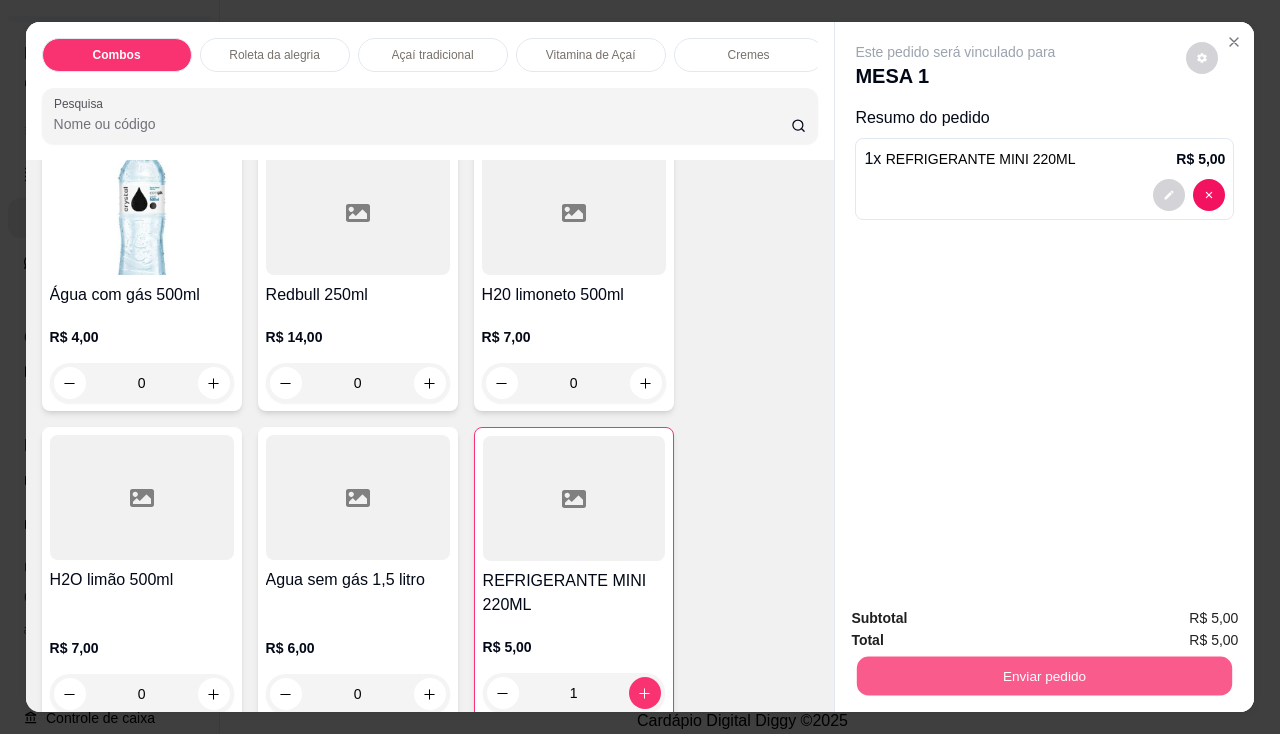 click on "Enviar pedido" at bounding box center (1044, 676) 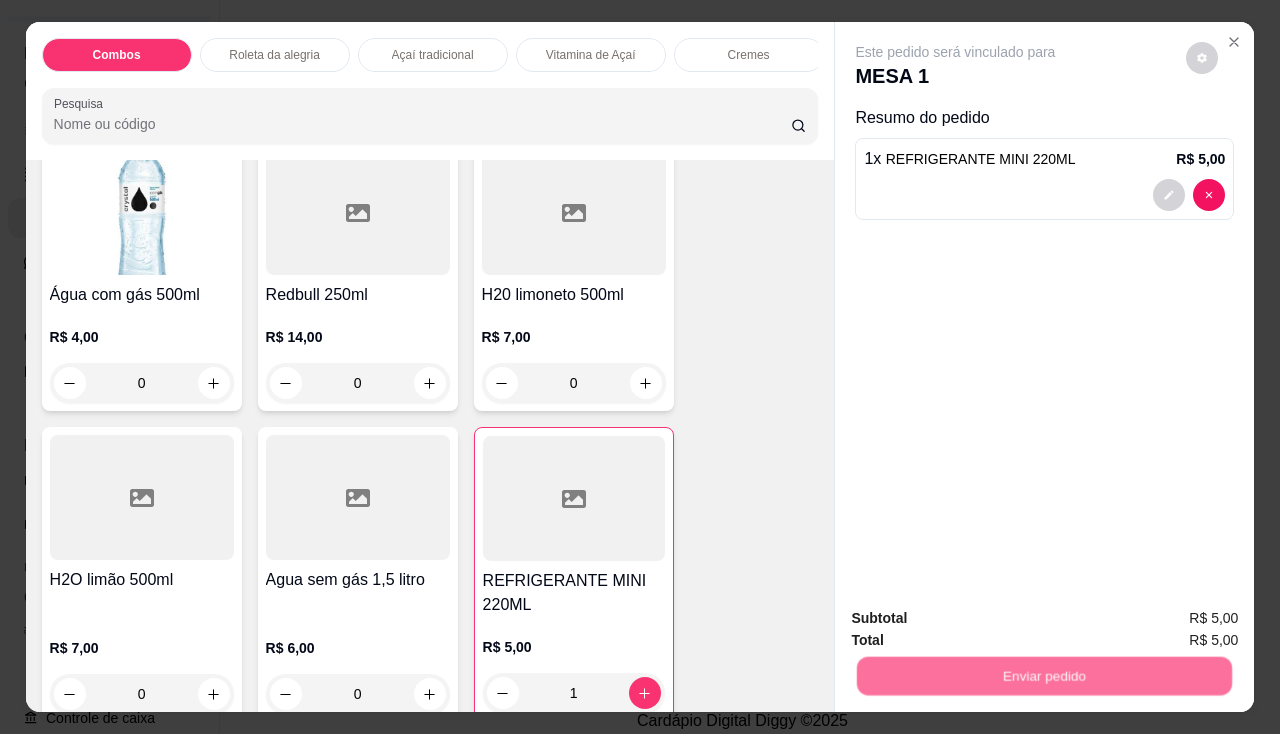 click on "Não registrar e enviar pedido" at bounding box center [979, 619] 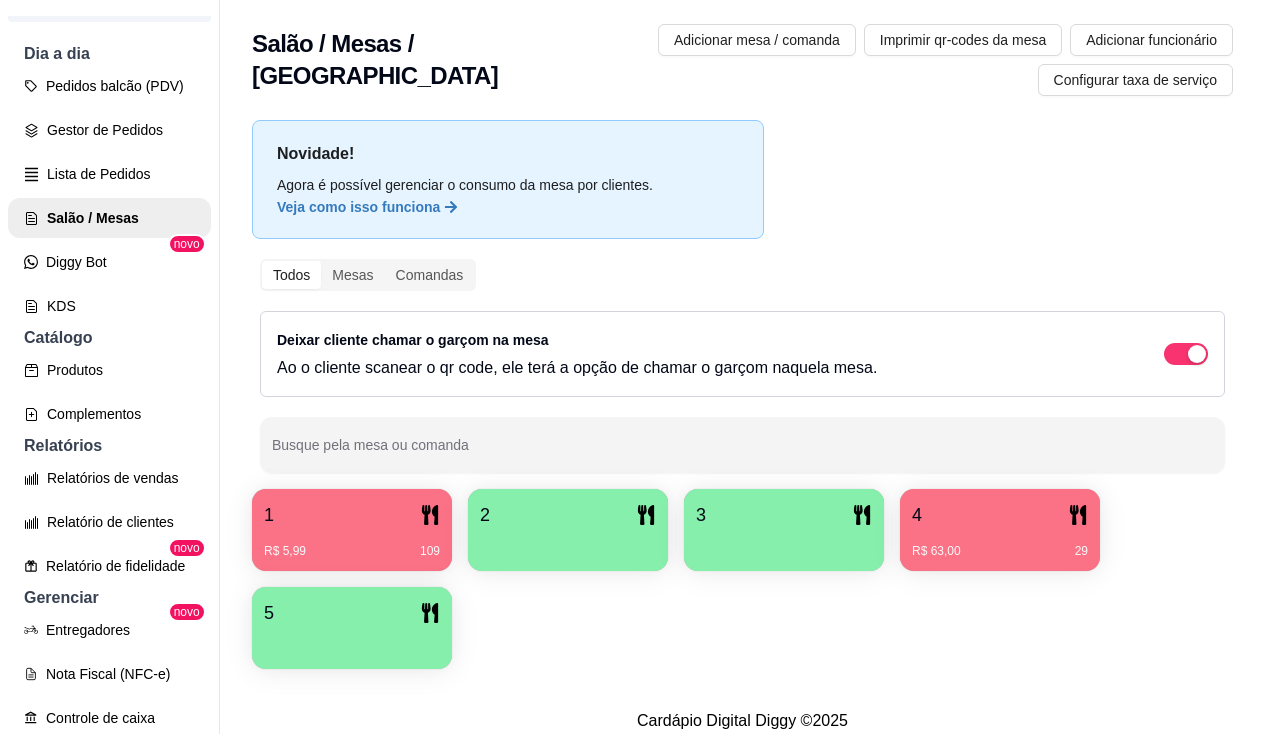 click on "R$ 63,00 29" at bounding box center (1000, 544) 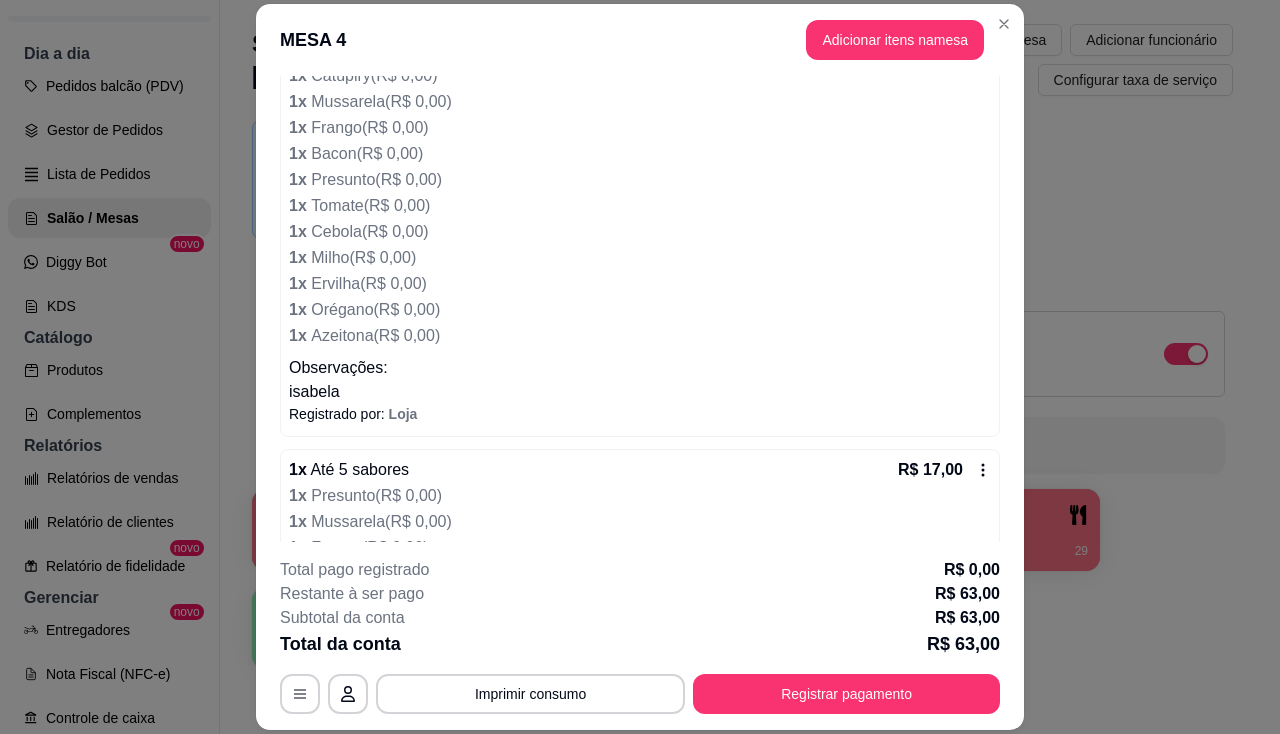 scroll, scrollTop: 1000, scrollLeft: 0, axis: vertical 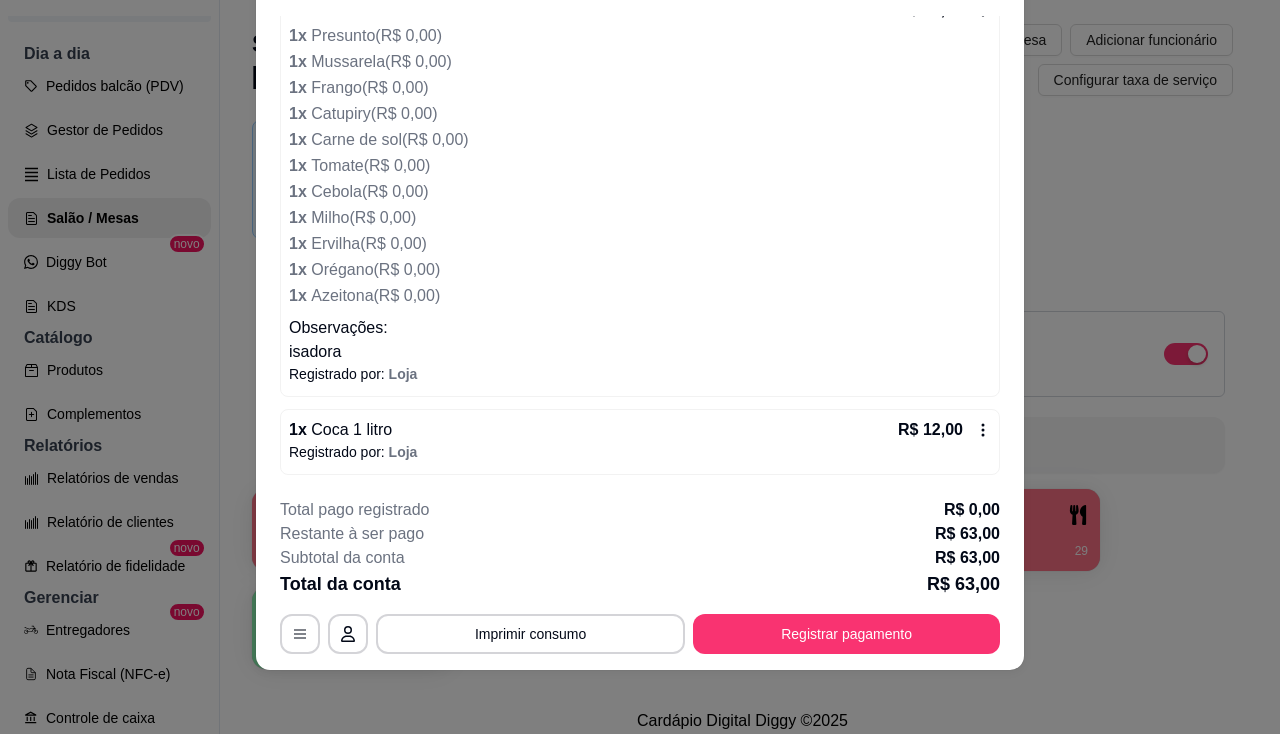 click on "**********" at bounding box center [640, 576] 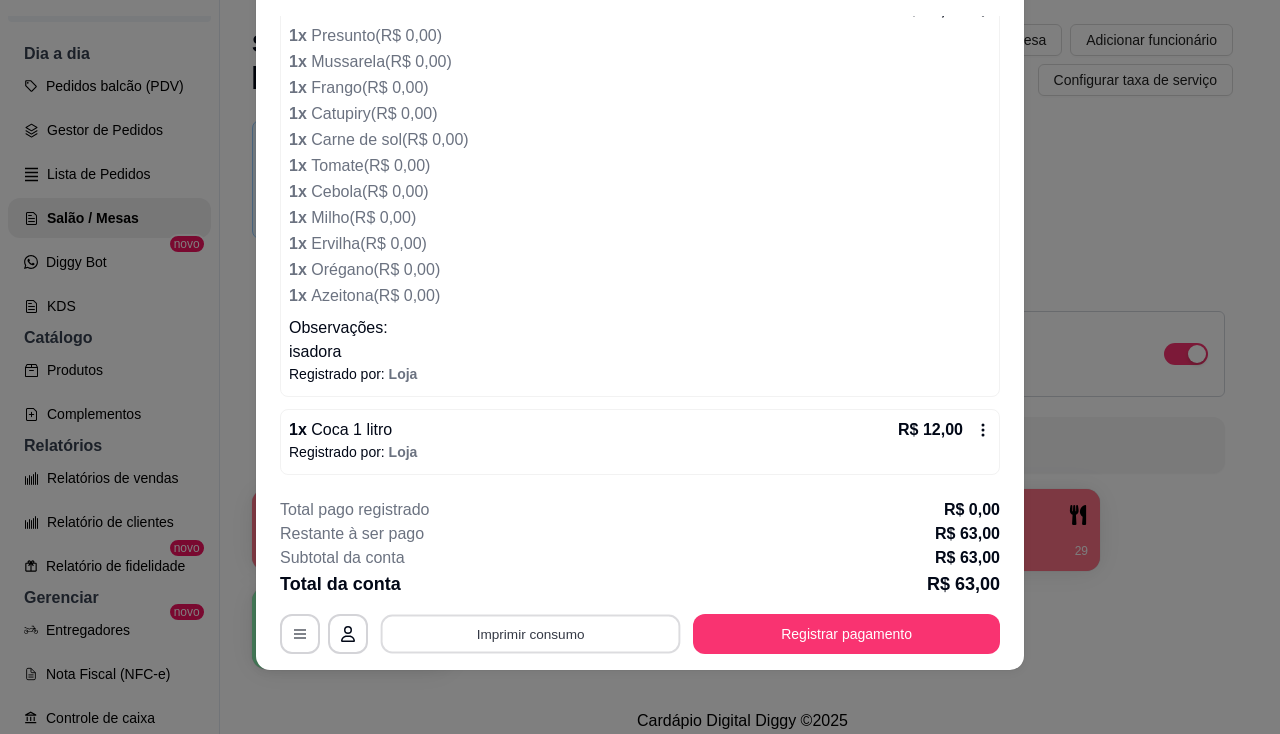 click on "Imprimir consumo" at bounding box center [531, 634] 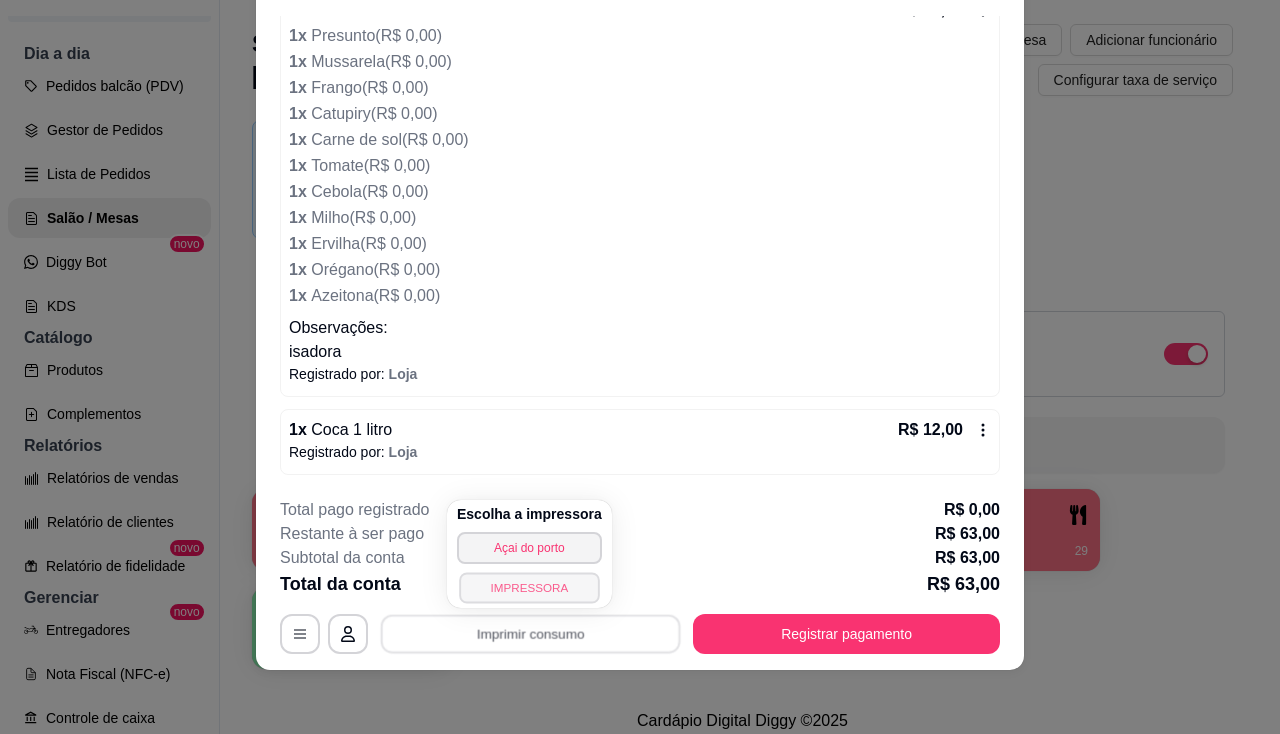 click on "IMPRESSORA" at bounding box center [529, 587] 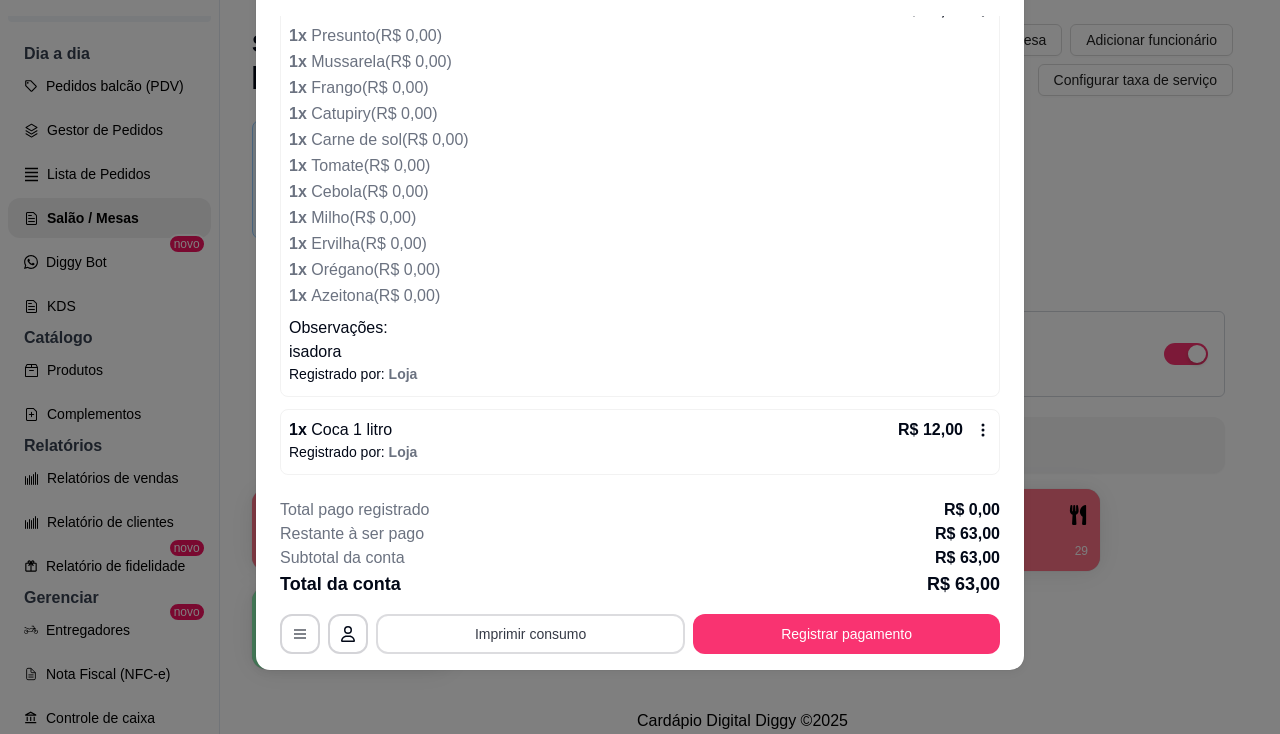 click on "Imprimir consumo" at bounding box center (530, 634) 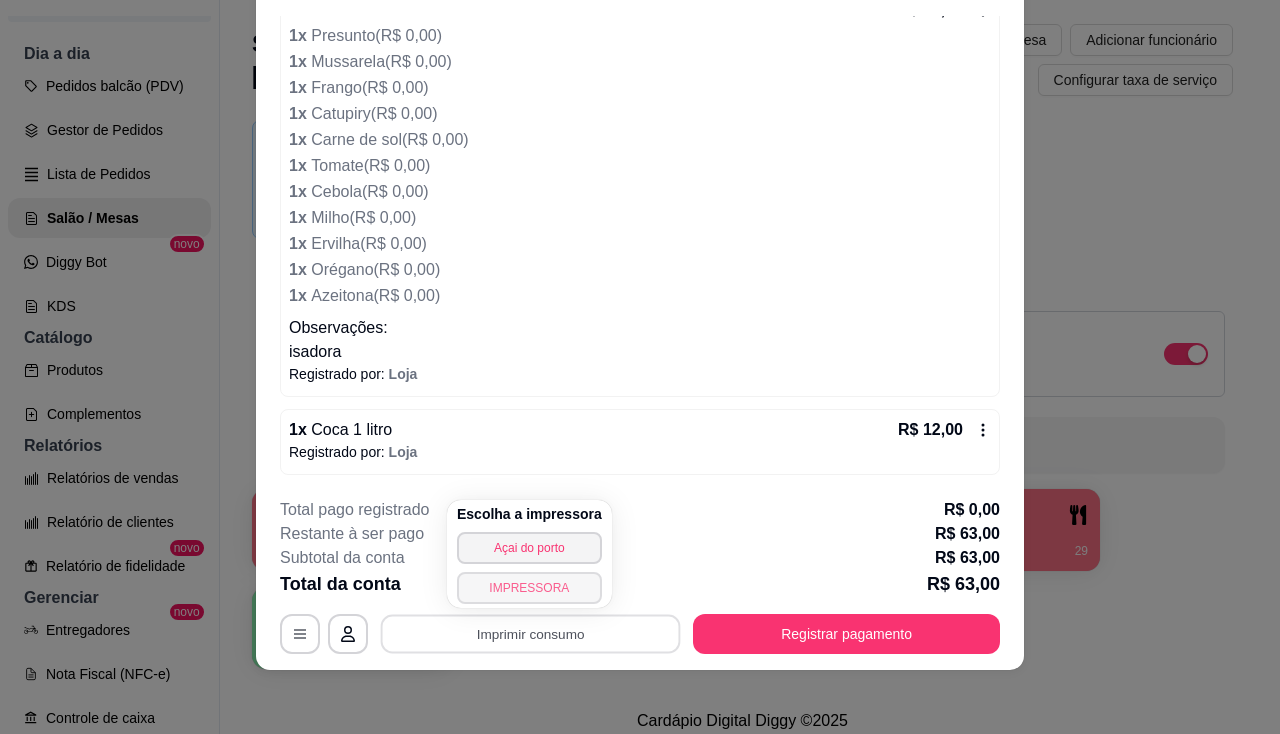 click on "IMPRESSORA" at bounding box center [529, 588] 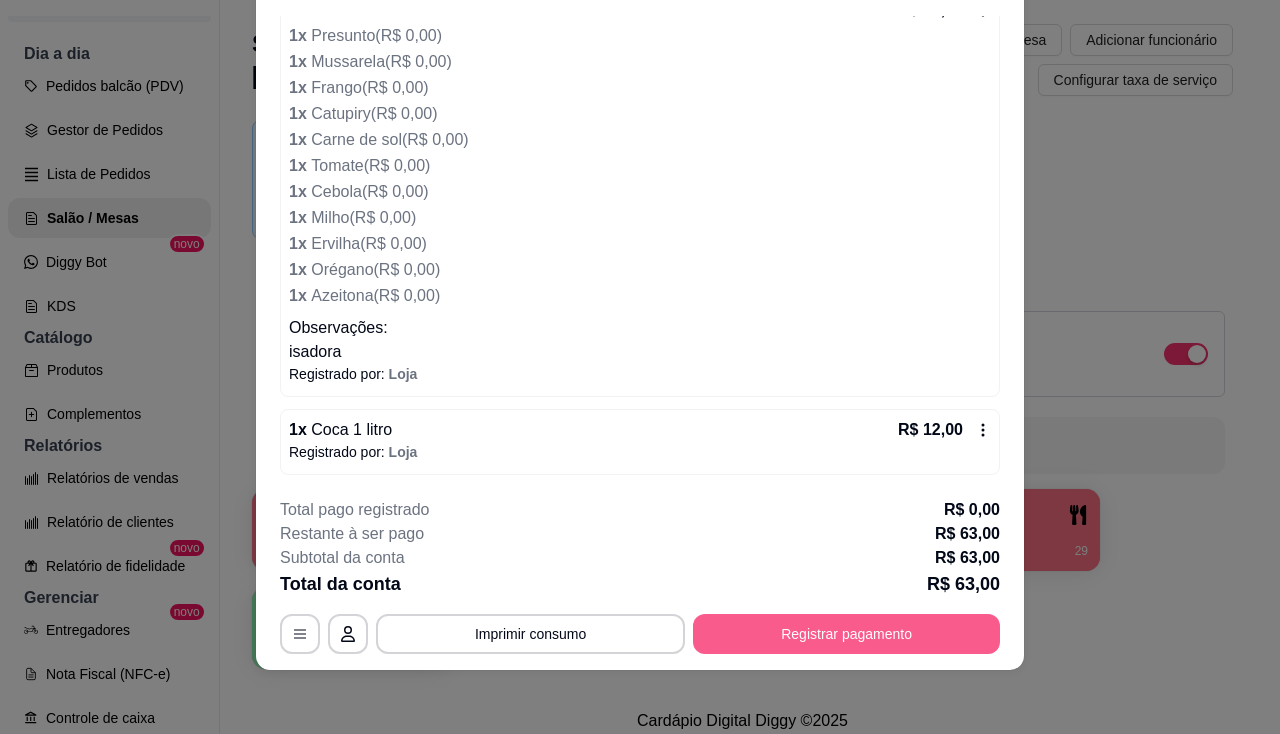 click on "Registrar pagamento" at bounding box center (846, 634) 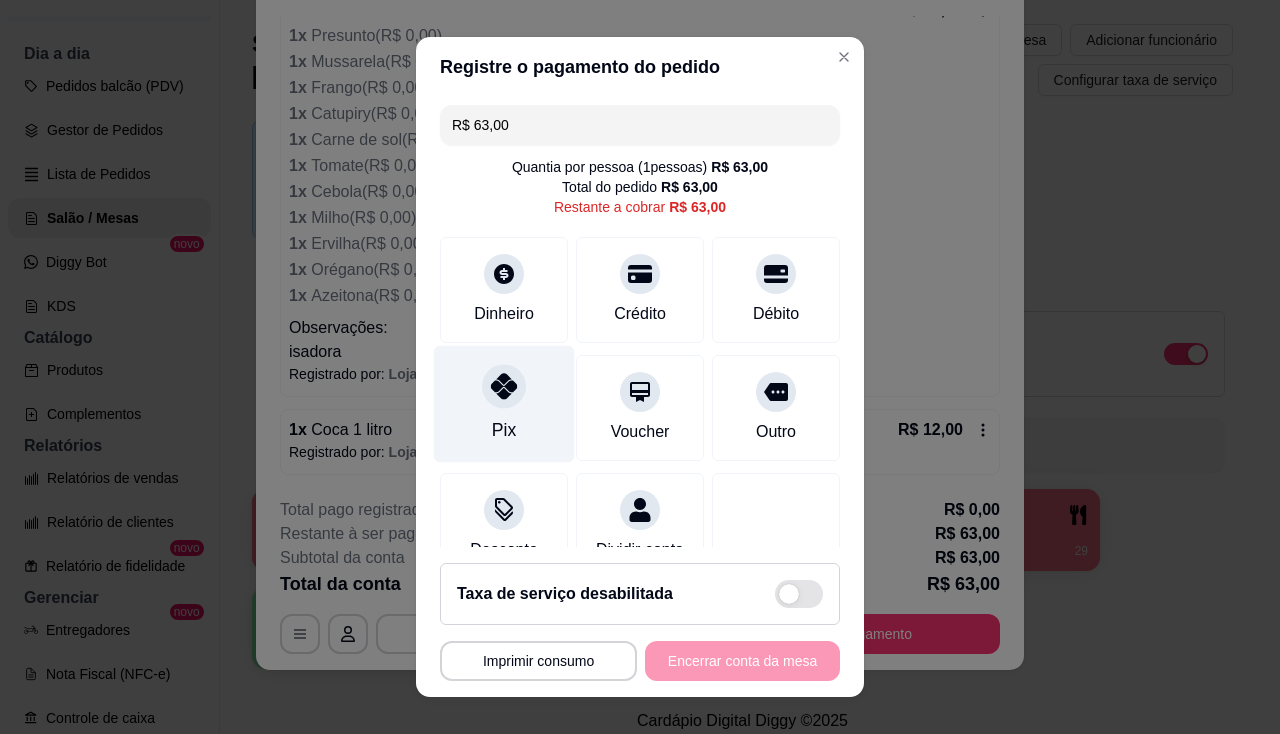 click 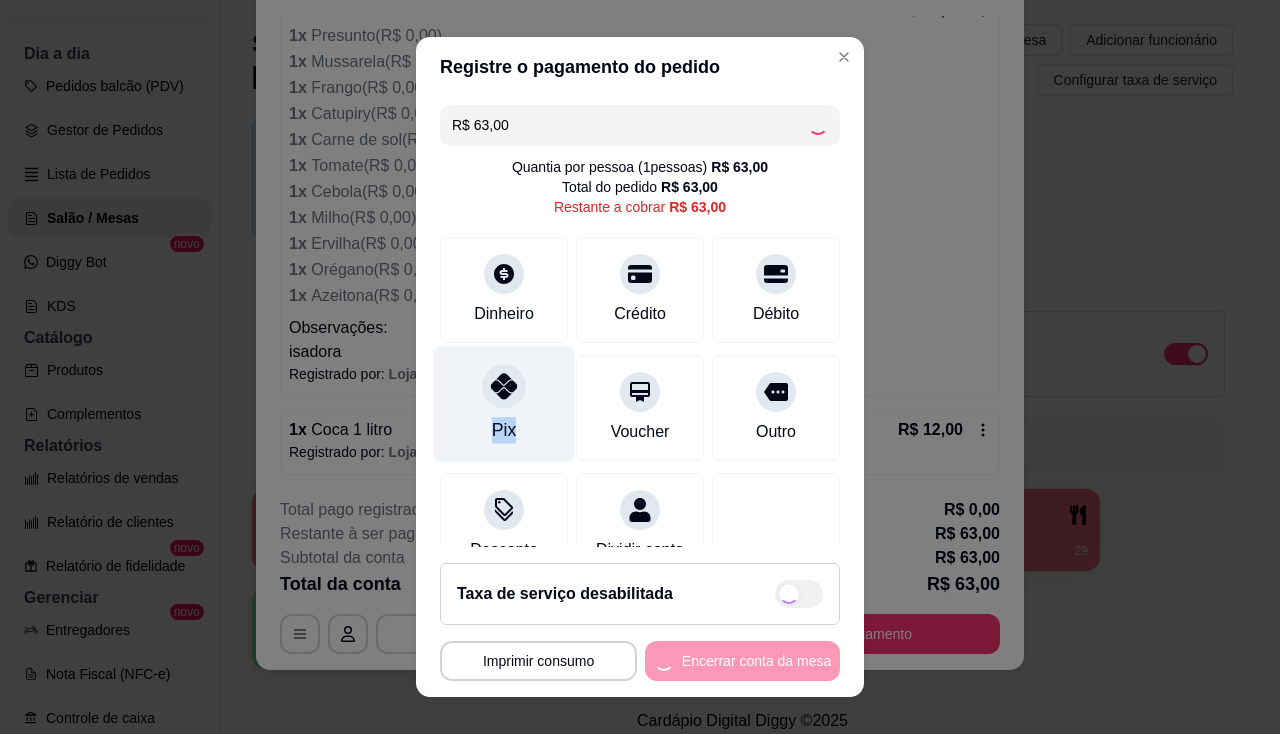 click 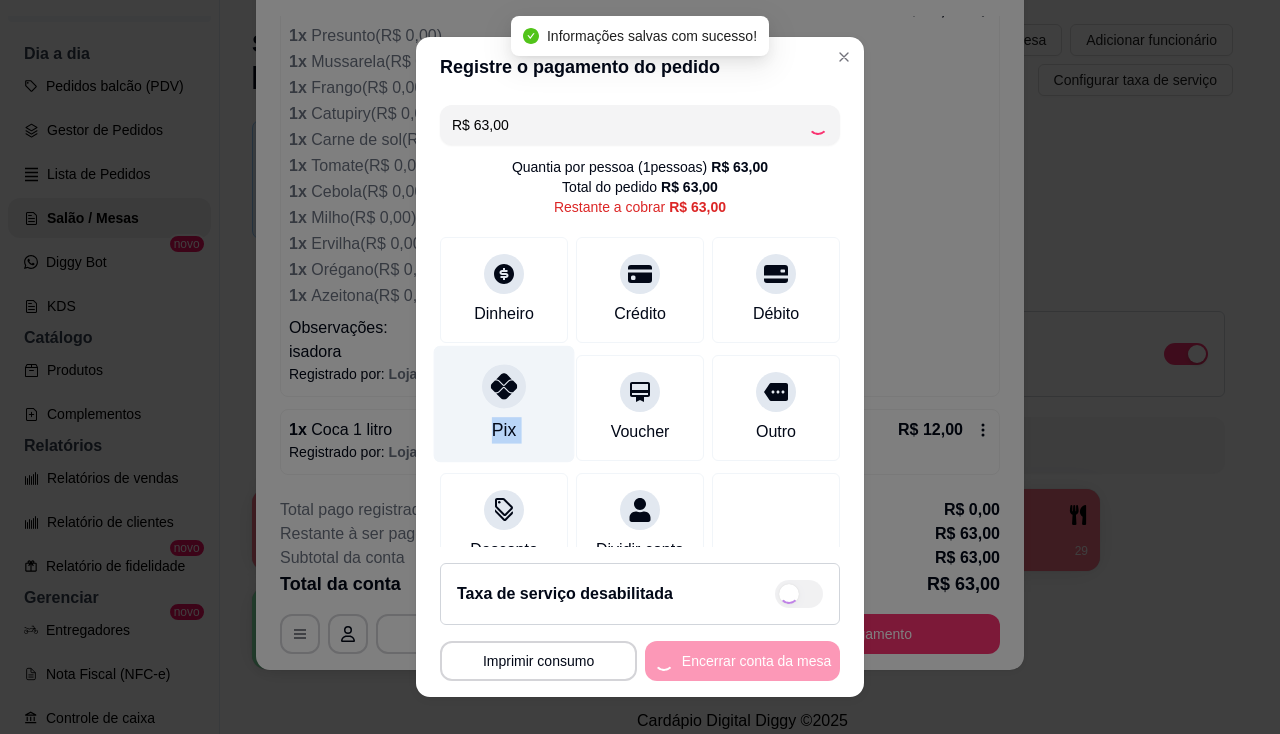 type on "R$ 0,00" 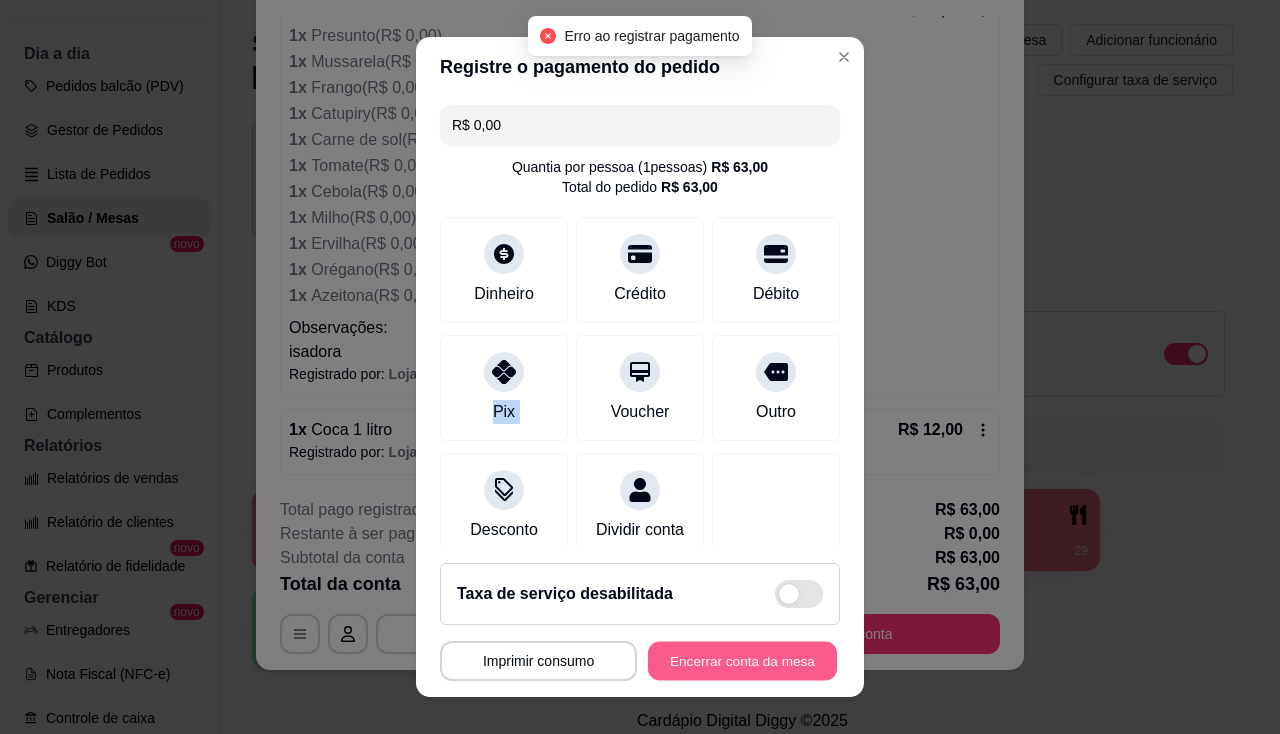 click on "Encerrar conta da mesa" at bounding box center (742, 661) 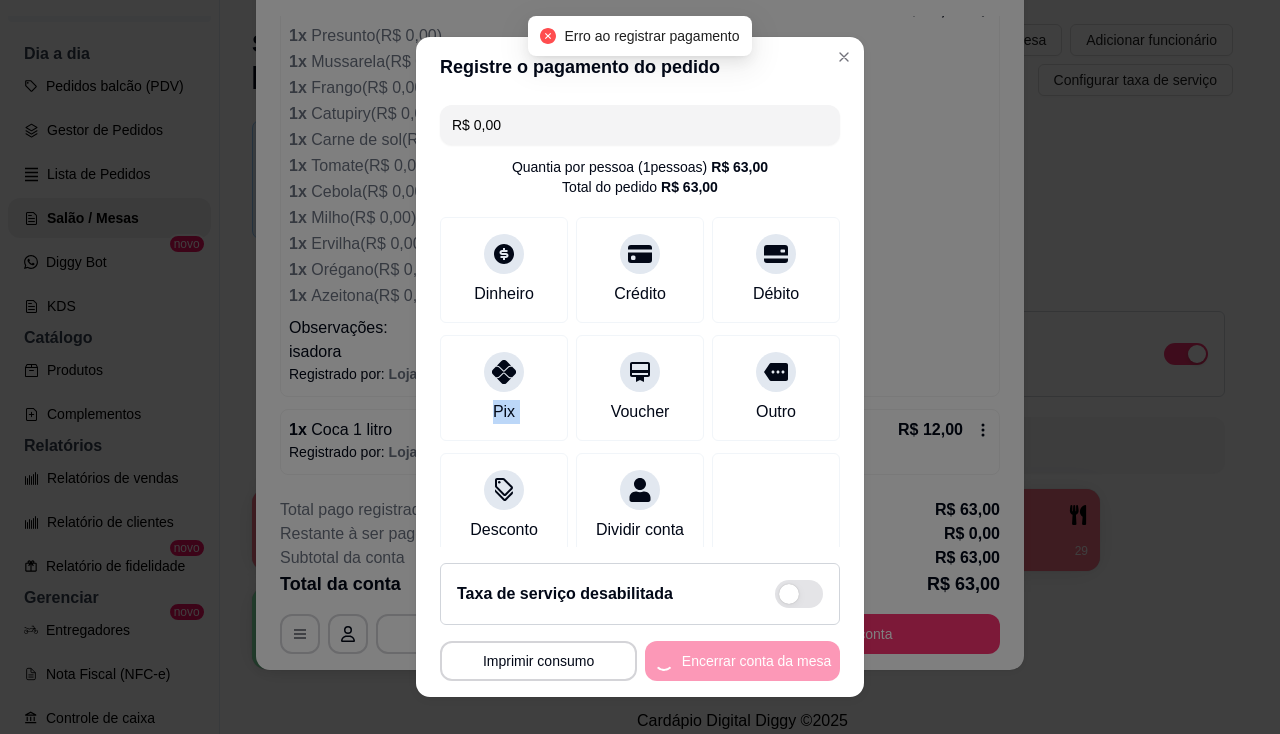 scroll, scrollTop: 0, scrollLeft: 0, axis: both 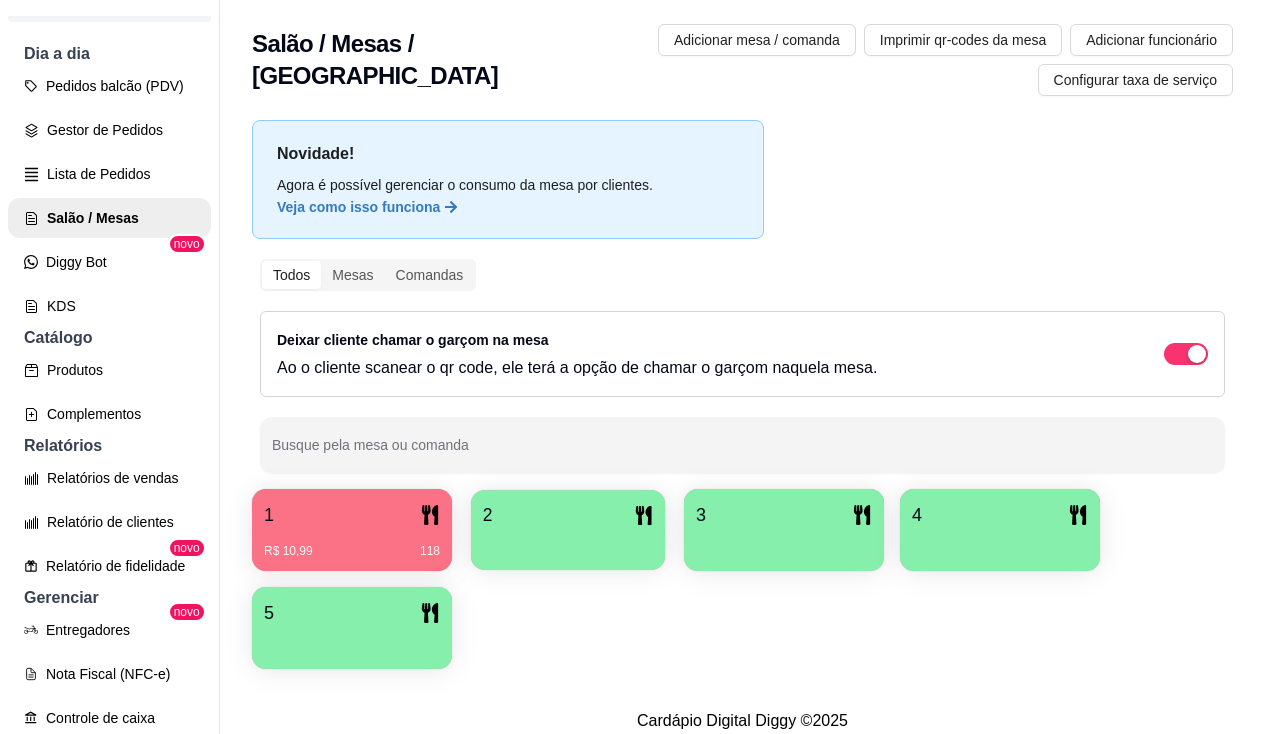 click on "2" at bounding box center [568, 530] 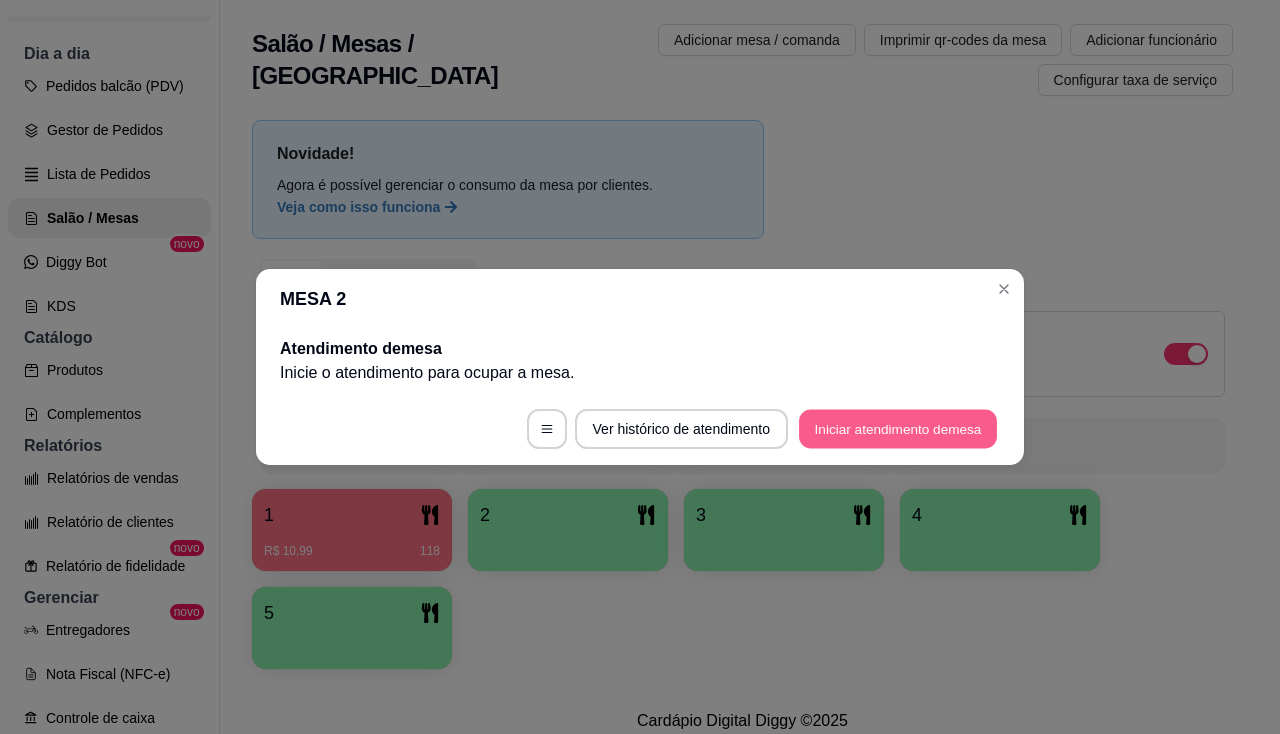 click on "Iniciar atendimento de  mesa" at bounding box center (898, 429) 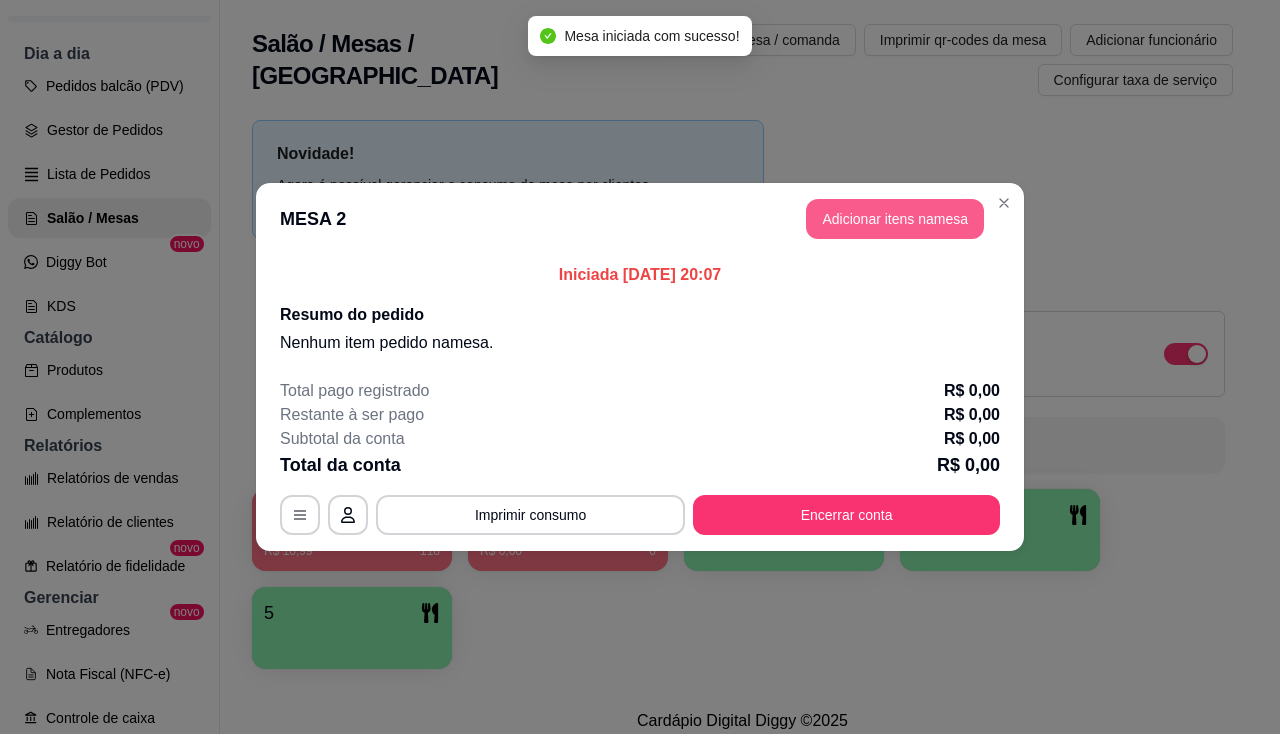click on "Adicionar itens na  mesa" at bounding box center (895, 219) 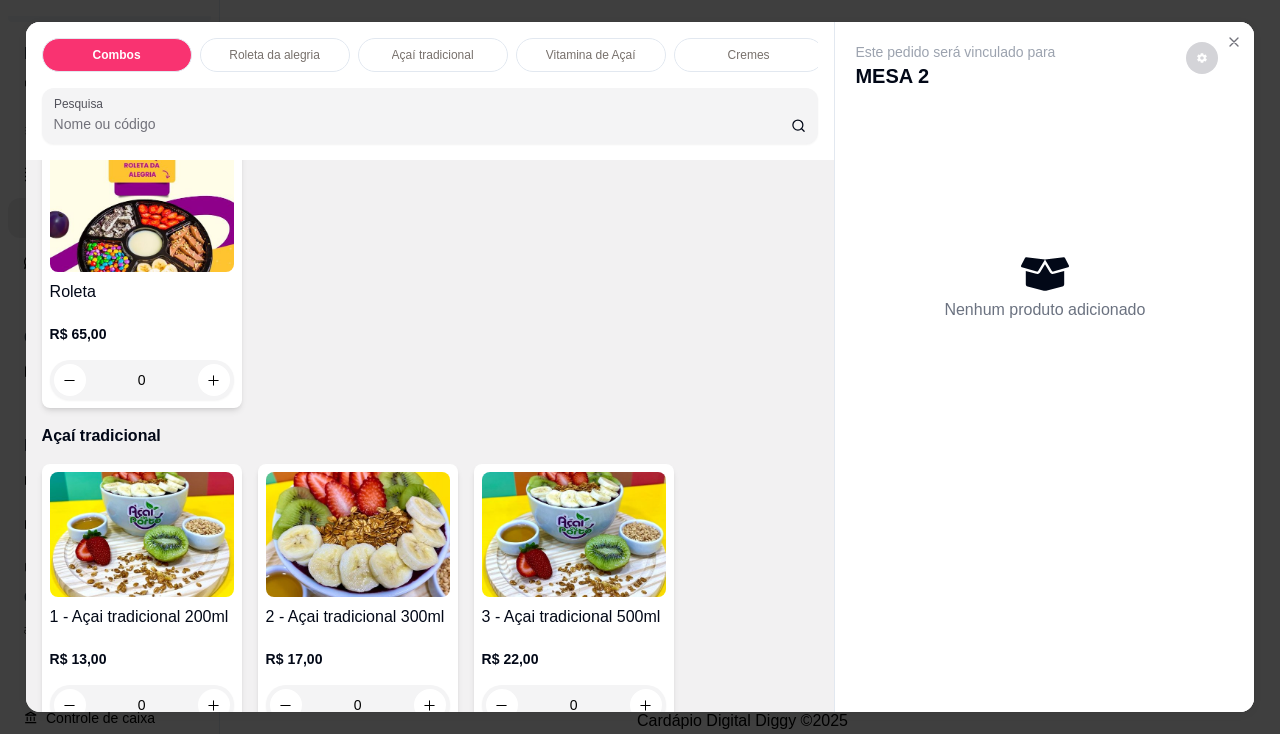 scroll, scrollTop: 700, scrollLeft: 0, axis: vertical 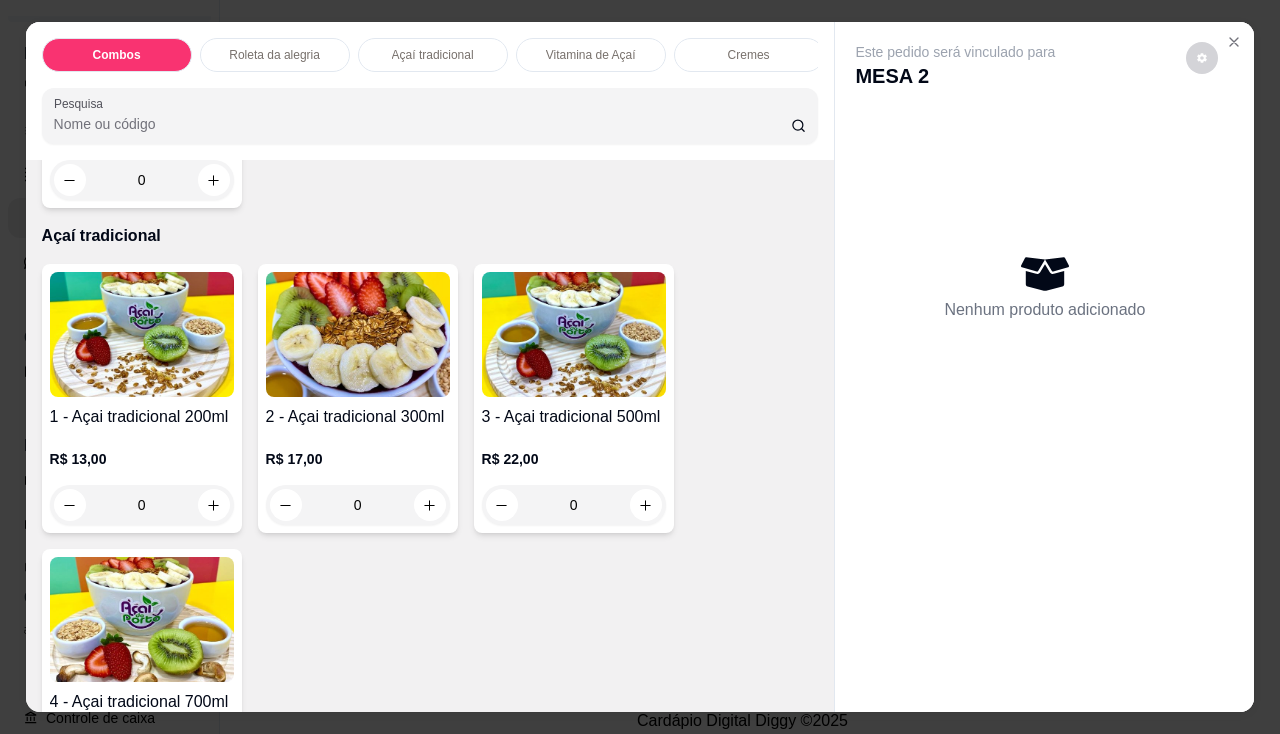 click on "0" at bounding box center [358, 505] 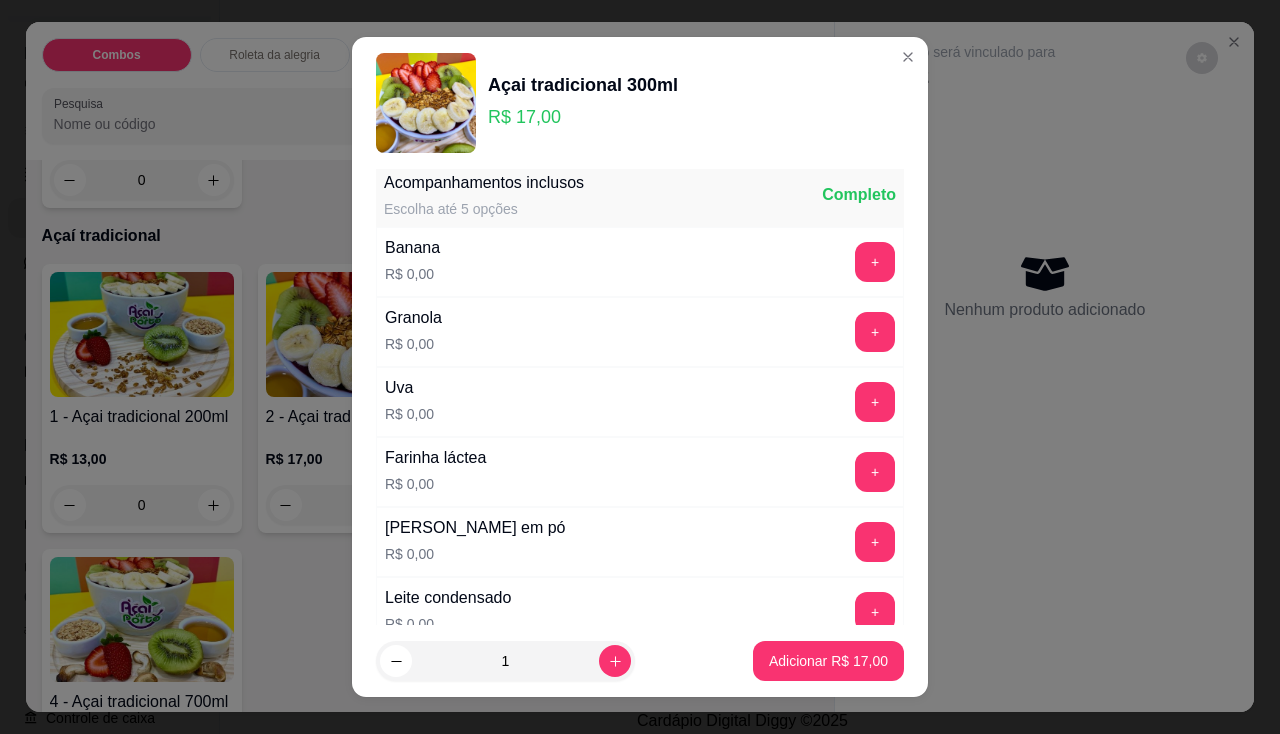 scroll, scrollTop: 300, scrollLeft: 0, axis: vertical 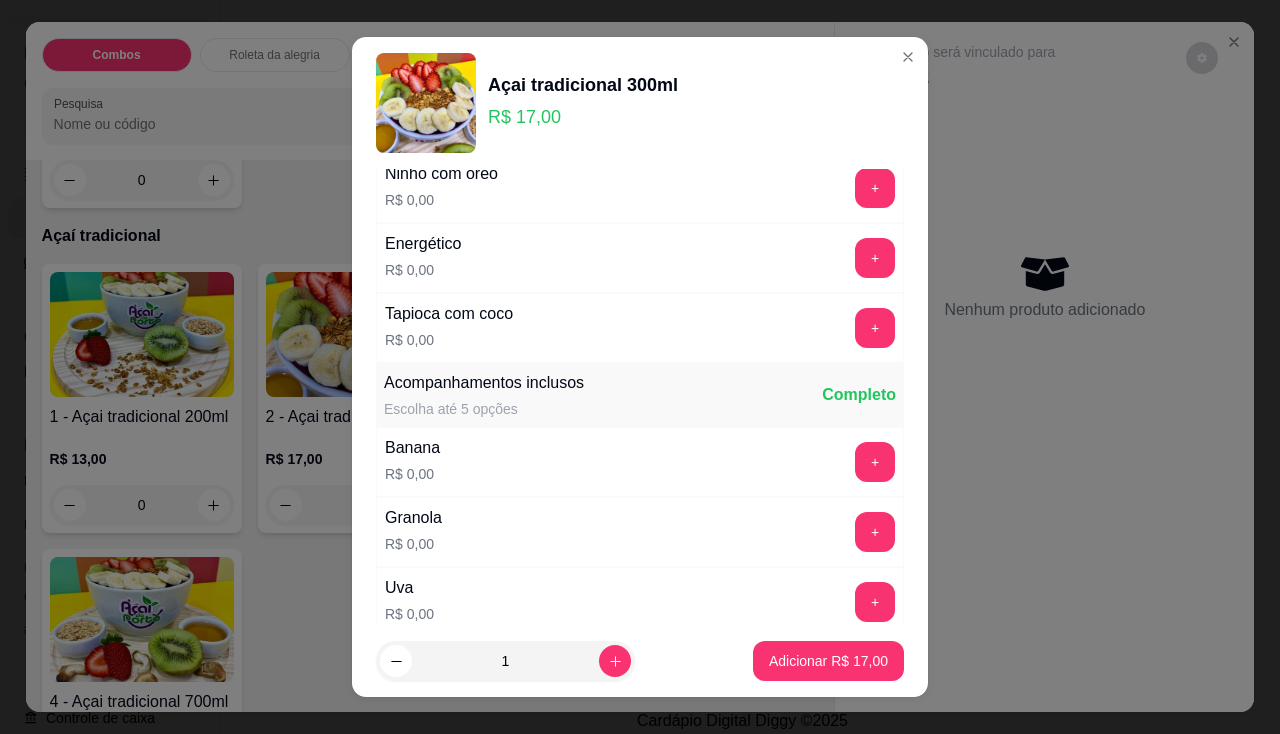 click on "+" at bounding box center [875, 462] 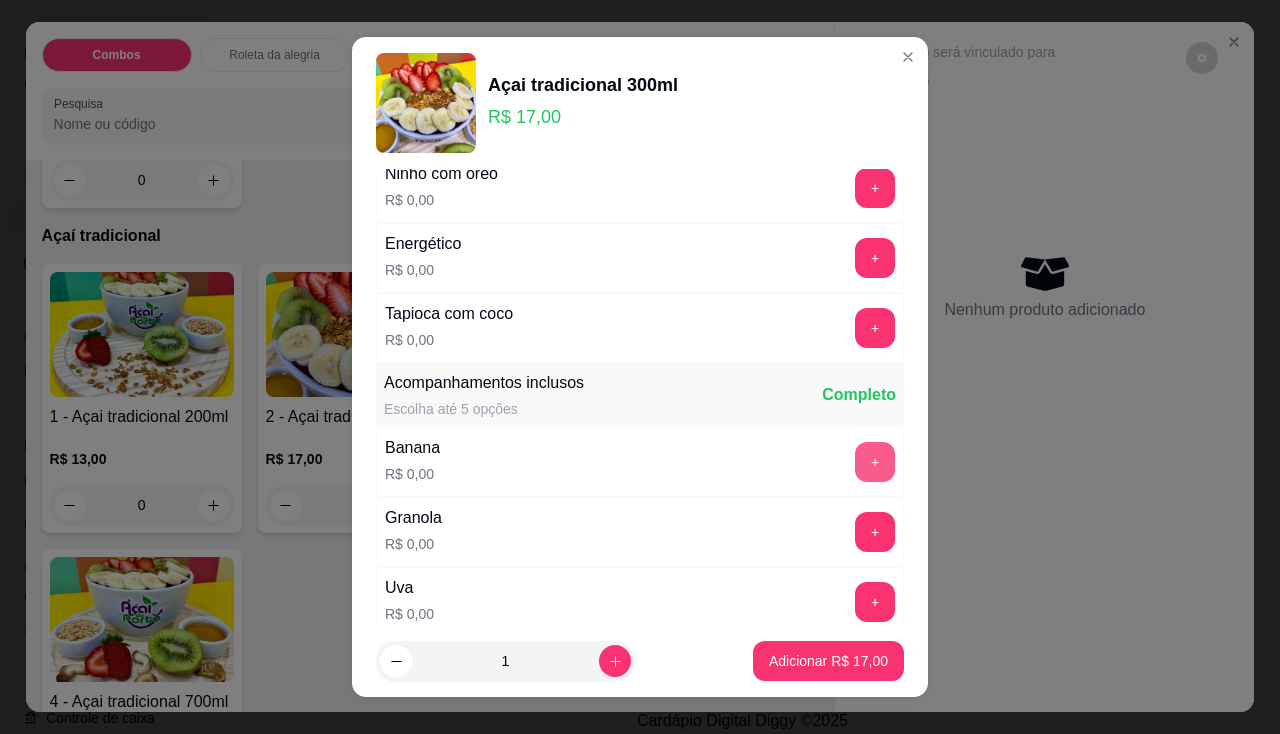 click on "+" at bounding box center (875, 462) 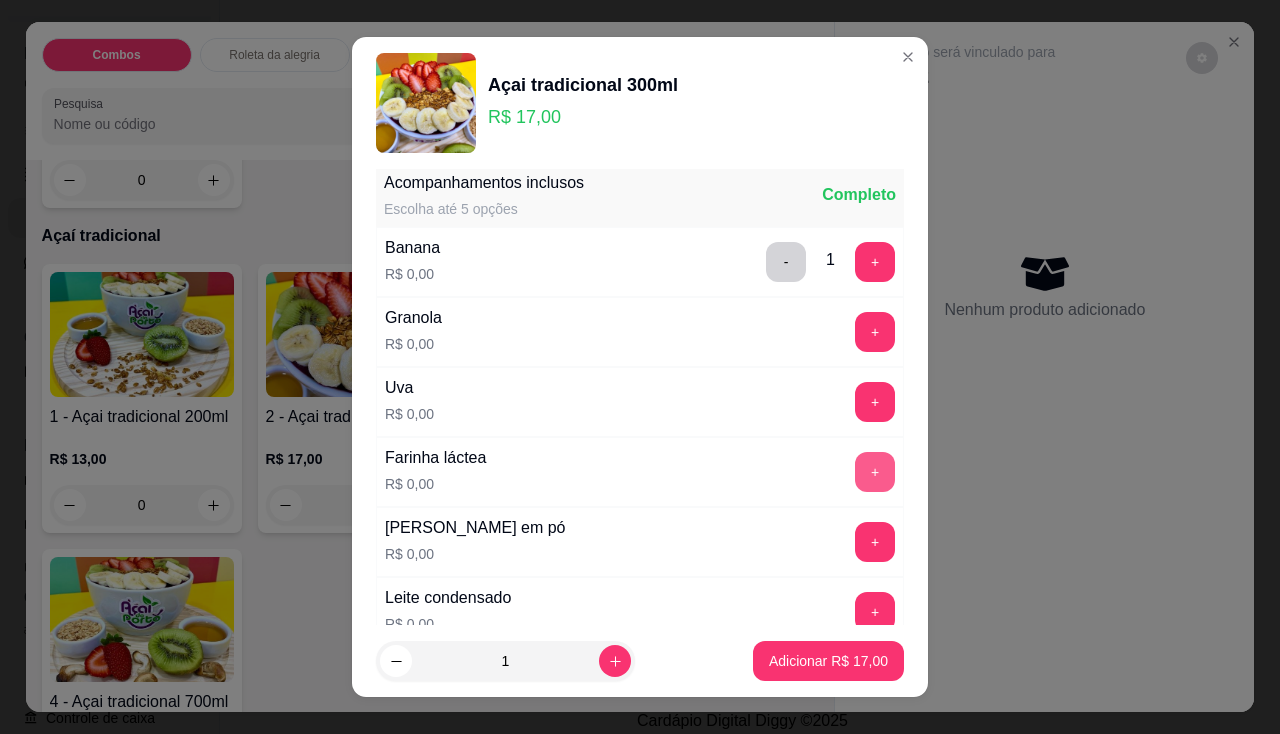 scroll, scrollTop: 600, scrollLeft: 0, axis: vertical 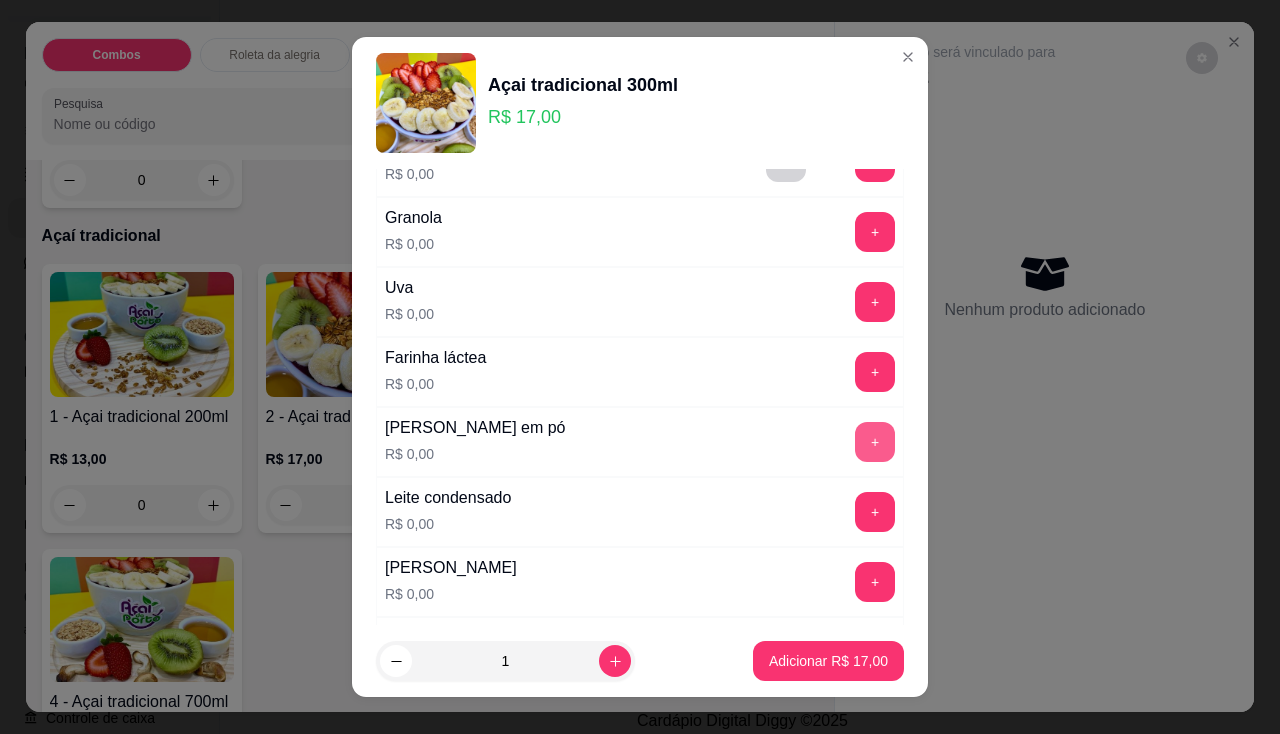 click on "+" at bounding box center [875, 442] 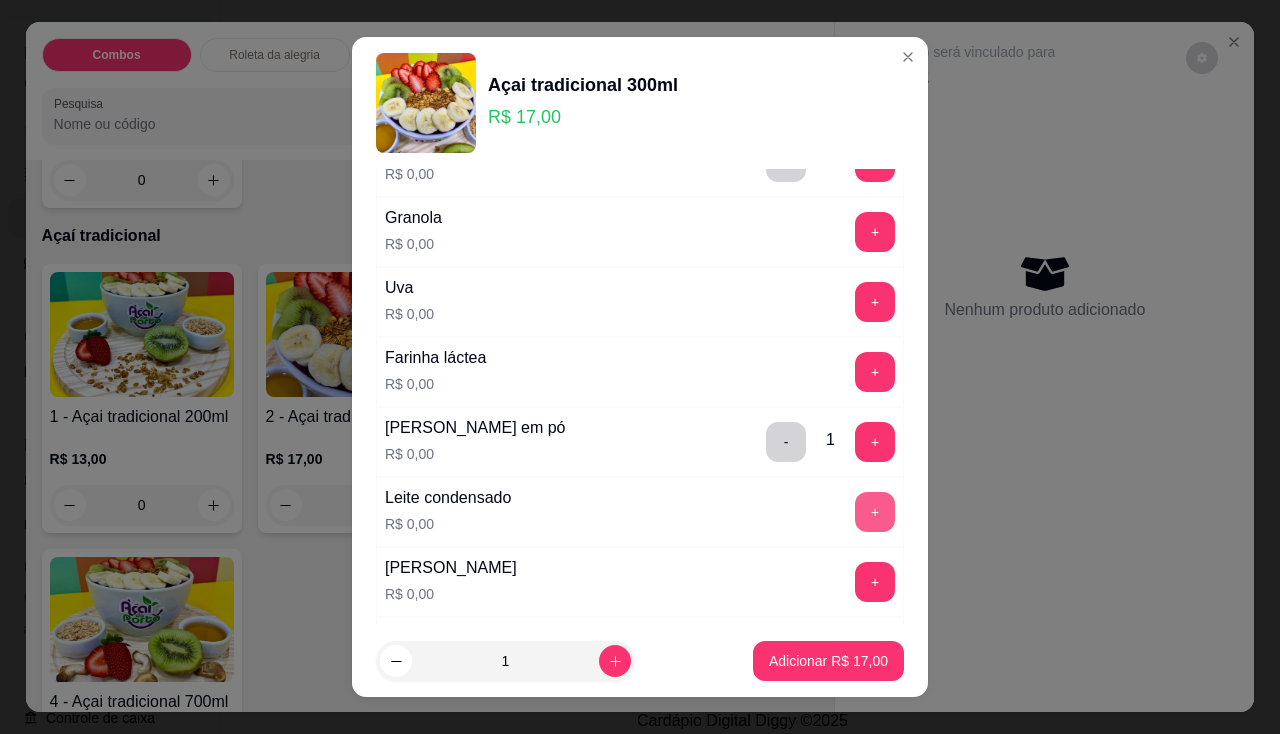 click on "+" at bounding box center [875, 512] 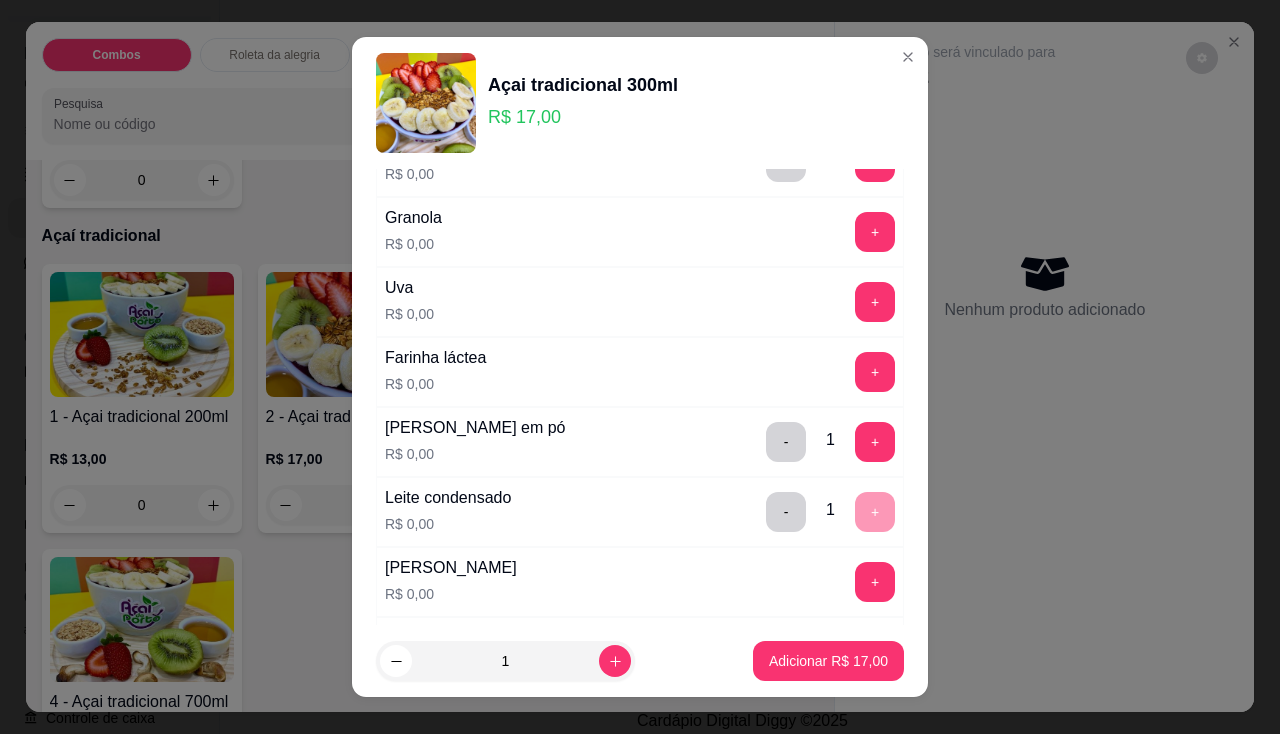 scroll, scrollTop: 700, scrollLeft: 0, axis: vertical 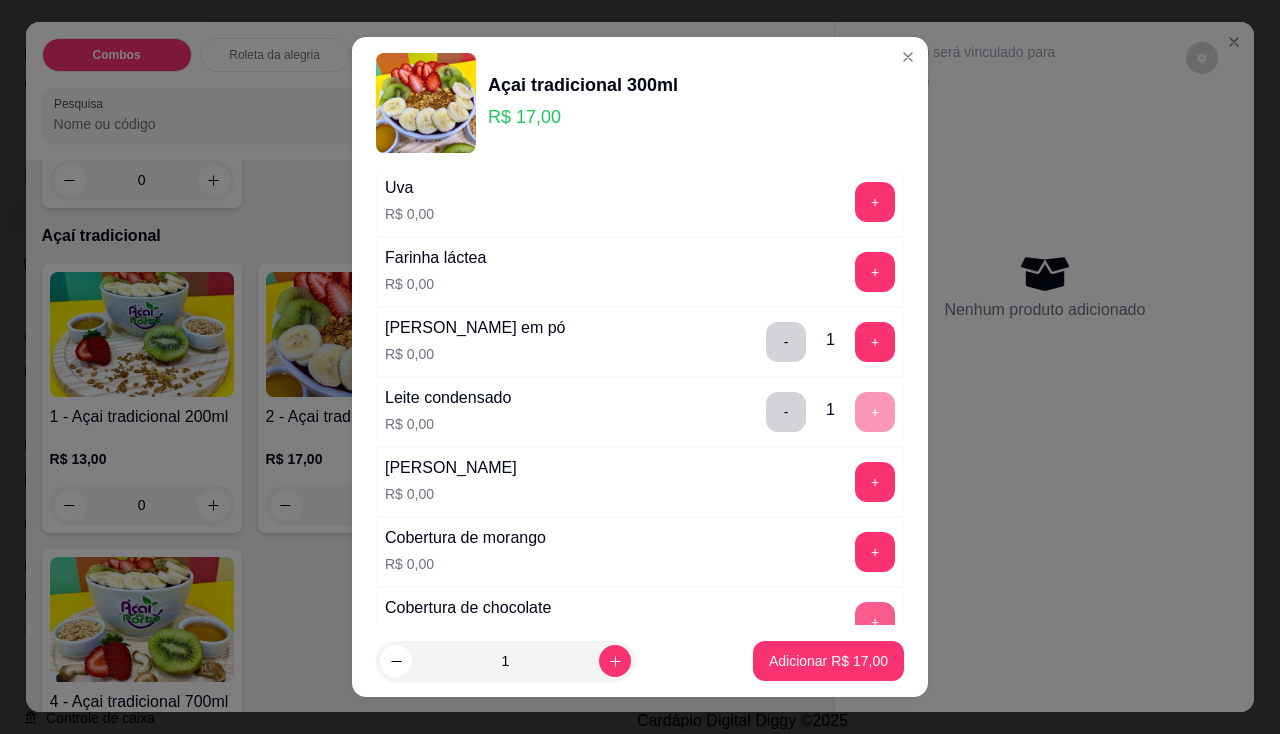 click on "+" at bounding box center (875, 622) 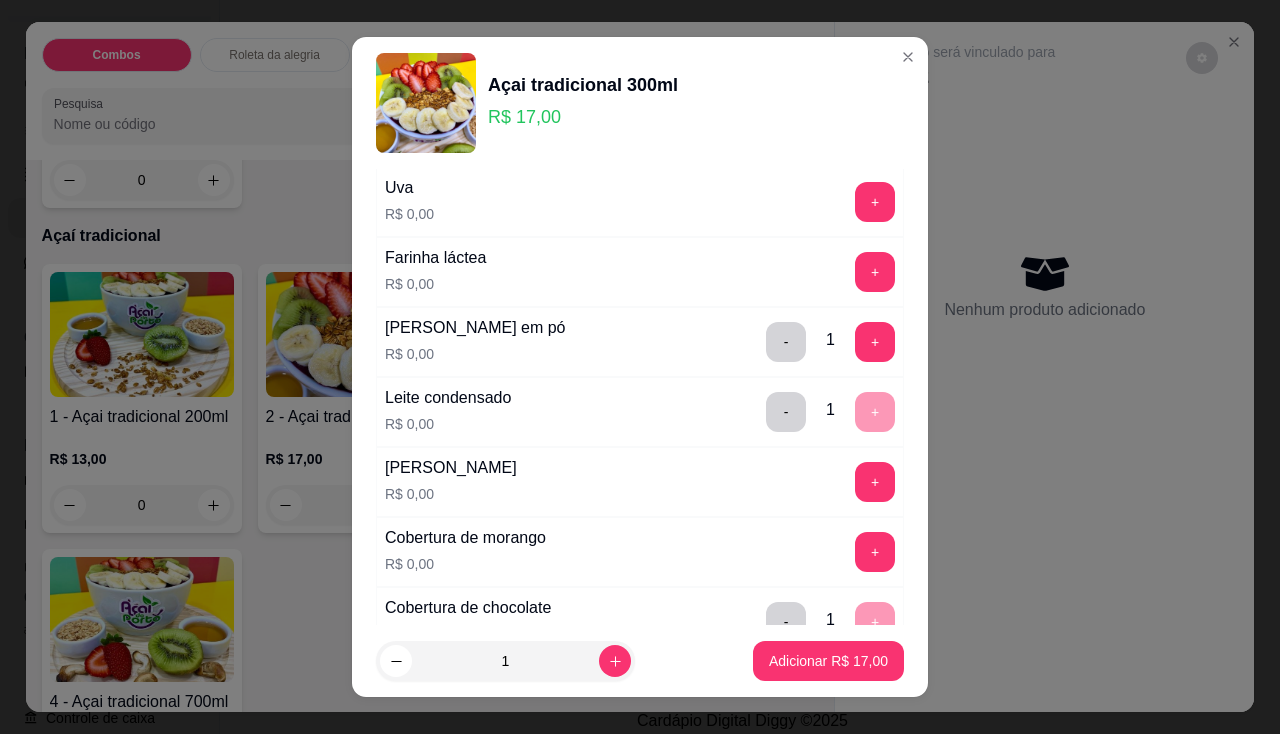 click on "Farinha láctea  R$ 0,00 +" at bounding box center (640, 272) 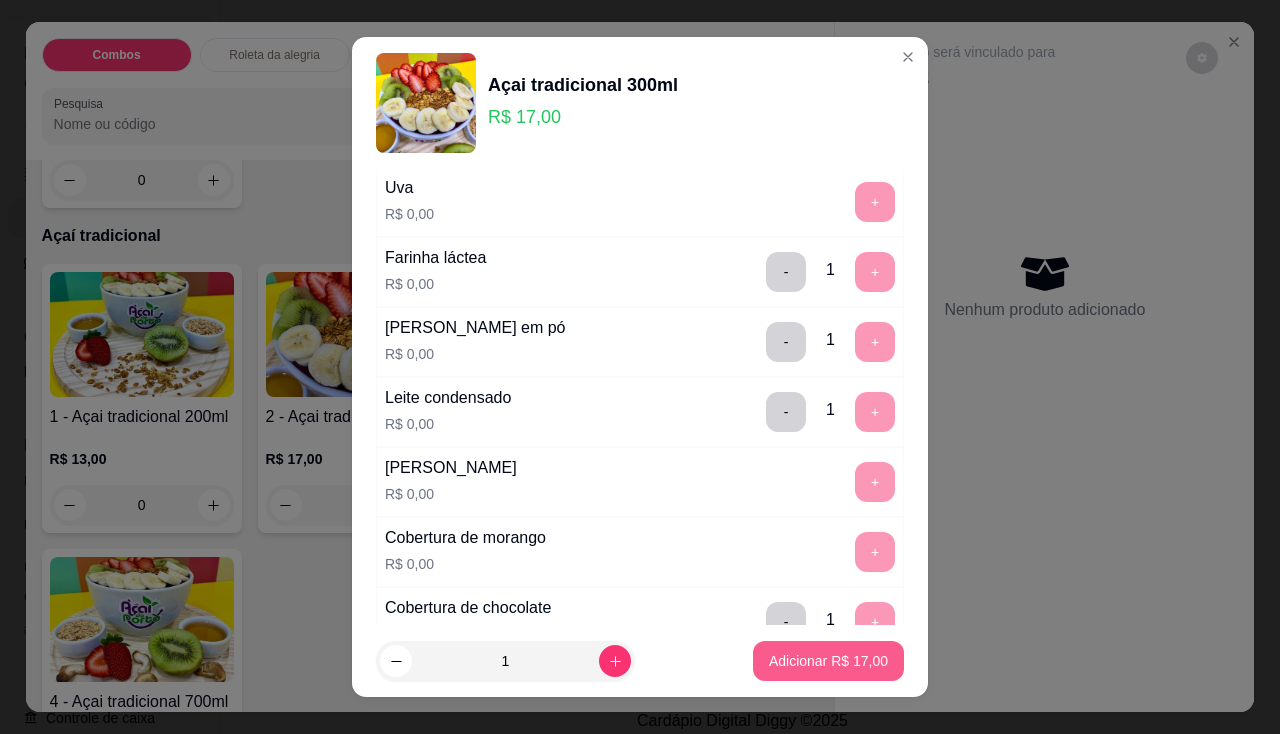 click on "Adicionar   R$ 17,00" at bounding box center (828, 661) 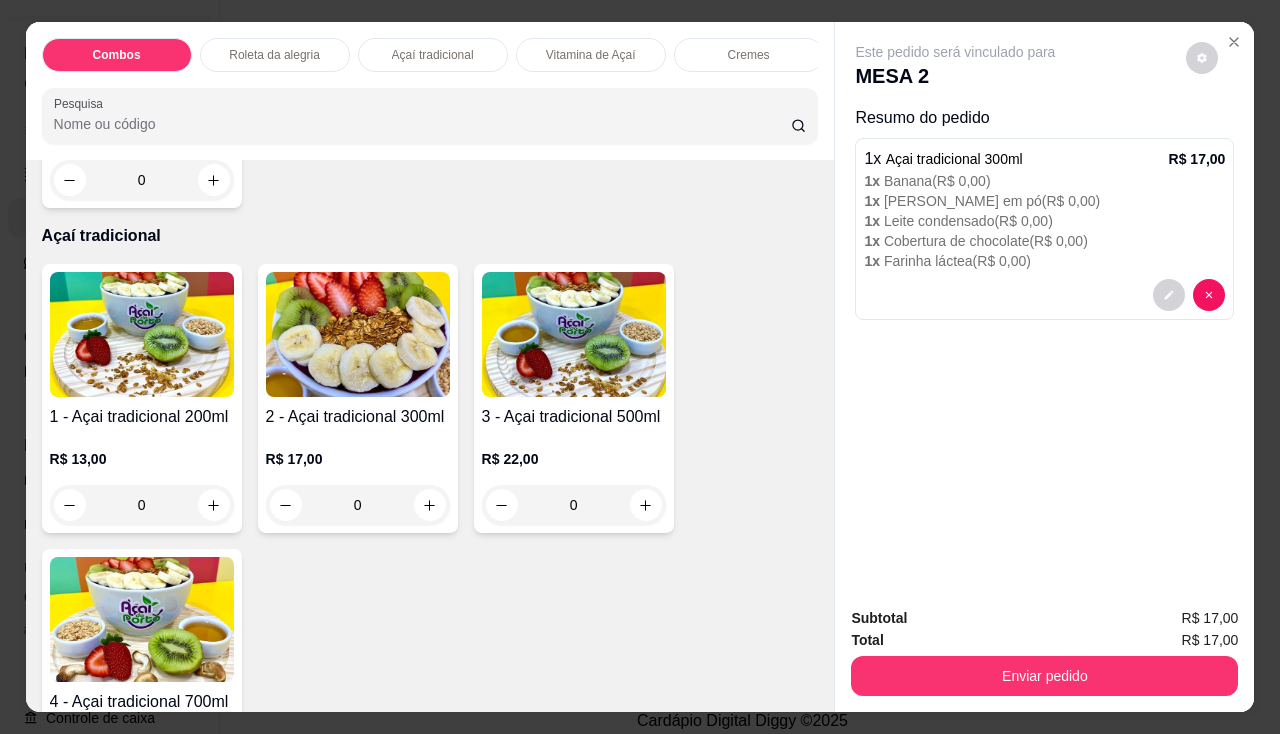 click on "0" at bounding box center [358, 505] 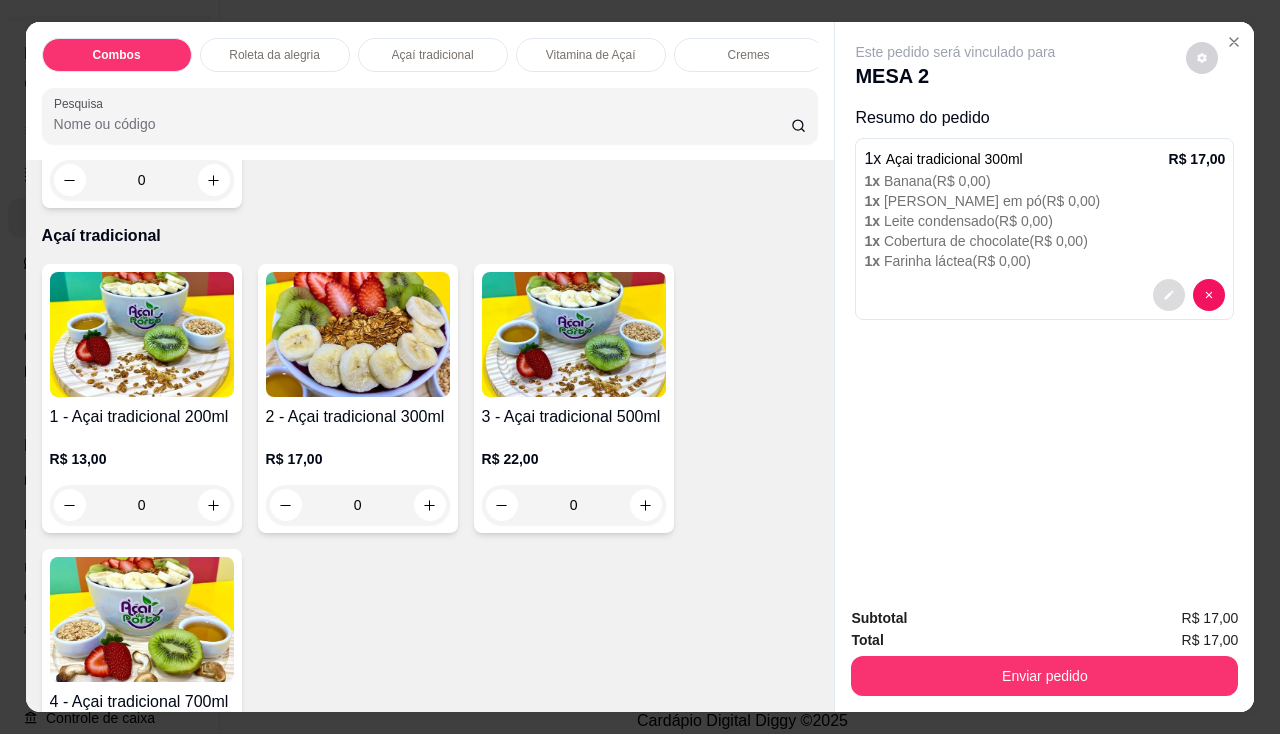 click at bounding box center (1169, 295) 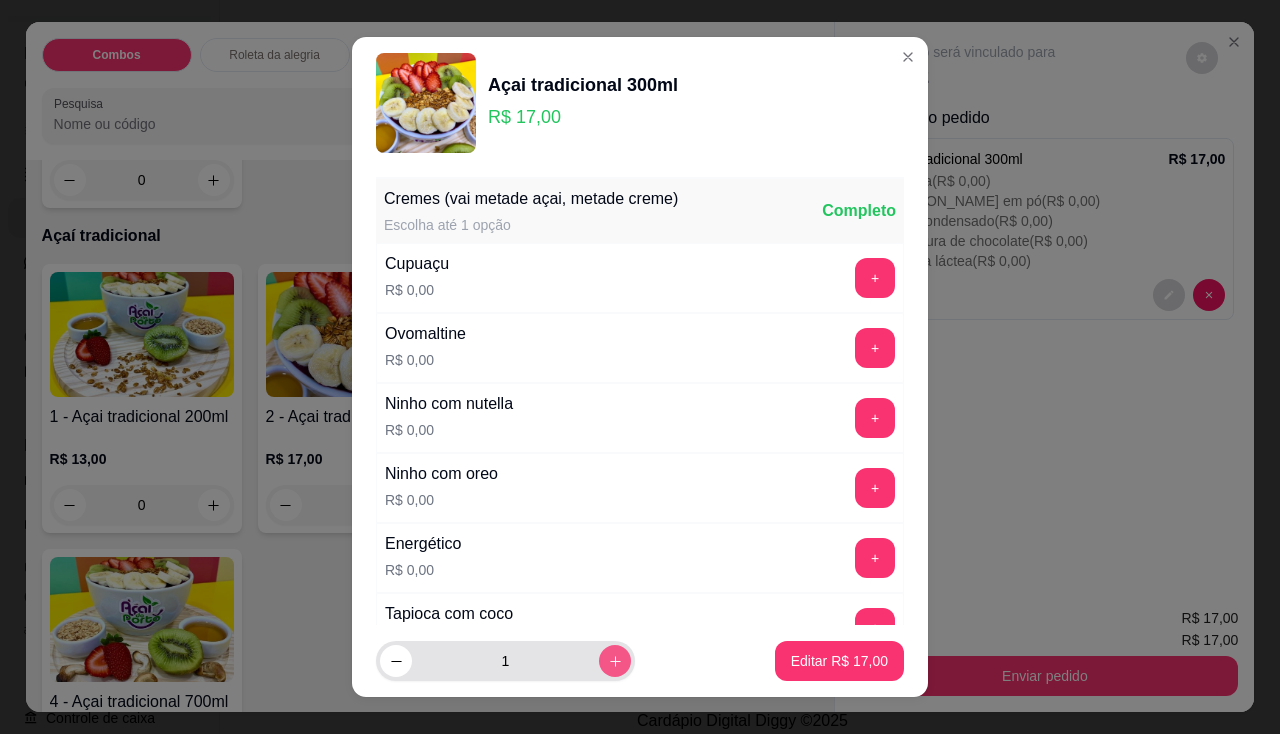 click at bounding box center (615, 661) 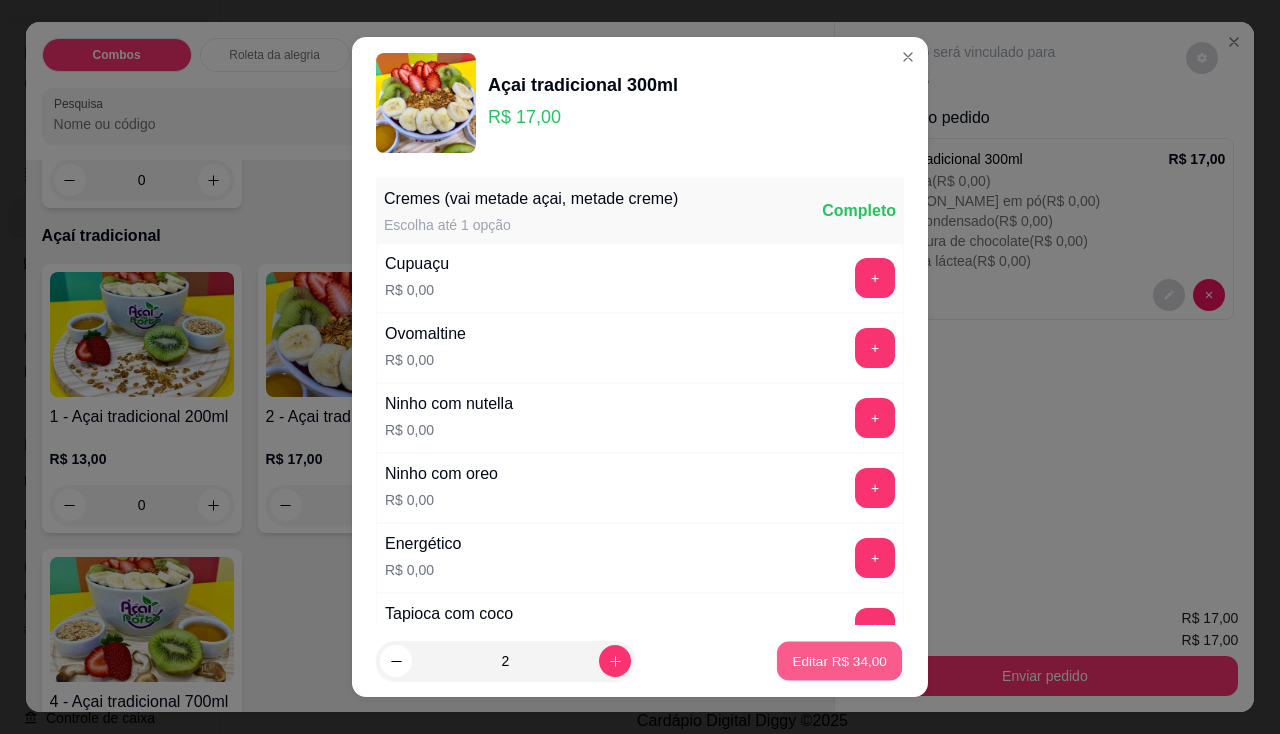 click on "Editar   R$ 34,00" at bounding box center [839, 661] 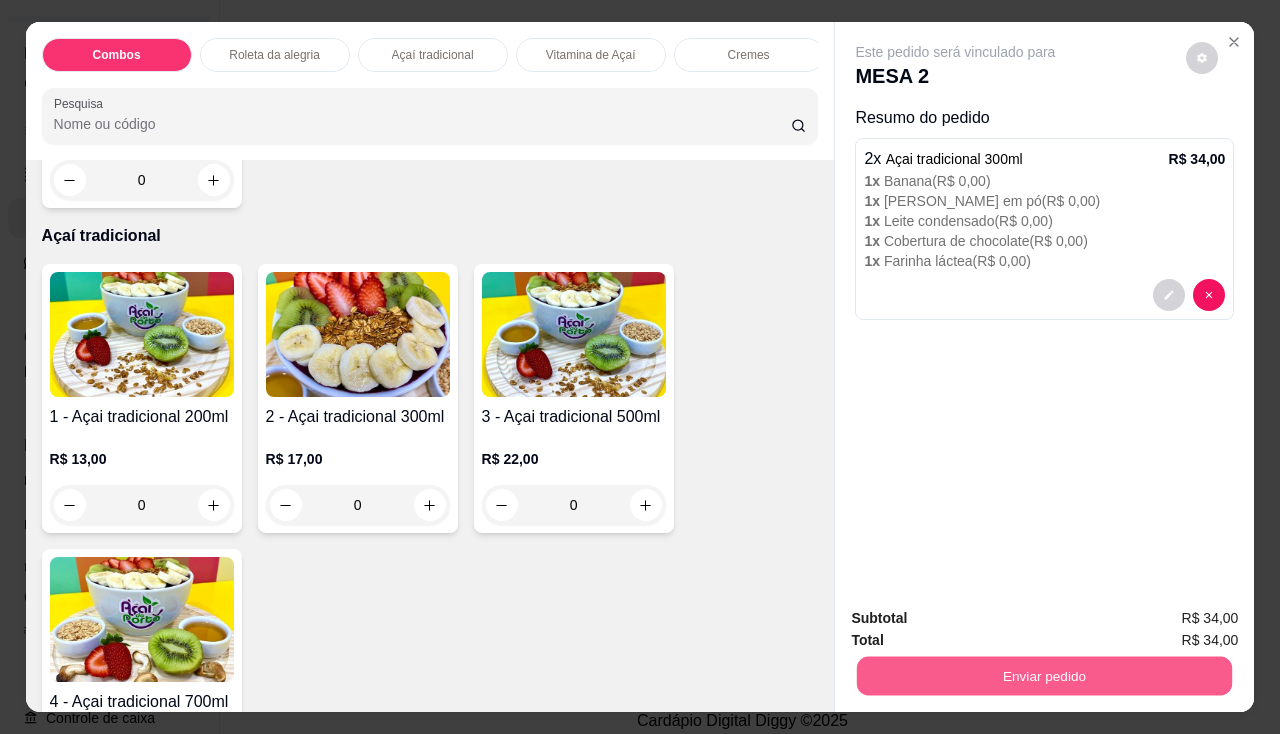 click on "Enviar pedido" at bounding box center (1044, 676) 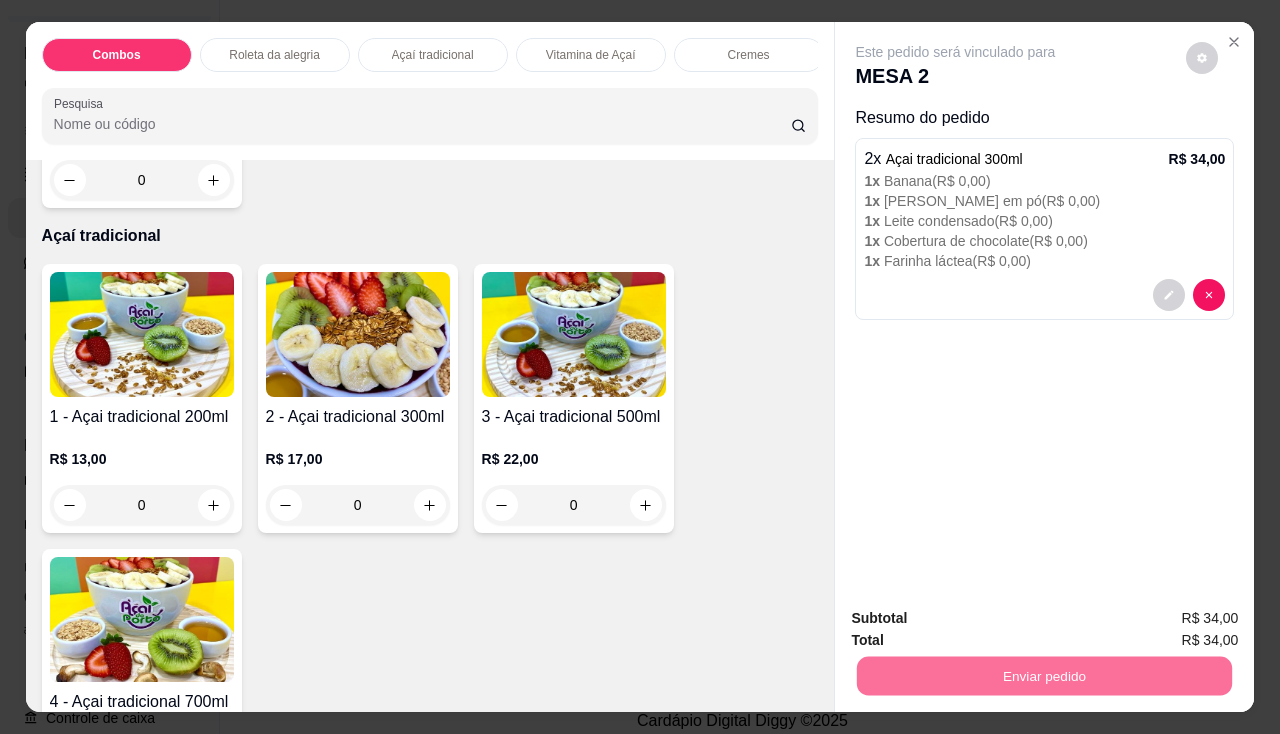 click on "Não registrar e enviar pedido" at bounding box center [979, 620] 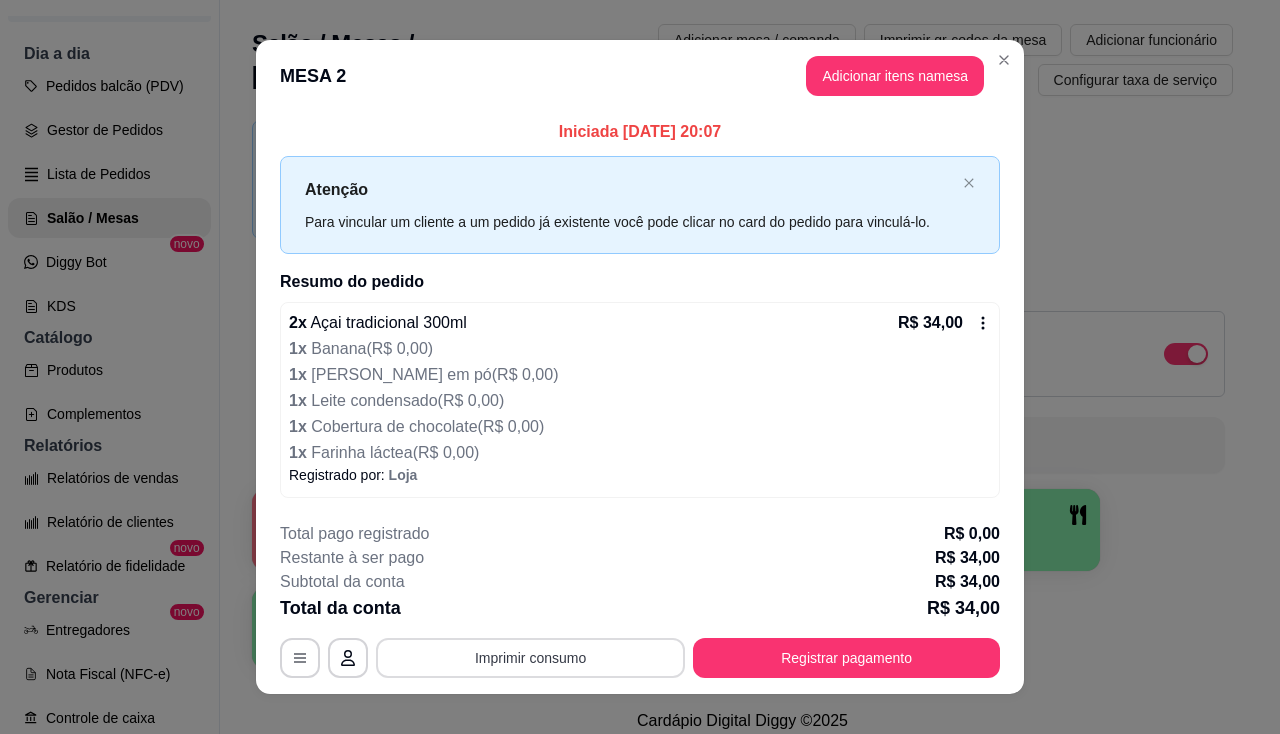 click on "Imprimir consumo" at bounding box center (530, 658) 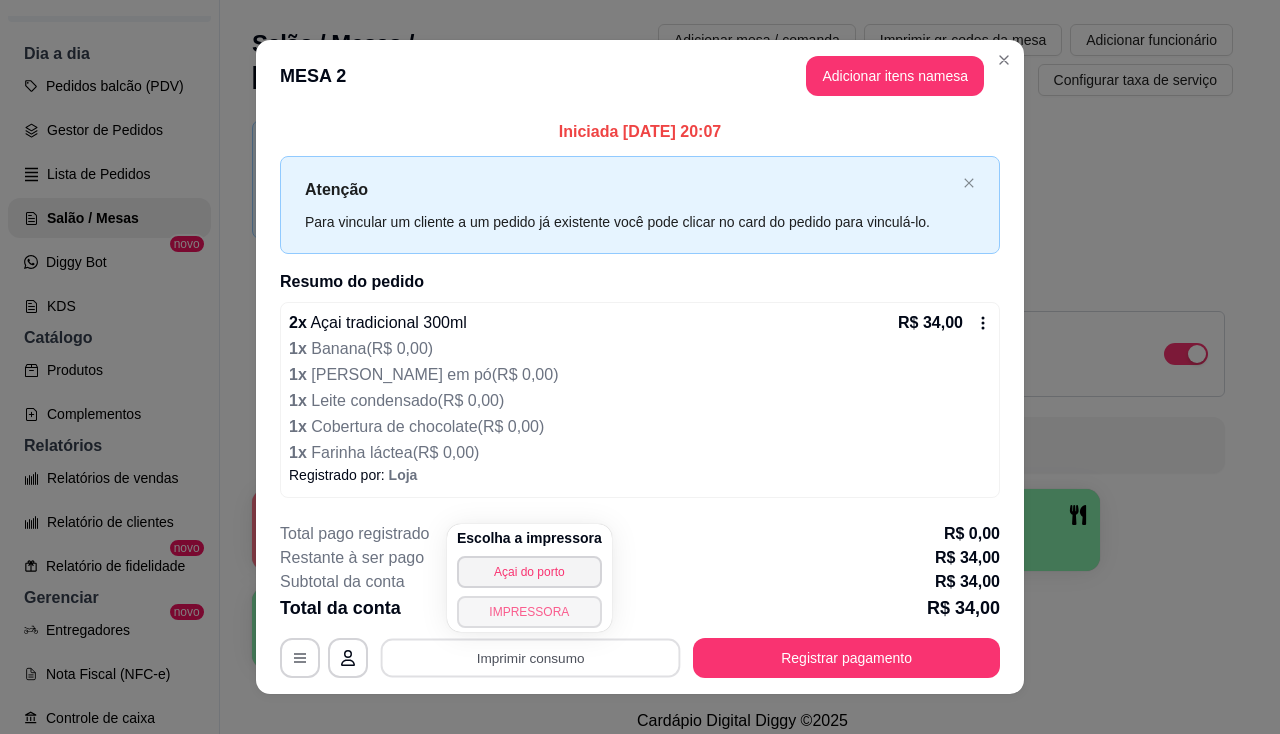 click on "IMPRESSORA" at bounding box center [529, 612] 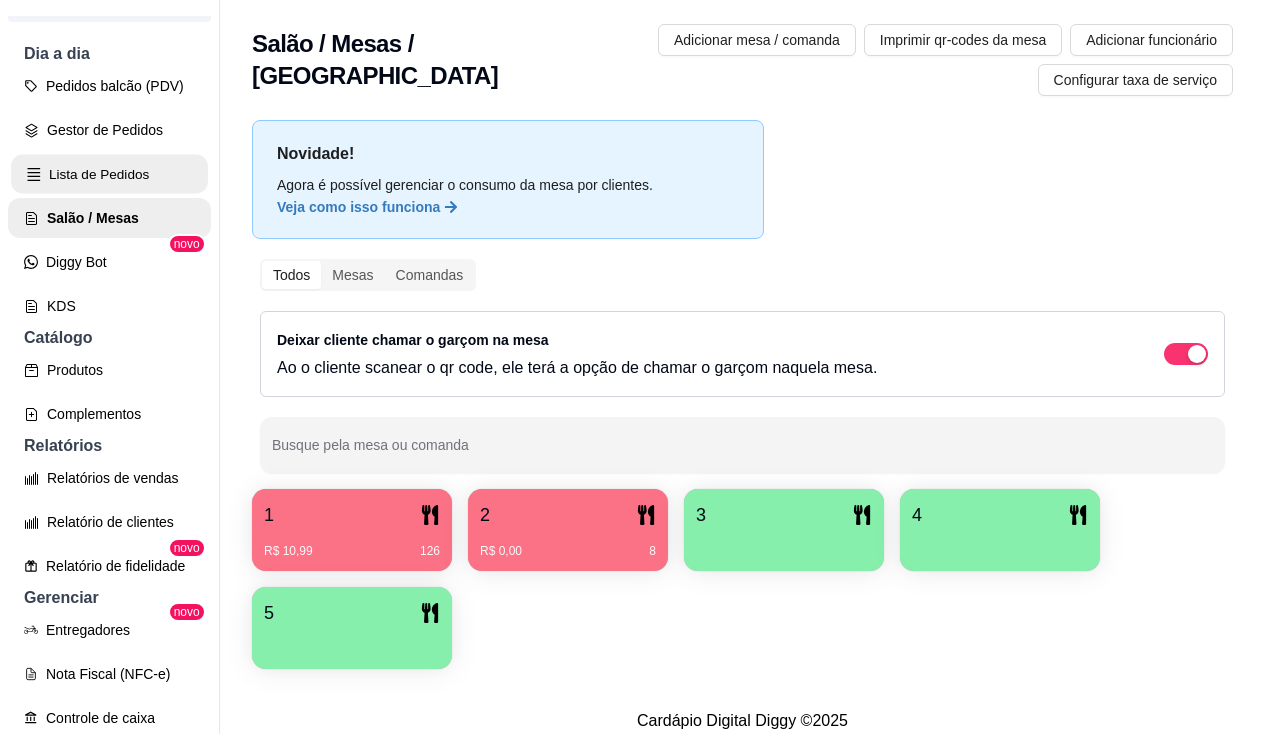 click on "Lista de Pedidos" at bounding box center (109, 174) 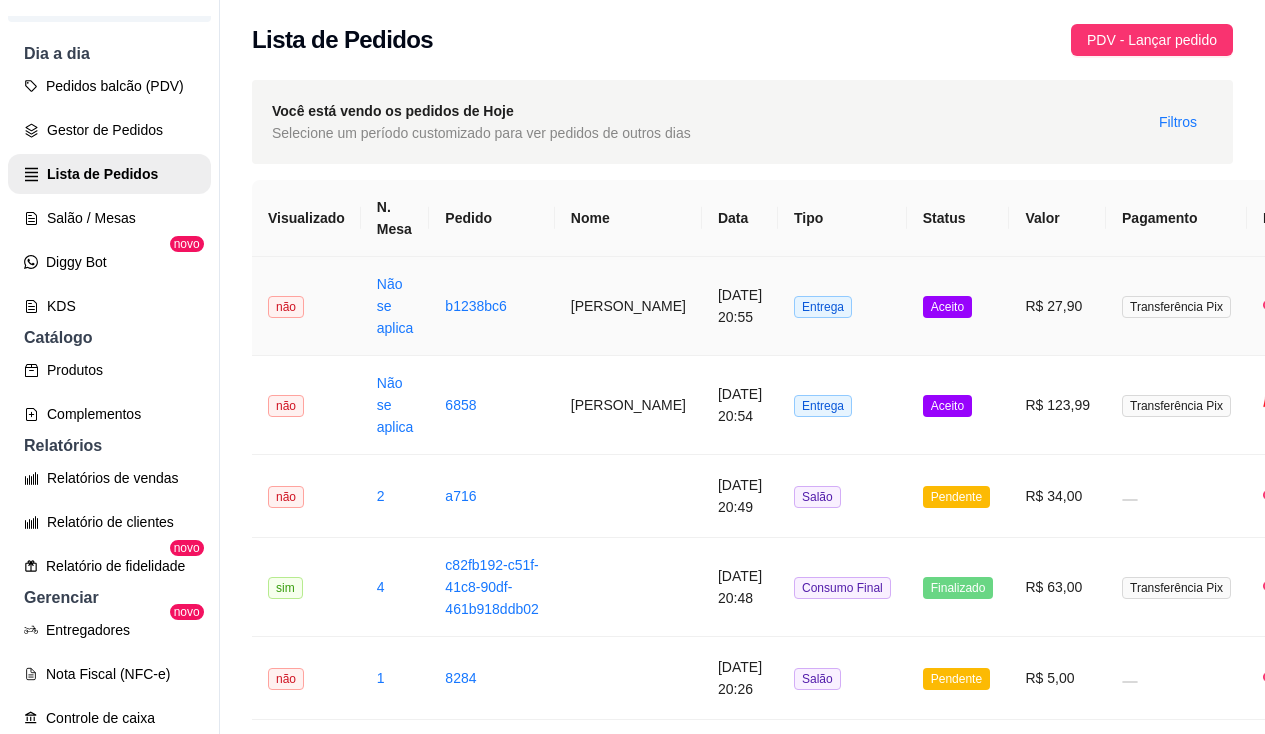 click on "b1238bc6" at bounding box center (491, 306) 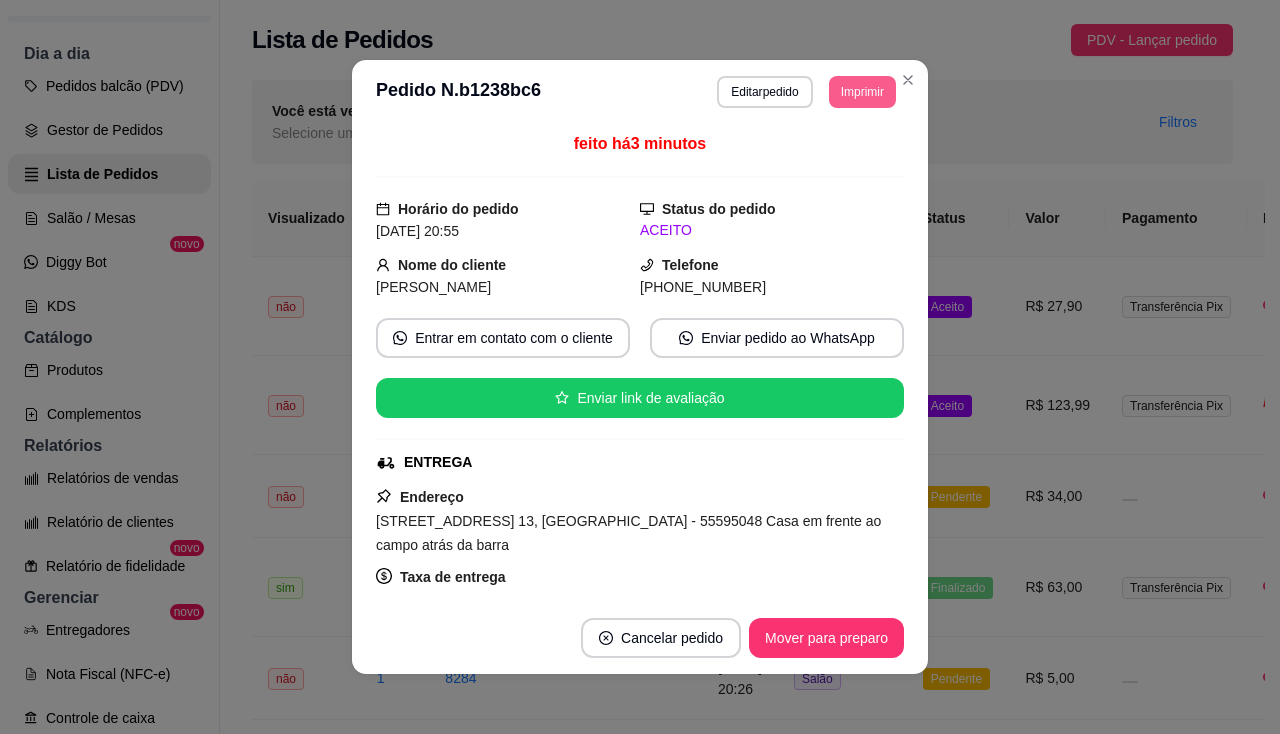 click on "Imprimir" at bounding box center (862, 92) 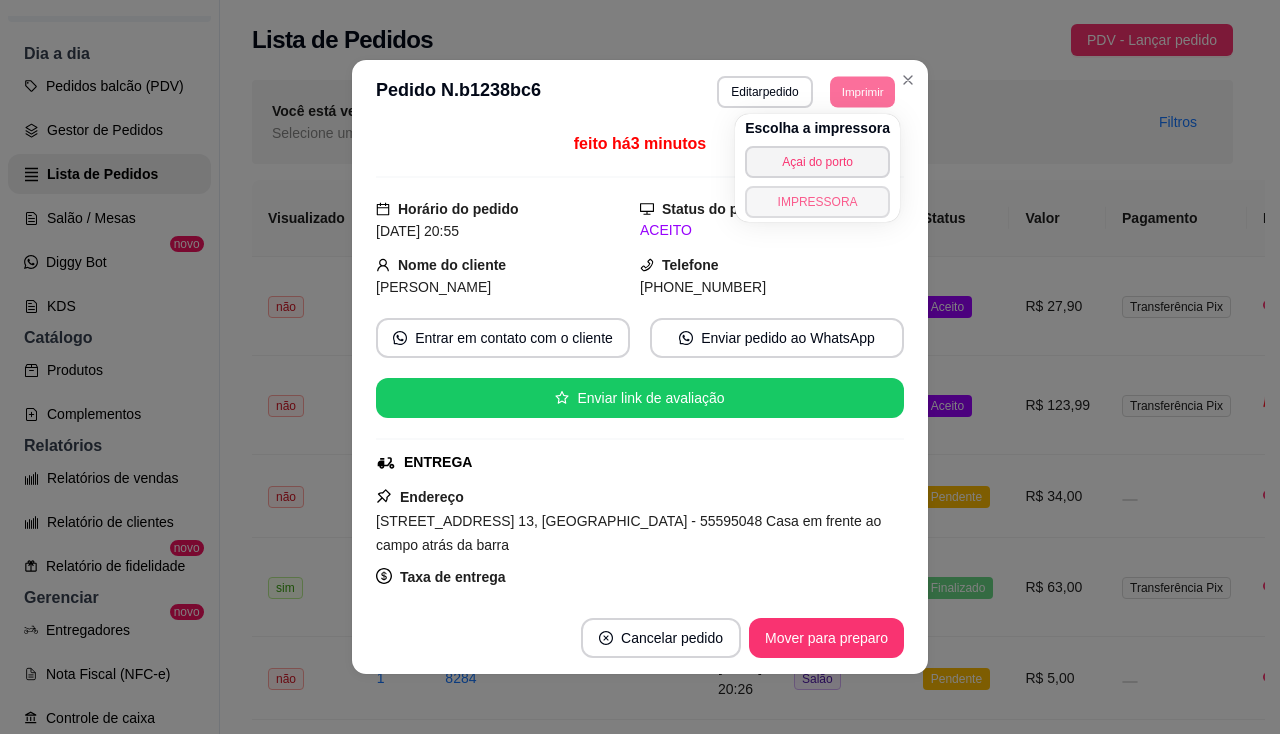 click on "IMPRESSORA" at bounding box center (817, 202) 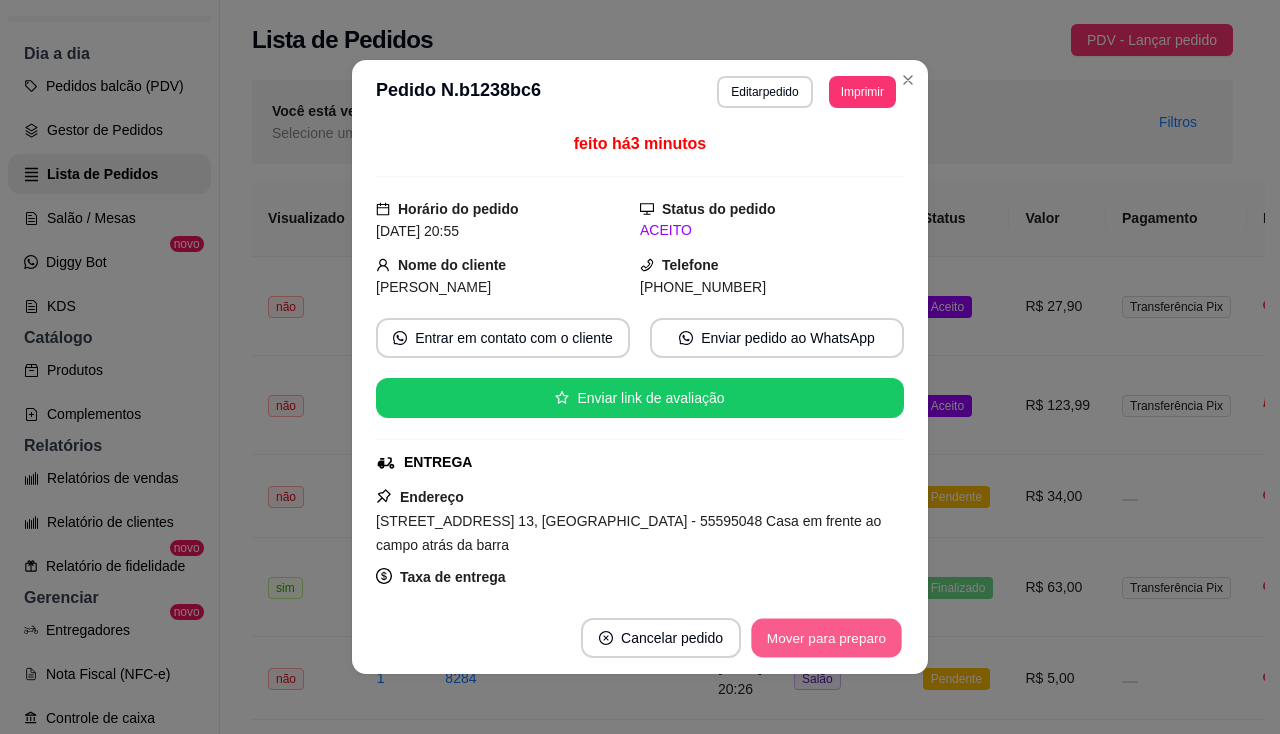 click on "Mover para preparo" at bounding box center (826, 638) 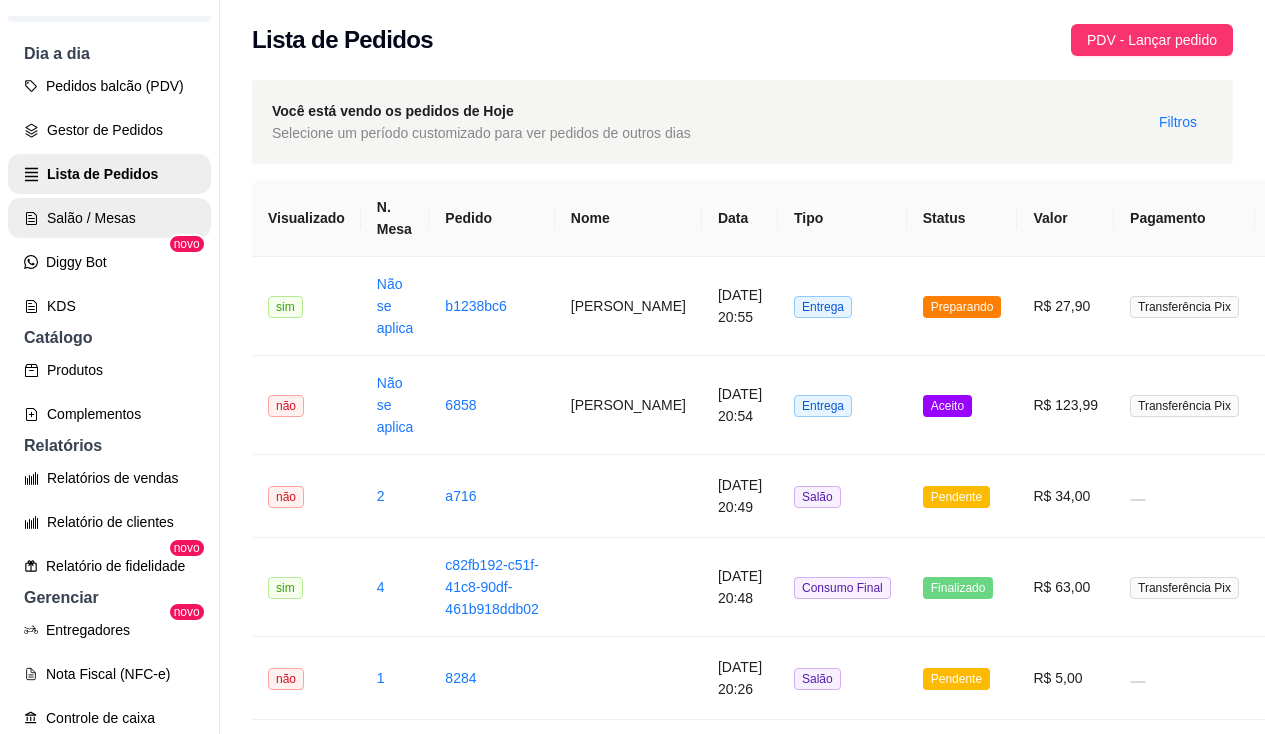 click on "Salão / Mesas" at bounding box center (109, 218) 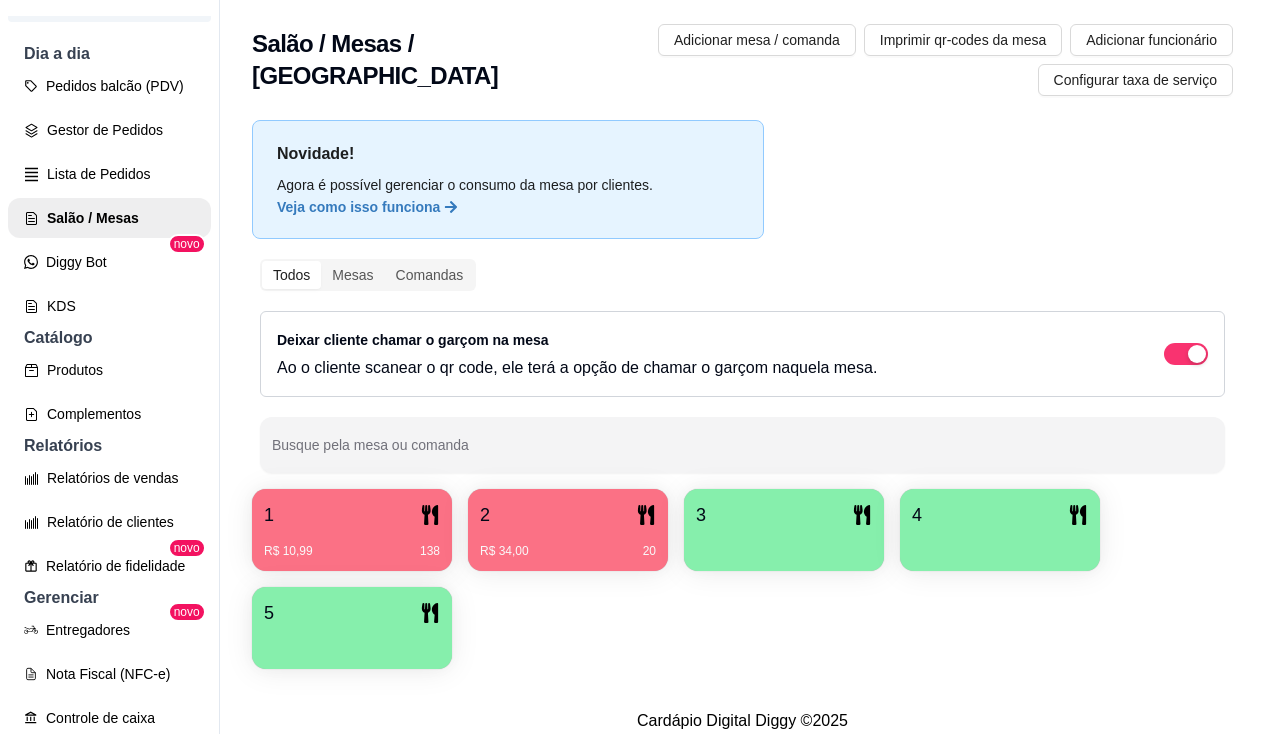 click on "R$ 34,00 20" at bounding box center [568, 551] 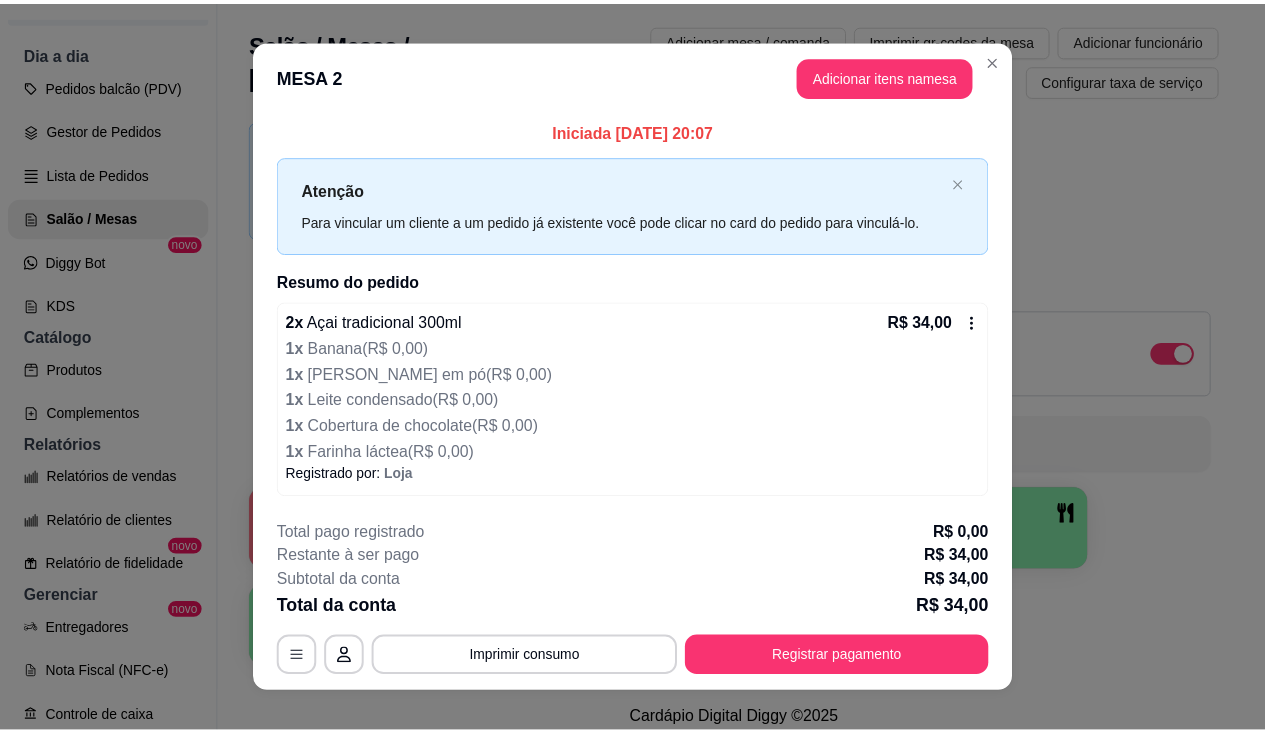 scroll, scrollTop: 24, scrollLeft: 0, axis: vertical 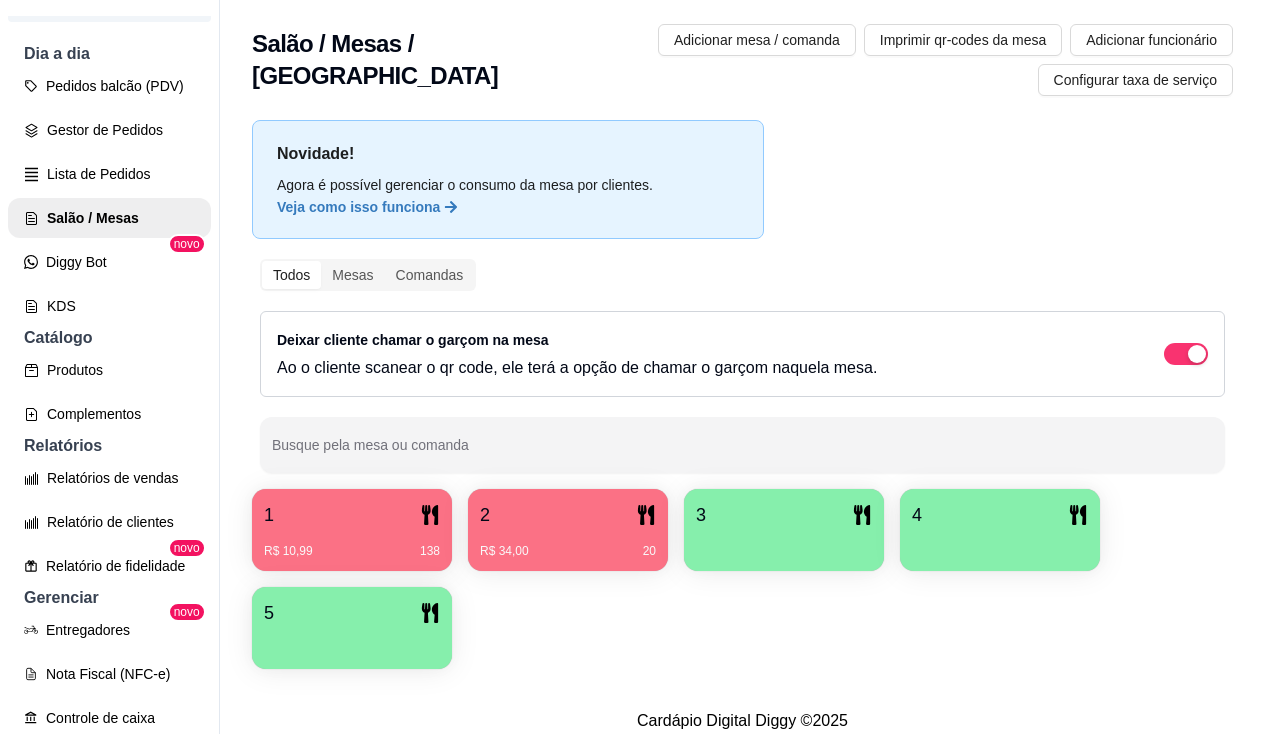 click on "R$ 34,00 20" at bounding box center [568, 544] 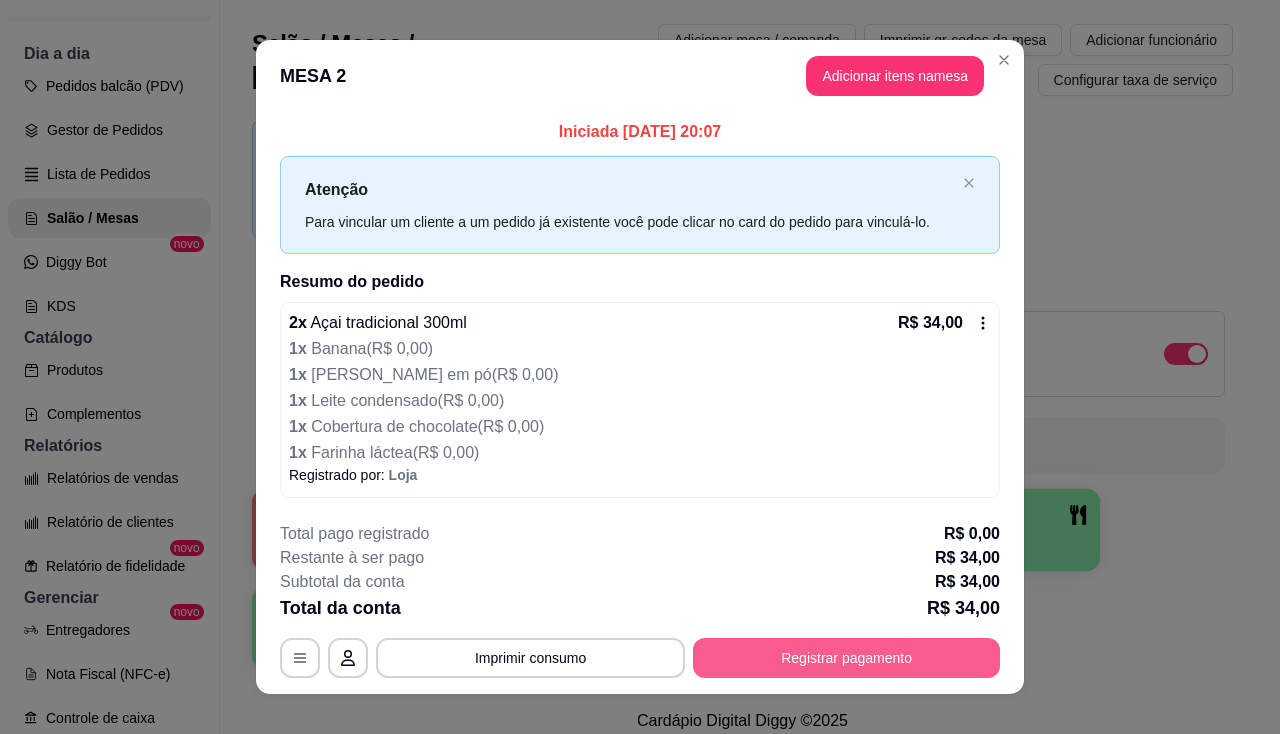 click on "Registrar pagamento" at bounding box center [846, 658] 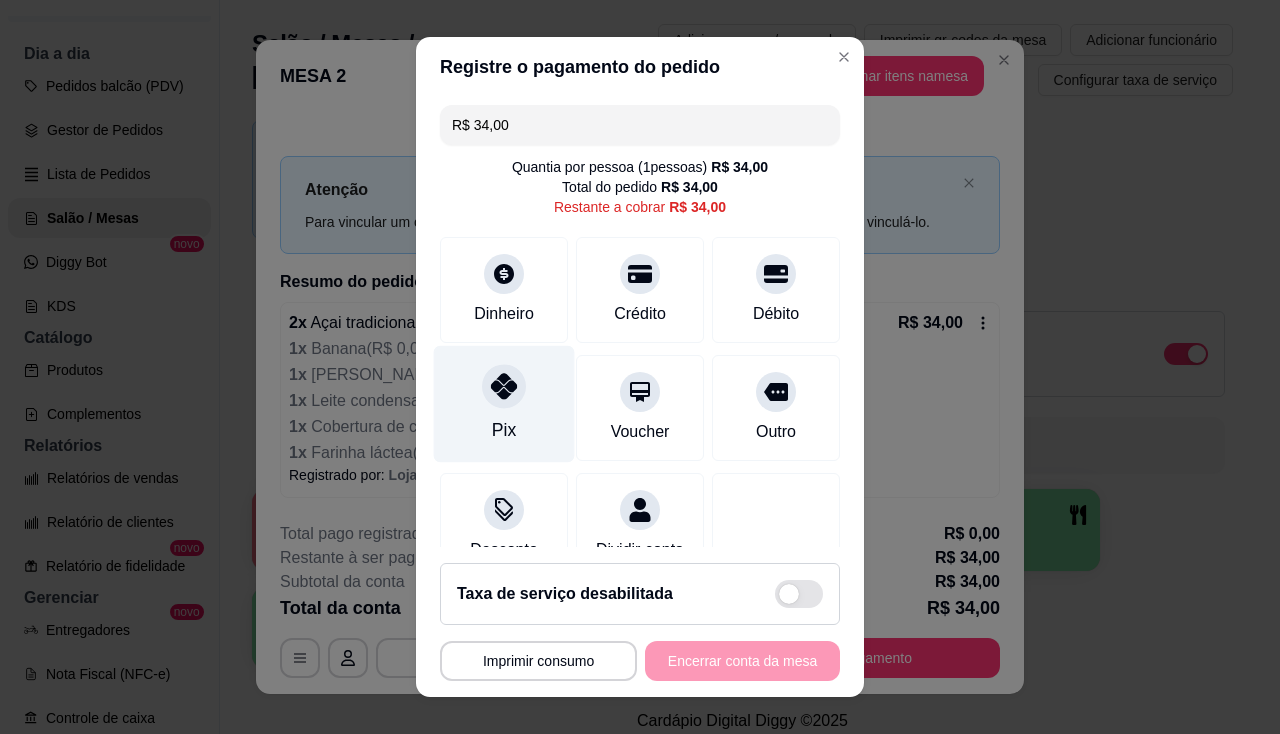 click 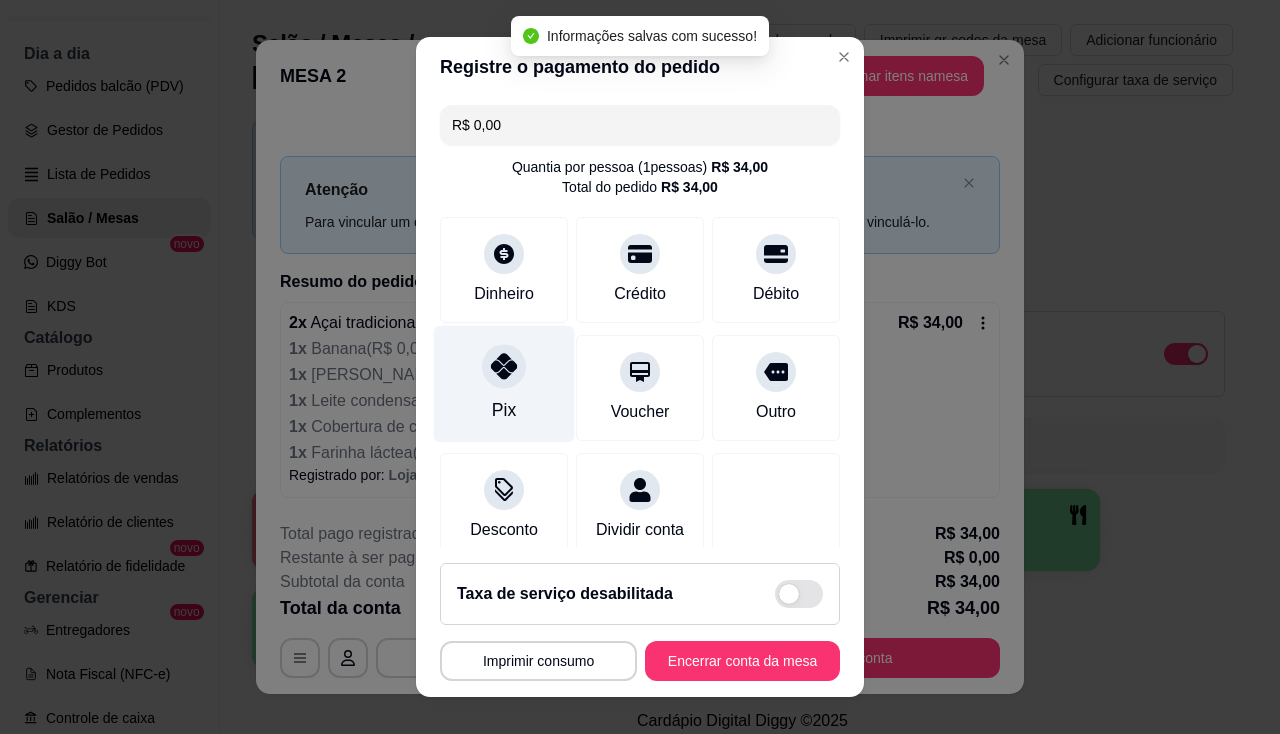 type on "R$ 0,00" 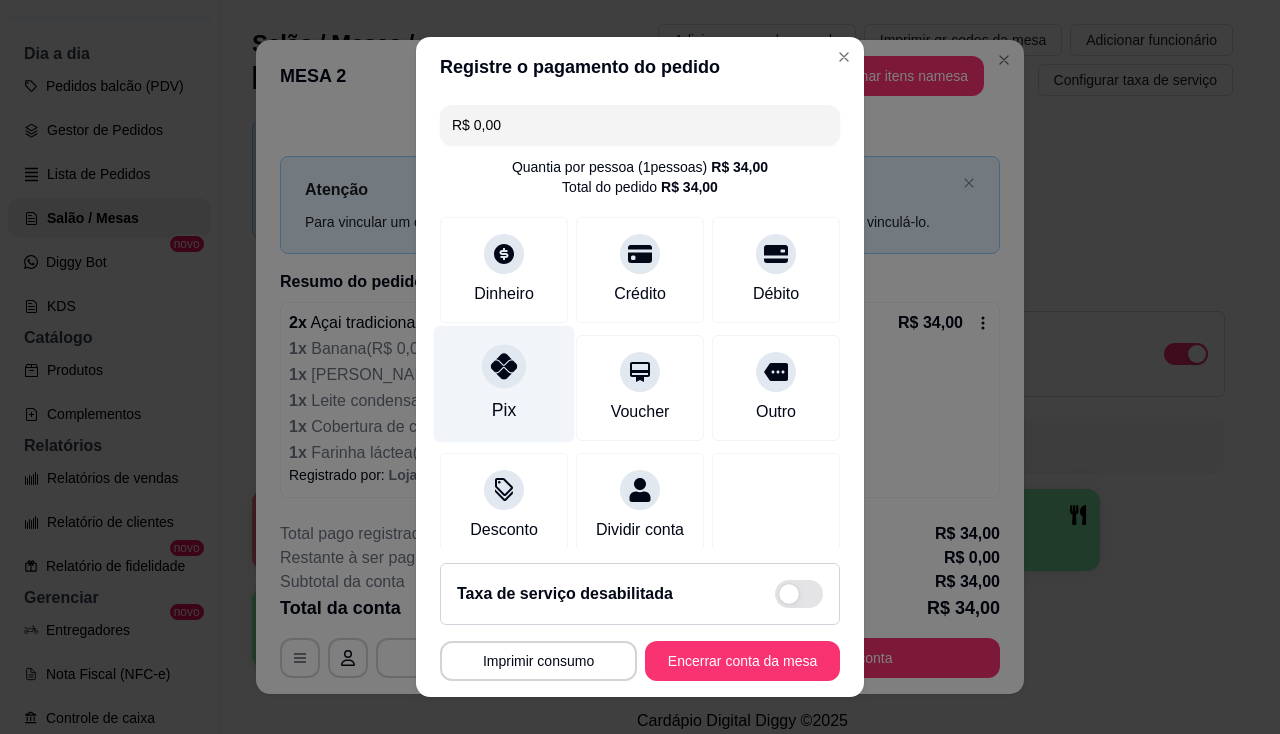 click on "Pix" at bounding box center [504, 383] 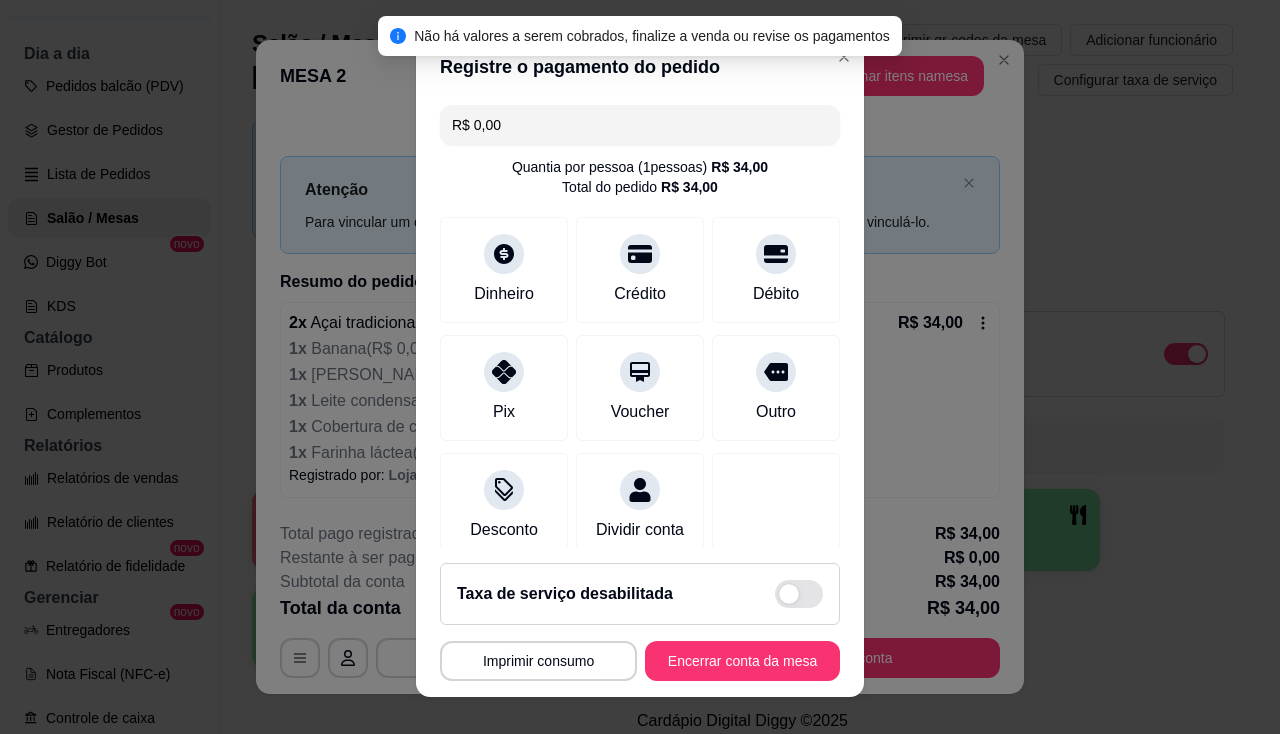 click on "**********" at bounding box center [640, 622] 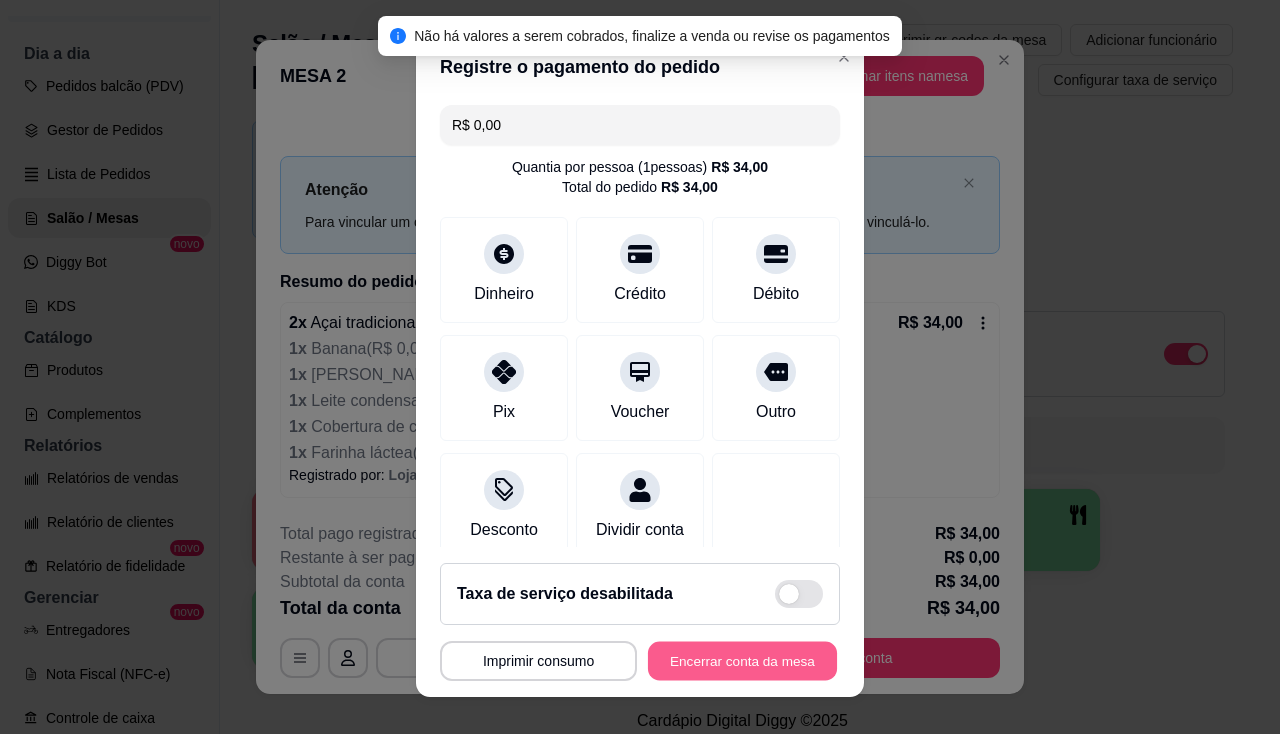 click on "Encerrar conta da mesa" at bounding box center [742, 661] 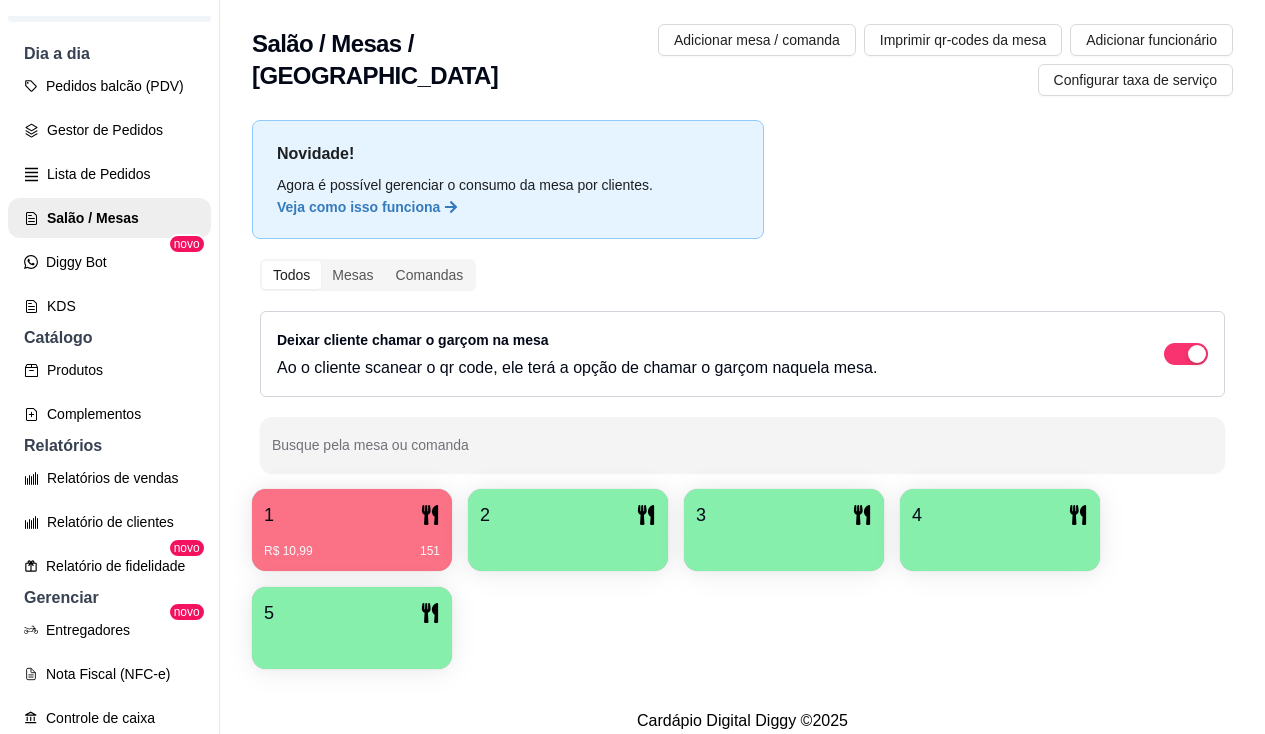 click on "Relatórios de vendas Relatório de clientes Relatório de fidelidade novo" at bounding box center [109, 522] 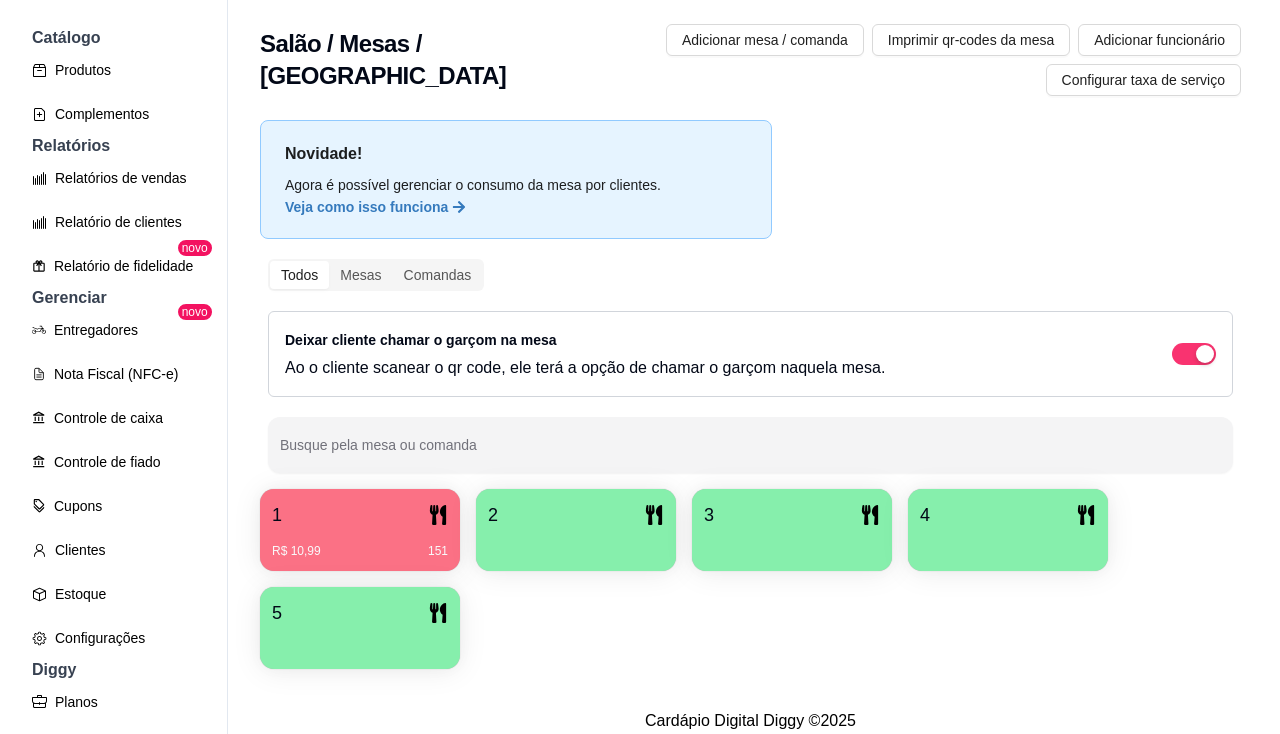 scroll, scrollTop: 600, scrollLeft: 0, axis: vertical 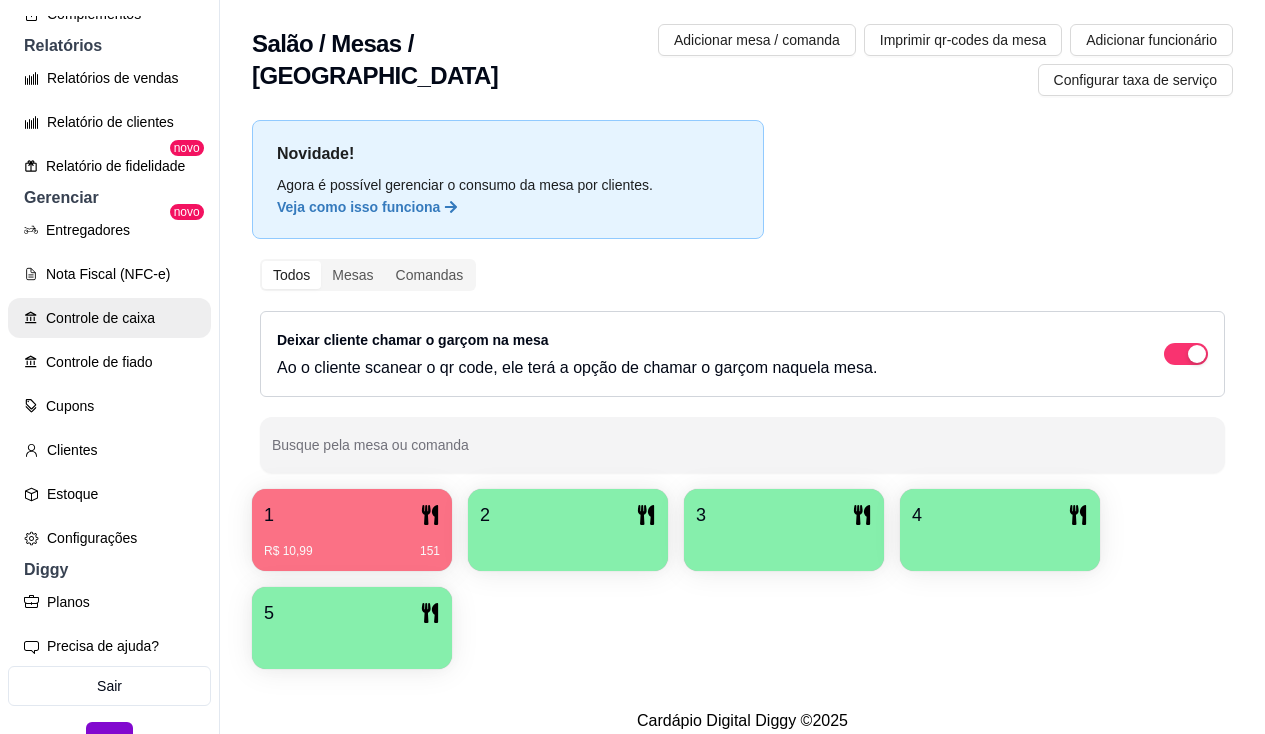 click on "Controle de caixa" at bounding box center [109, 318] 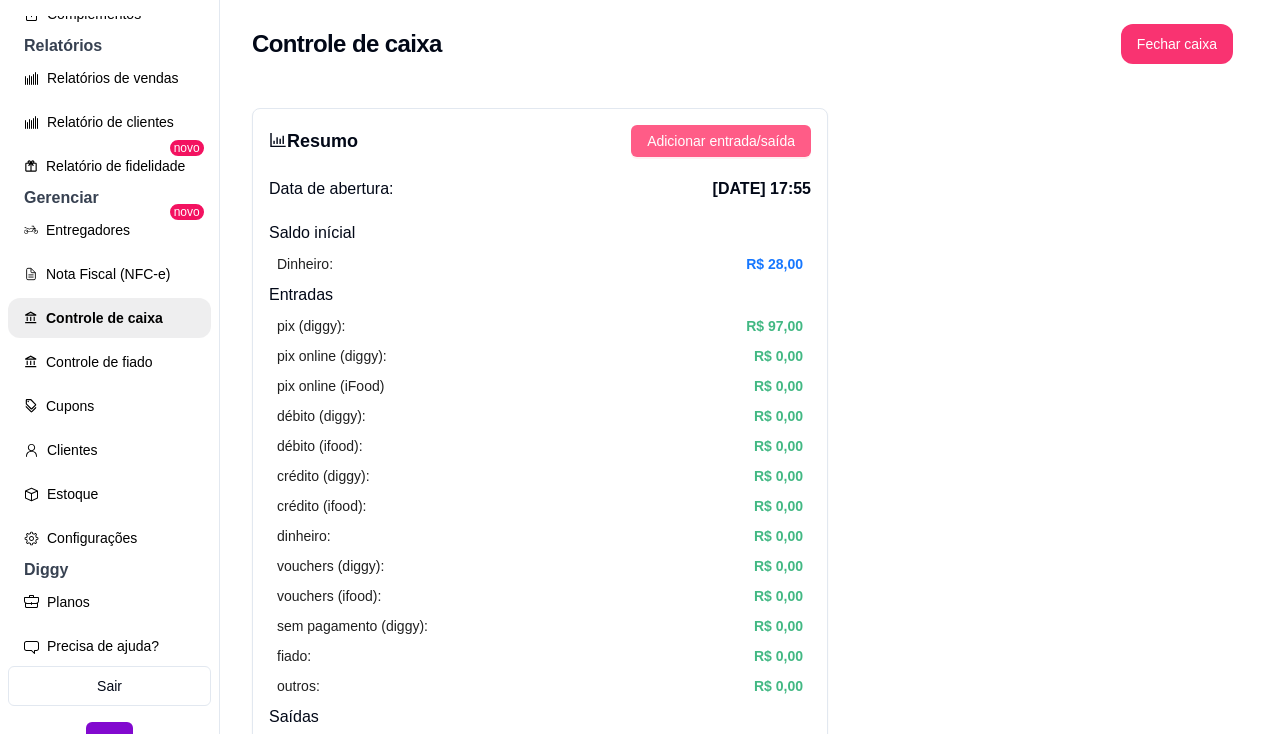 click on "Adicionar entrada/saída" at bounding box center [721, 141] 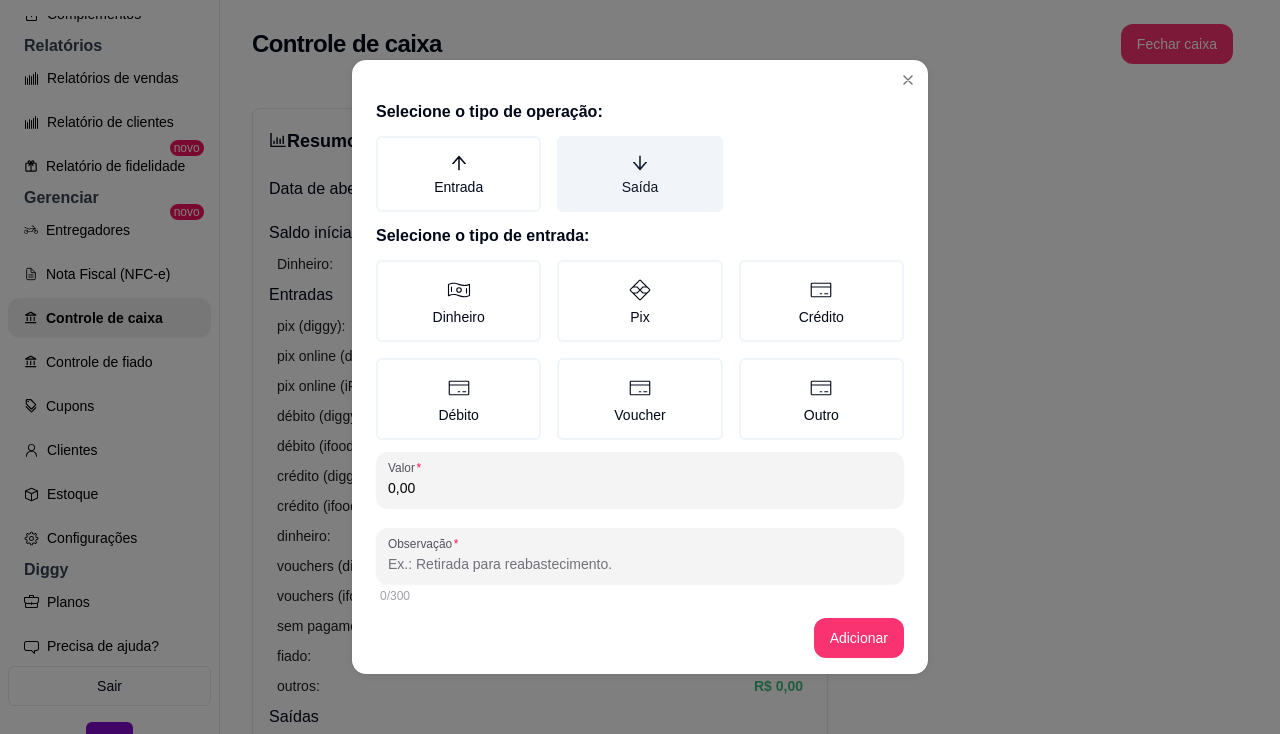 click on "Saída" at bounding box center [639, 174] 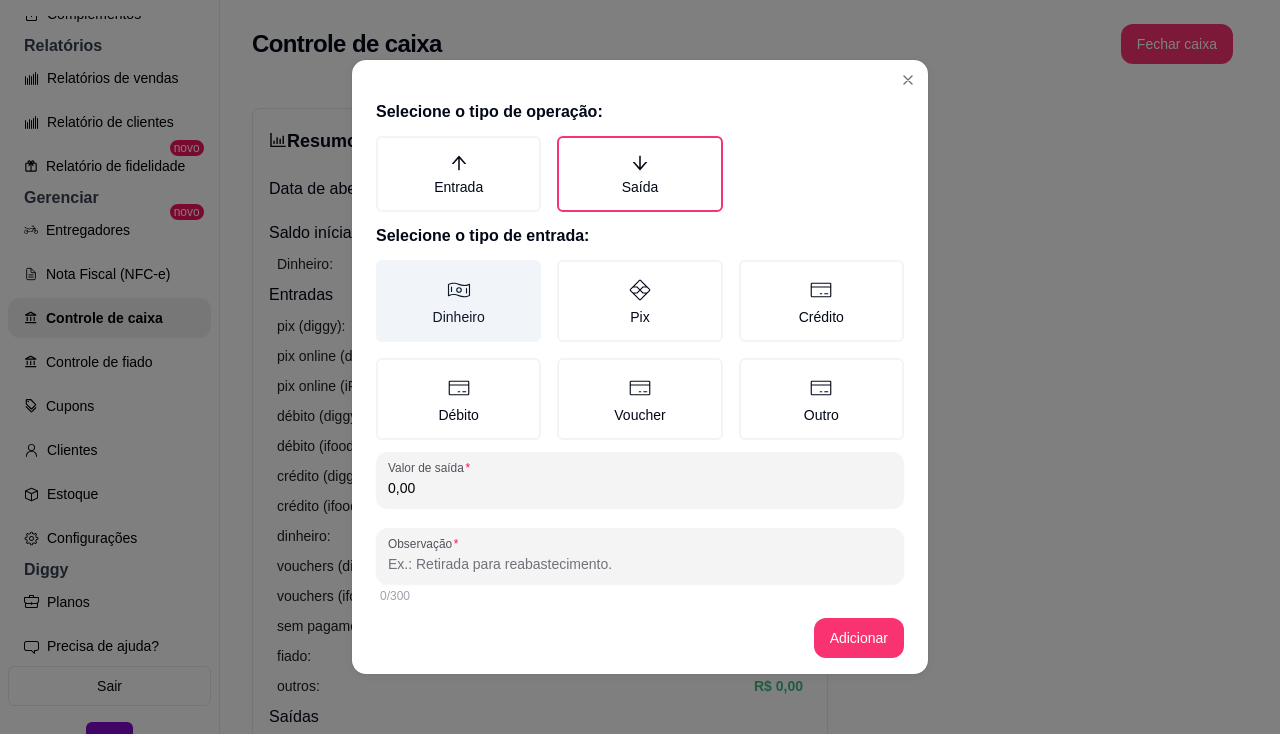 click on "Dinheiro" at bounding box center (458, 301) 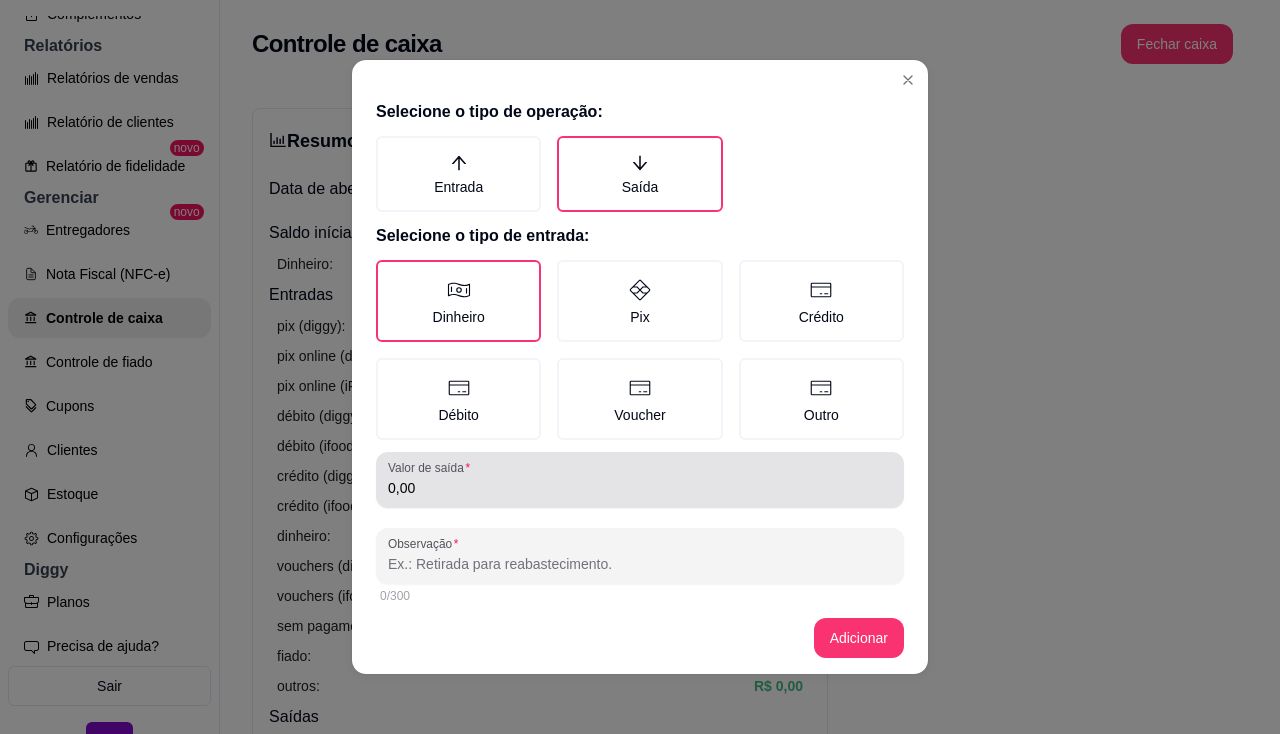 click on "0,00" at bounding box center (640, 488) 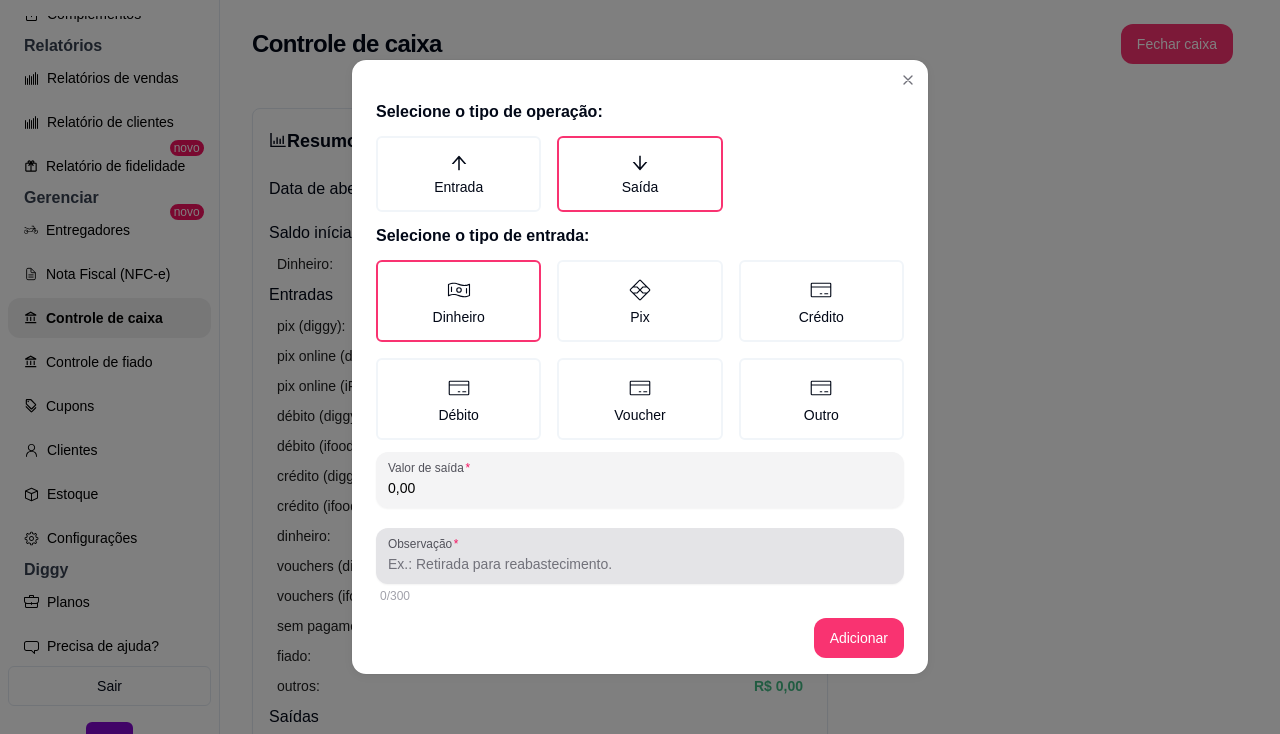 click on "Observação" at bounding box center (640, 556) 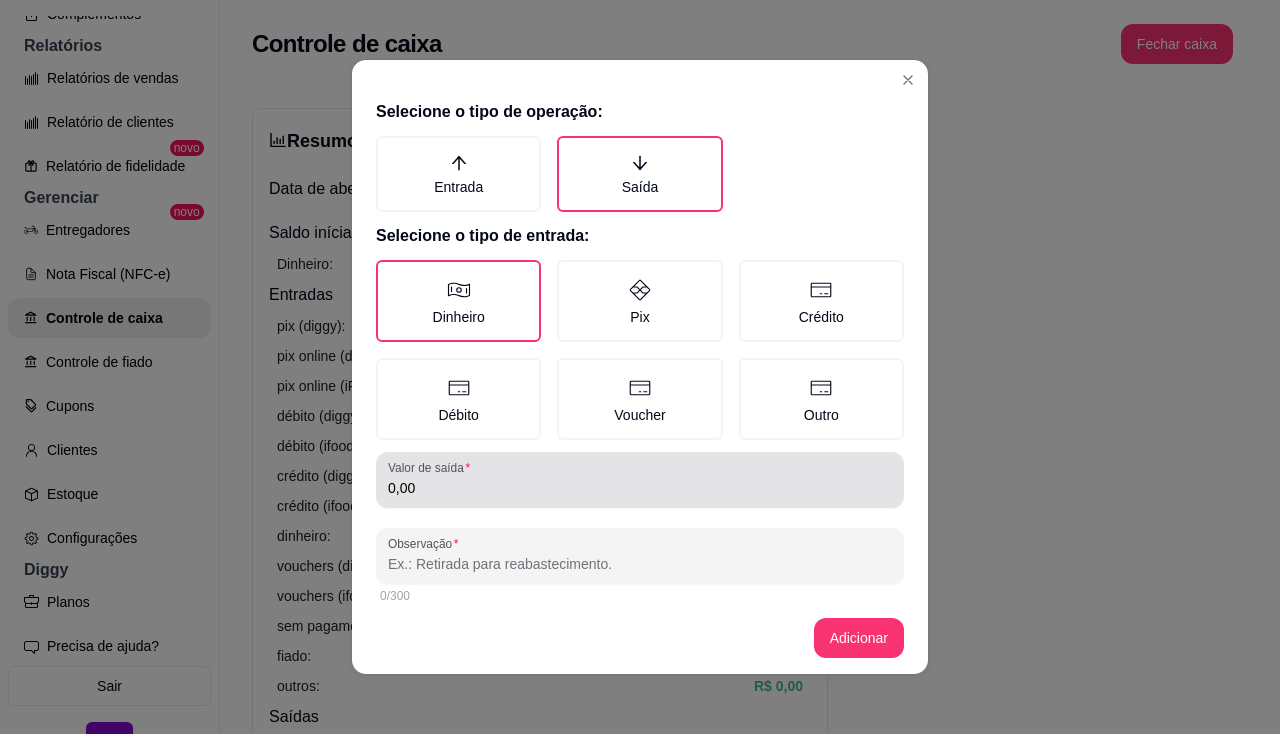 click on "0,00" at bounding box center [640, 488] 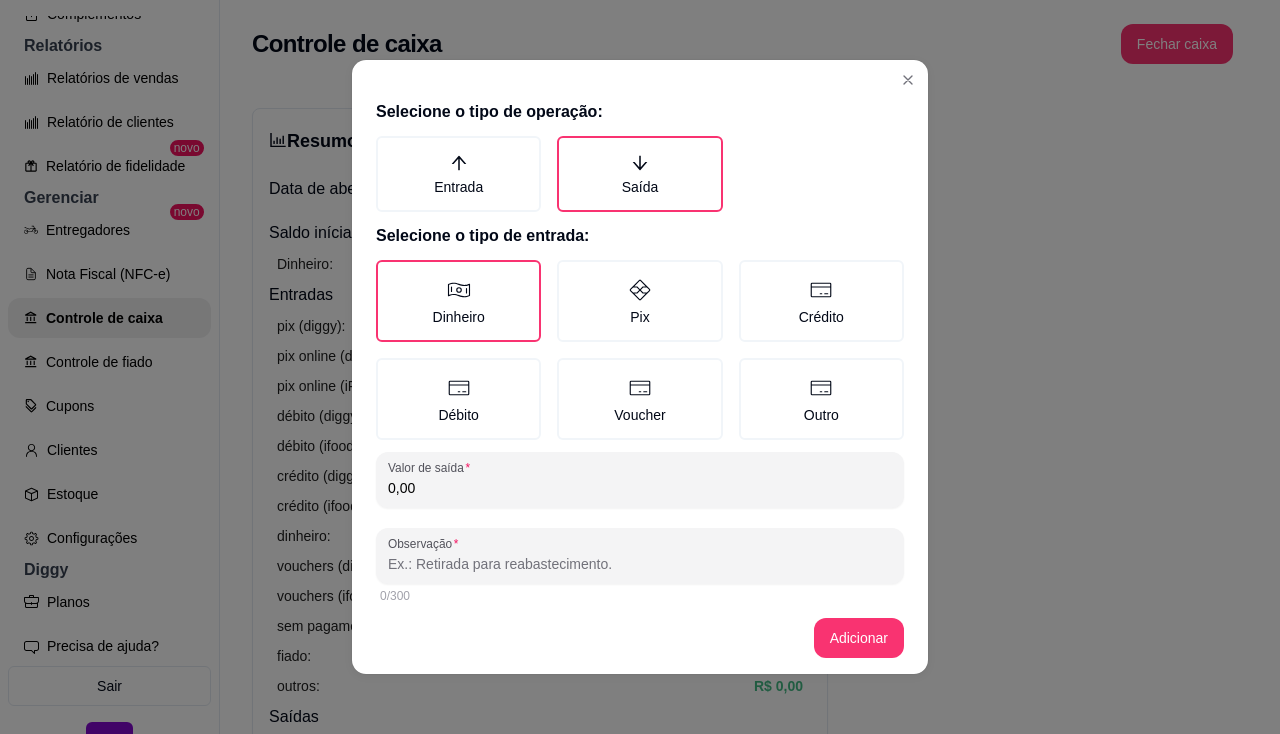 click on "Selecione o tipo de operação: Entrada Saída Selecione o tipo de entrada: Dinheiro Pix Crédito Débito Voucher Outro Valor
de saída 0,00 Observação 0/300" at bounding box center [640, 347] 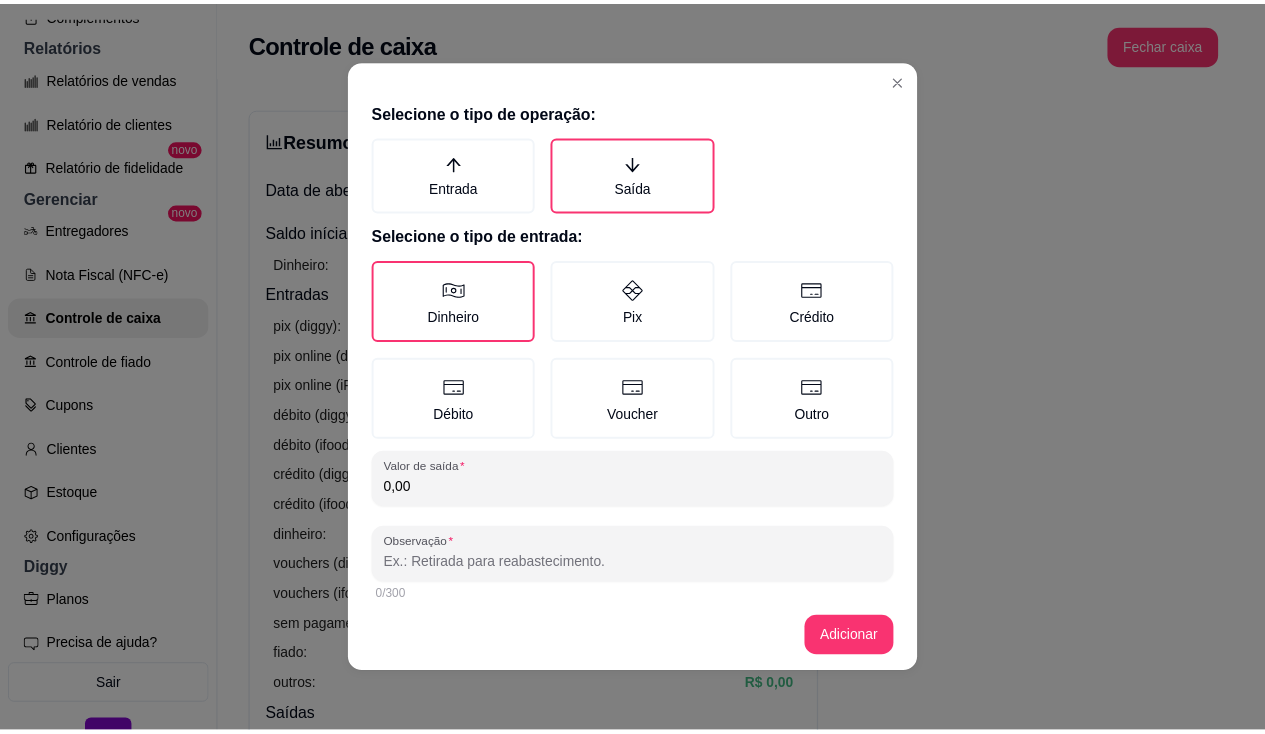 scroll, scrollTop: 14, scrollLeft: 0, axis: vertical 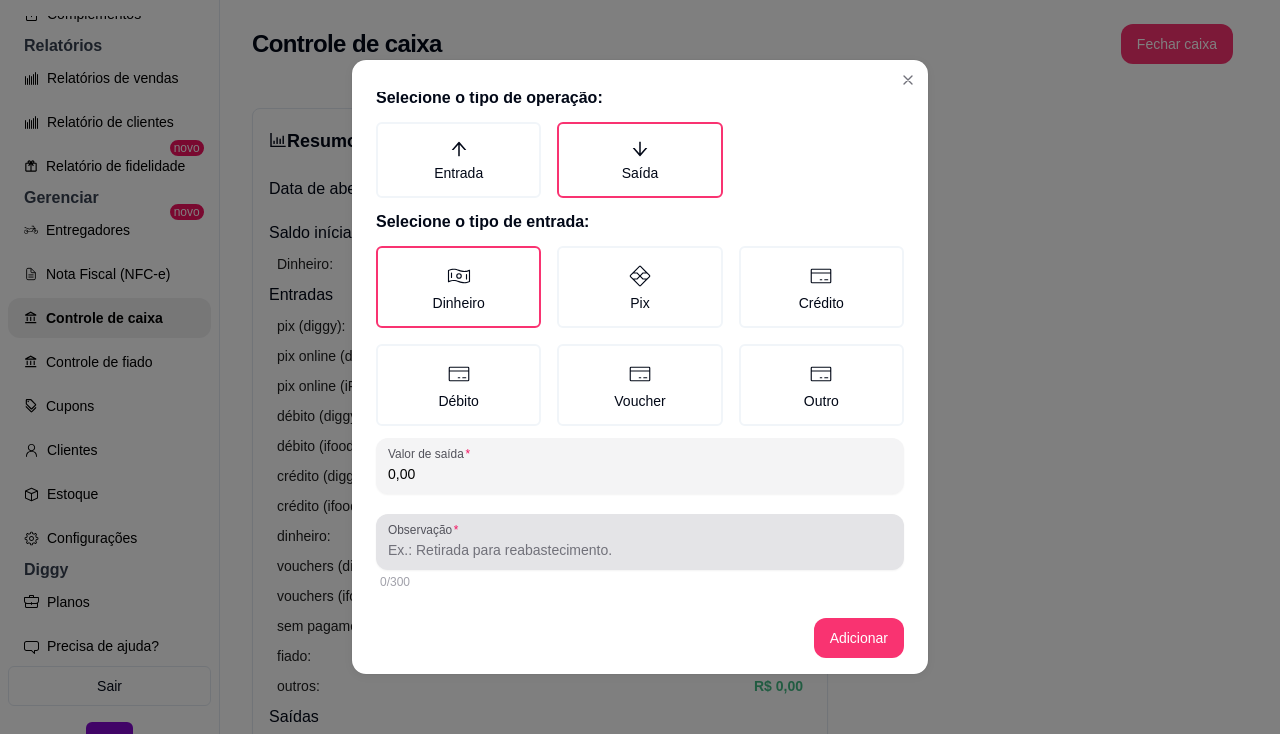 click on "Observação" at bounding box center [640, 550] 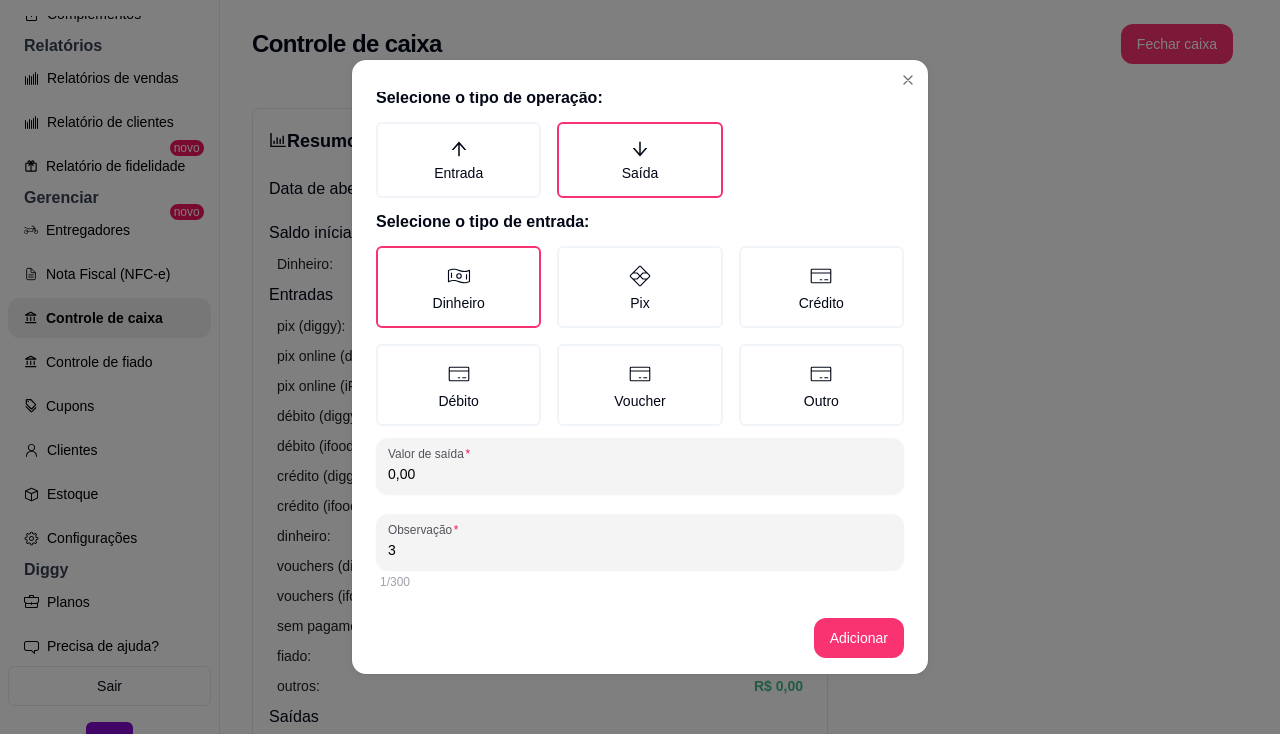 type on "3" 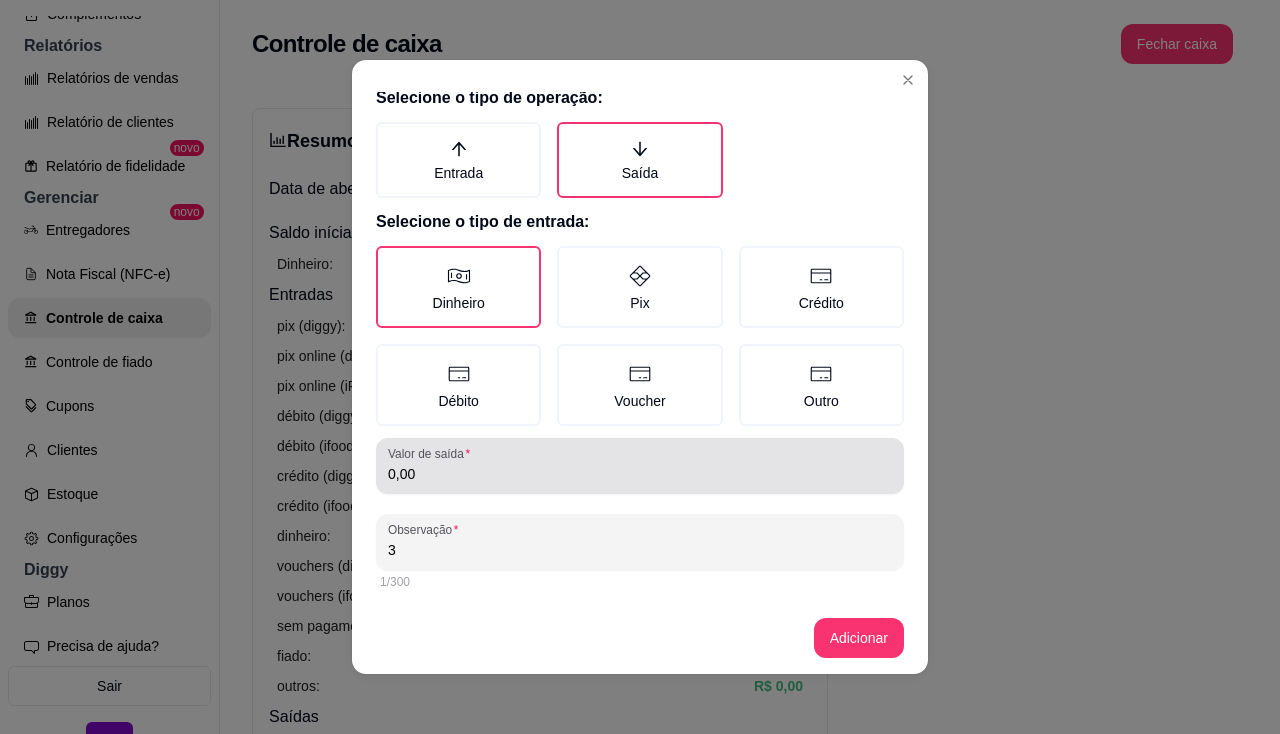 click on "0,00" at bounding box center (640, 466) 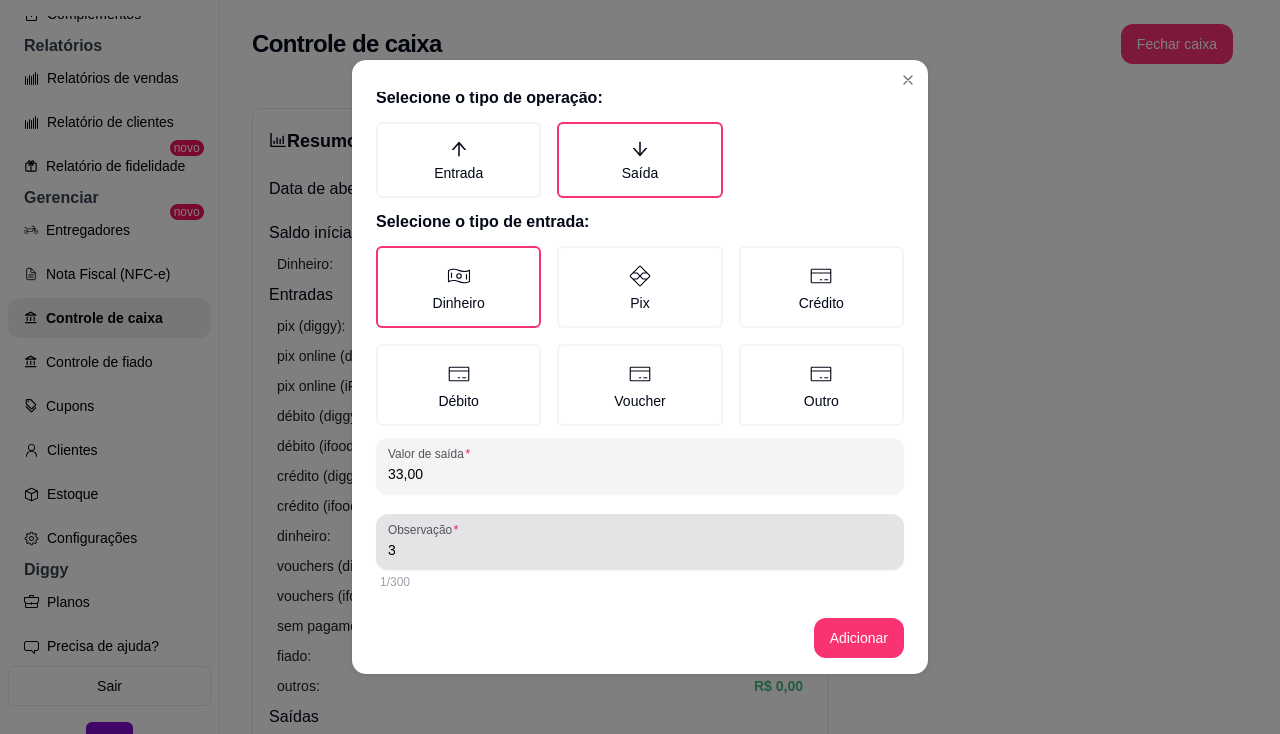 type on "33,00" 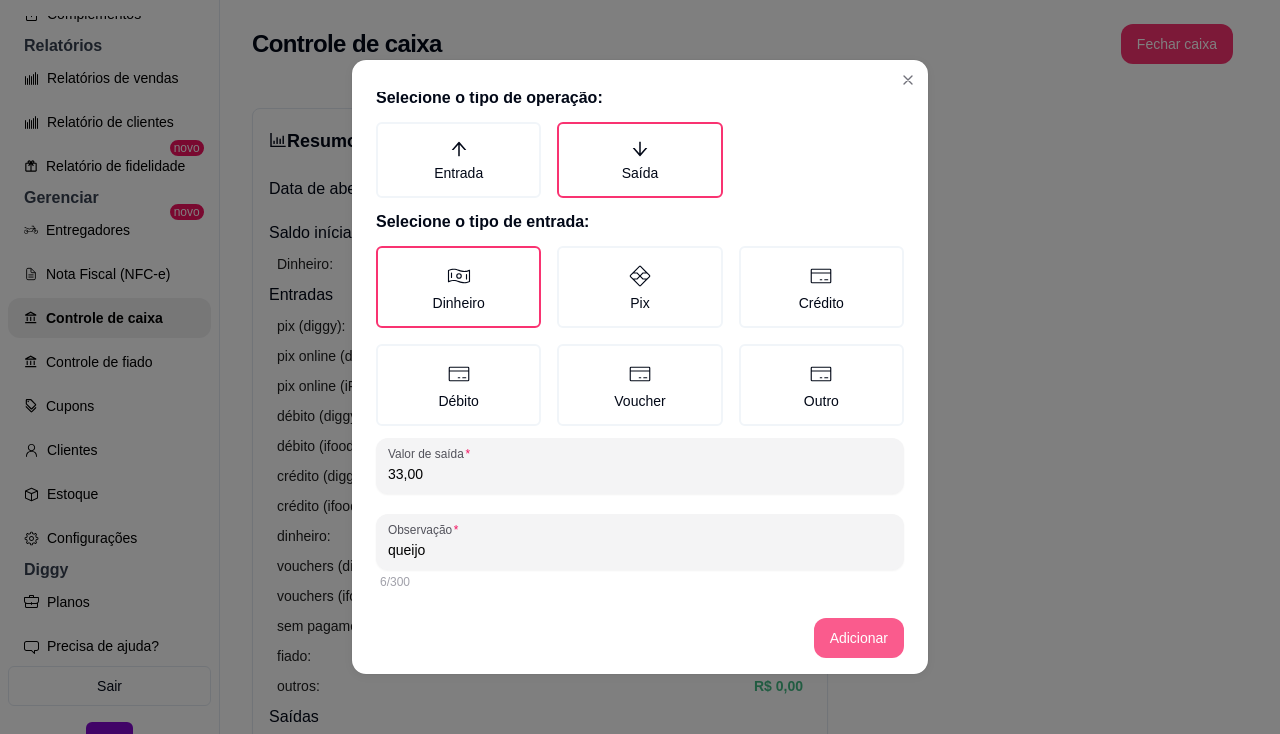 type on "queijo" 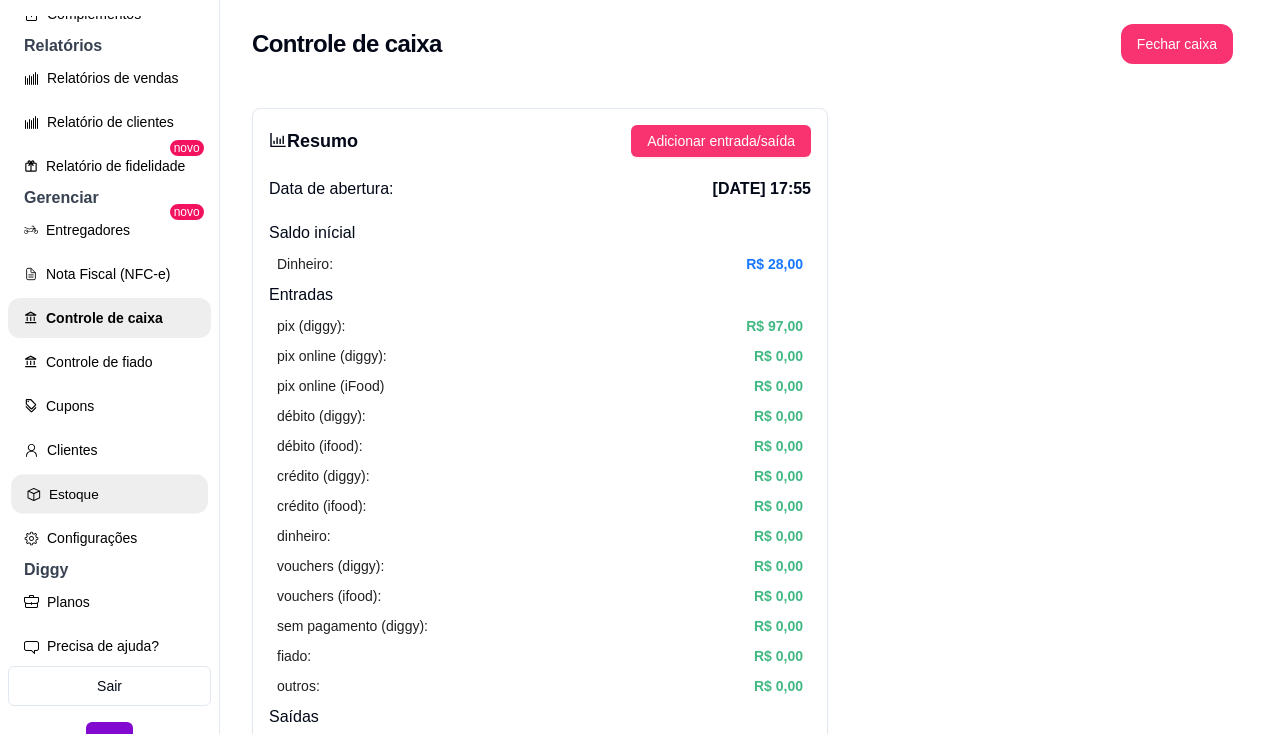 click on "Estoque" at bounding box center (109, 494) 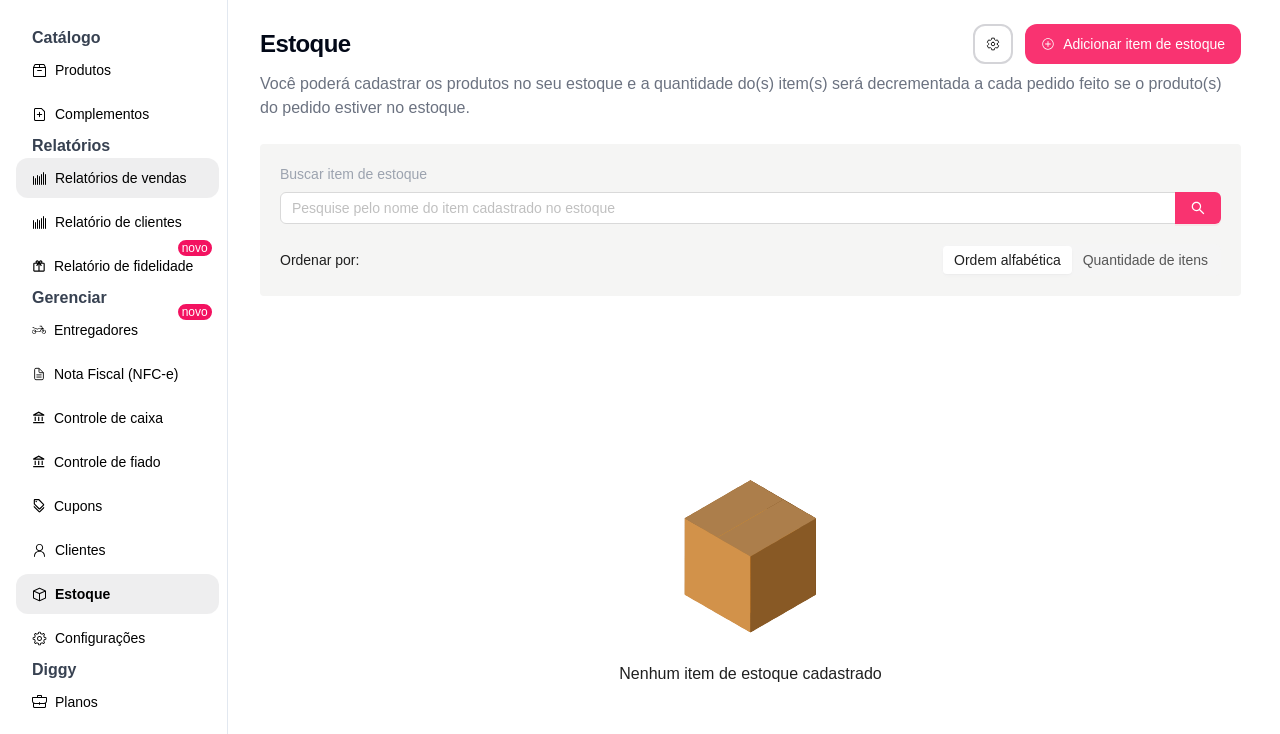 scroll, scrollTop: 300, scrollLeft: 0, axis: vertical 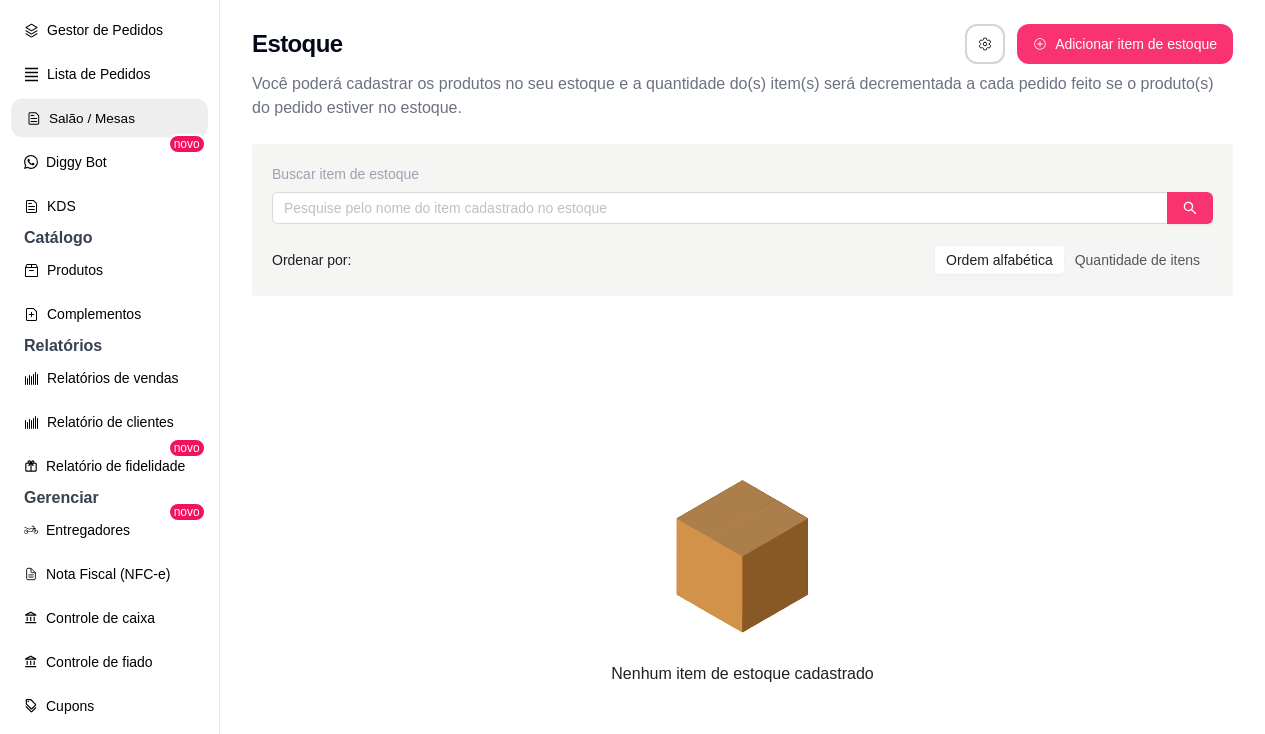 click on "Salão / Mesas" at bounding box center (109, 118) 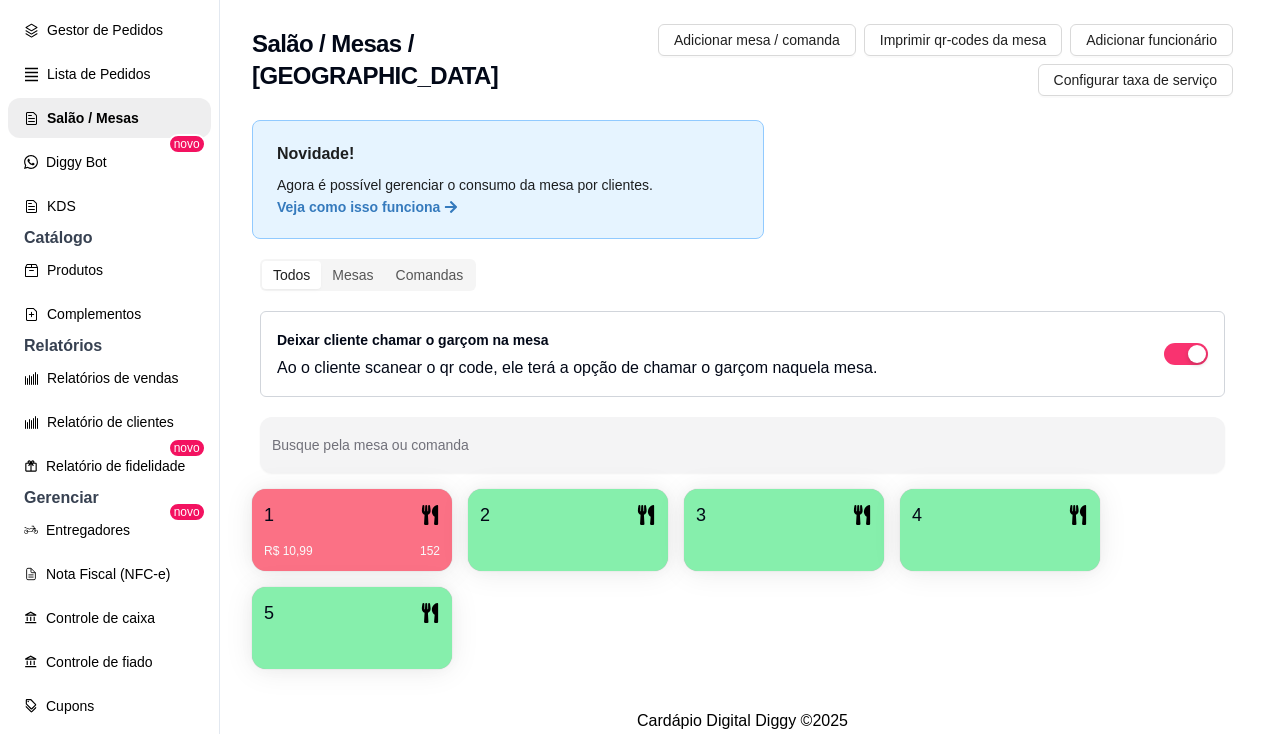 click at bounding box center [568, 544] 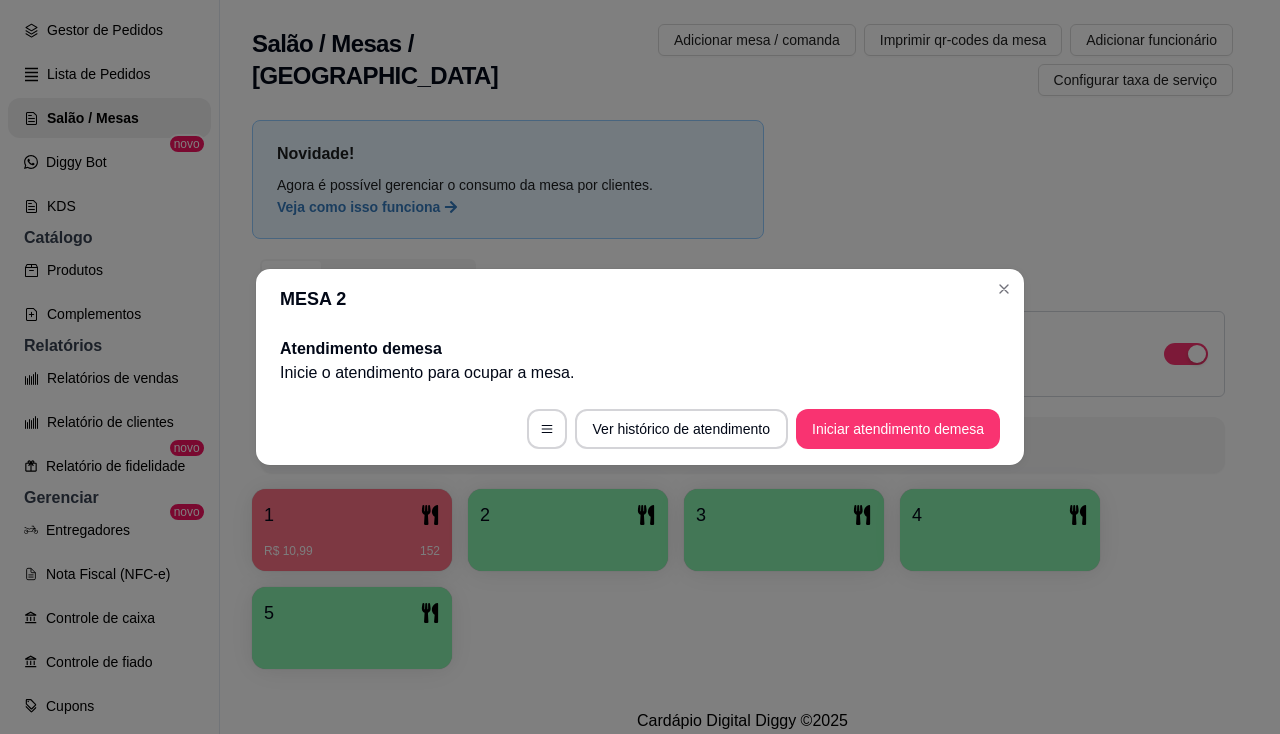 drag, startPoint x: 925, startPoint y: 449, endPoint x: 934, endPoint y: 427, distance: 23.769728 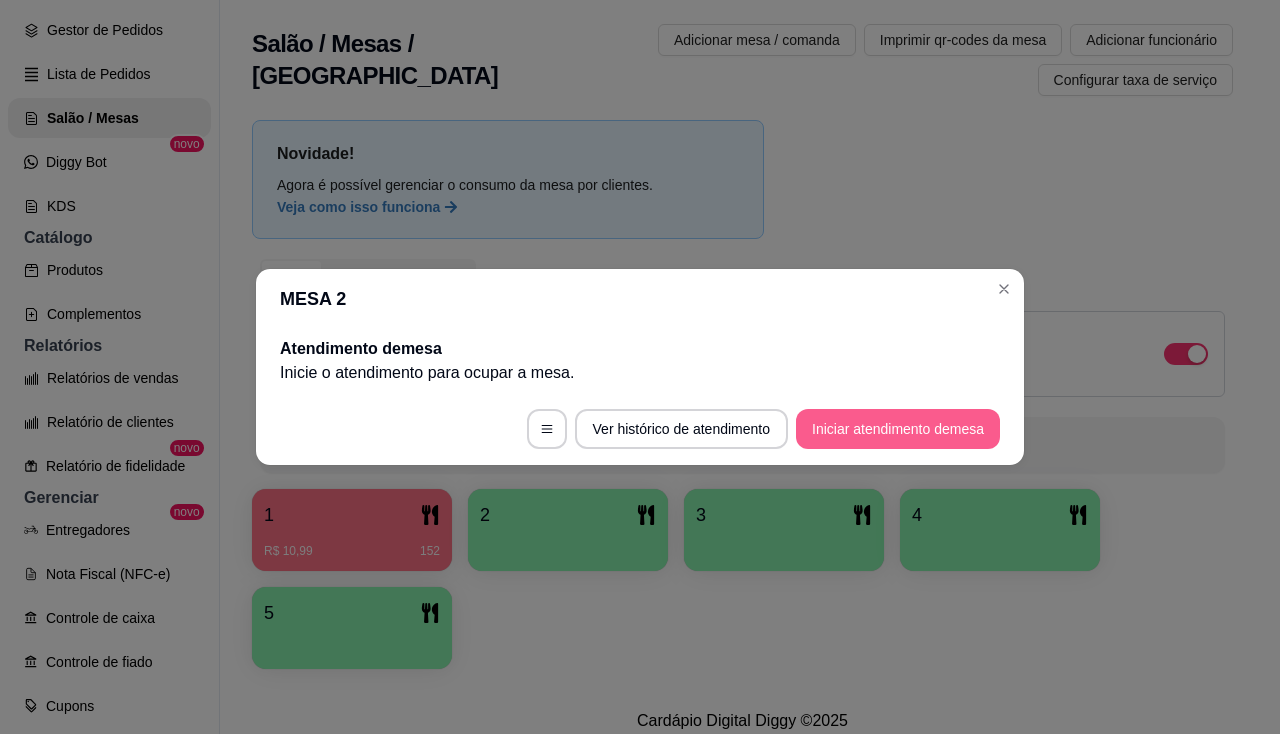 click on "Iniciar atendimento de  mesa" at bounding box center [898, 429] 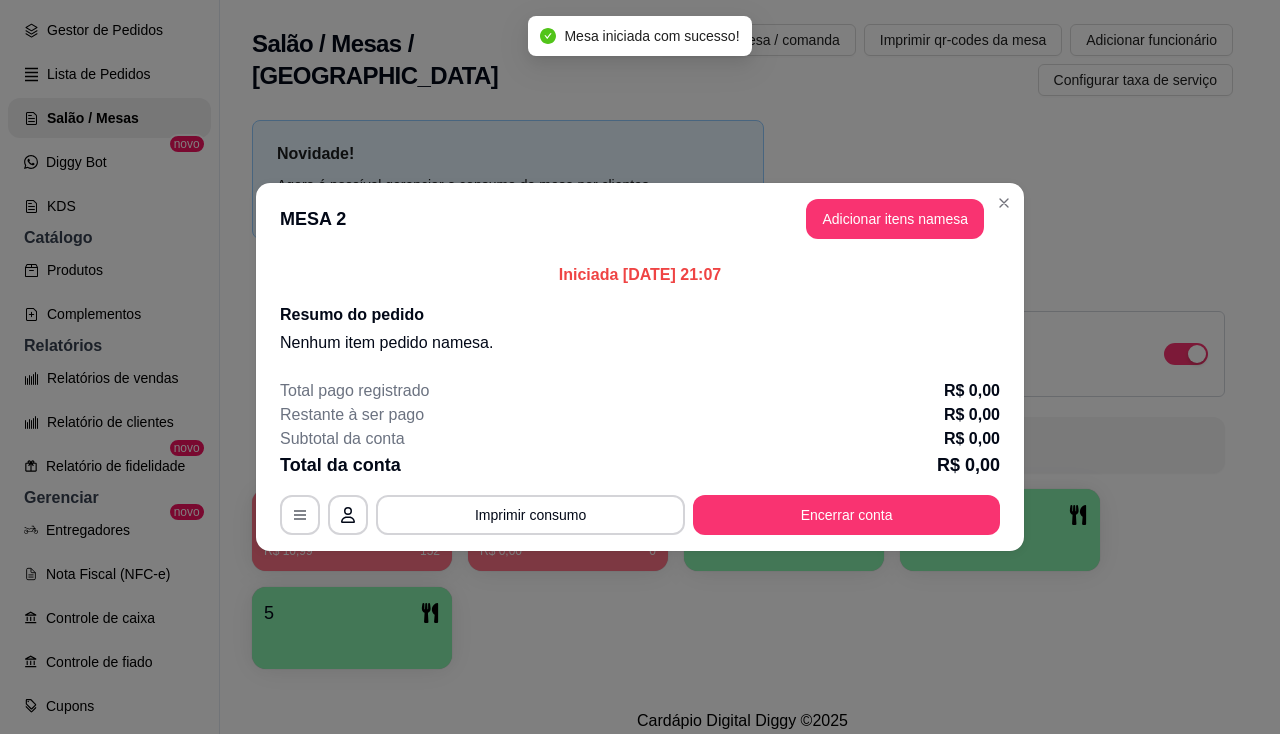 click on "MESA 2 Adicionar itens na  mesa" at bounding box center (640, 219) 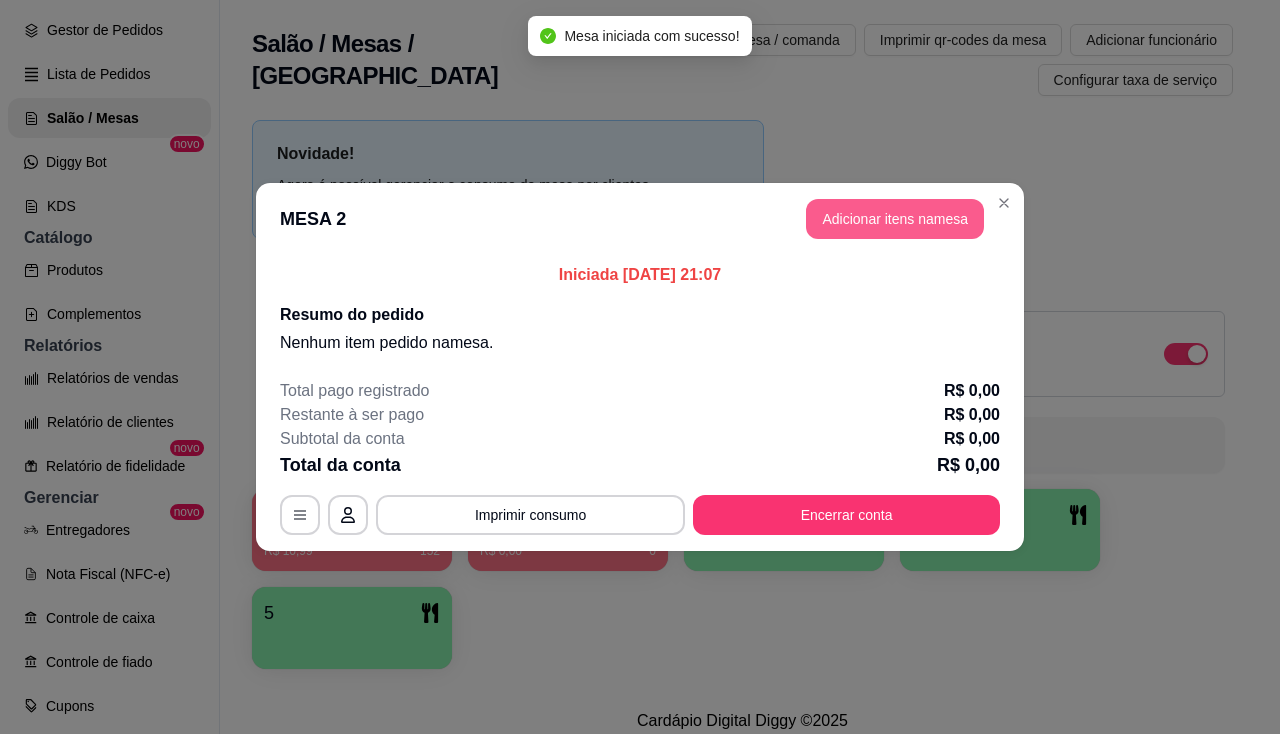 click on "Adicionar itens na  mesa" at bounding box center [895, 219] 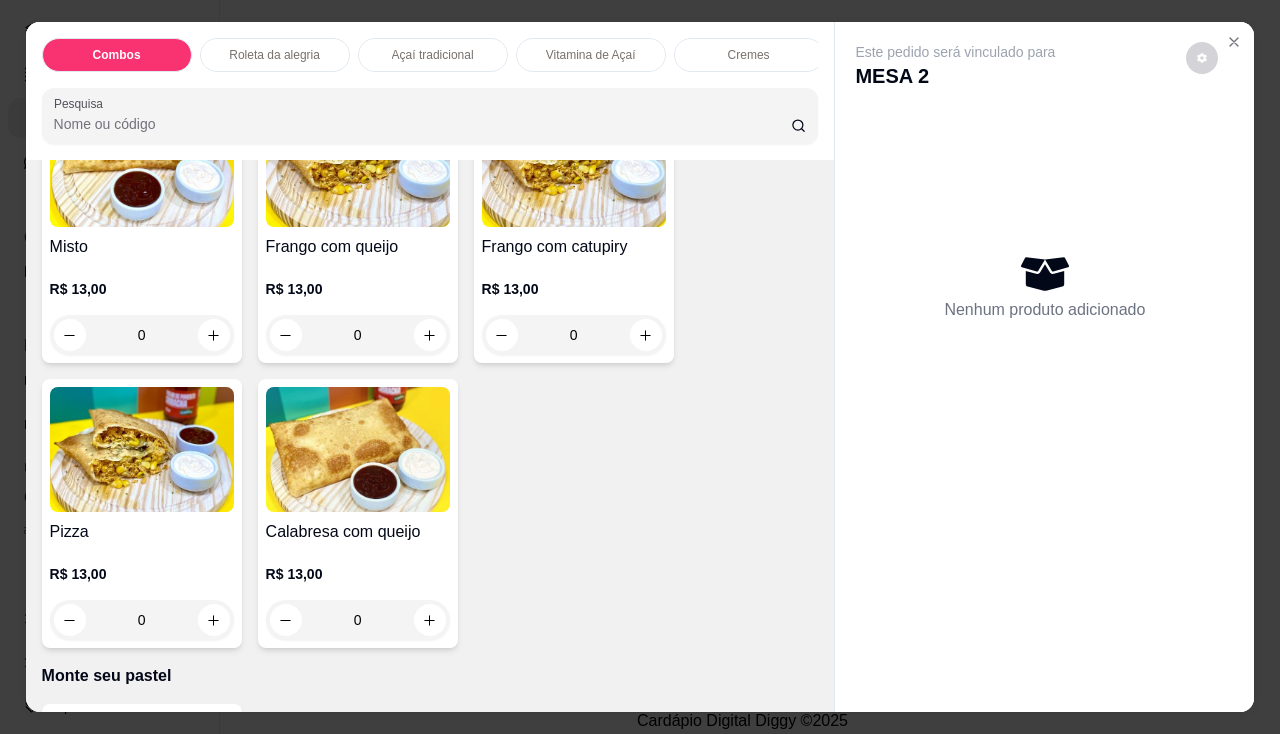 scroll, scrollTop: 2900, scrollLeft: 0, axis: vertical 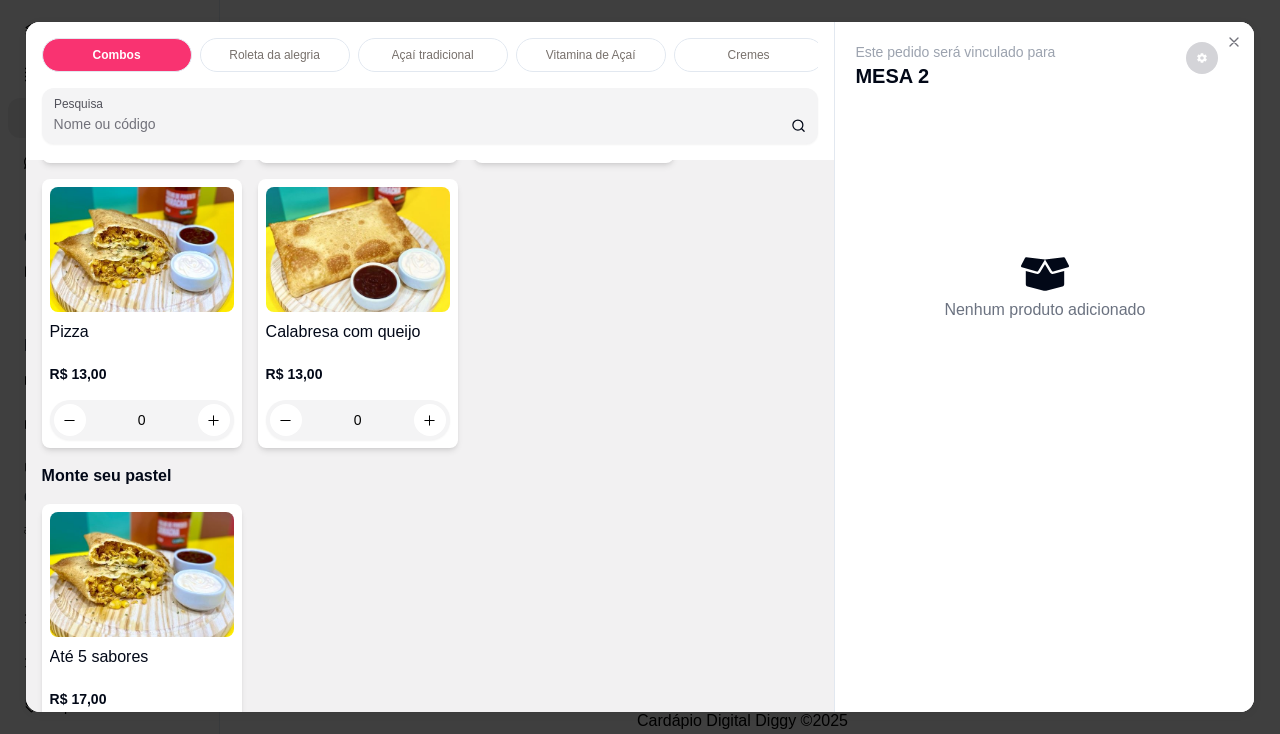 click at bounding box center [142, 574] 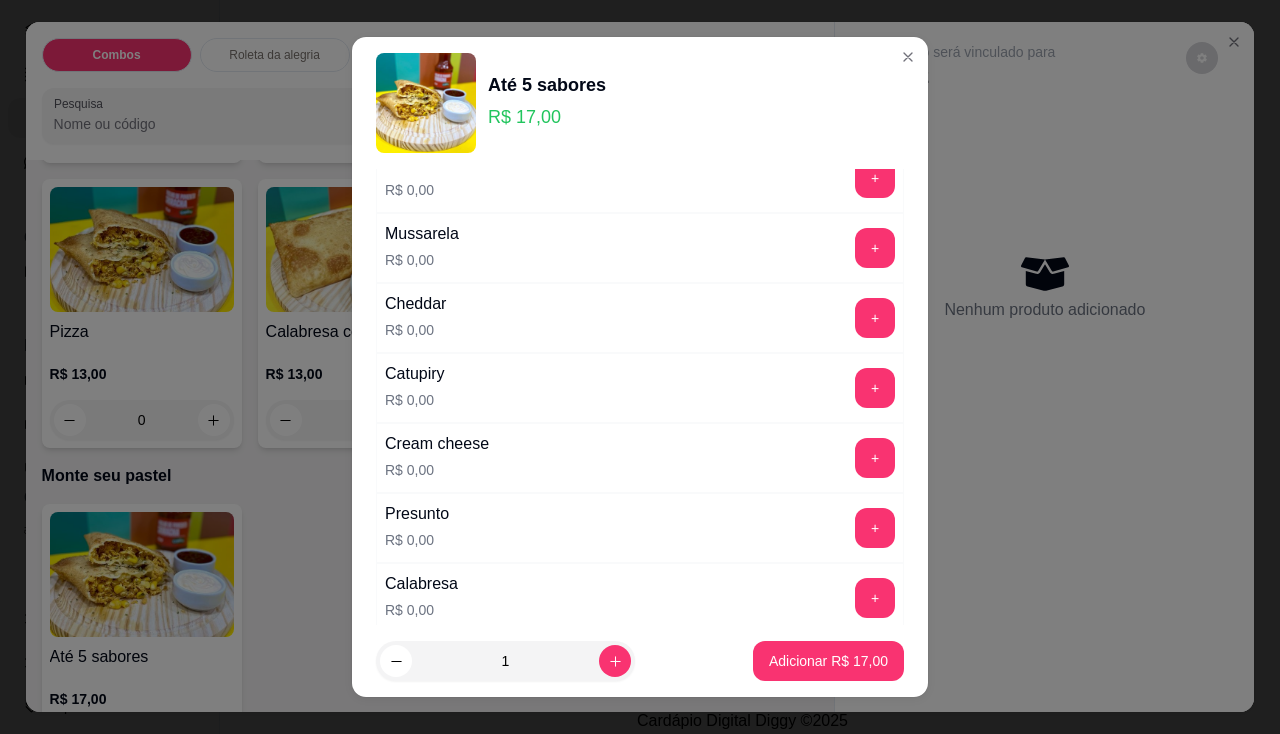 scroll, scrollTop: 200, scrollLeft: 0, axis: vertical 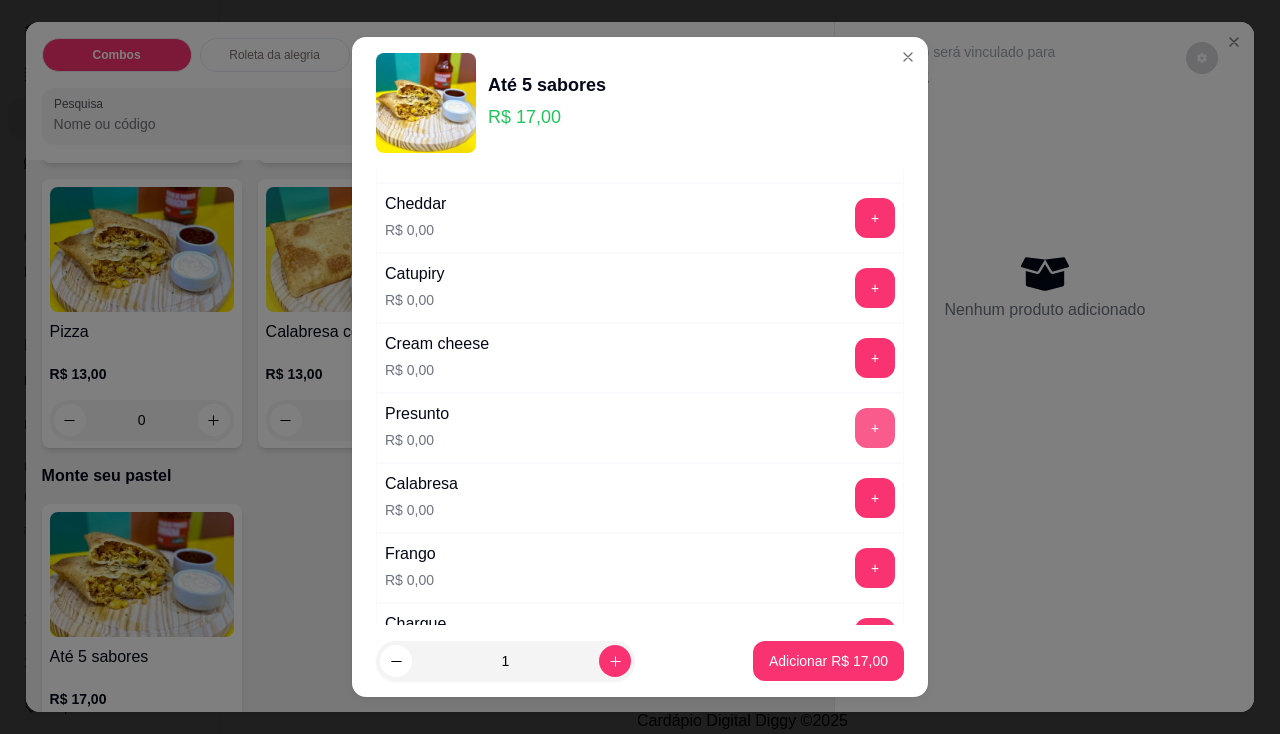 click on "+" at bounding box center (875, 428) 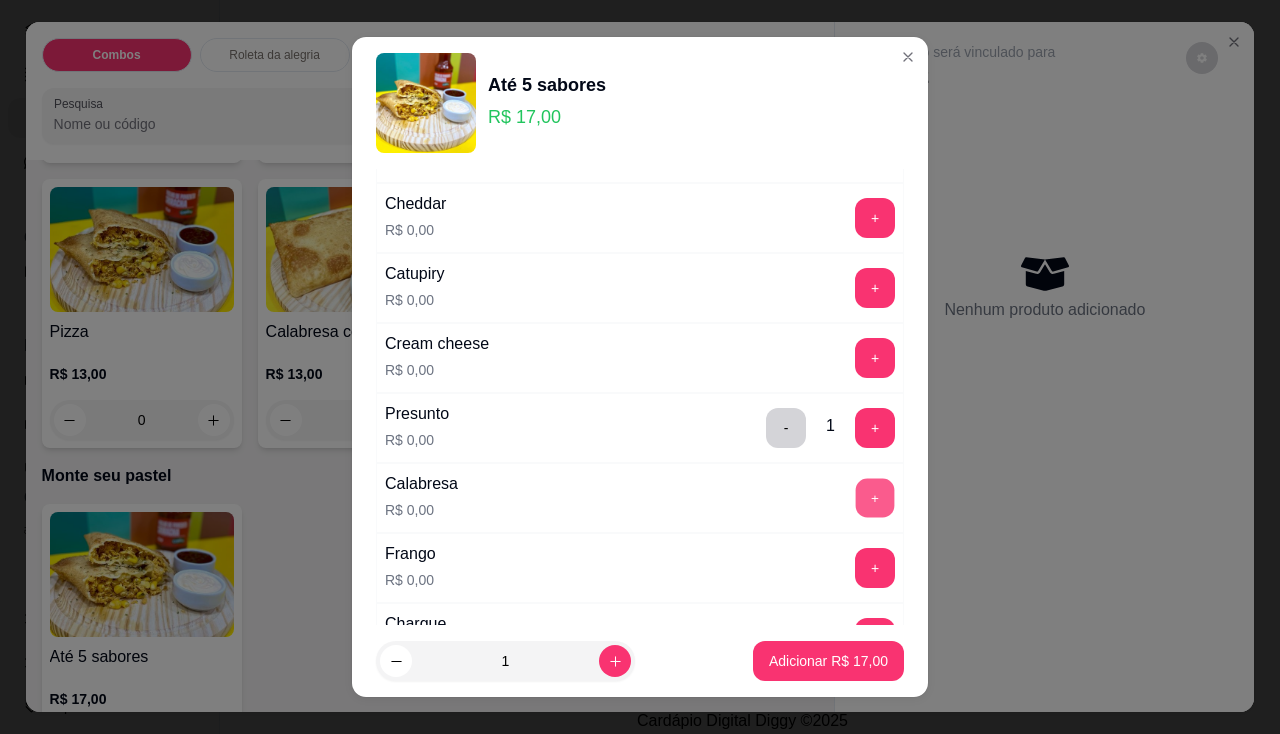 click on "+" at bounding box center (875, 497) 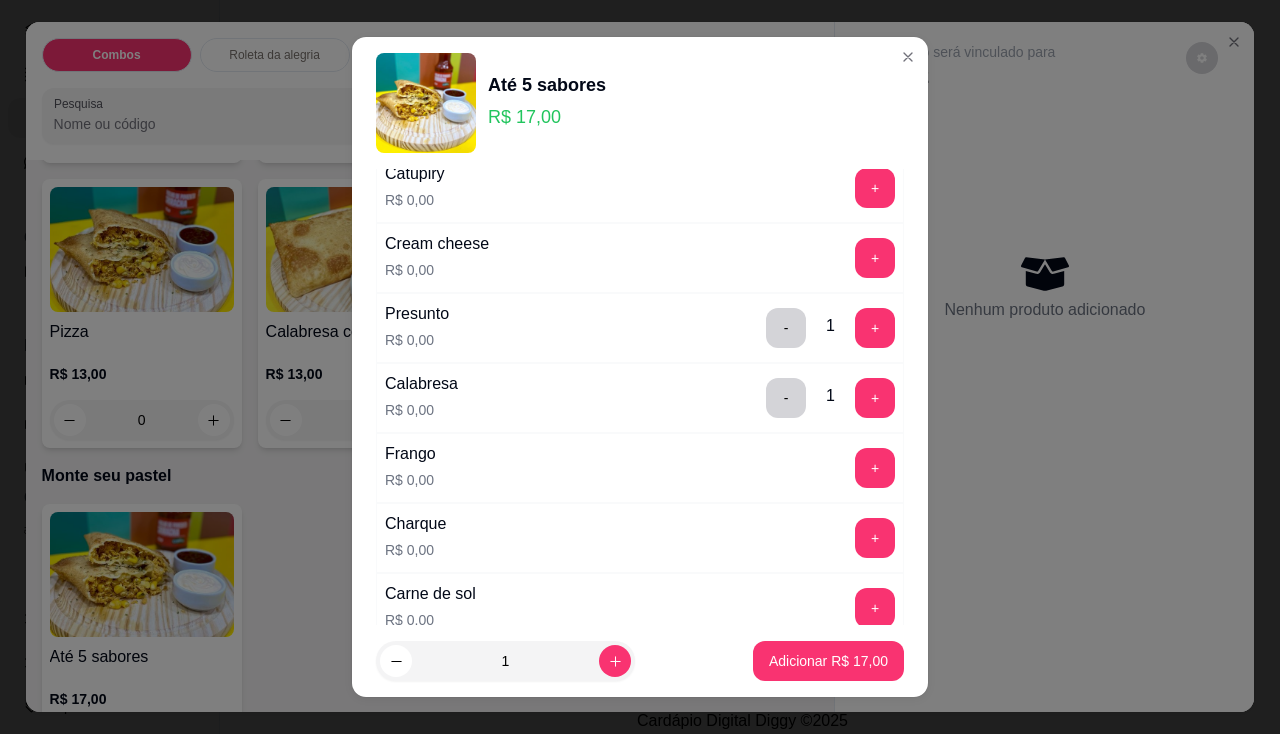 scroll, scrollTop: 100, scrollLeft: 0, axis: vertical 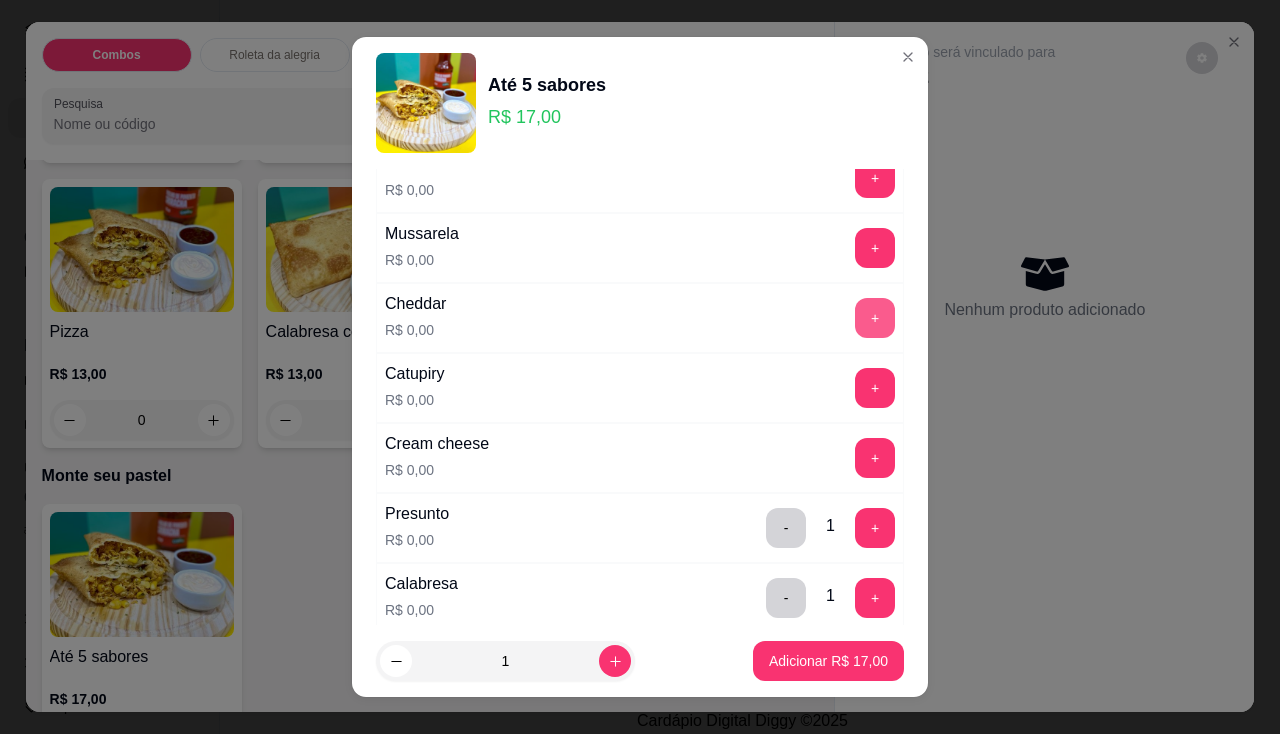 click on "+" at bounding box center (875, 318) 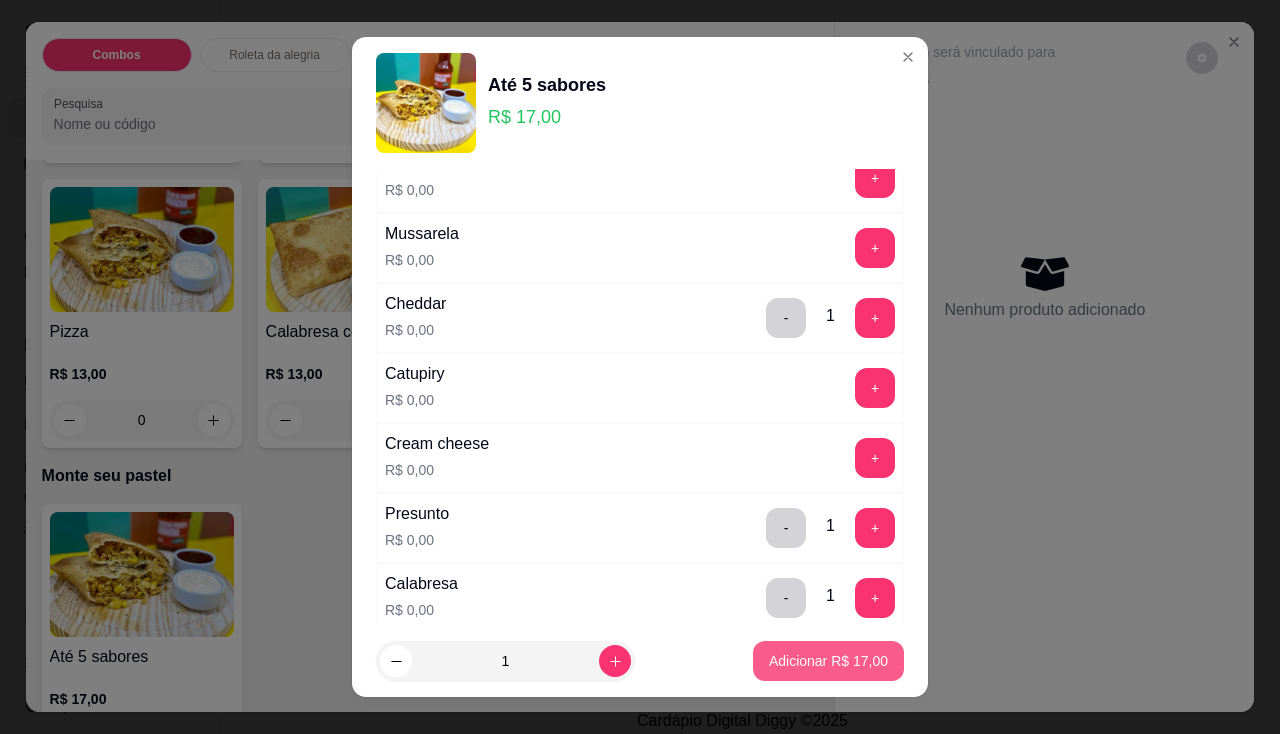 click on "Adicionar   R$ 17,00" at bounding box center [828, 661] 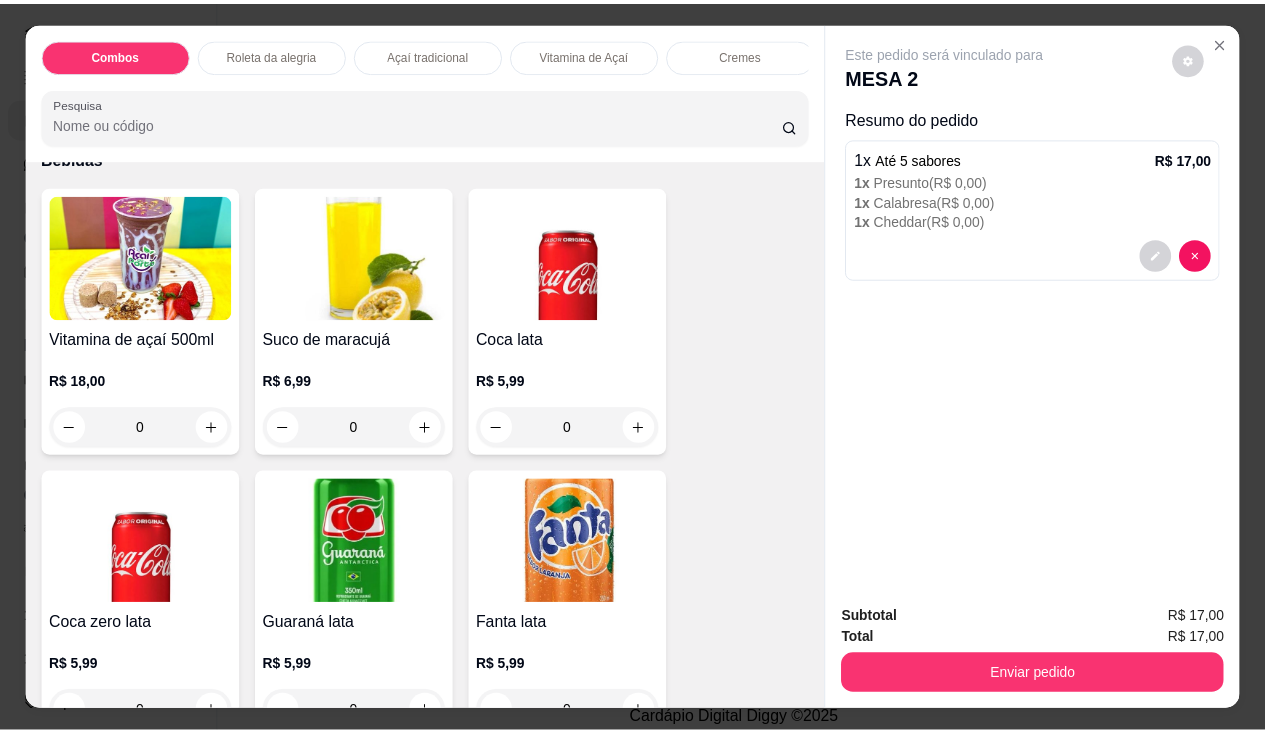 scroll, scrollTop: 4400, scrollLeft: 0, axis: vertical 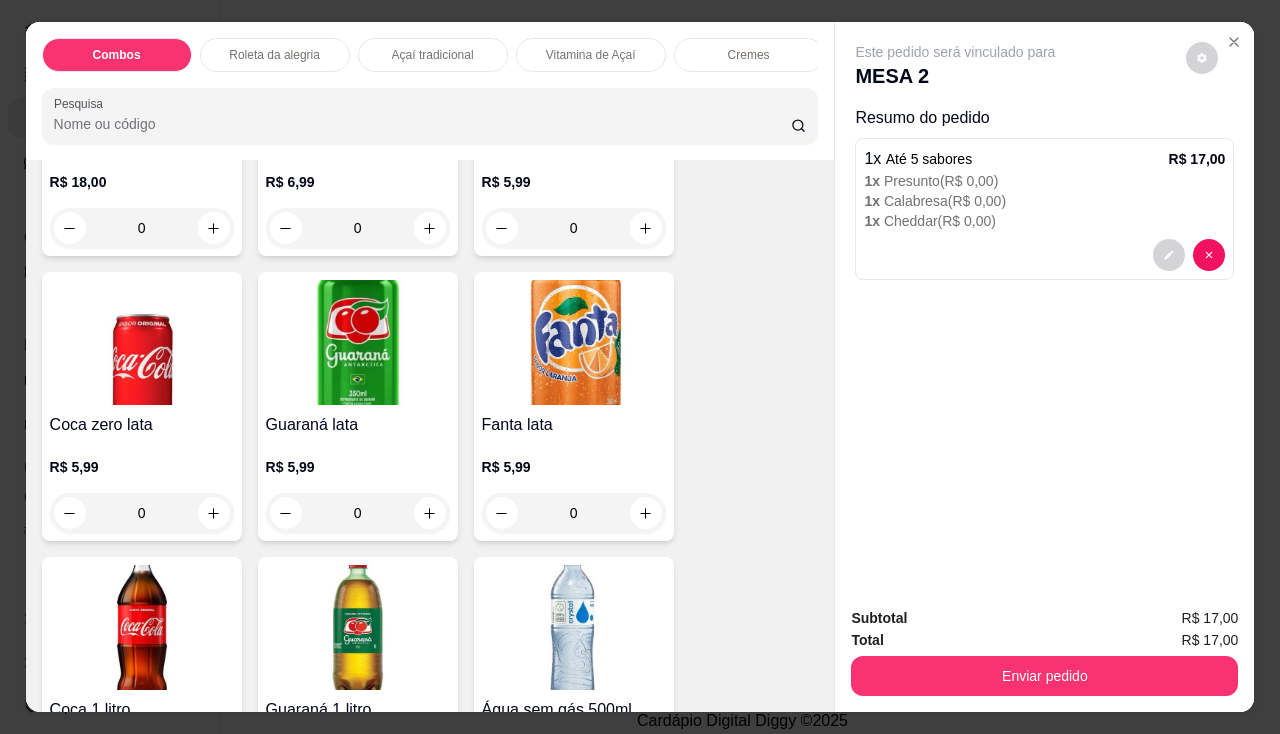 click at bounding box center [358, 342] 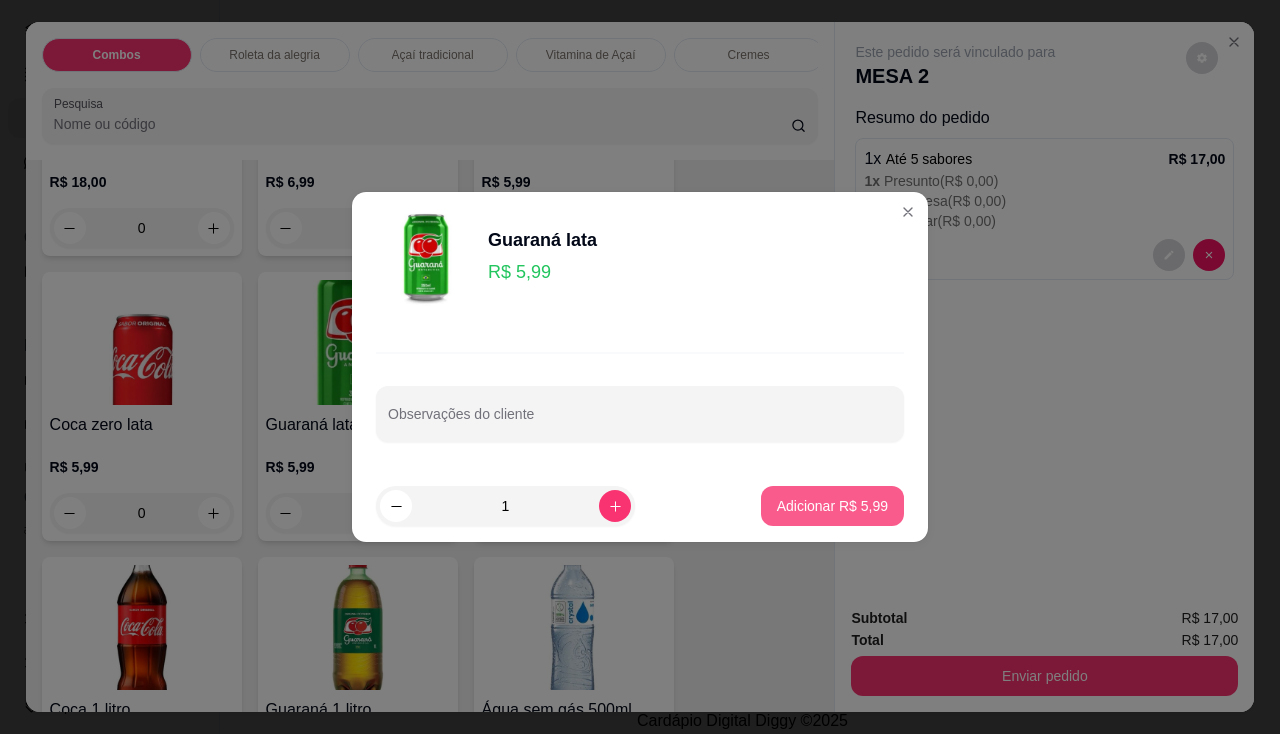 click on "Adicionar   R$ 5,99" at bounding box center [832, 506] 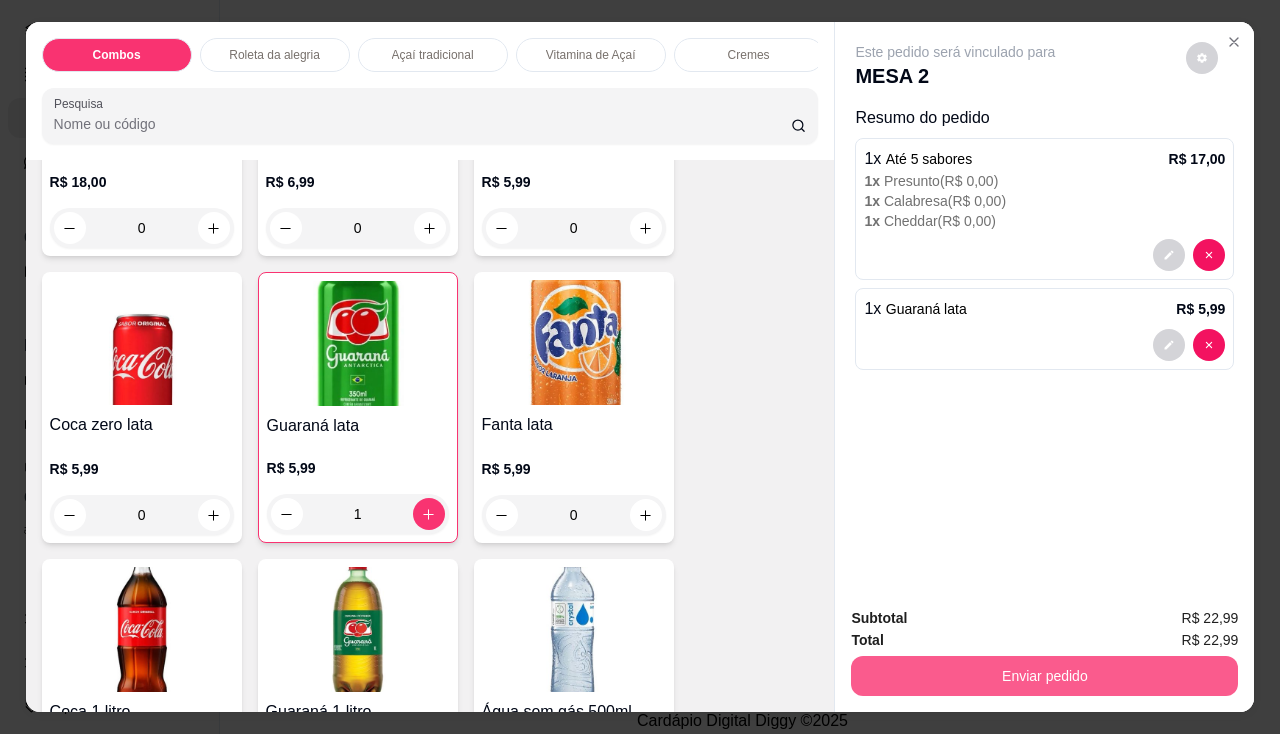 click on "Enviar pedido" at bounding box center (1044, 676) 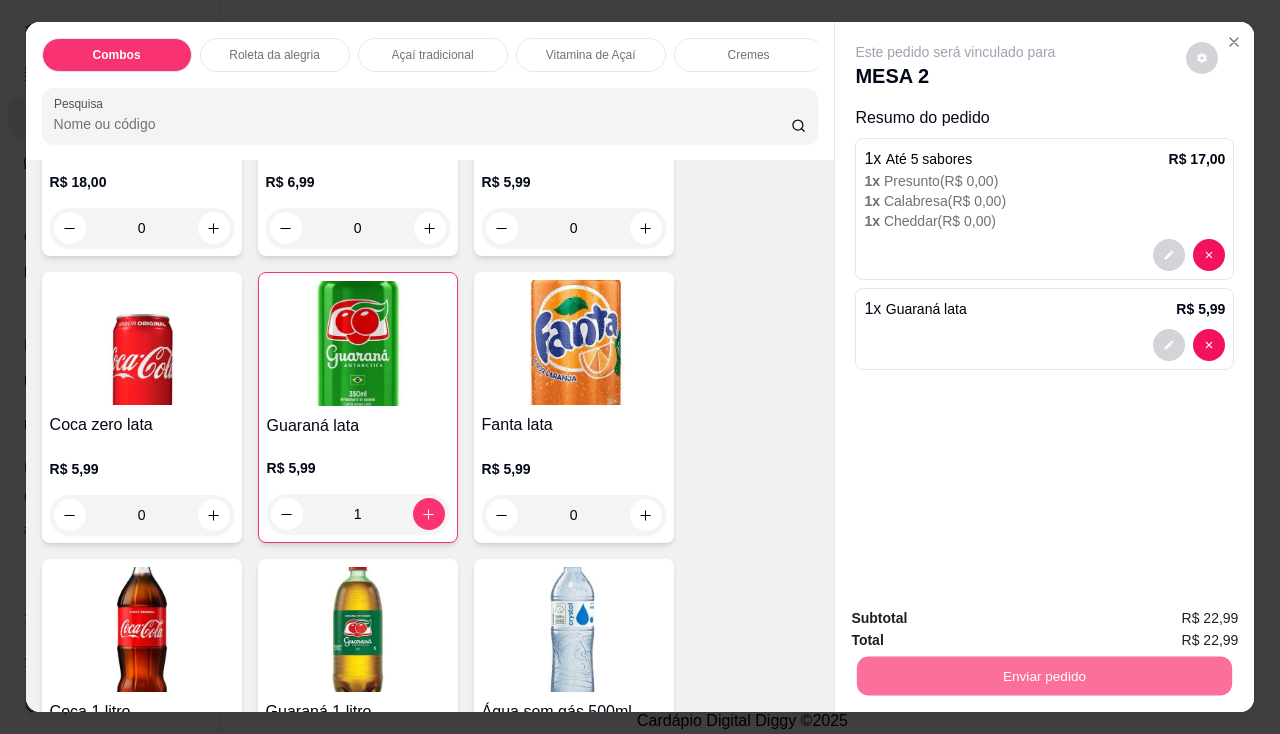 click on "Não registrar e enviar pedido" at bounding box center [979, 620] 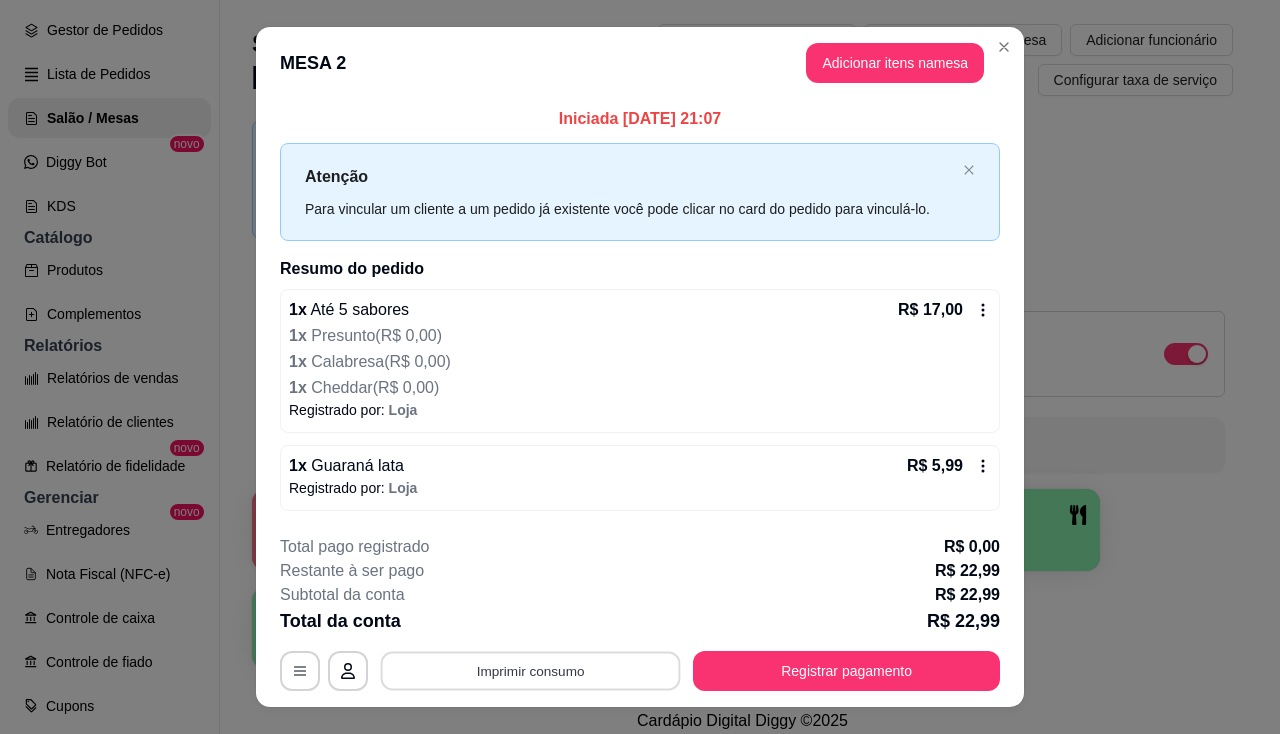 click on "Imprimir consumo" at bounding box center (531, 670) 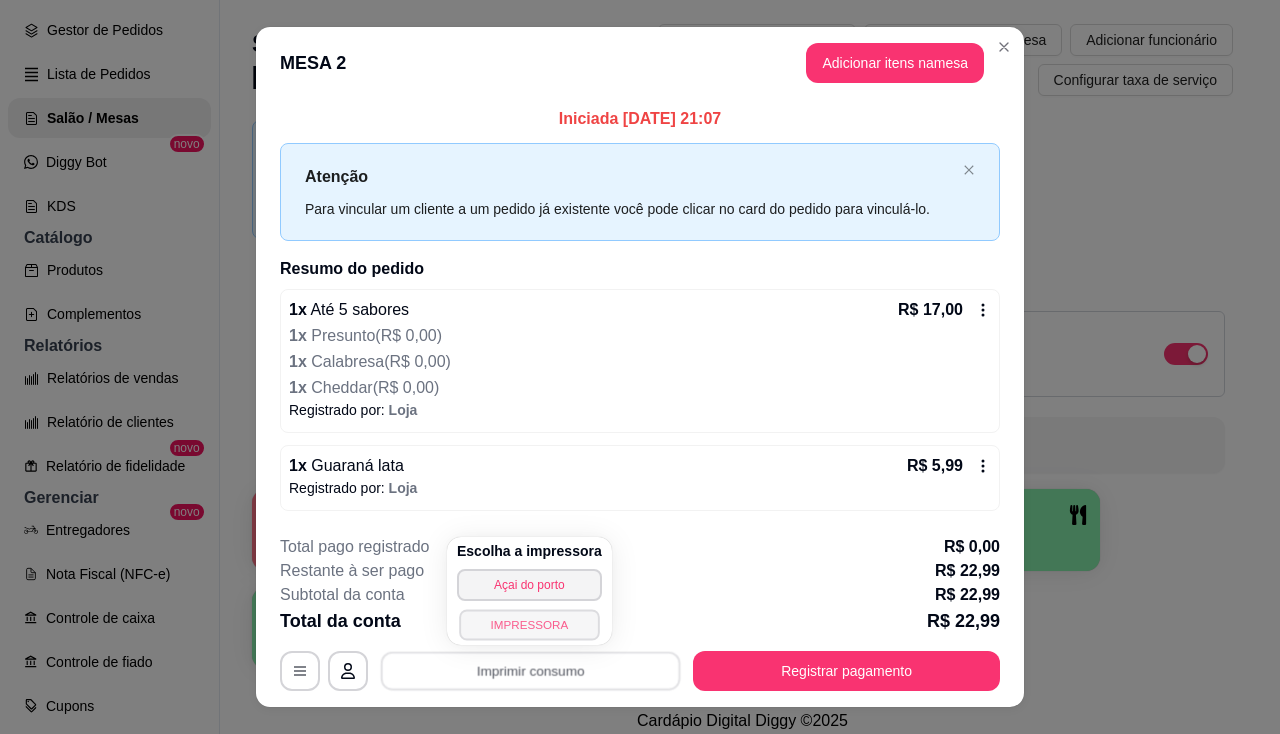 click on "IMPRESSORA" at bounding box center (529, 624) 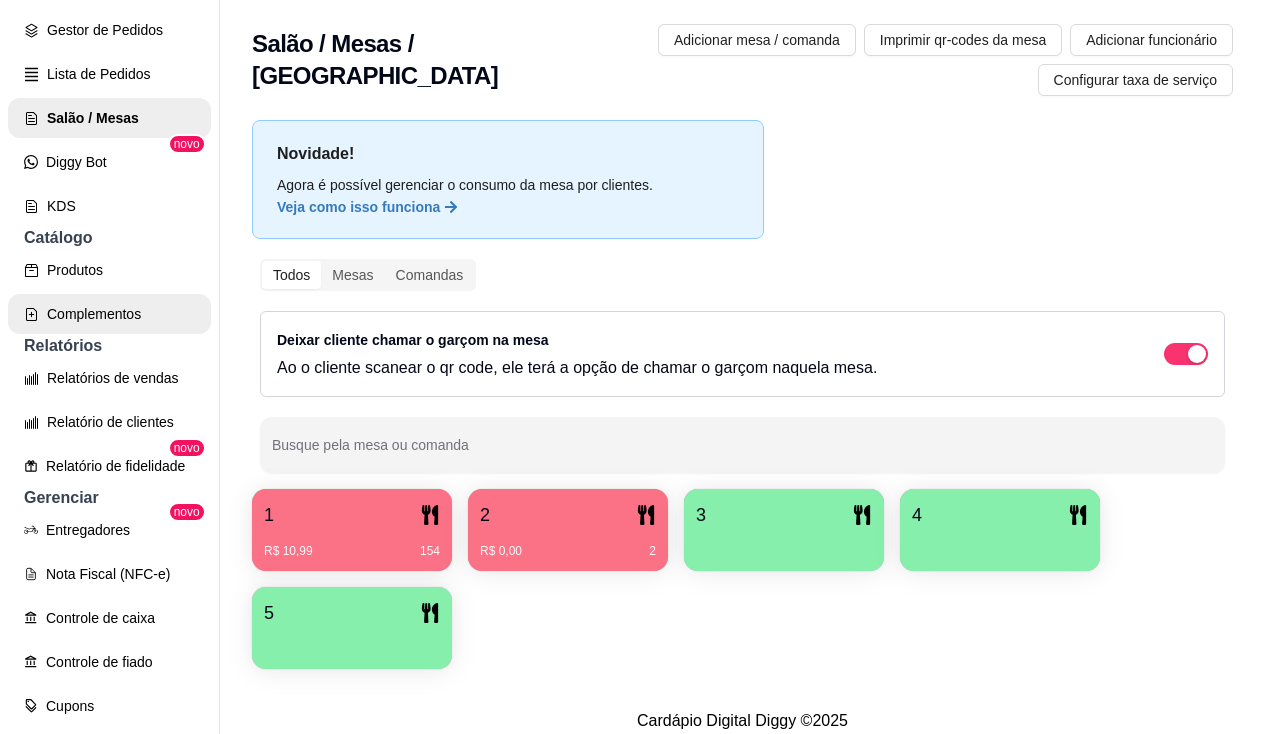 scroll, scrollTop: 100, scrollLeft: 0, axis: vertical 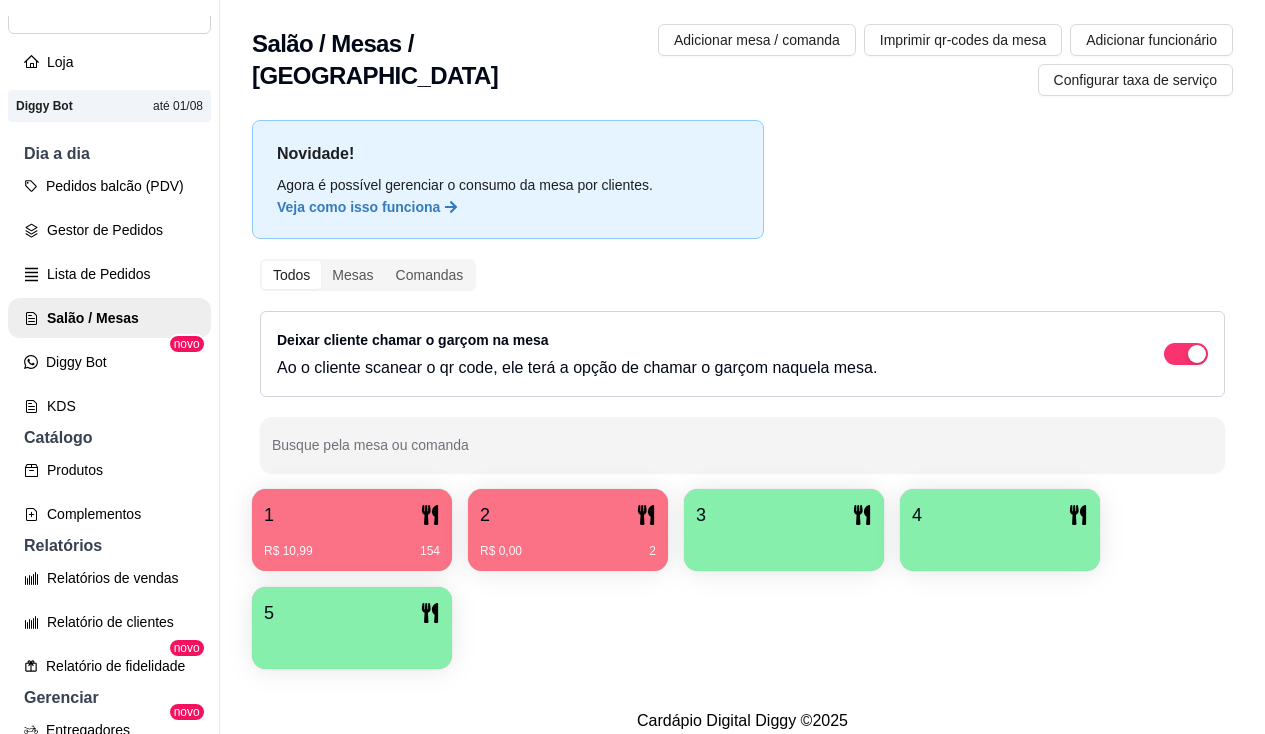 click on "Gestor de Pedidos" at bounding box center [109, 230] 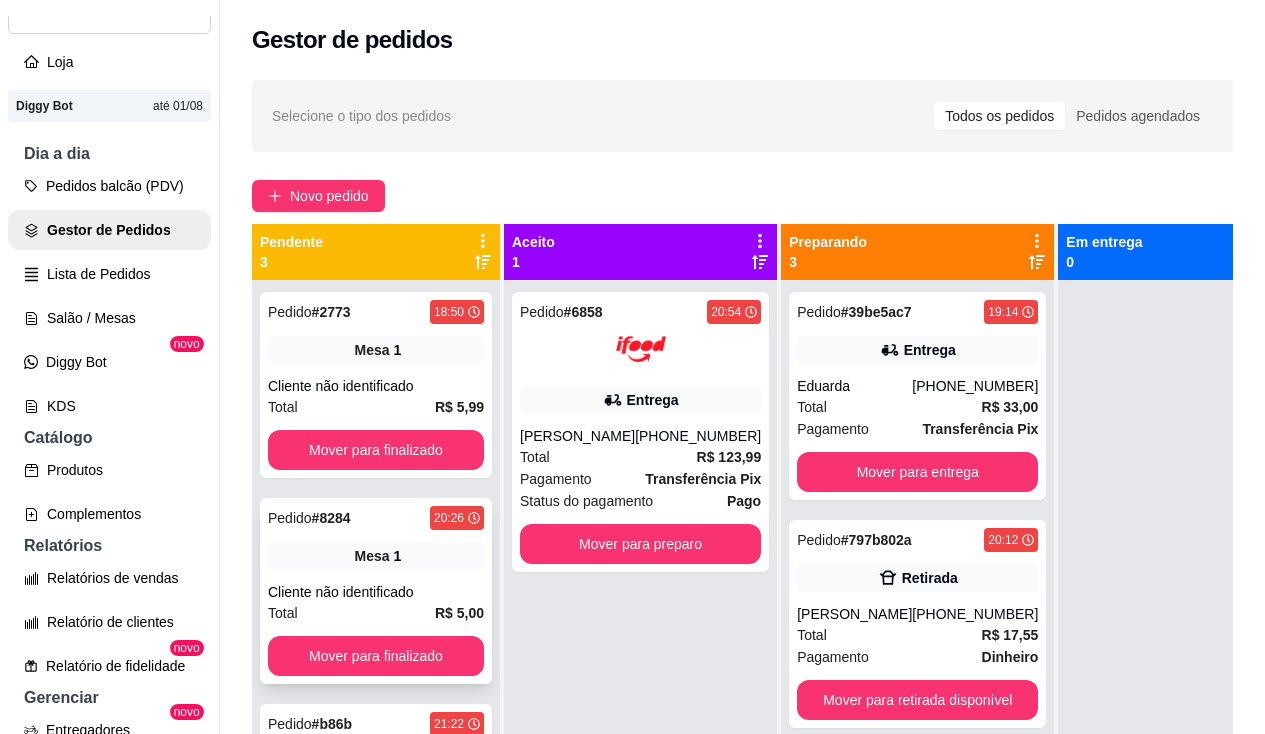 scroll, scrollTop: 71, scrollLeft: 0, axis: vertical 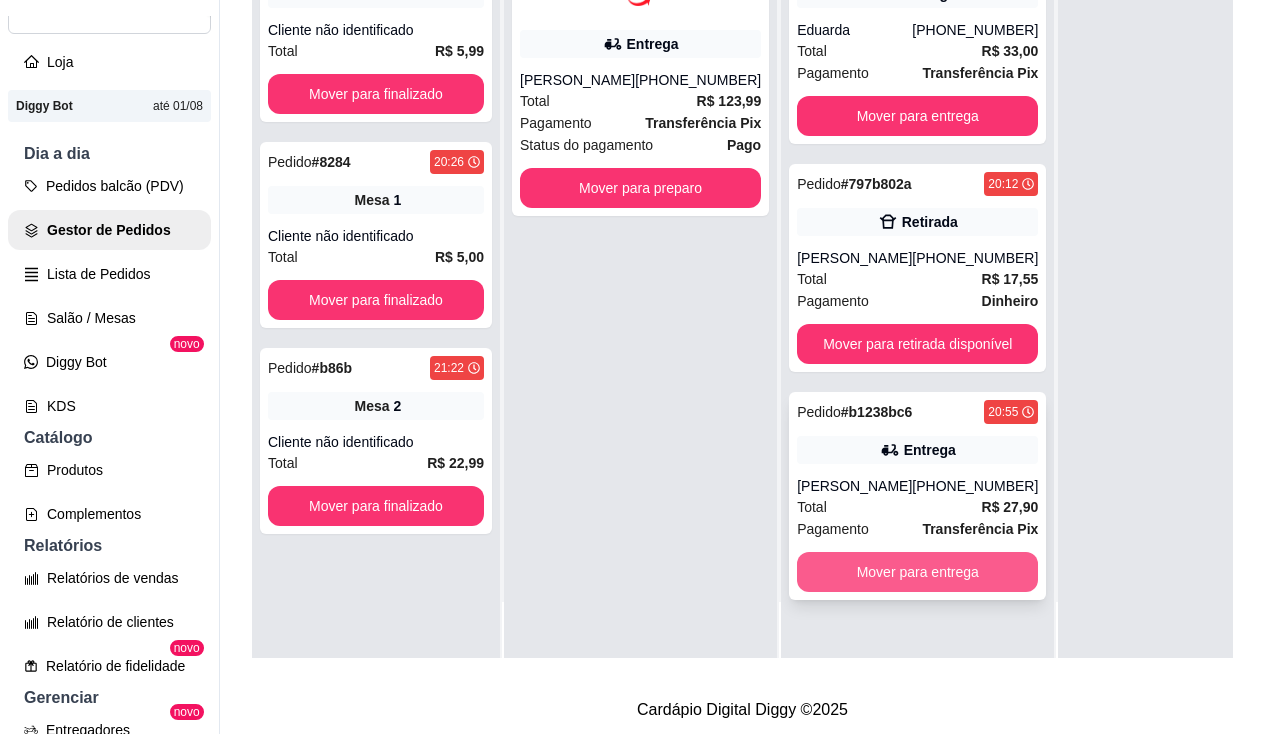 click on "Mover para entrega" at bounding box center [917, 572] 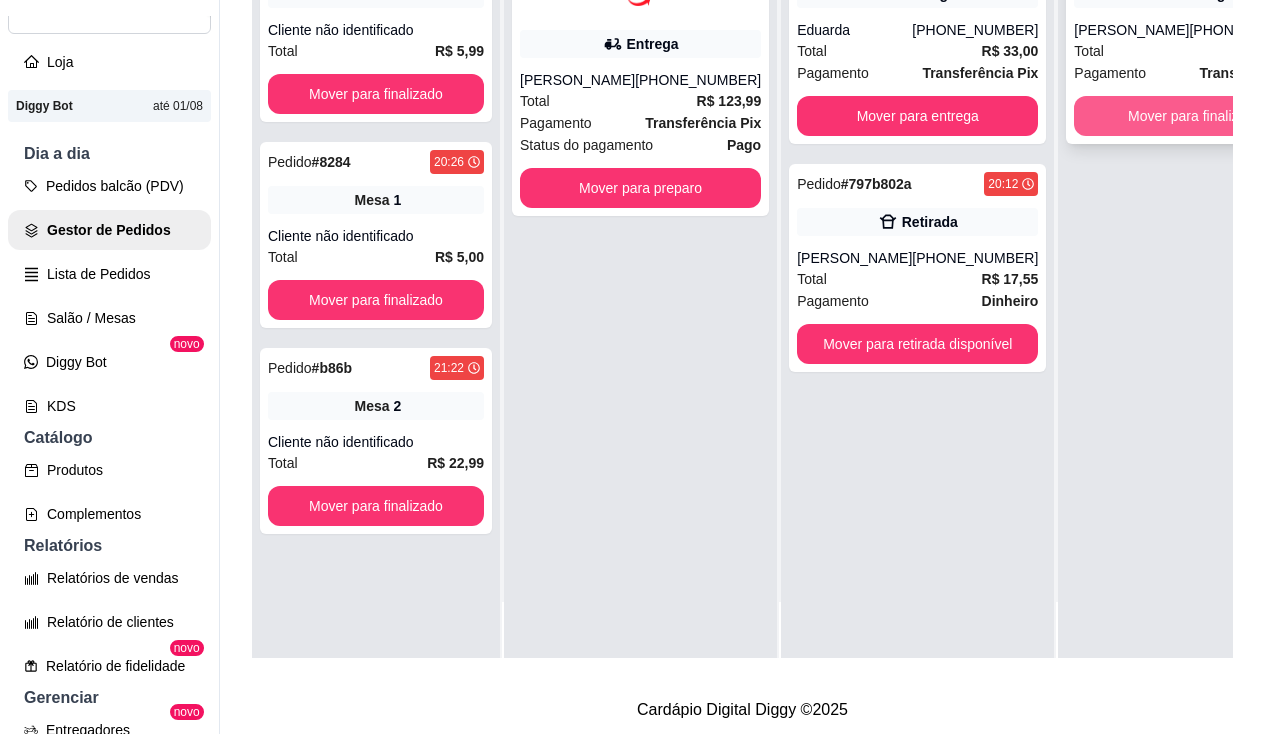 click on "Mover para finalizado" at bounding box center (1194, 116) 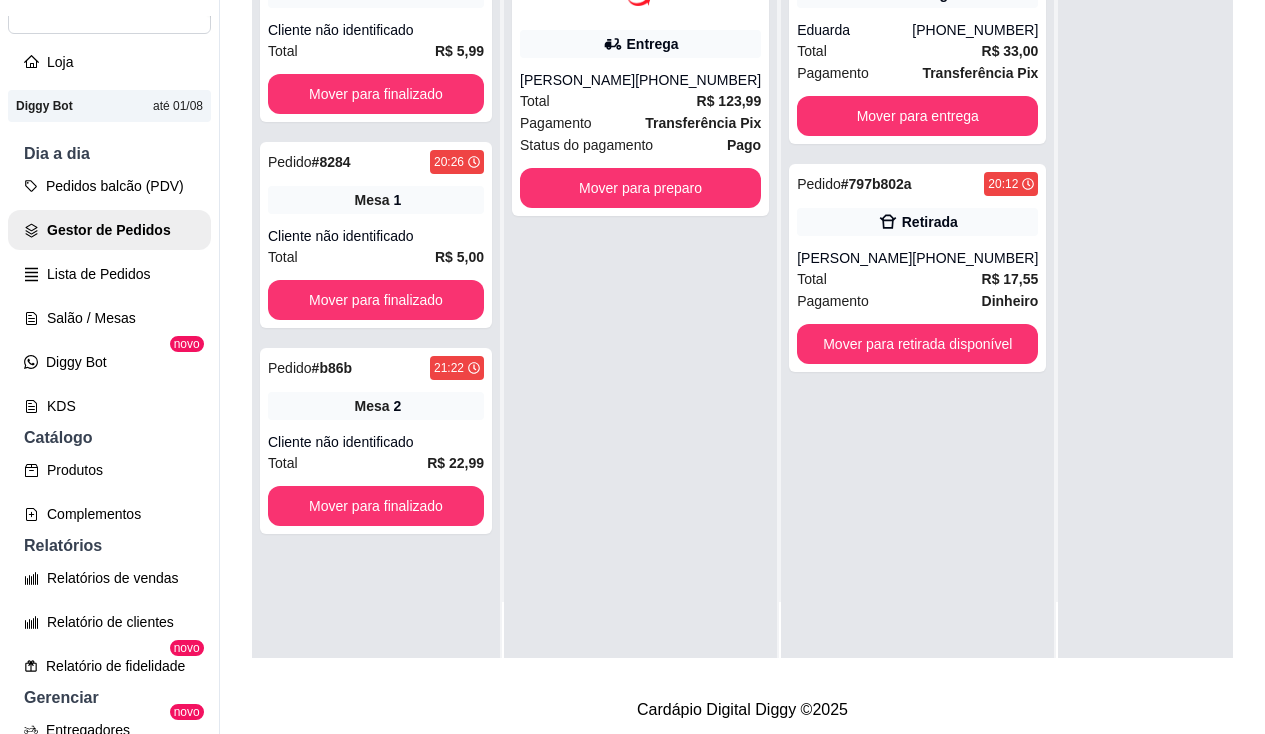 drag, startPoint x: 216, startPoint y: 411, endPoint x: 289, endPoint y: 597, distance: 199.81241 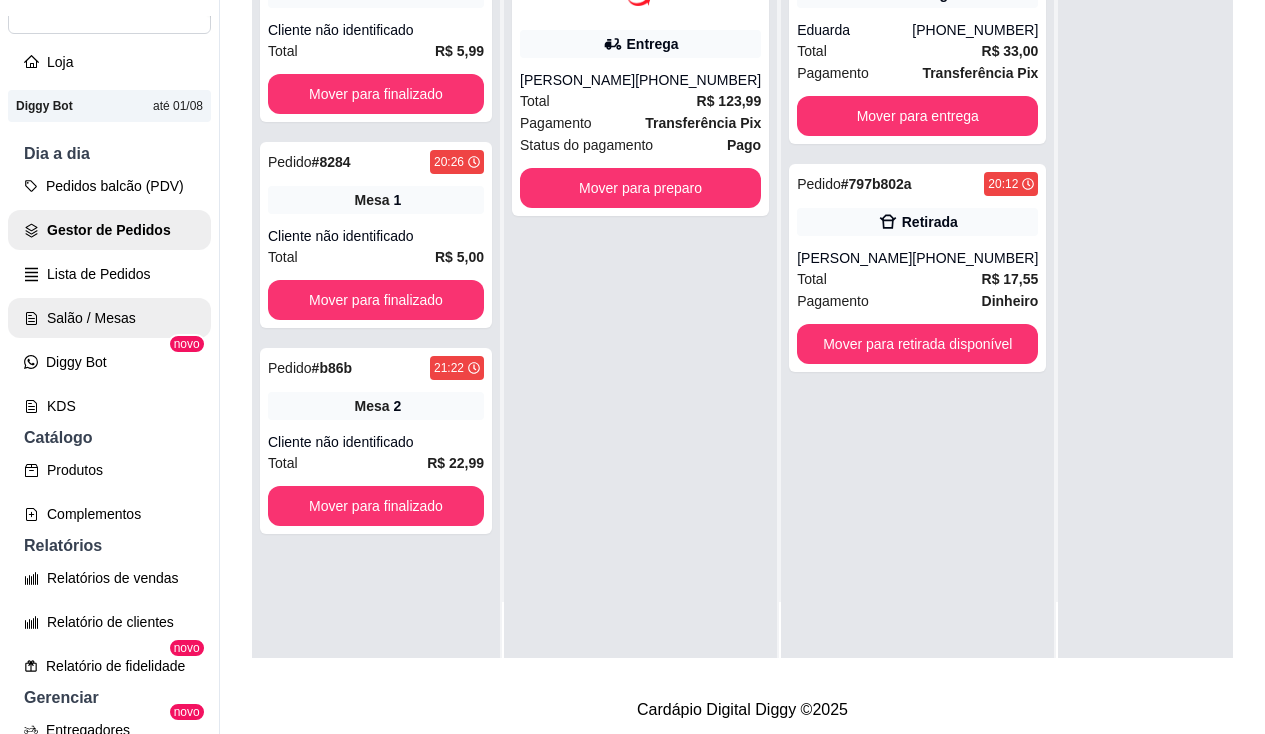 click on "Salão / Mesas" at bounding box center (109, 318) 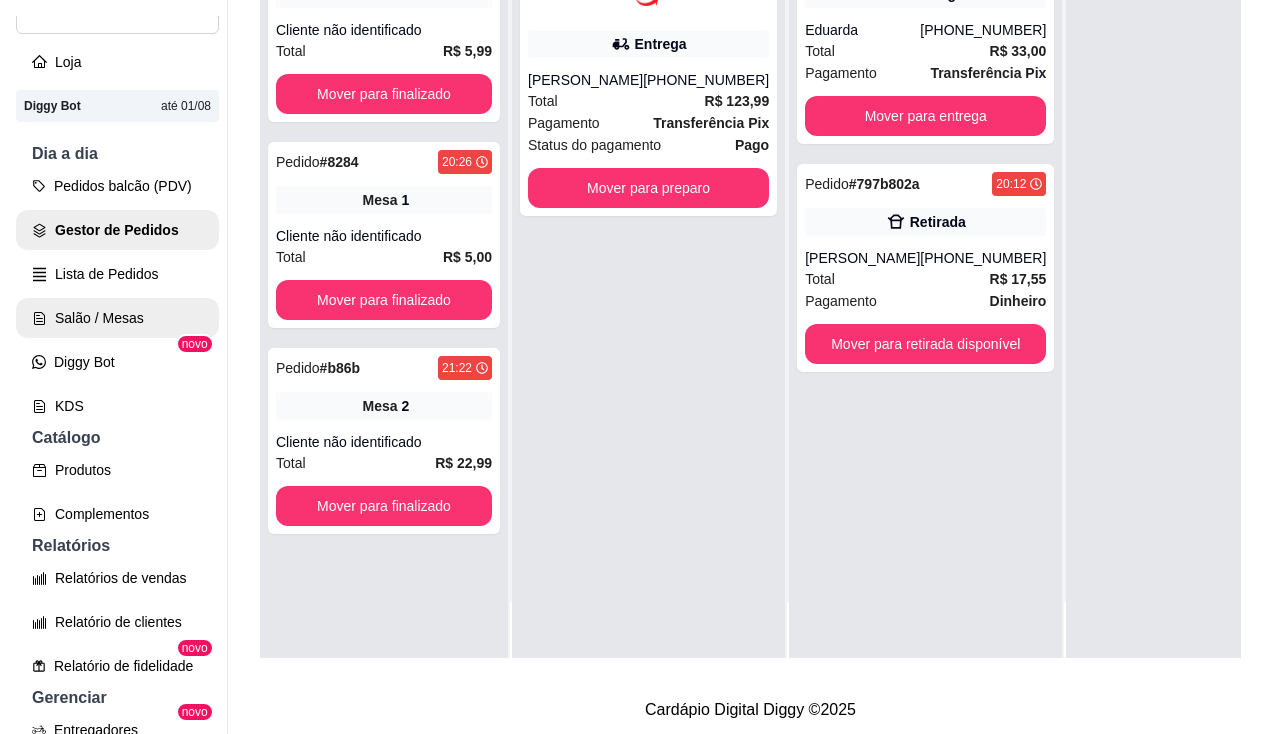 scroll, scrollTop: 0, scrollLeft: 0, axis: both 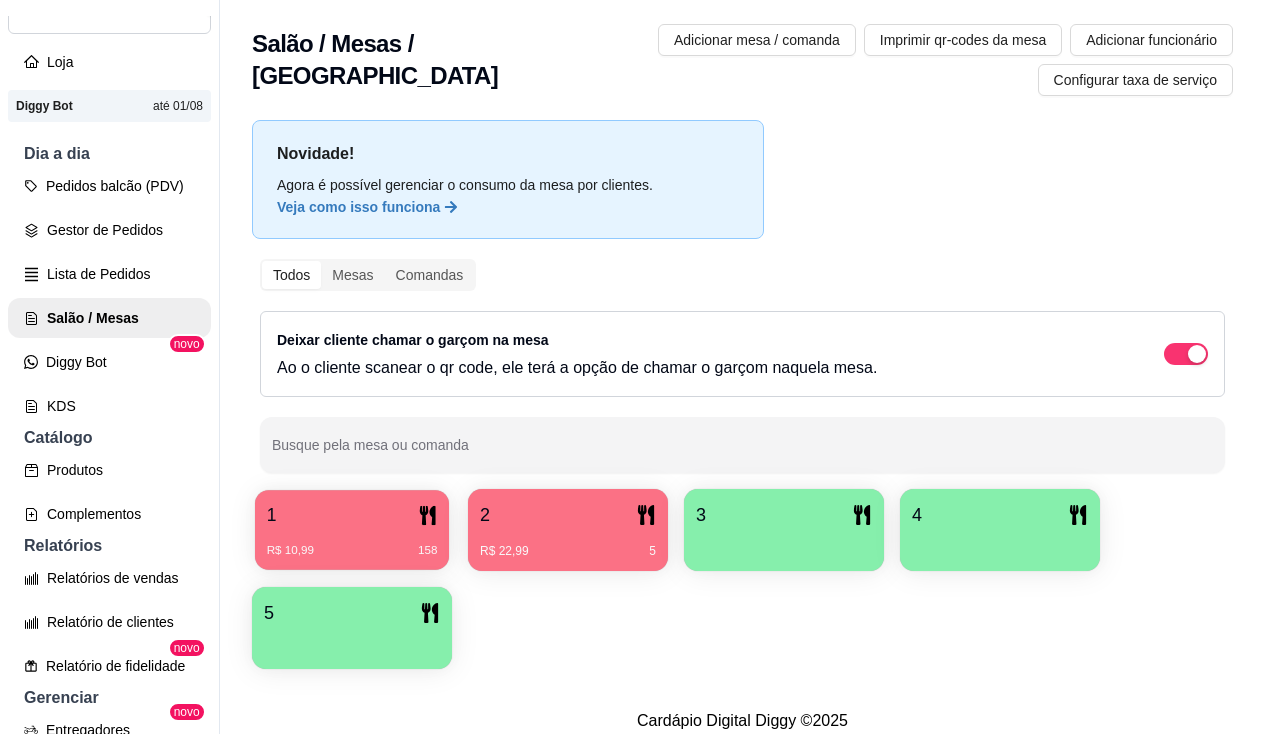 click on "R$ 10,99 158" at bounding box center [352, 551] 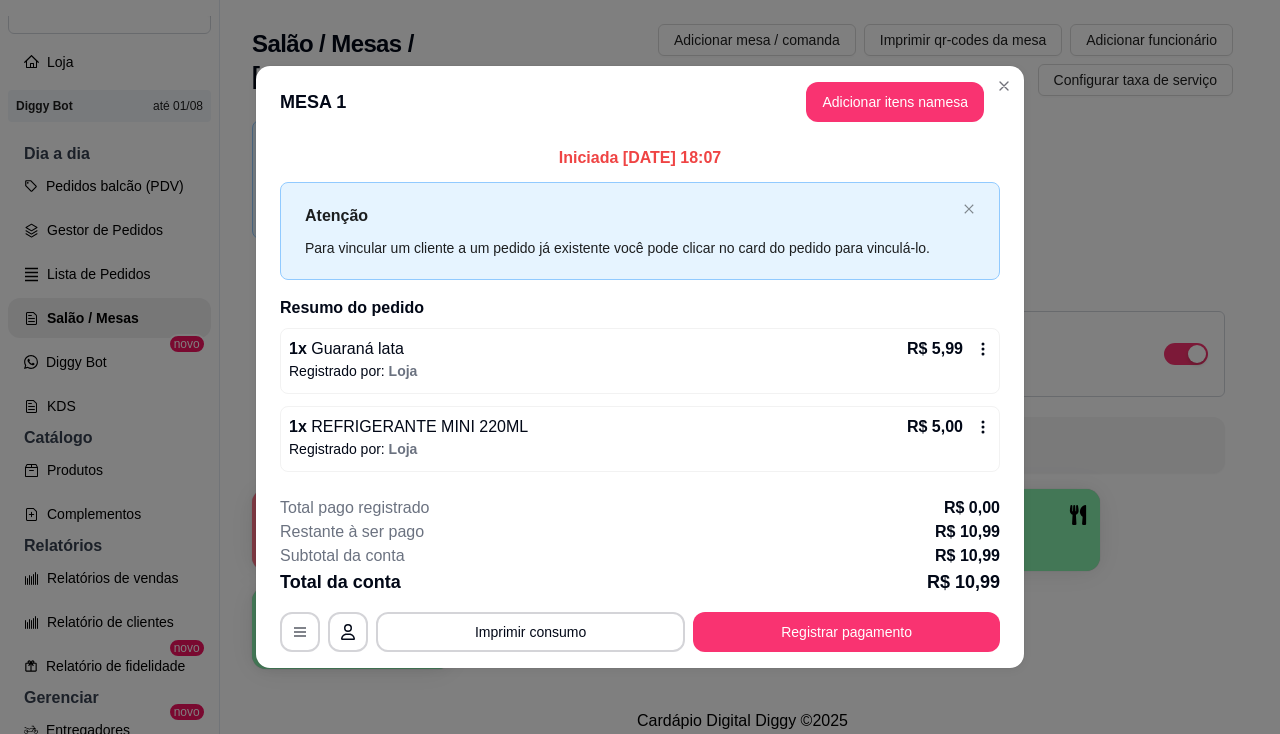 click on "**********" at bounding box center (640, 574) 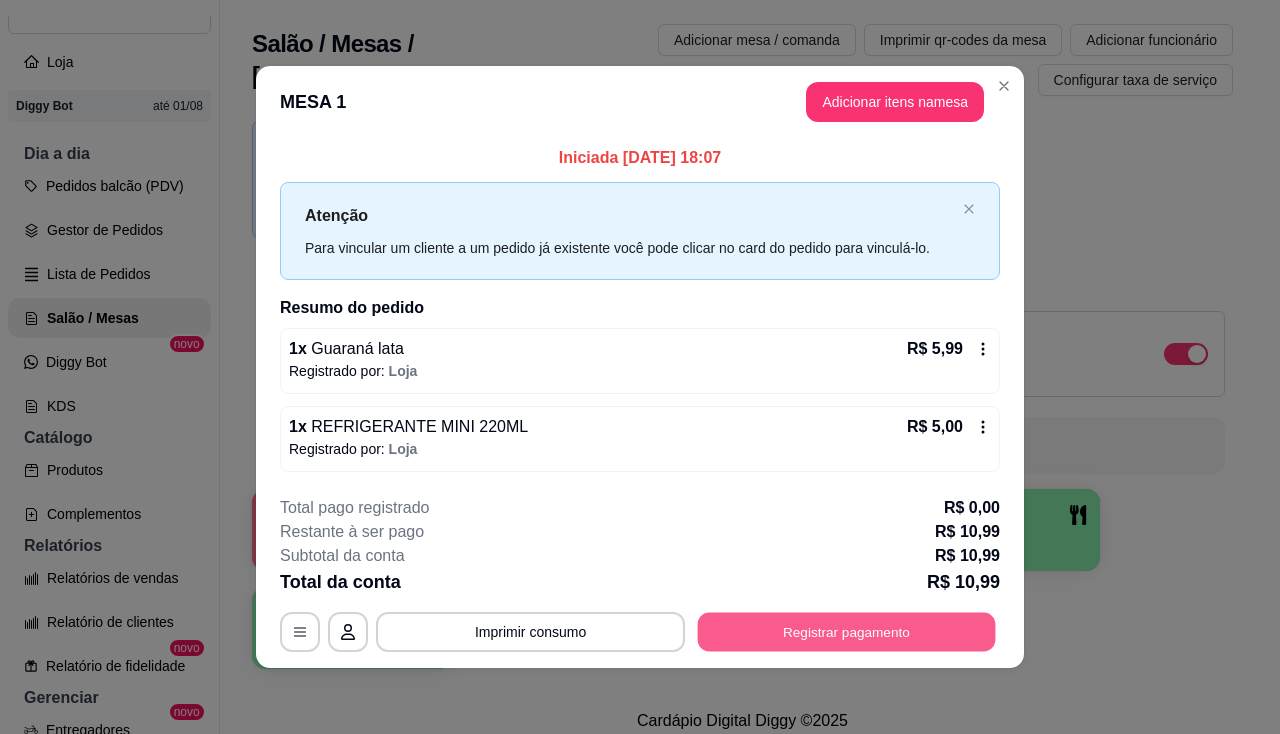click on "Registrar pagamento" at bounding box center (847, 631) 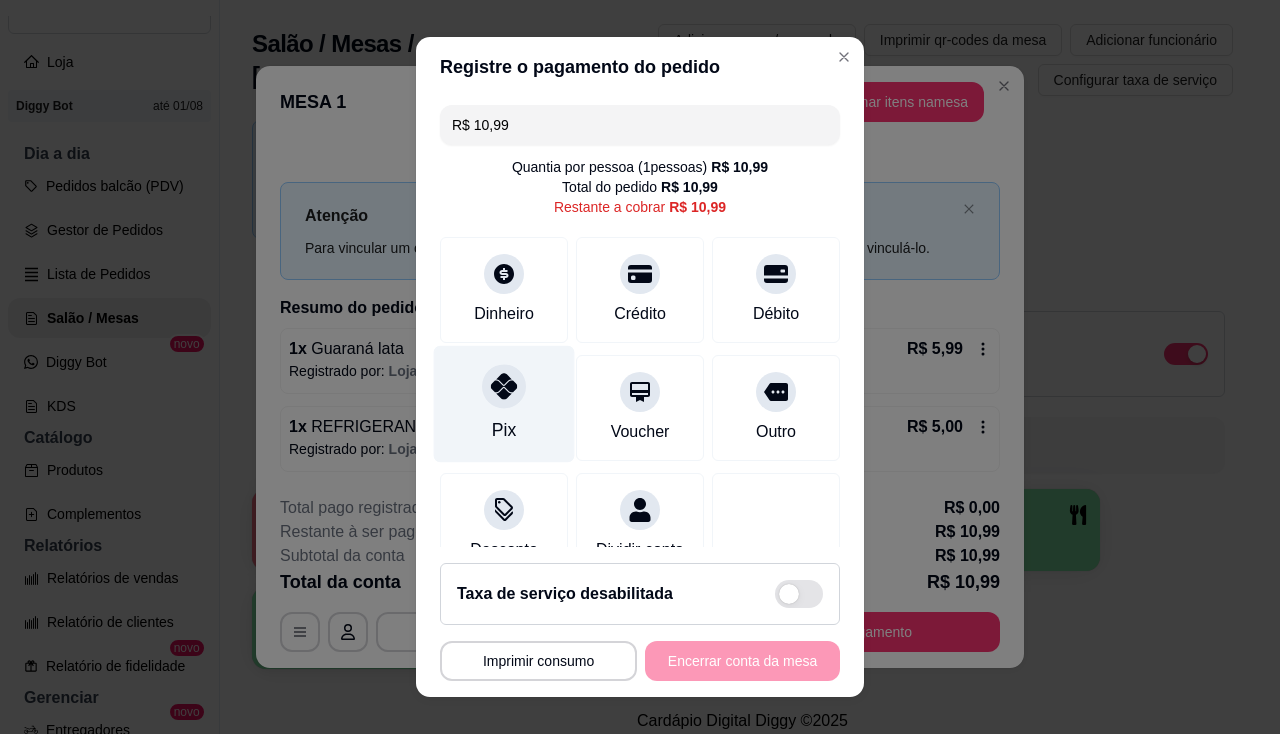 click on "Pix" at bounding box center [504, 403] 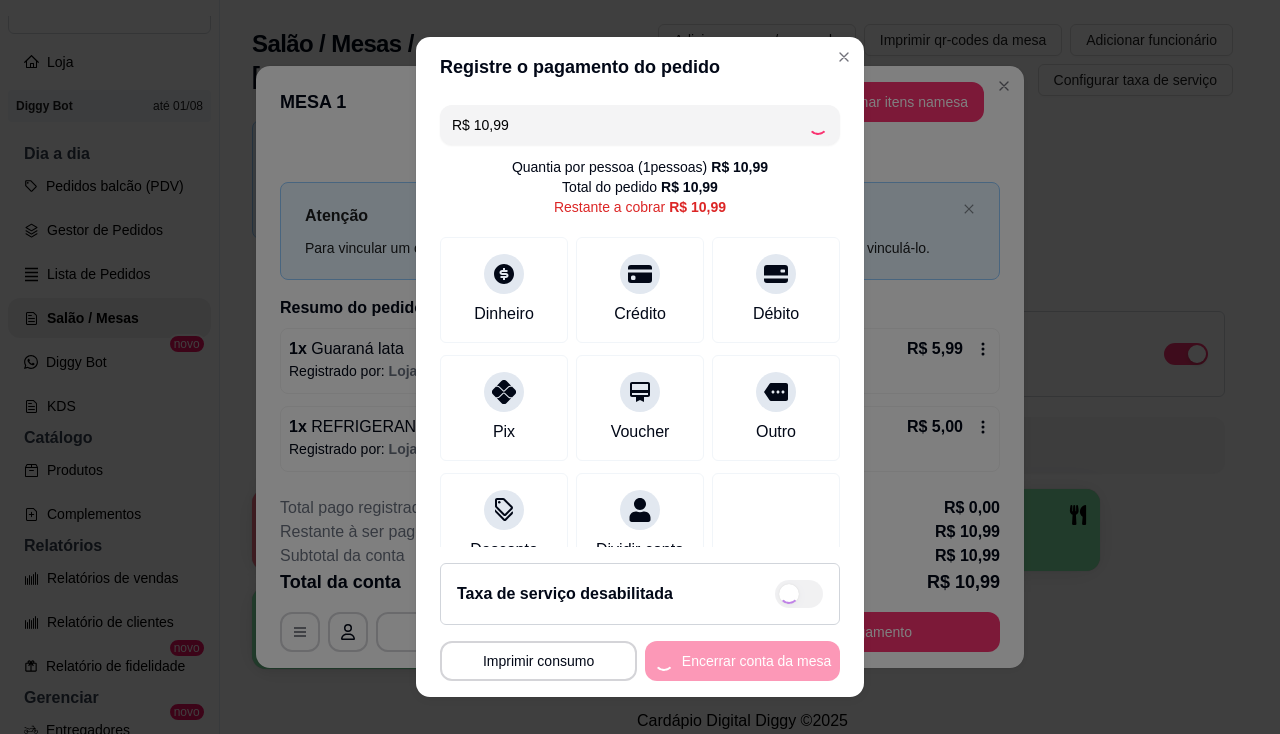 type on "R$ 0,00" 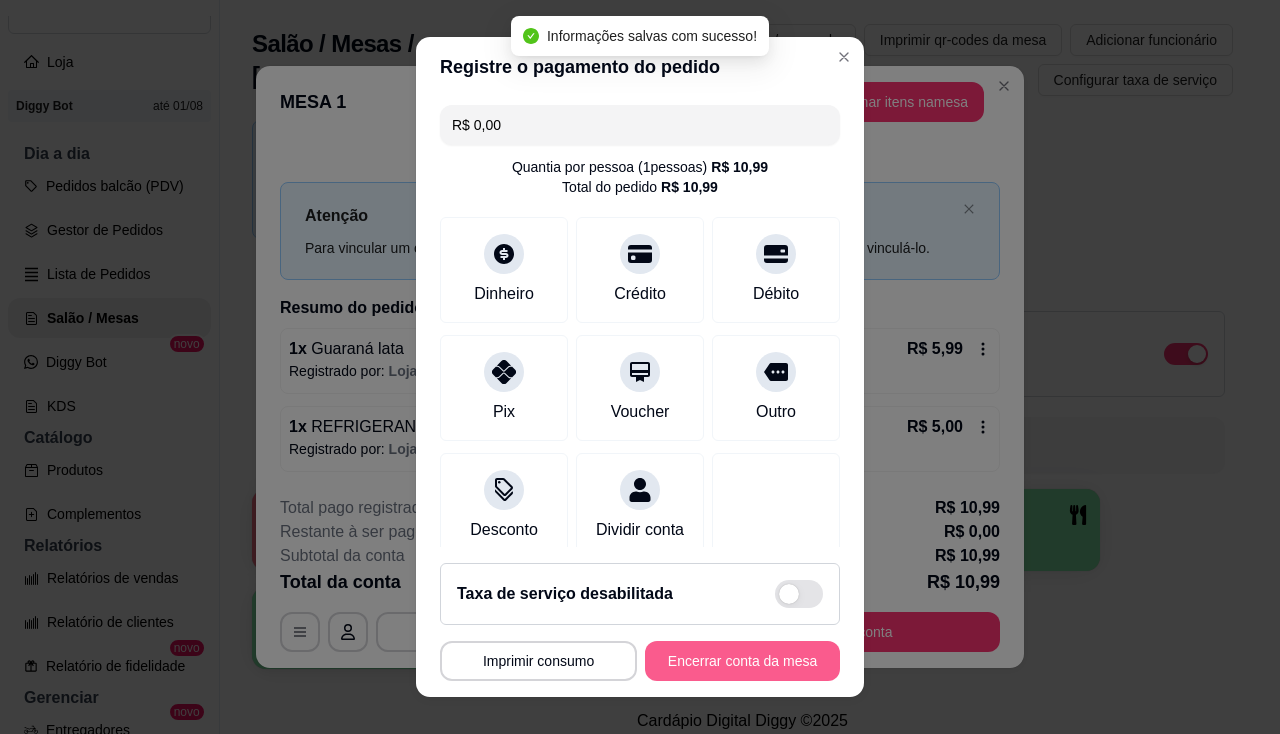 click on "Encerrar conta da mesa" at bounding box center [742, 661] 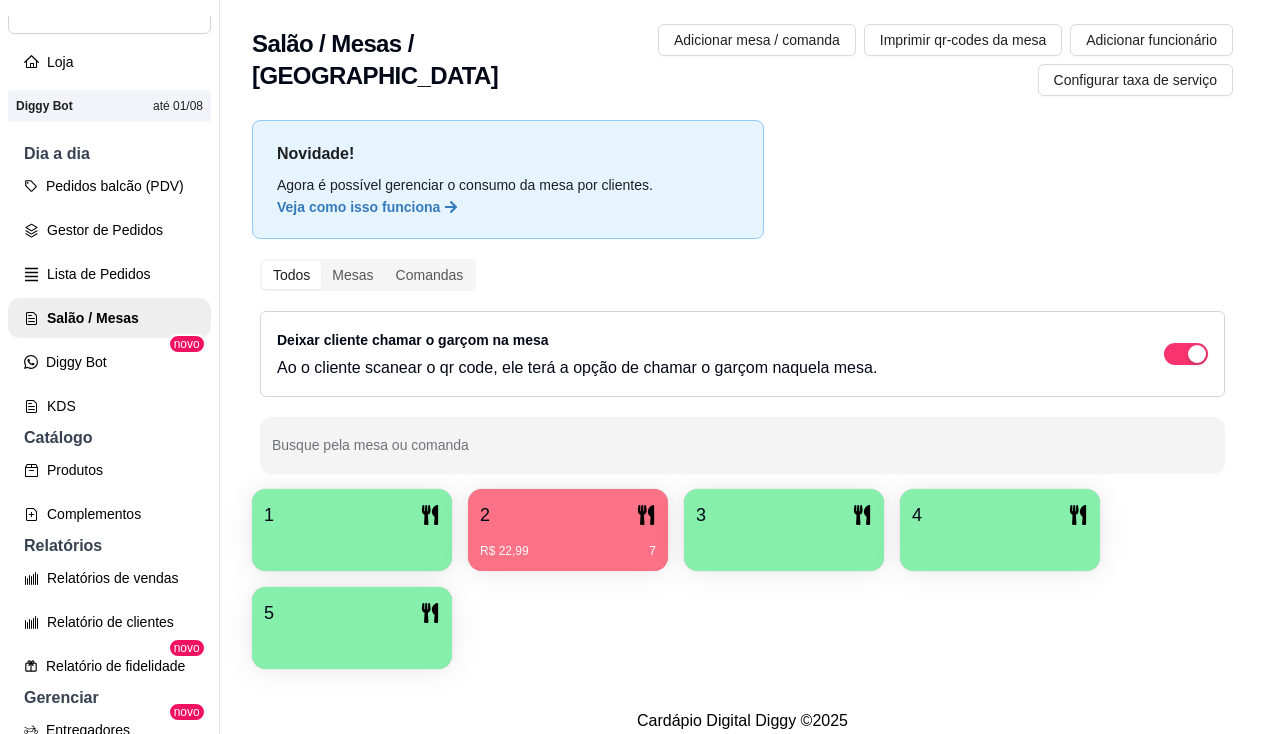 click at bounding box center [352, 544] 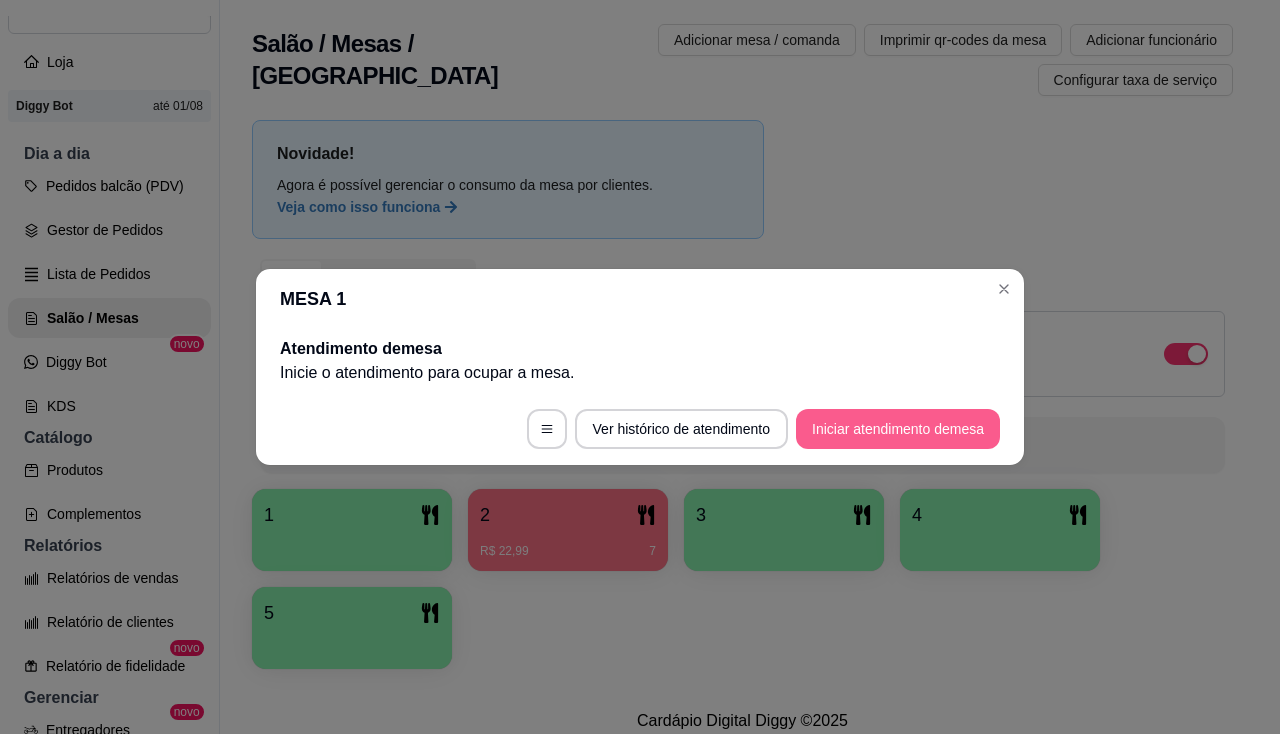 click on "Iniciar atendimento de  mesa" at bounding box center (898, 429) 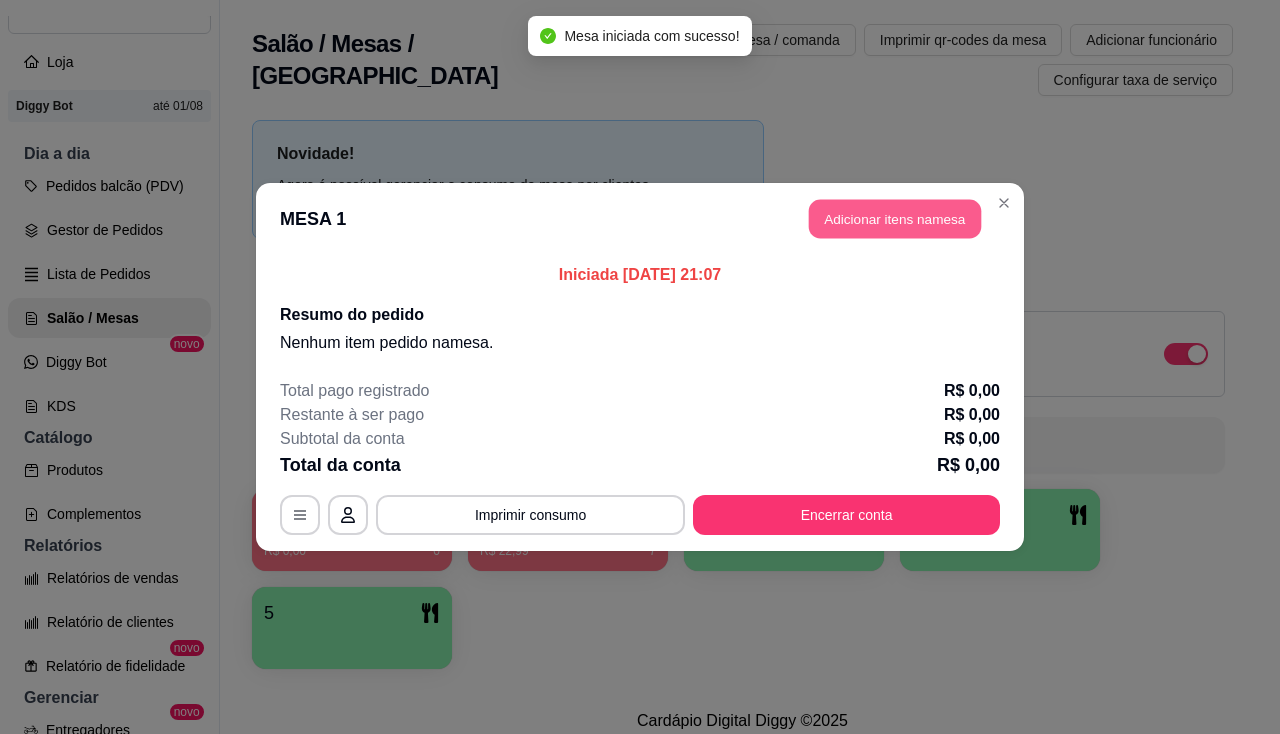 click on "Adicionar itens na  mesa" at bounding box center (895, 219) 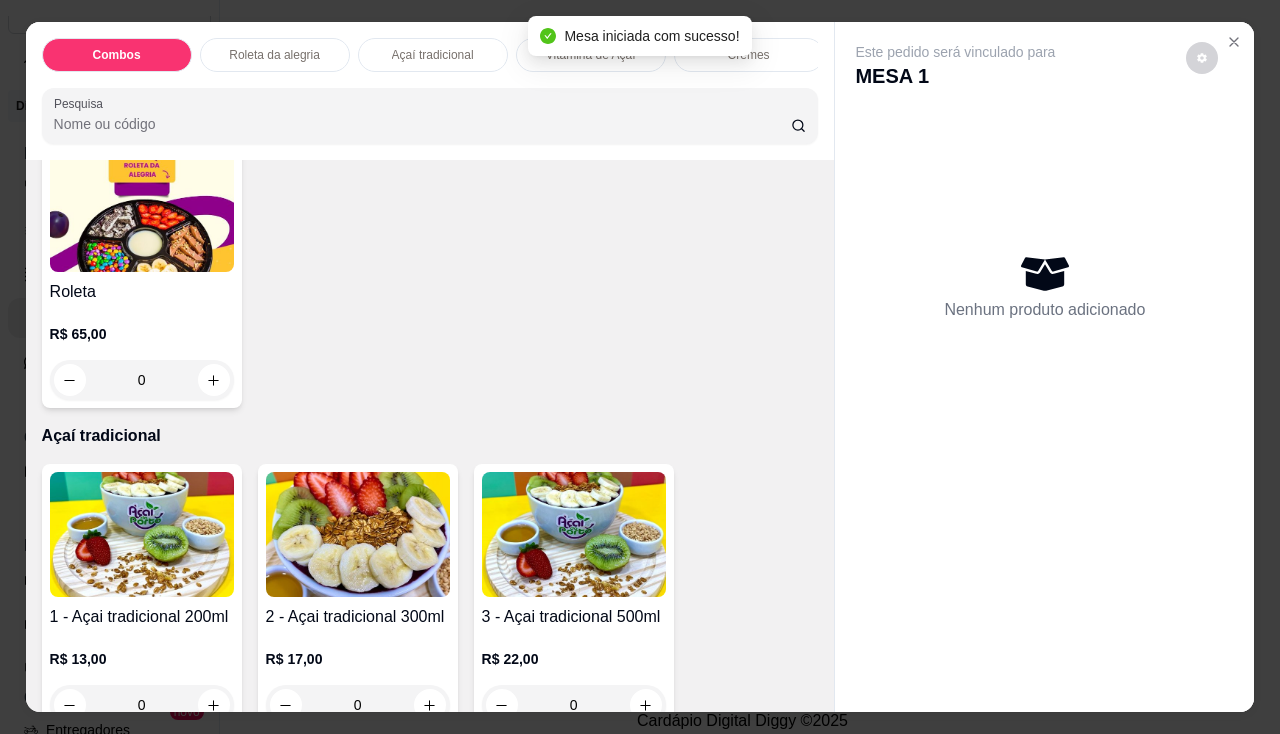 scroll, scrollTop: 700, scrollLeft: 0, axis: vertical 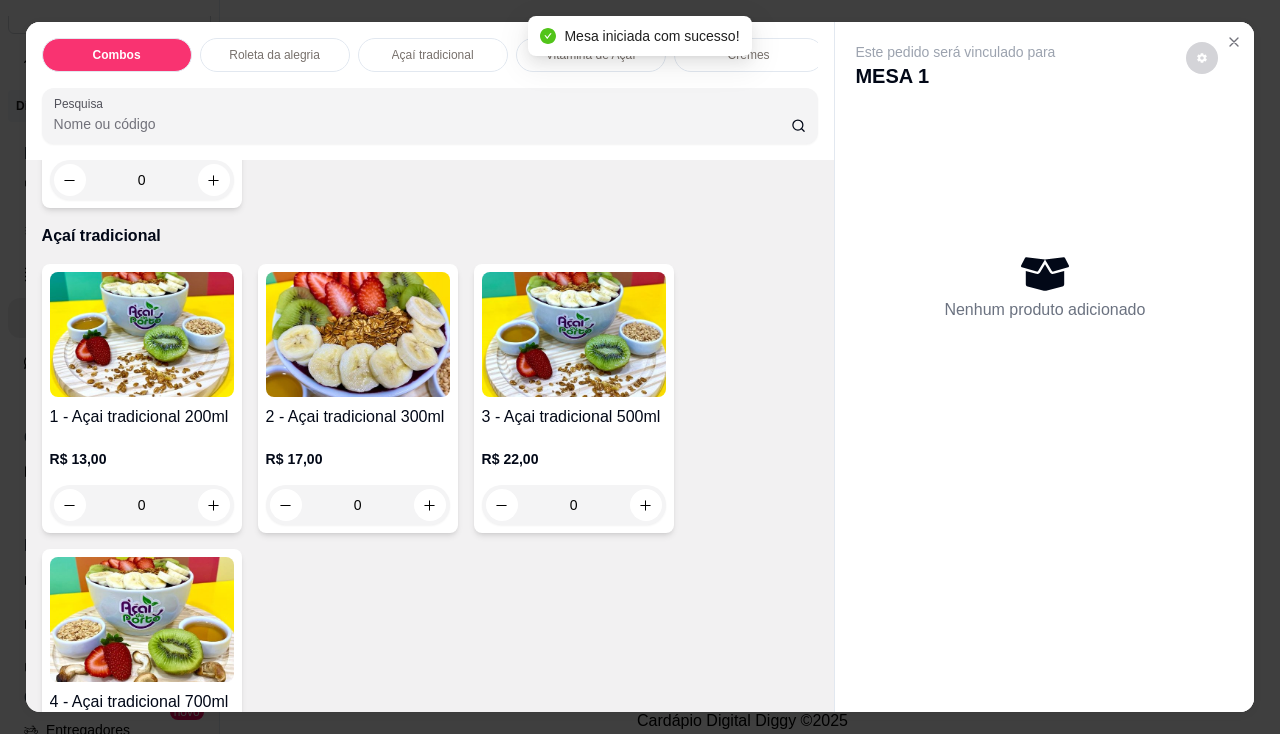 click on "1 - Açai tradicional 200ml" at bounding box center [142, 417] 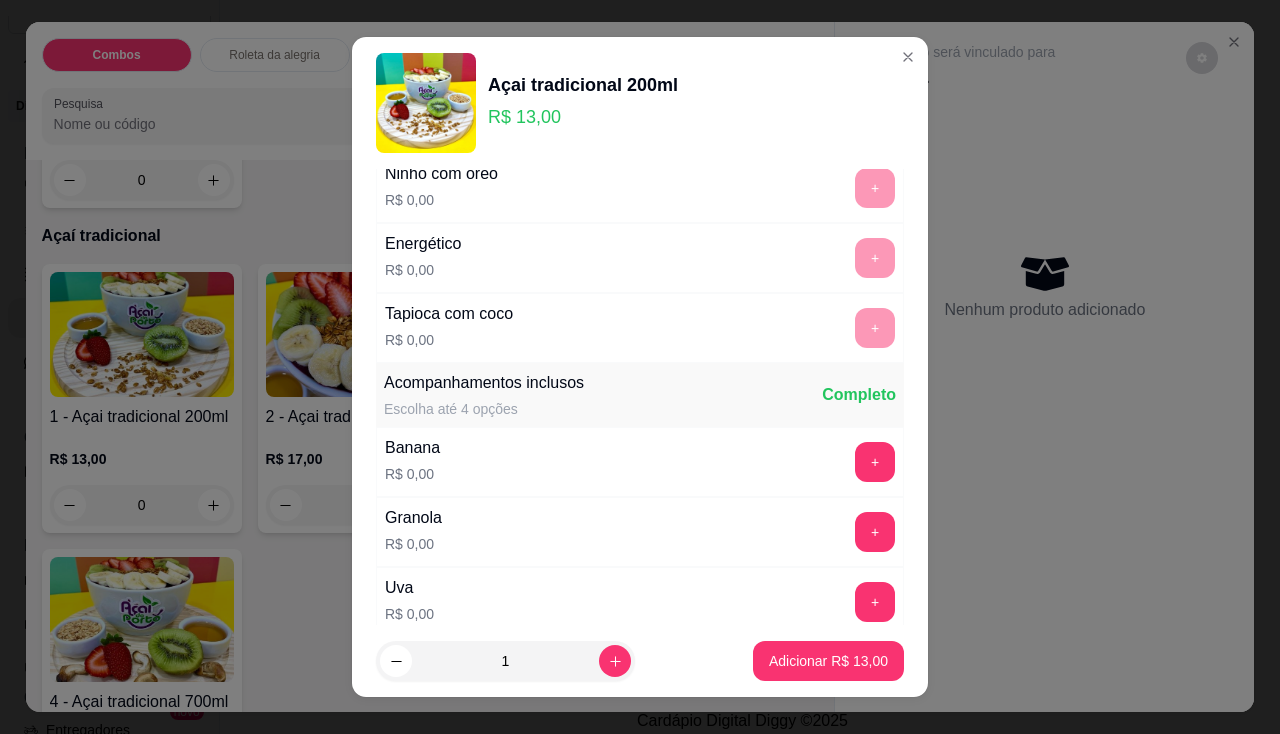 scroll, scrollTop: 400, scrollLeft: 0, axis: vertical 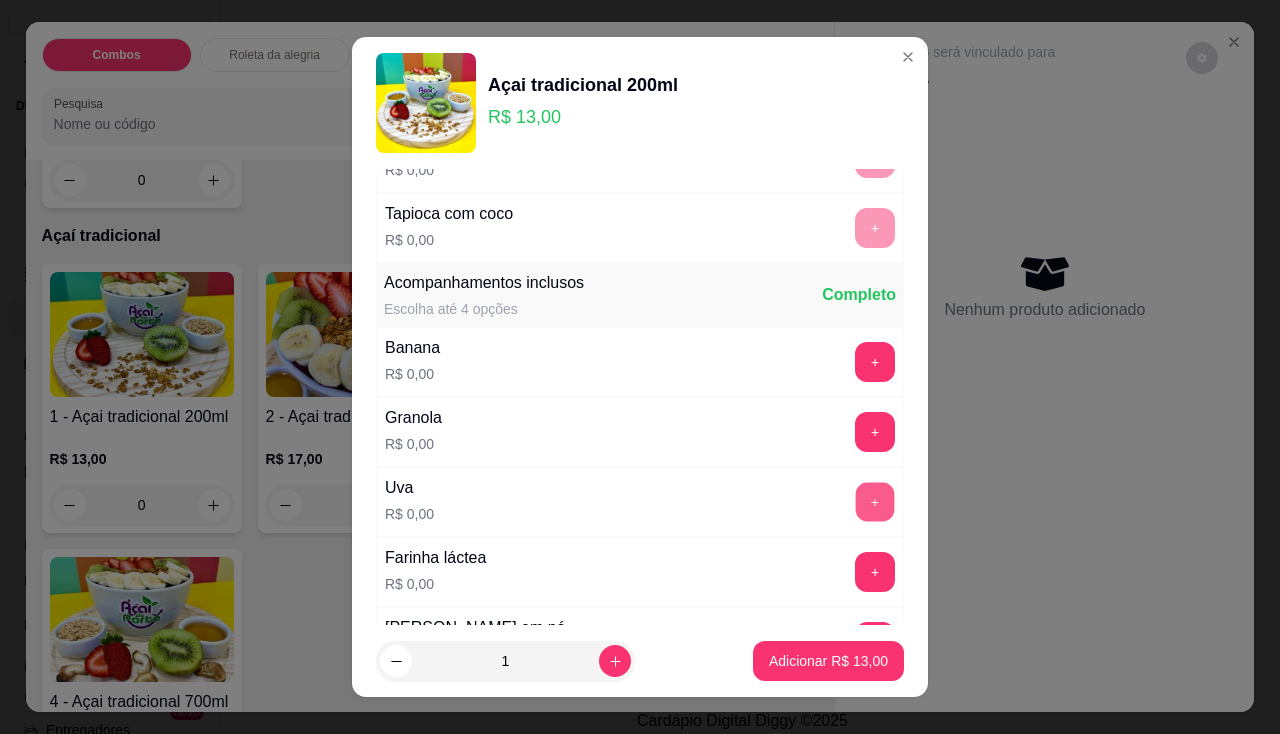 click on "+" at bounding box center (875, 501) 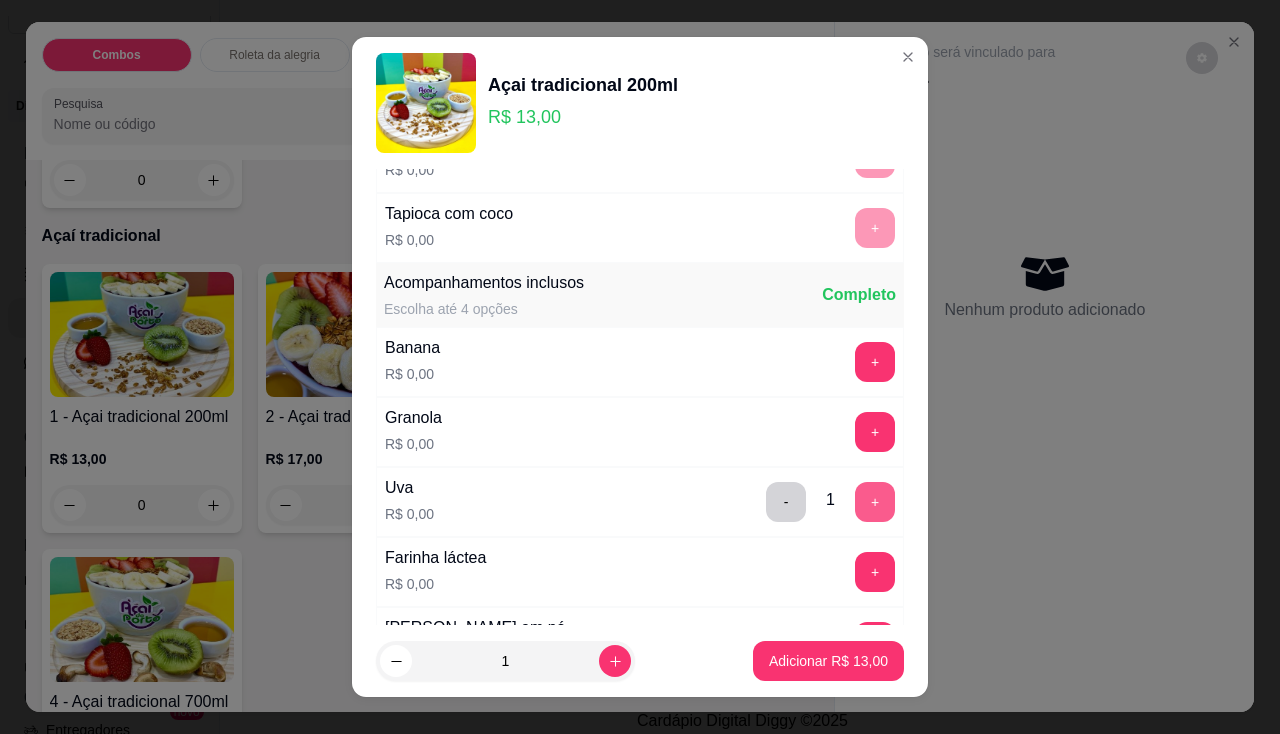 scroll, scrollTop: 700, scrollLeft: 0, axis: vertical 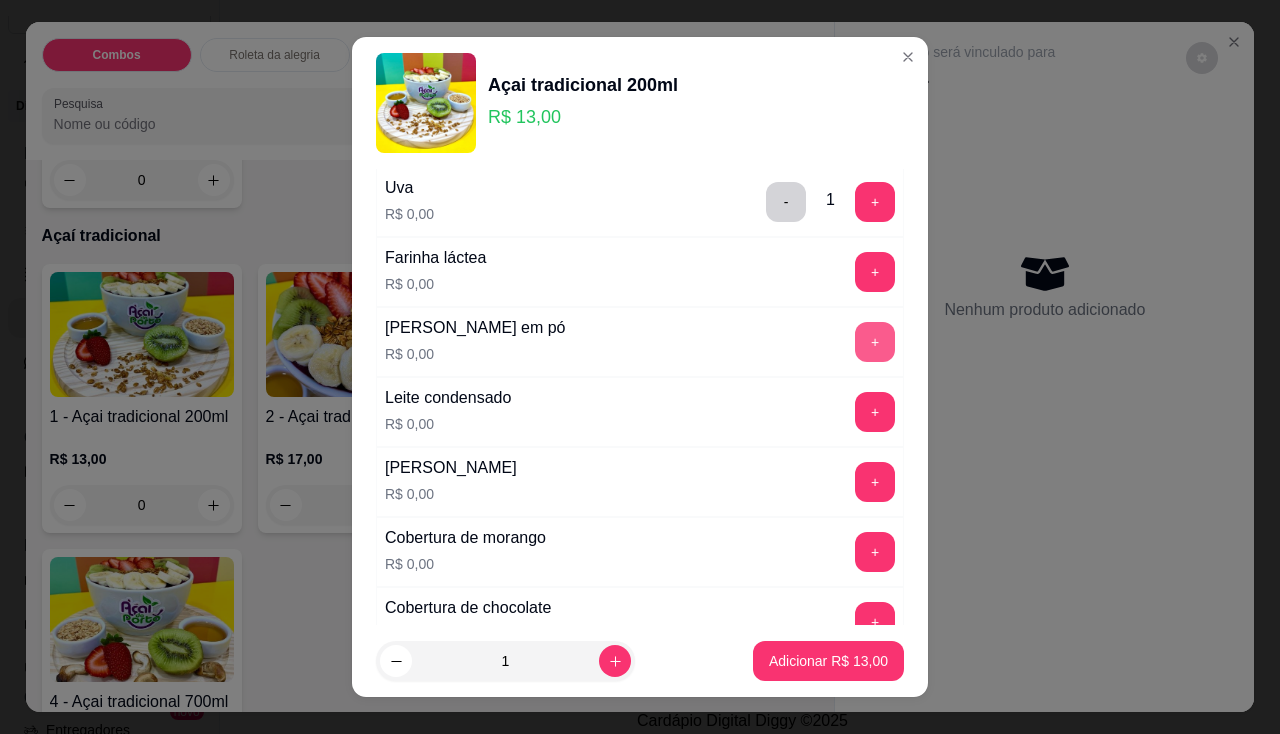 click on "+" at bounding box center [875, 342] 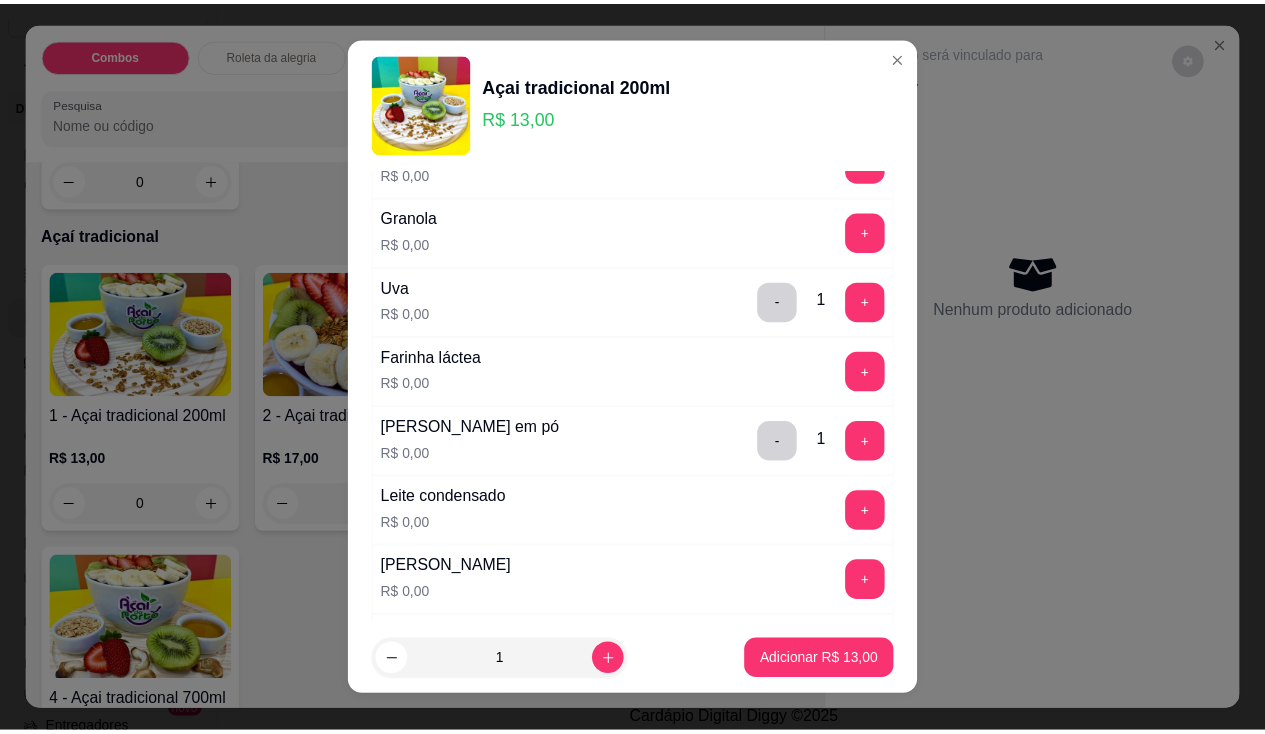 scroll, scrollTop: 500, scrollLeft: 0, axis: vertical 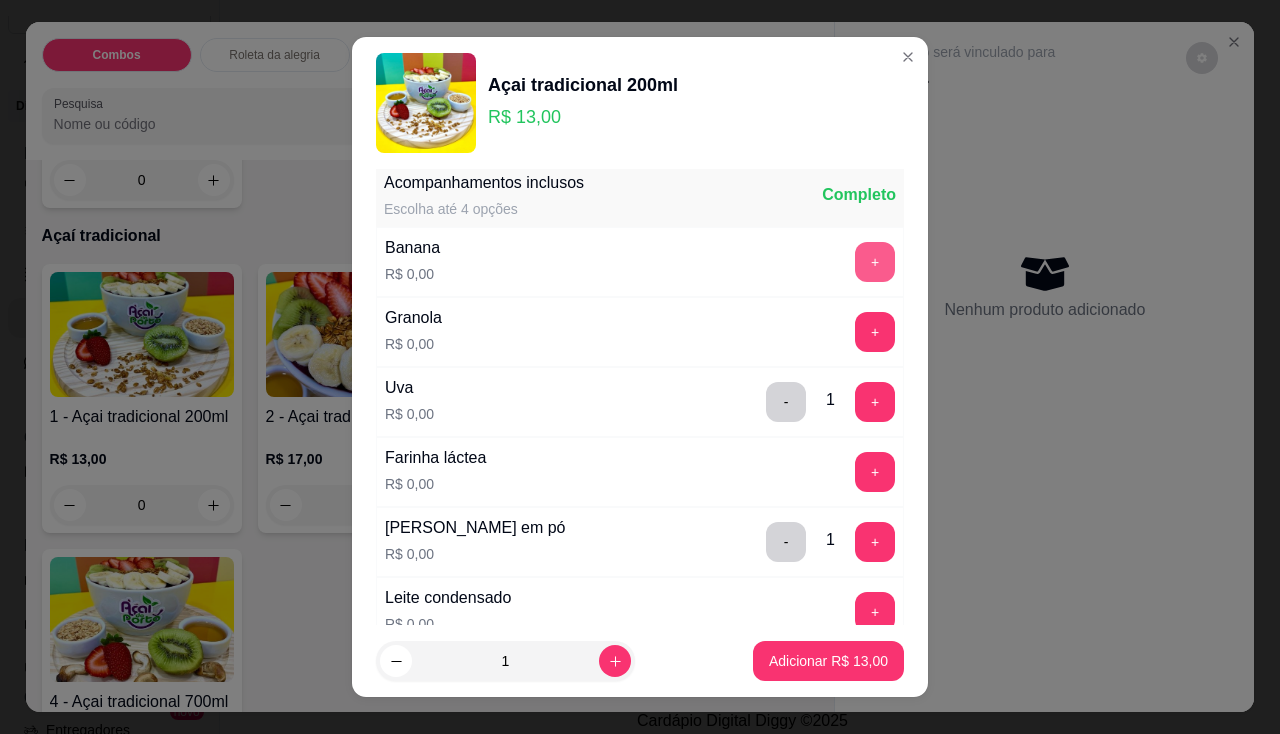 click on "+" at bounding box center (875, 262) 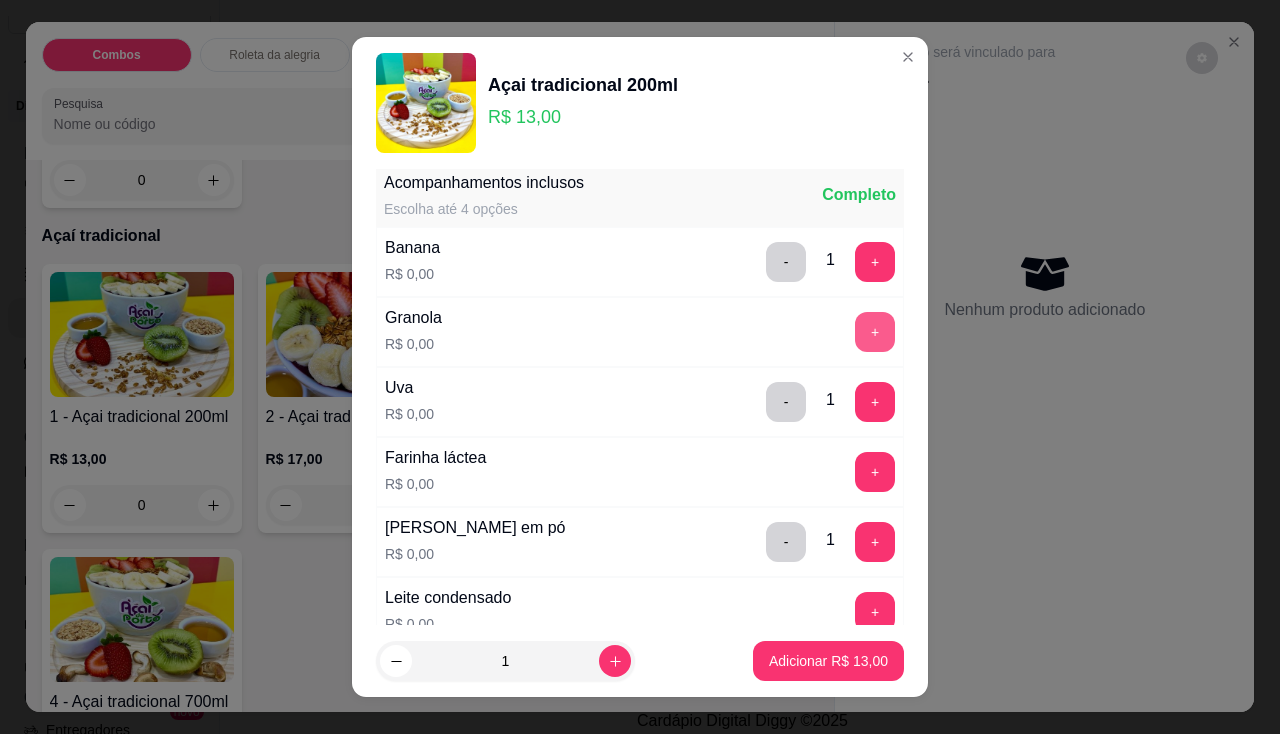 click on "+" at bounding box center (875, 332) 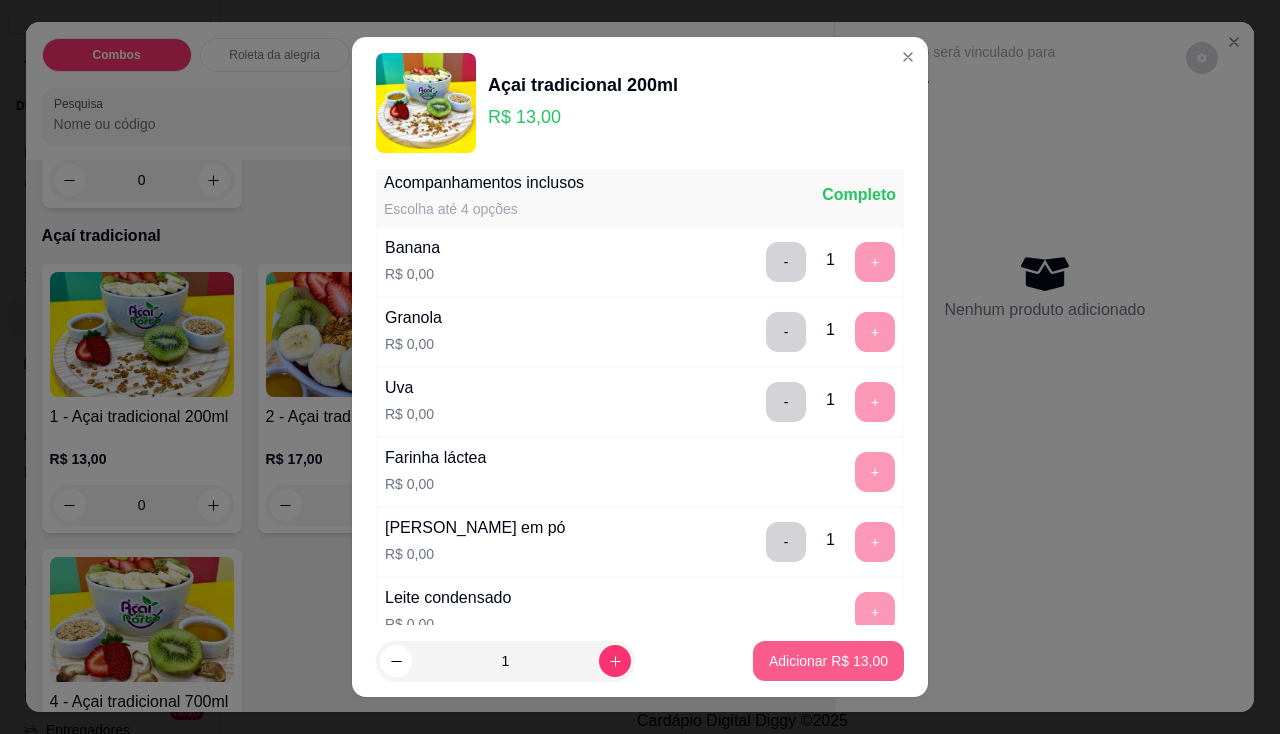 click on "Adicionar   R$ 13,00" at bounding box center [828, 661] 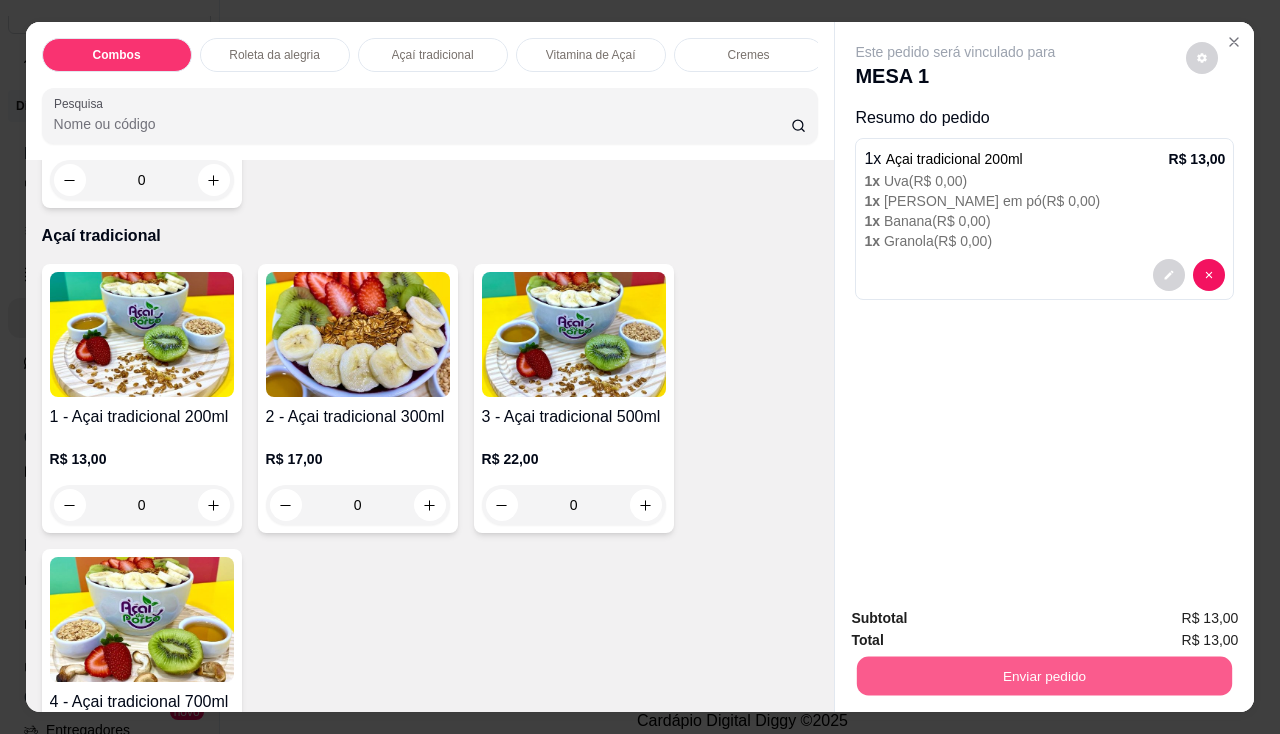 click on "Enviar pedido" at bounding box center (1044, 676) 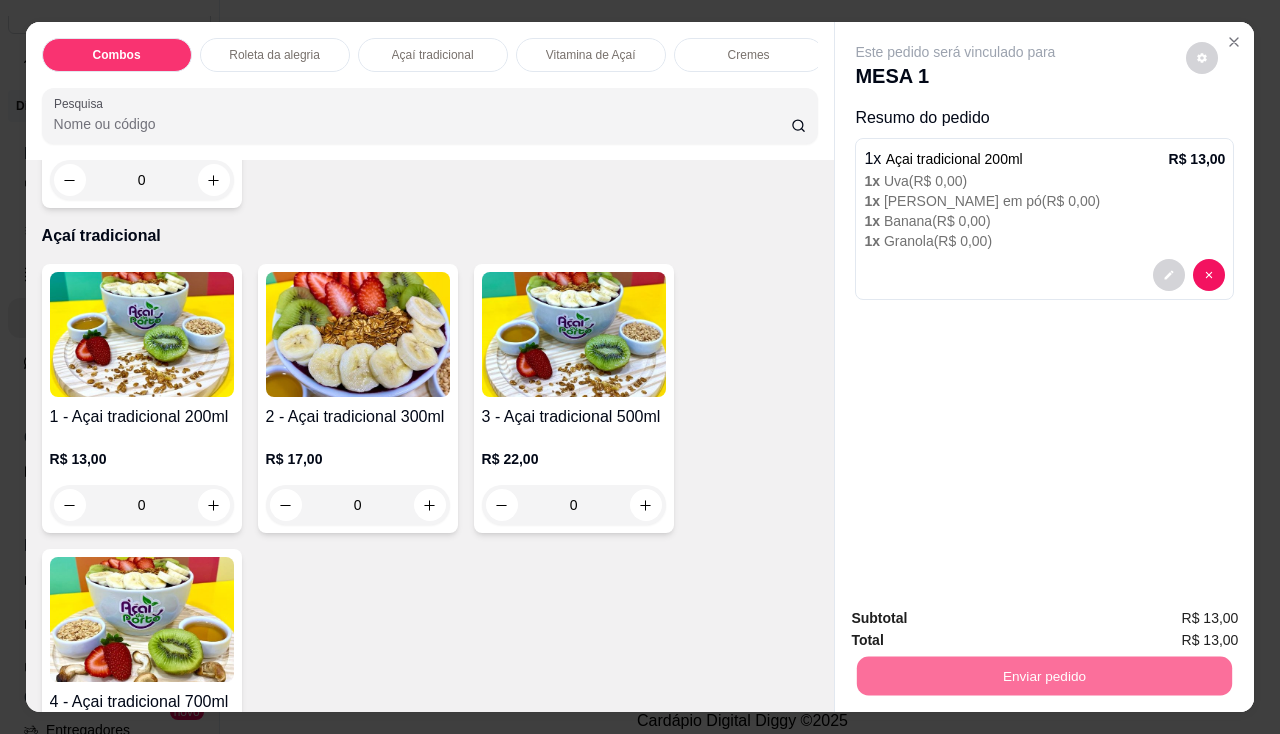 click on "Não registrar e enviar pedido" at bounding box center [979, 620] 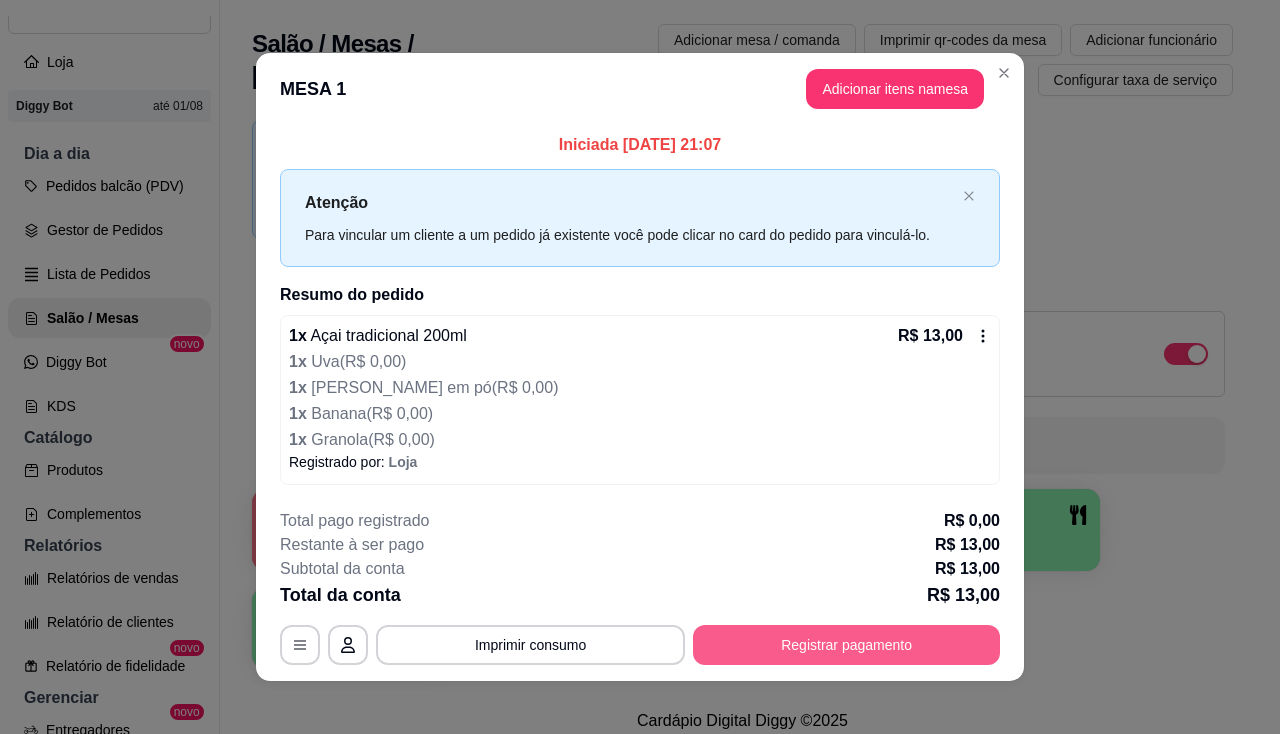 click on "Registrar pagamento" at bounding box center [846, 645] 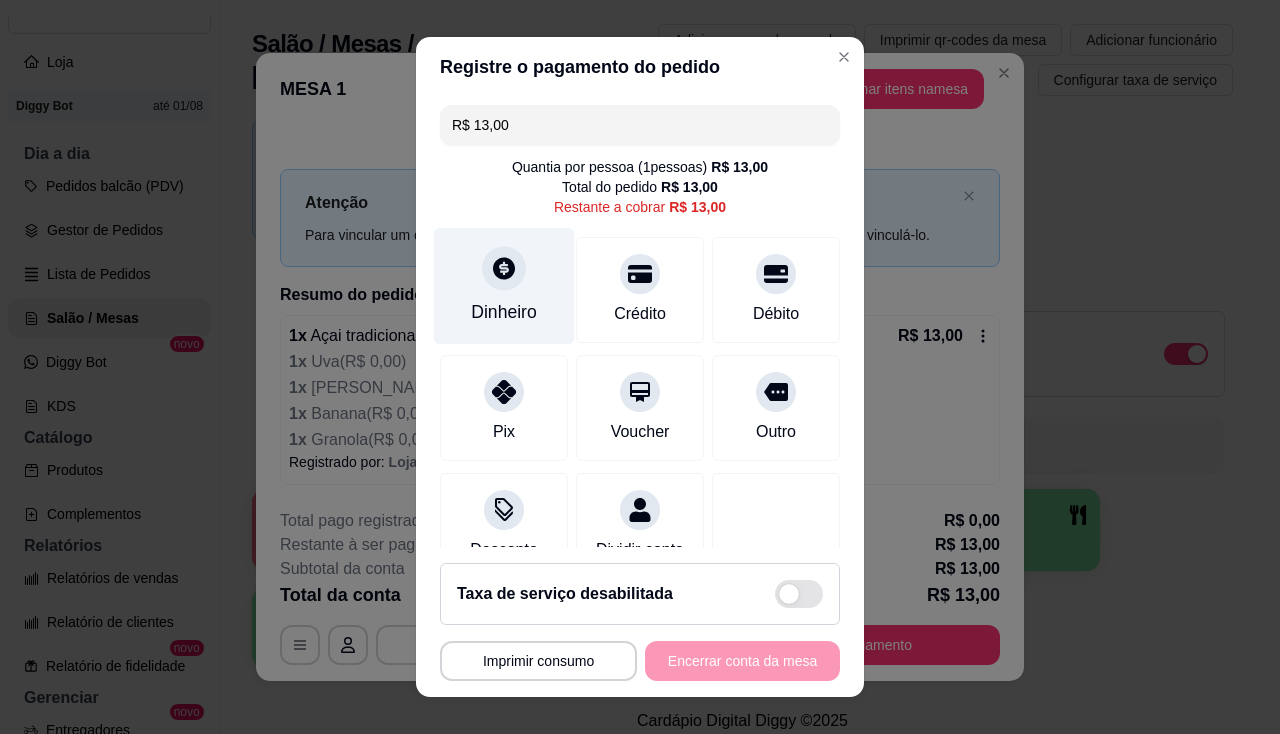click at bounding box center (504, 268) 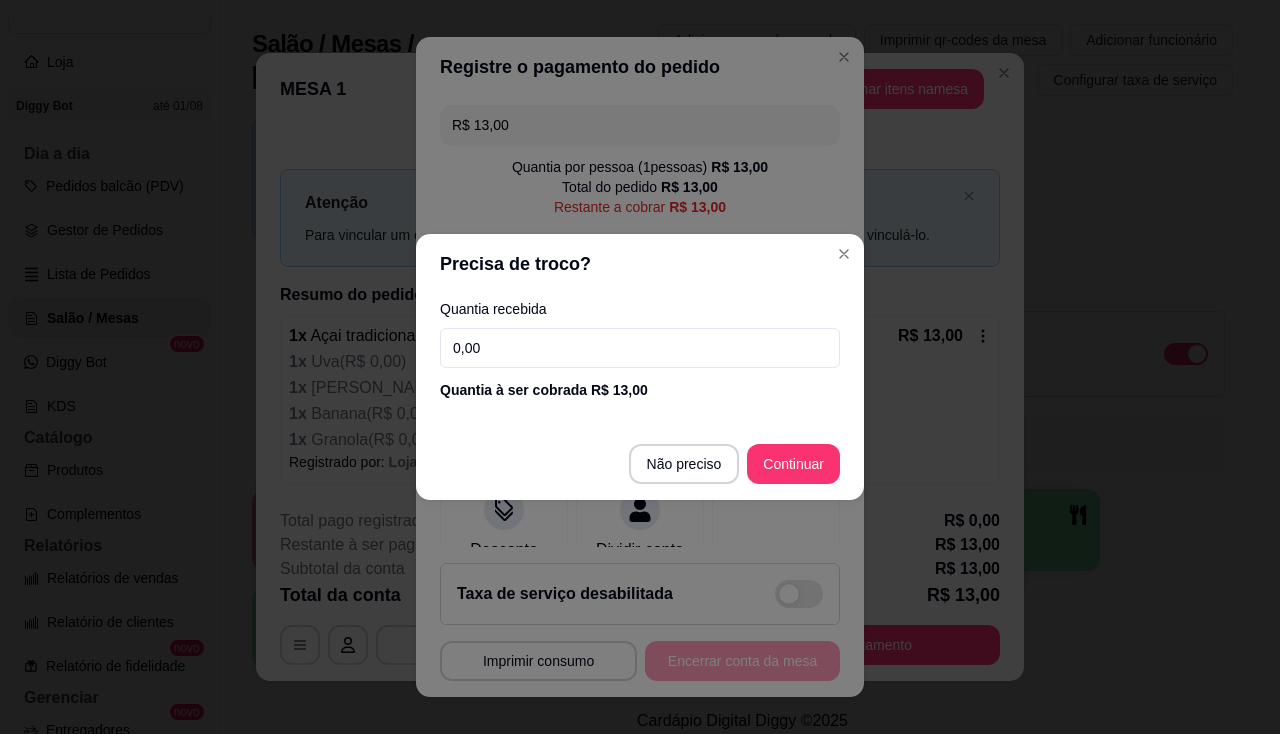 click on "0,00" at bounding box center [640, 348] 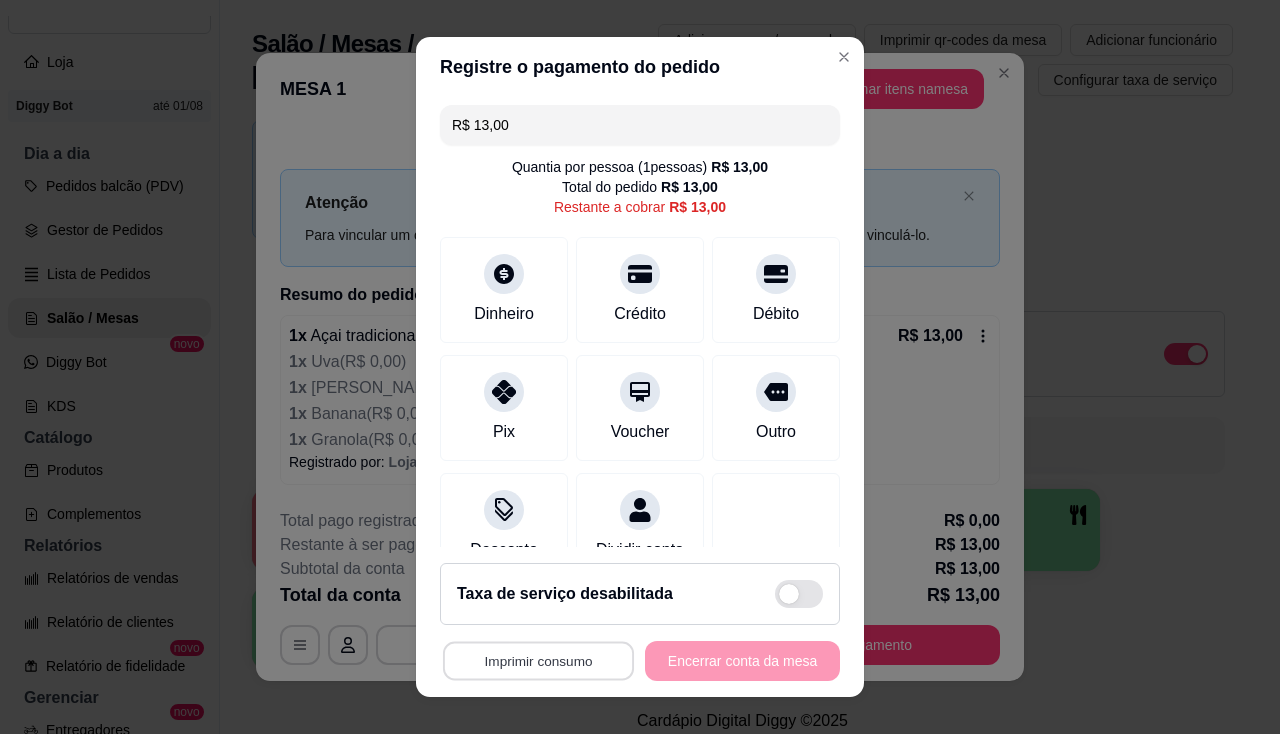 click on "Imprimir consumo" at bounding box center (538, 661) 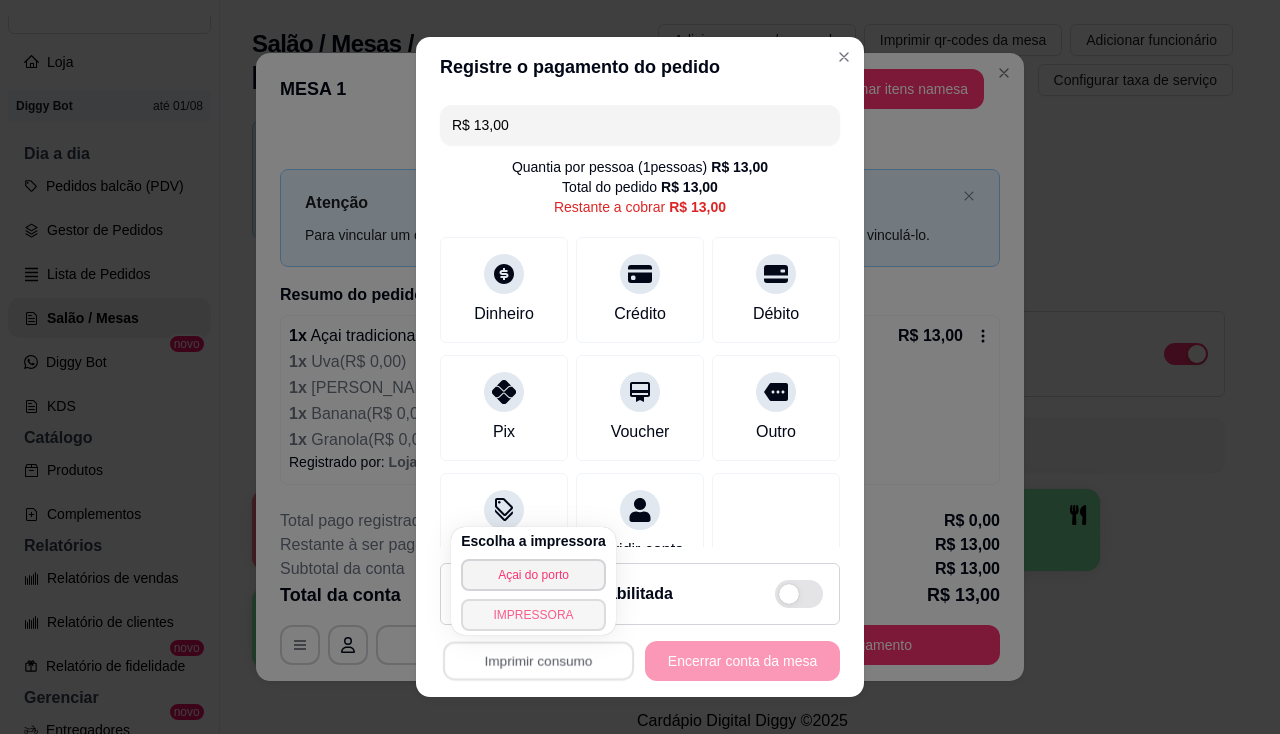 click on "IMPRESSORA" at bounding box center [533, 615] 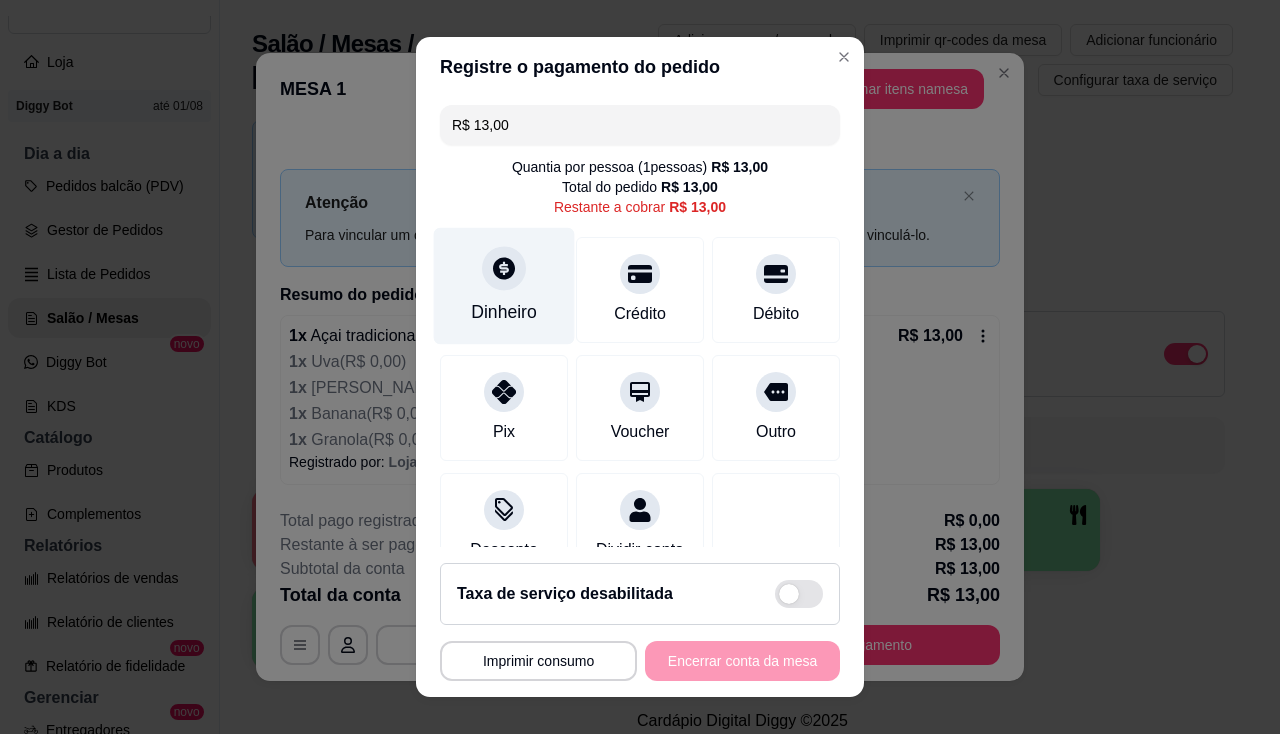 click on "Dinheiro" at bounding box center [504, 285] 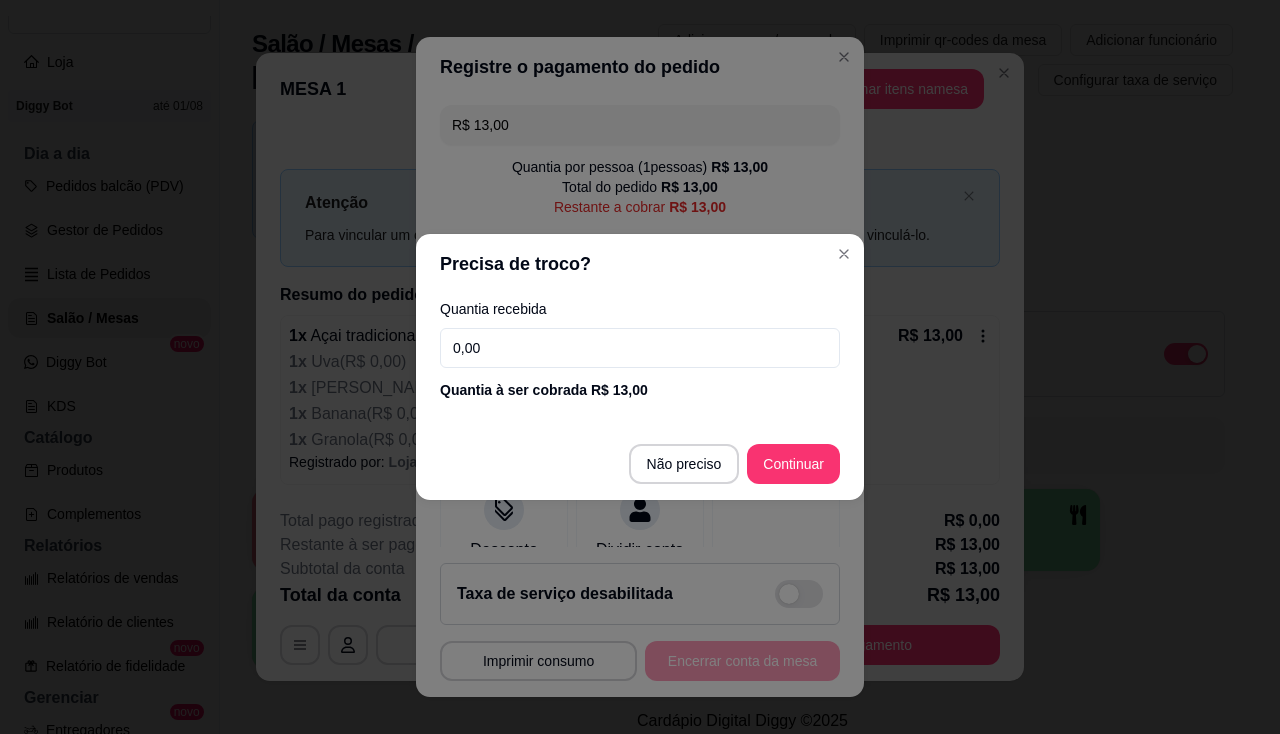 click on "0,00" at bounding box center [640, 348] 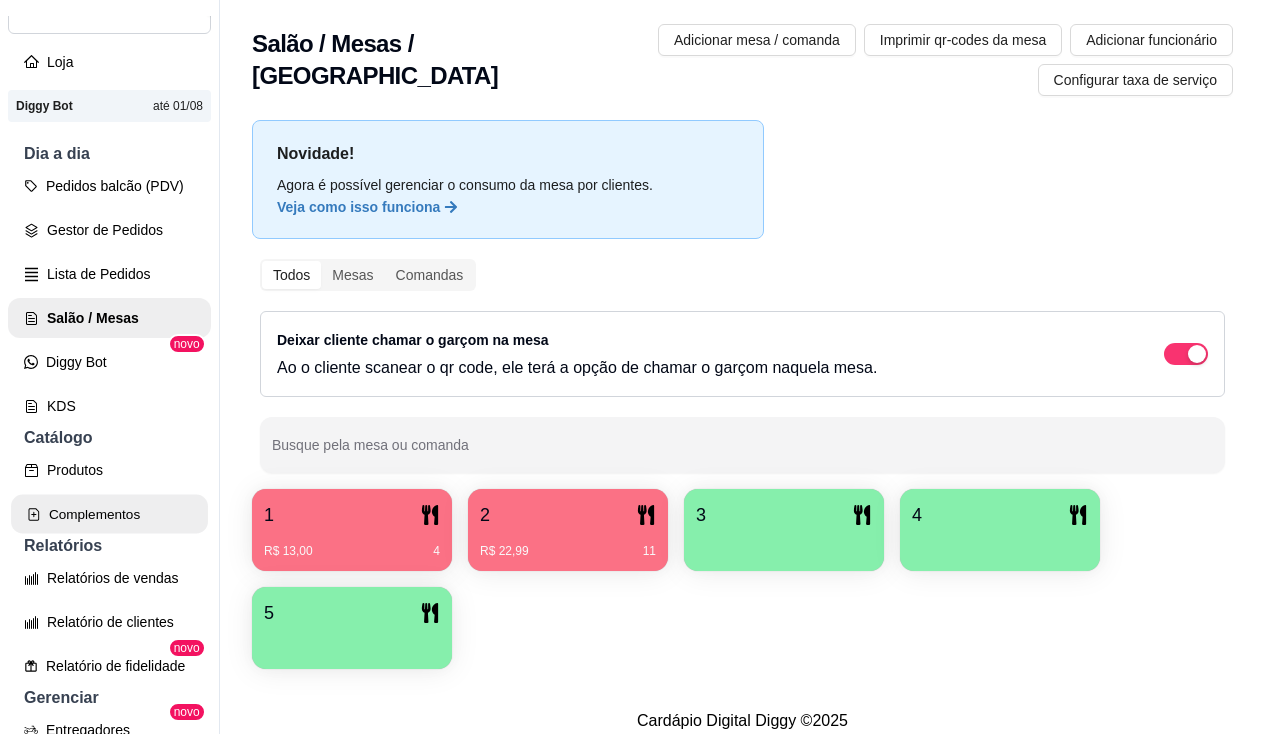 click on "Complementos" at bounding box center (109, 514) 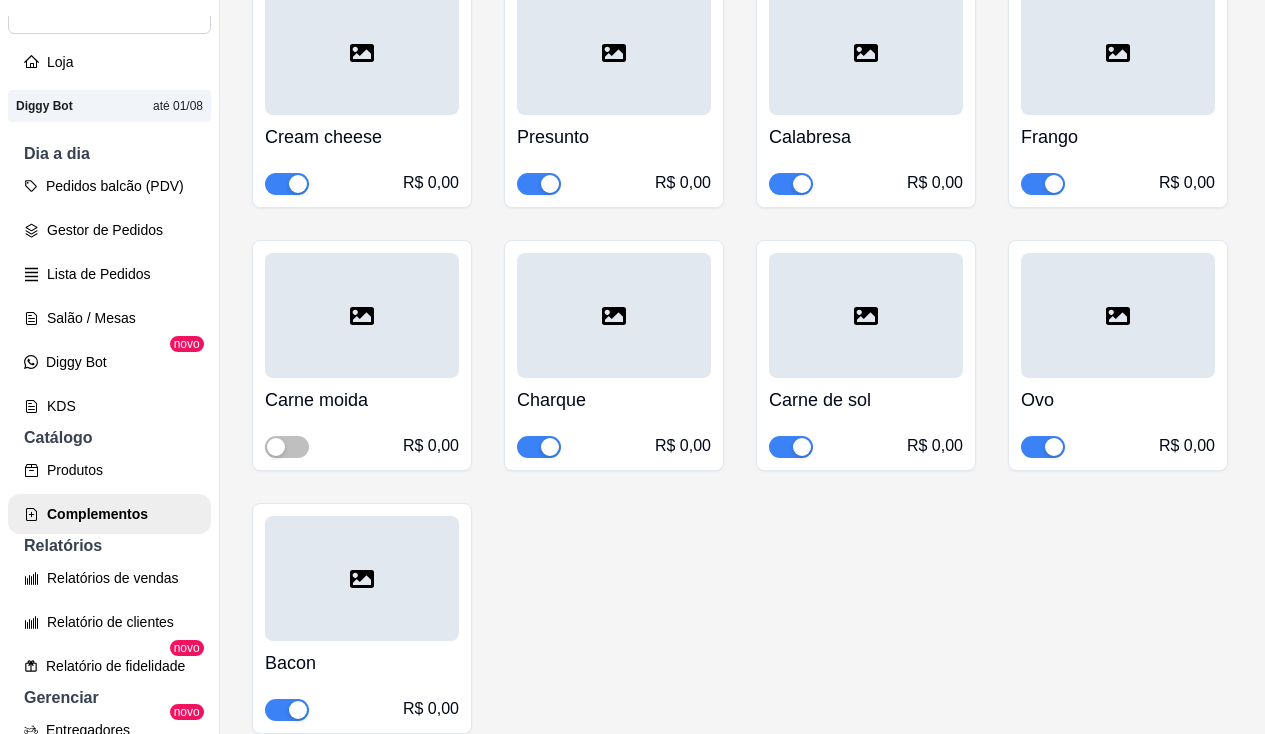 scroll, scrollTop: 8100, scrollLeft: 0, axis: vertical 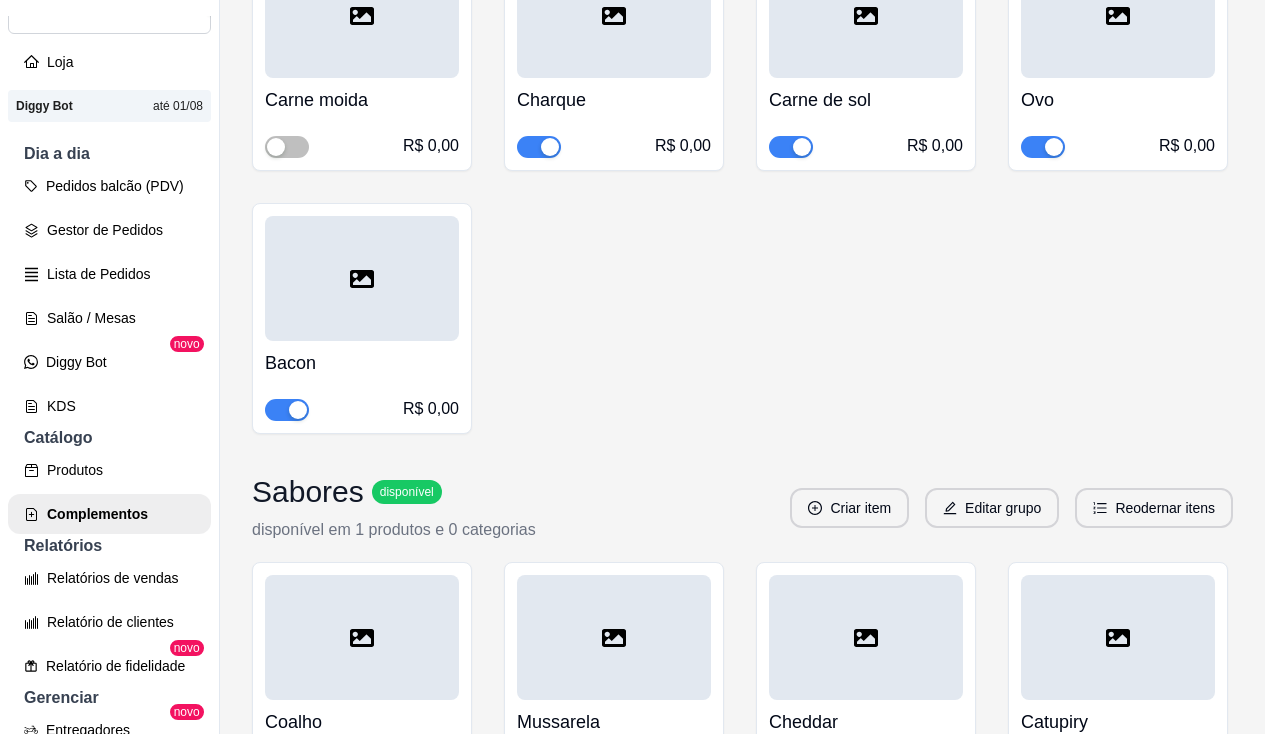 click at bounding box center [1118, -248] 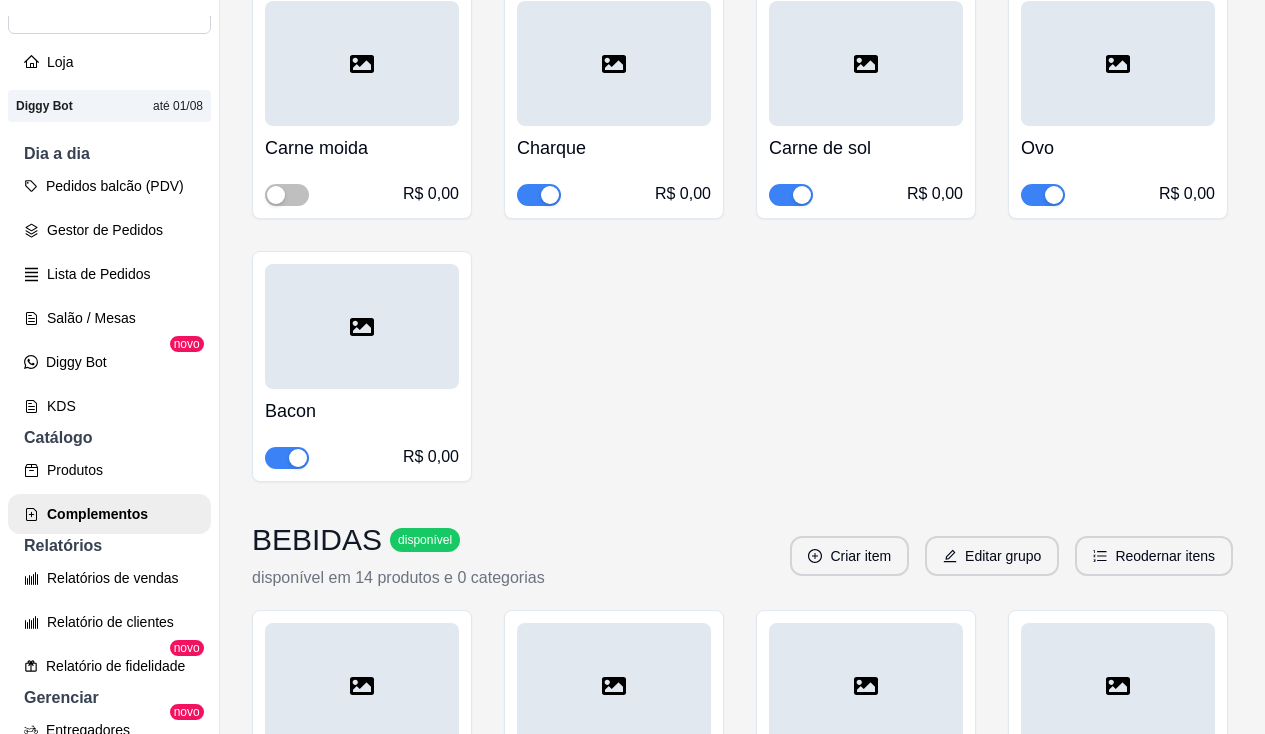 scroll, scrollTop: 9500, scrollLeft: 0, axis: vertical 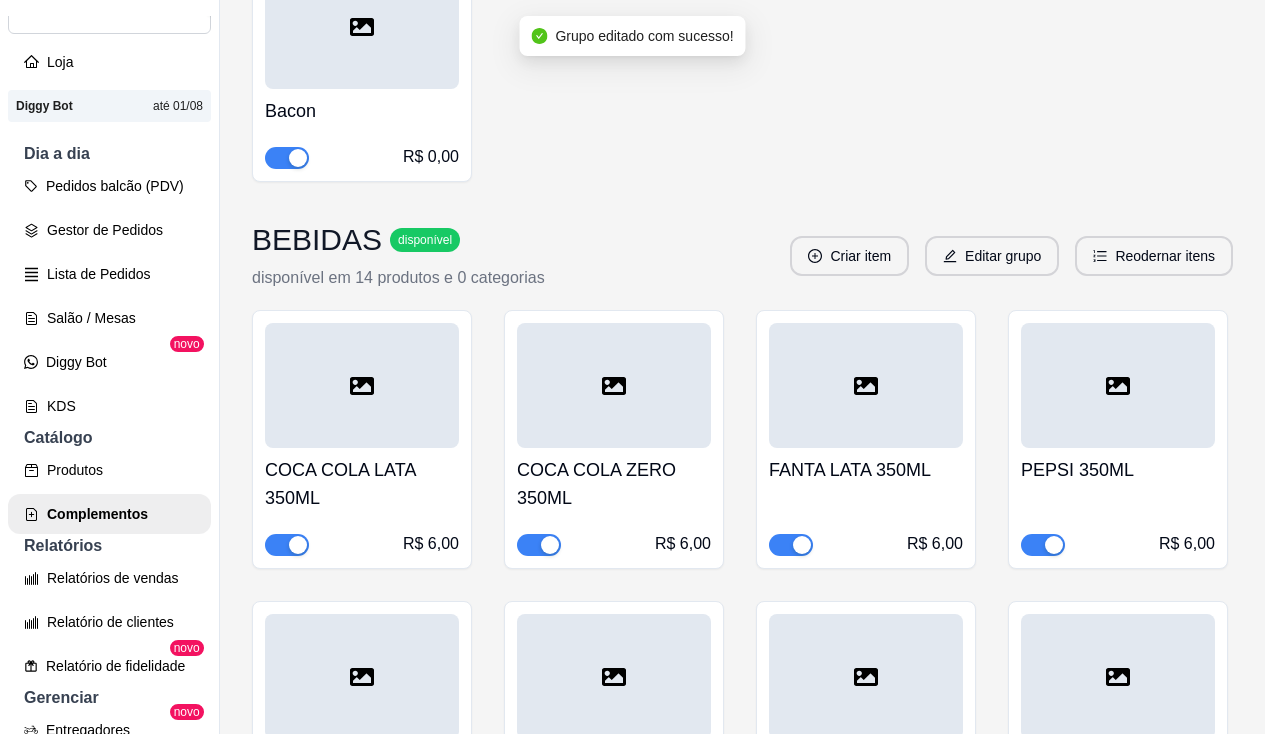 click at bounding box center [298, -368] 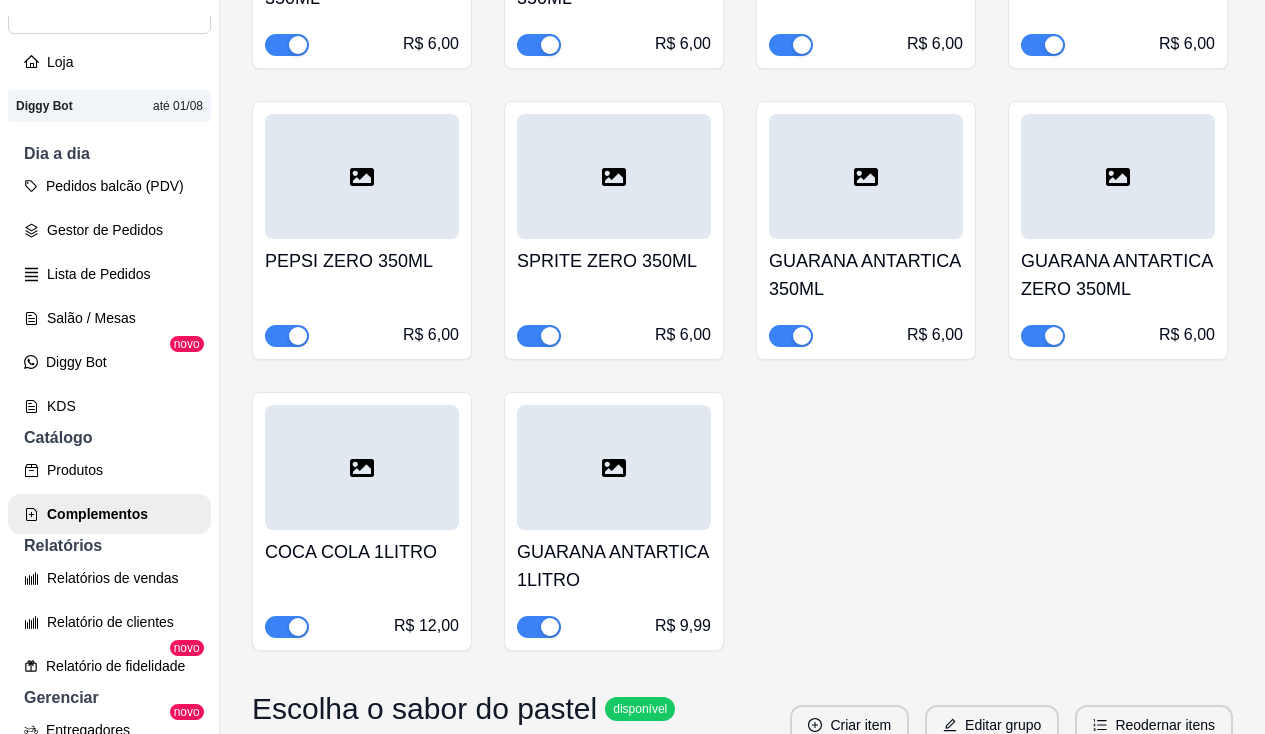 scroll, scrollTop: 10300, scrollLeft: 0, axis: vertical 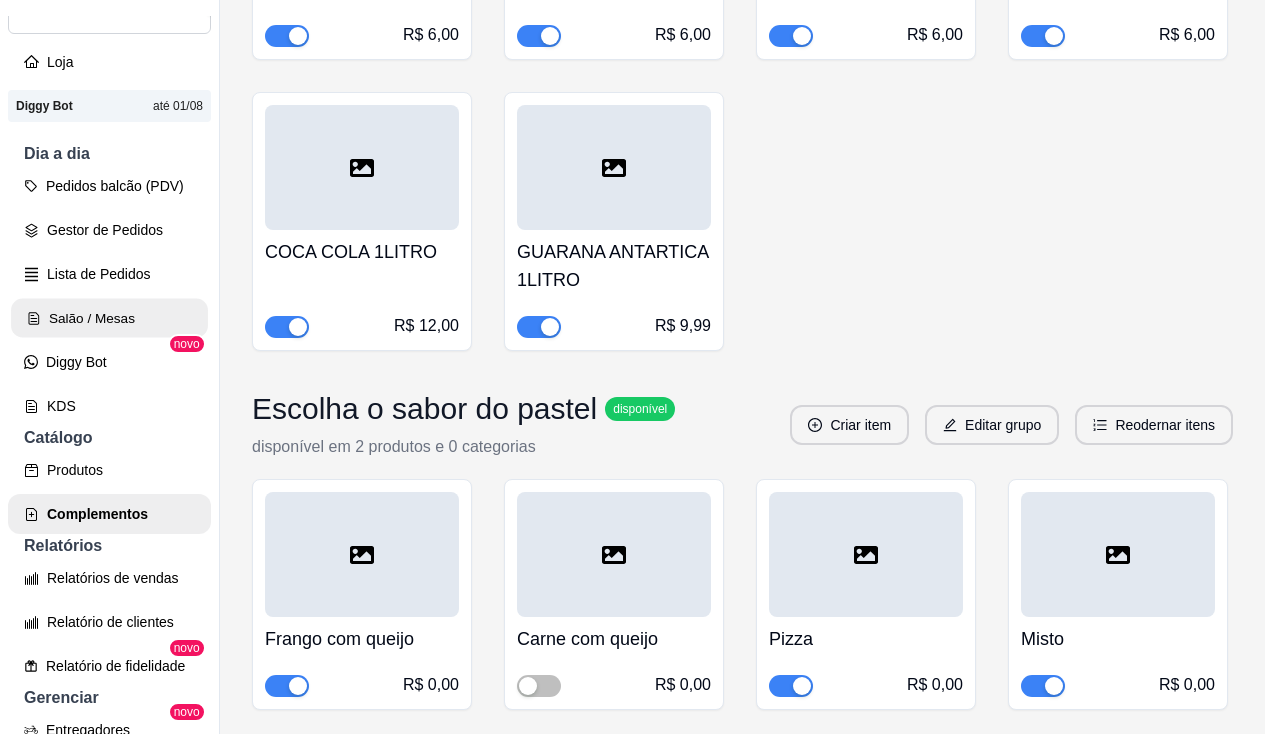 click on "Salão / Mesas" at bounding box center [109, 318] 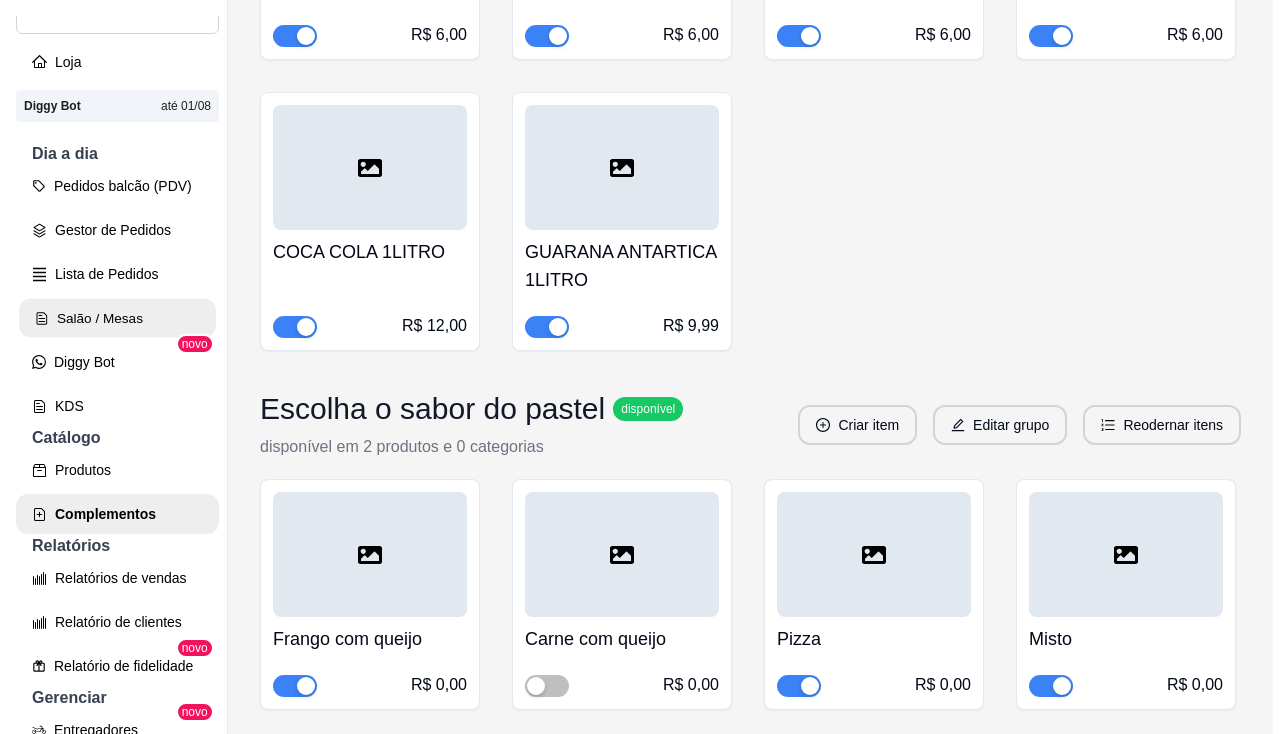 scroll, scrollTop: 0, scrollLeft: 0, axis: both 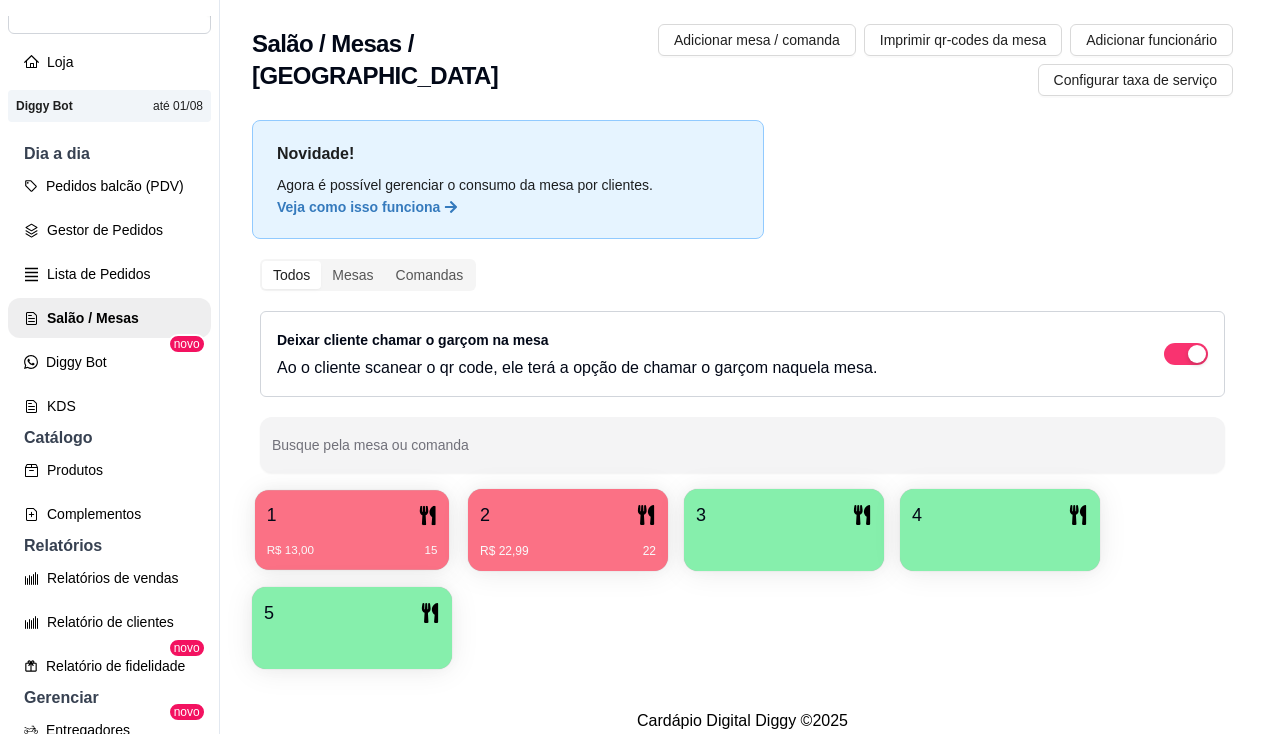click 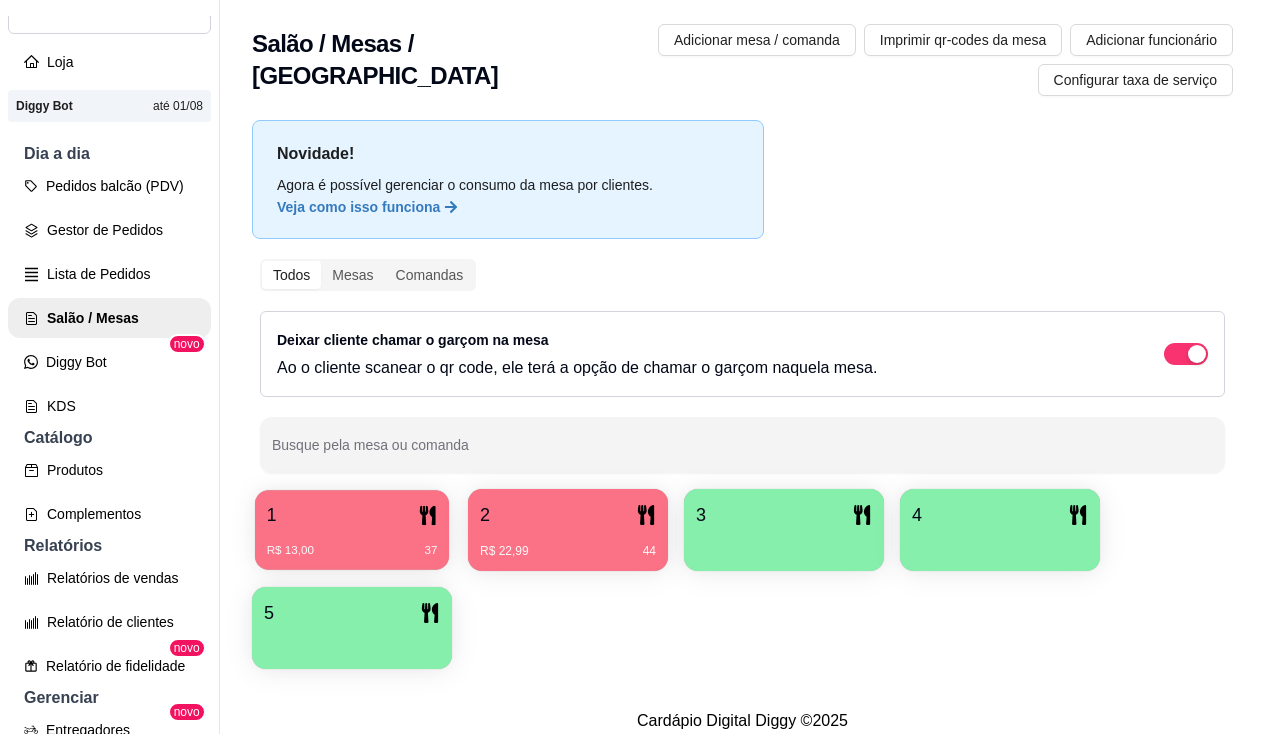 click on "R$ 13,00 37" at bounding box center (352, 543) 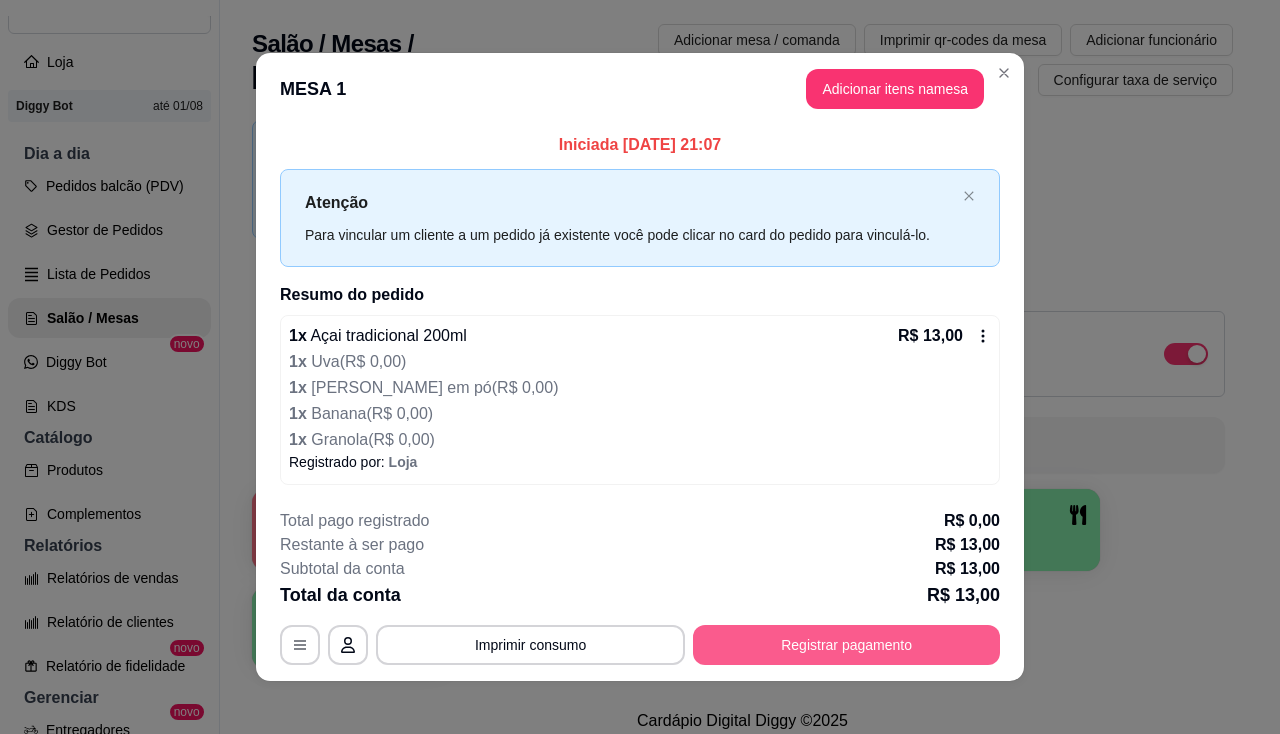 click on "Registrar pagamento" at bounding box center (846, 645) 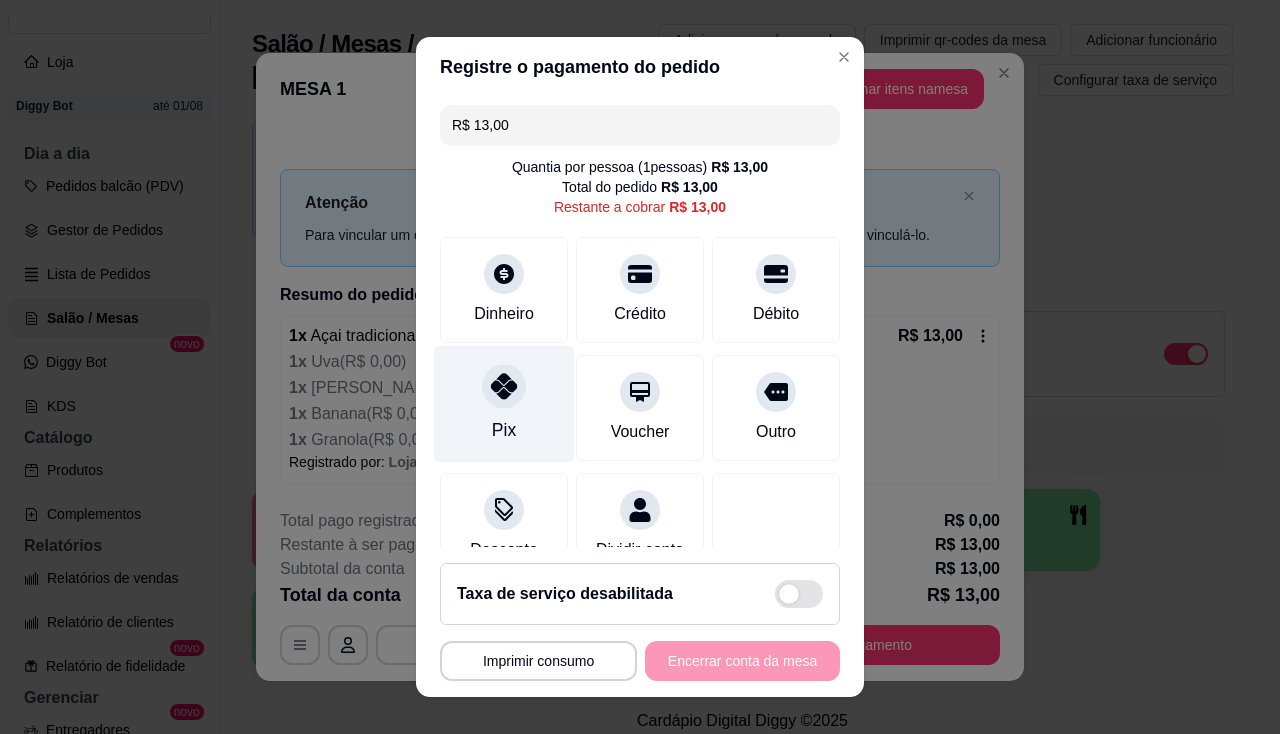 click on "Pix" at bounding box center [504, 403] 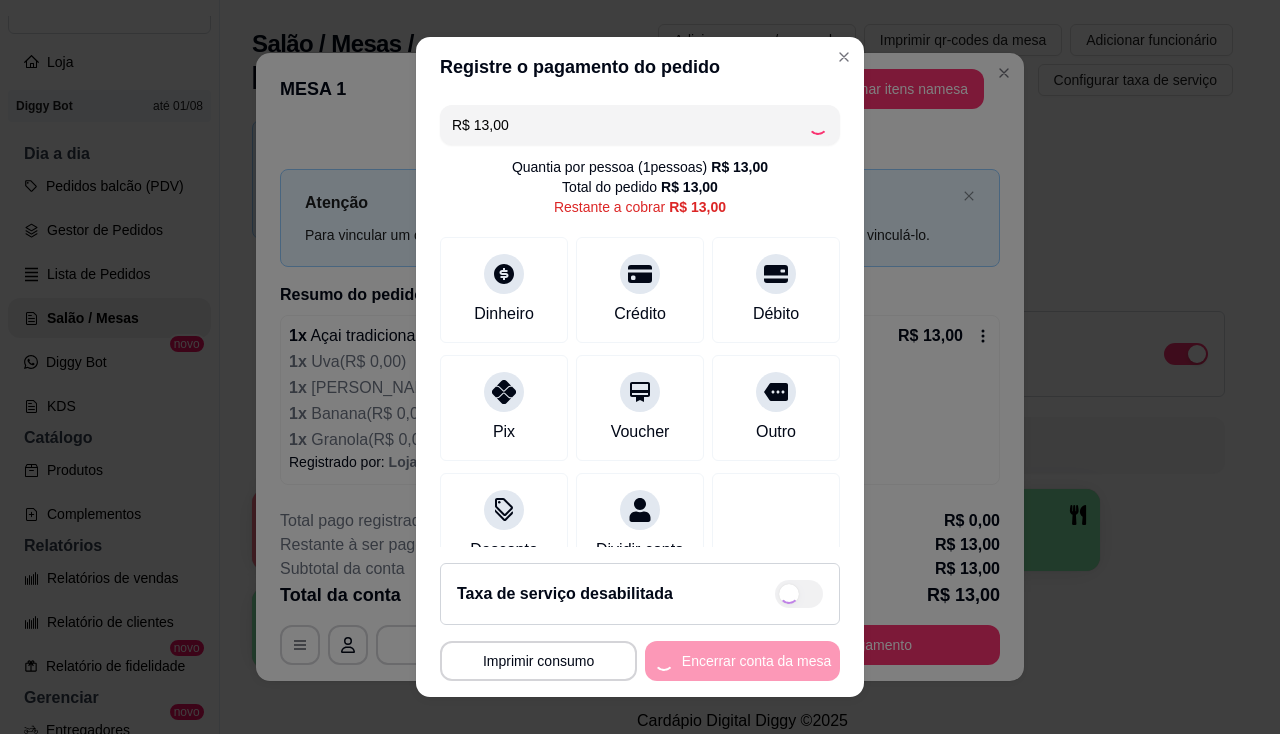 type on "R$ 0,00" 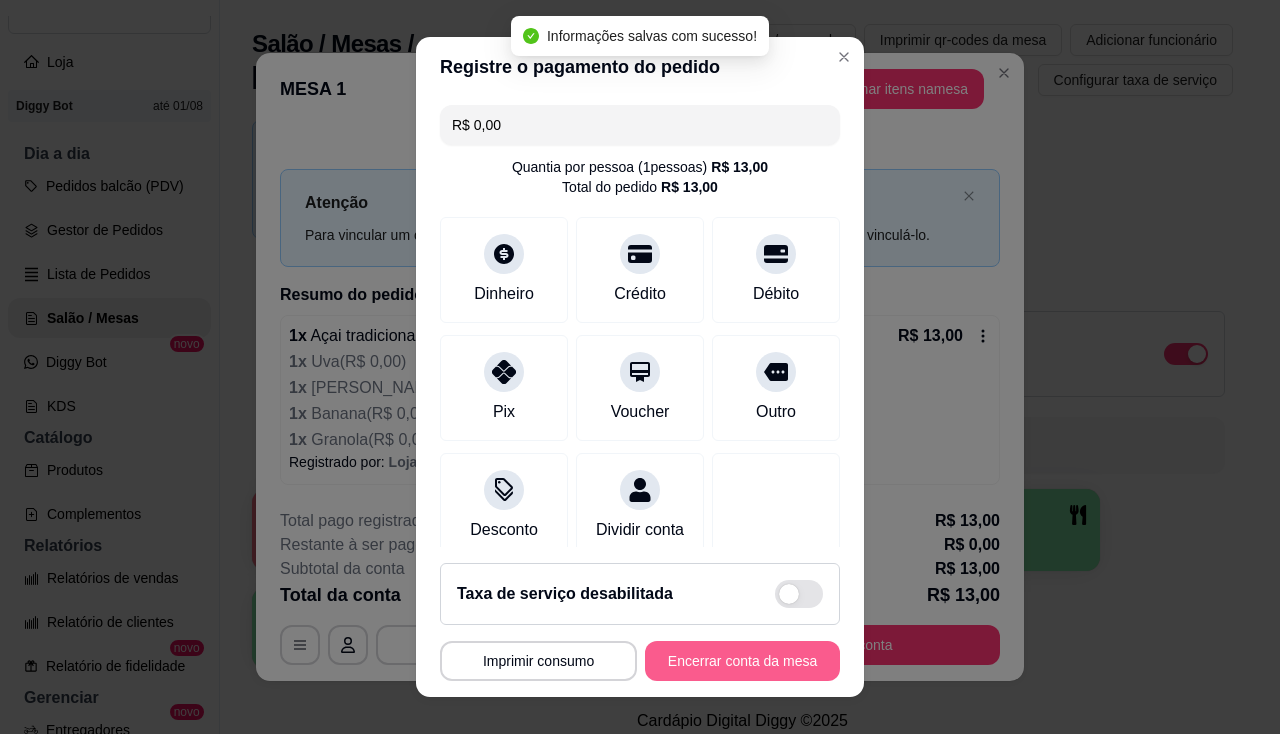 click on "Encerrar conta da mesa" at bounding box center [742, 661] 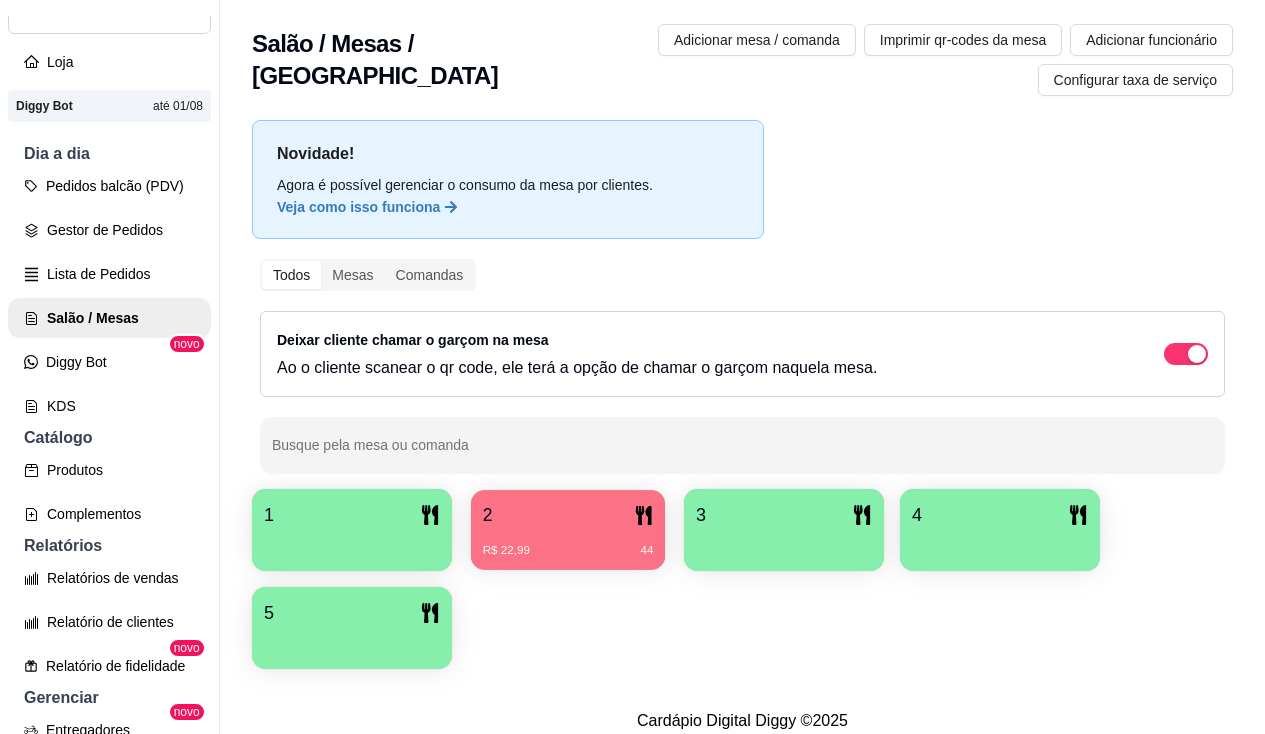 click on "R$ 22,99 44" at bounding box center (568, 551) 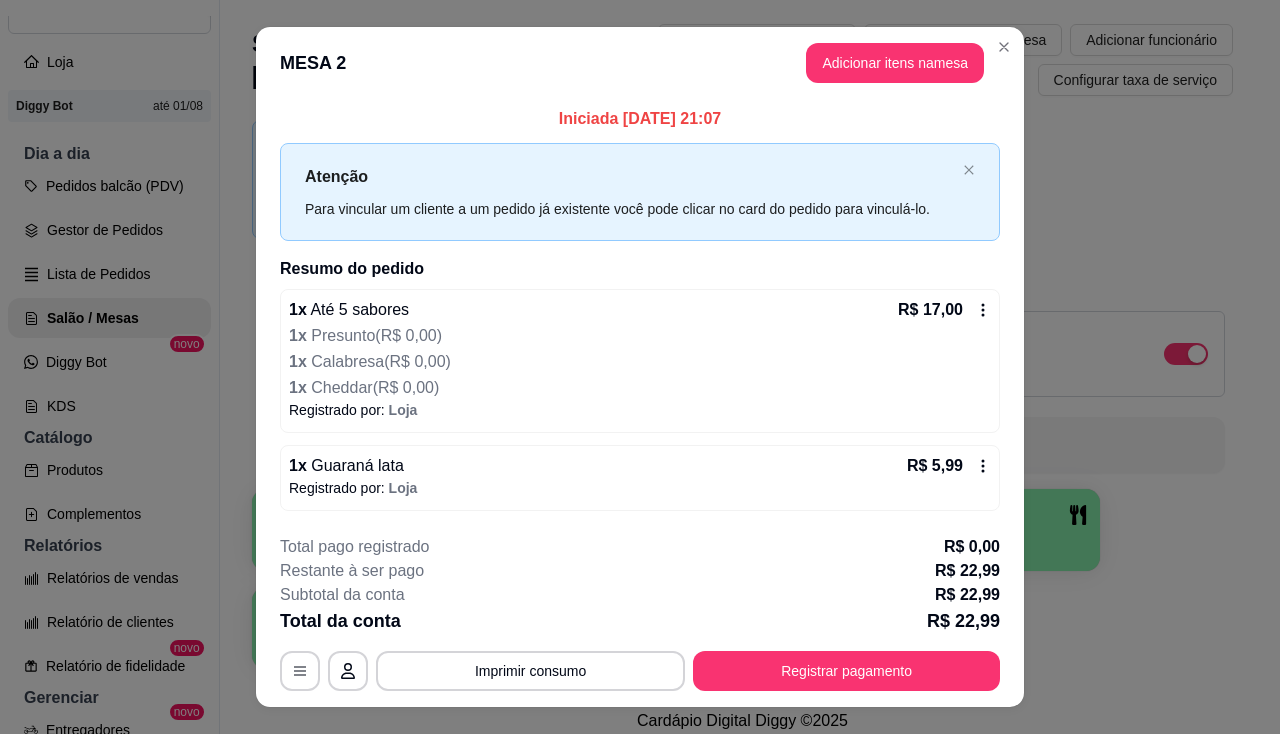 scroll, scrollTop: 37, scrollLeft: 0, axis: vertical 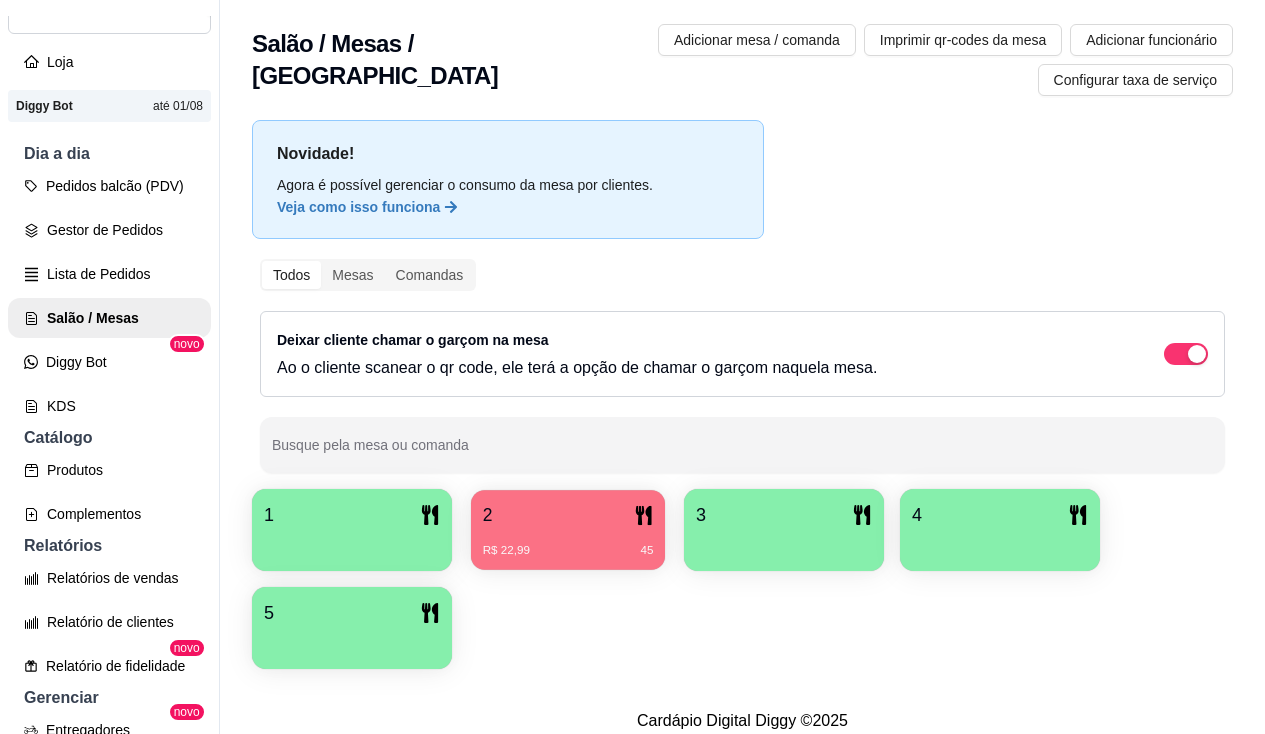 click on "R$ 22,99 45" at bounding box center [568, 551] 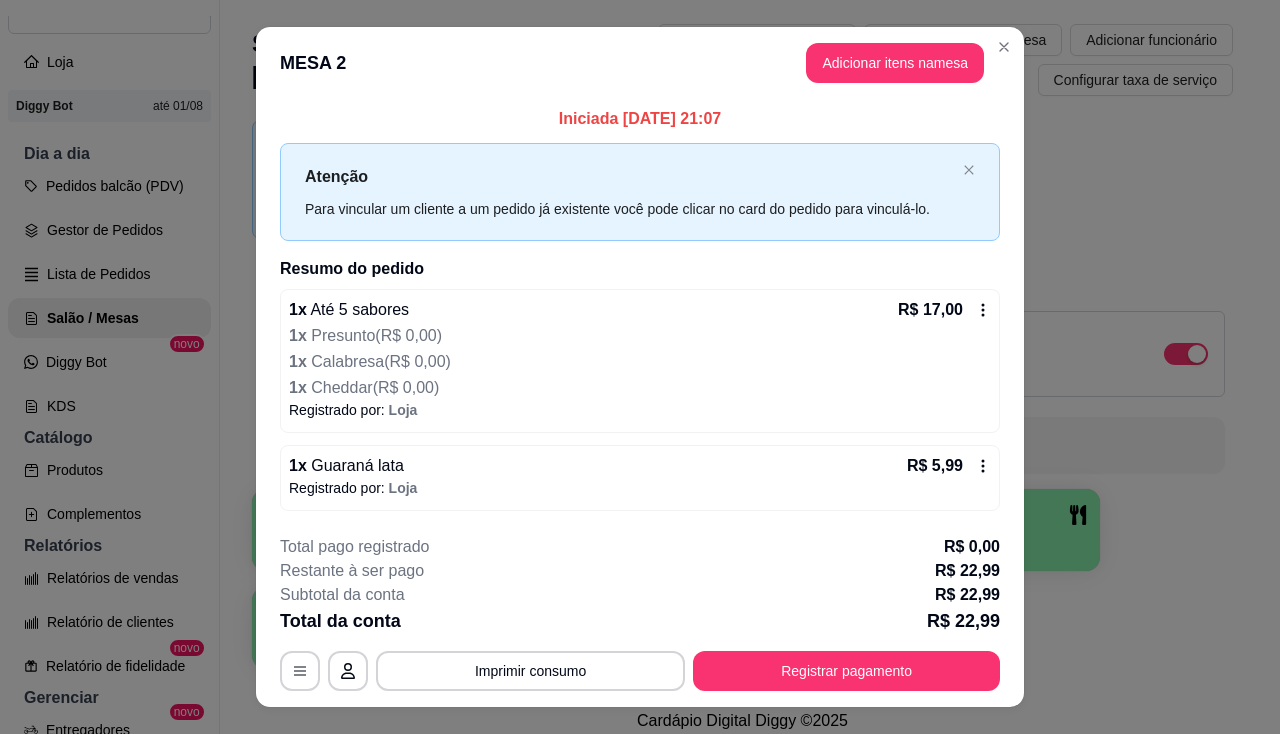 scroll, scrollTop: 37, scrollLeft: 0, axis: vertical 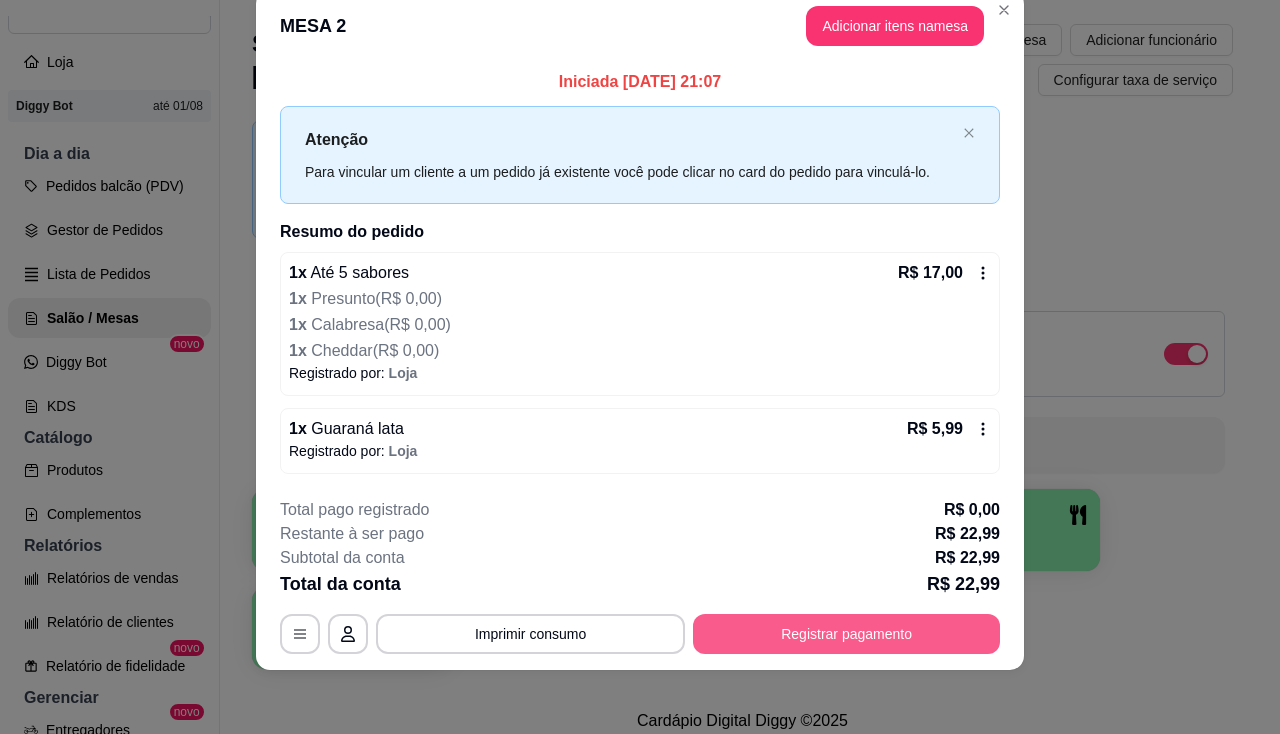click on "Registrar pagamento" at bounding box center [846, 634] 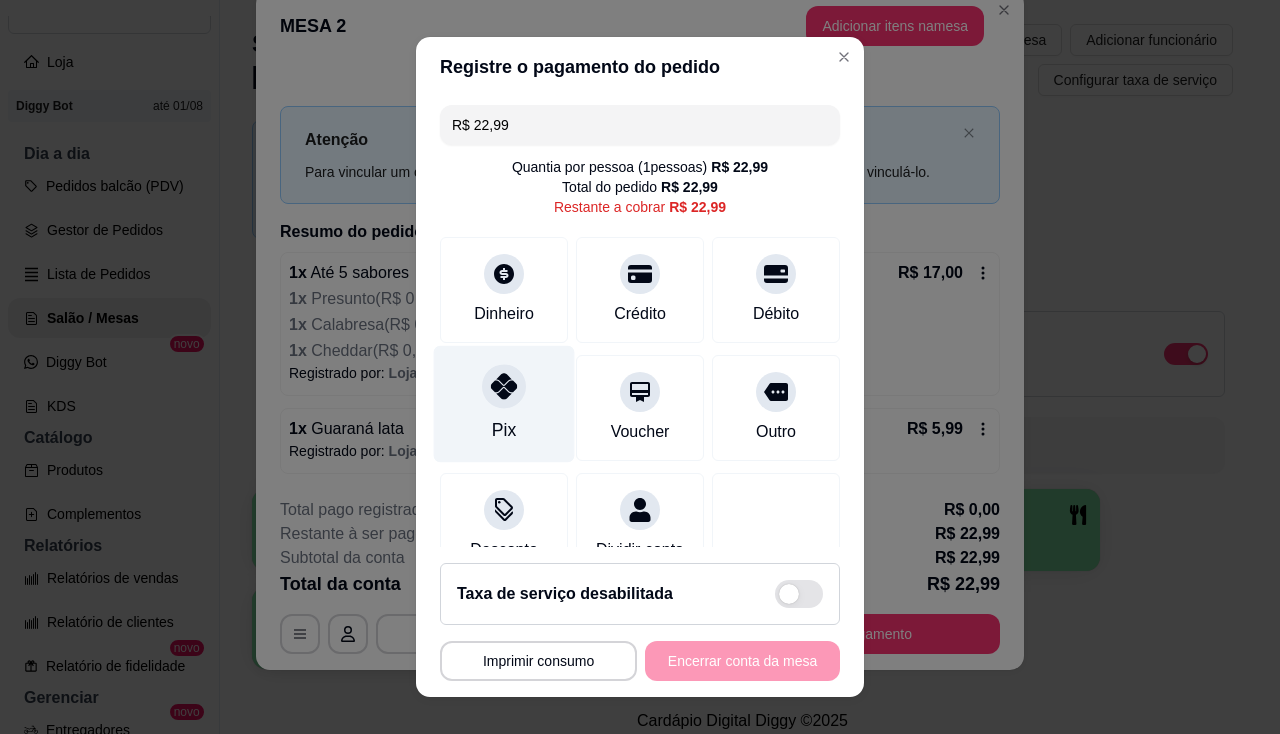 click on "Pix" at bounding box center (504, 403) 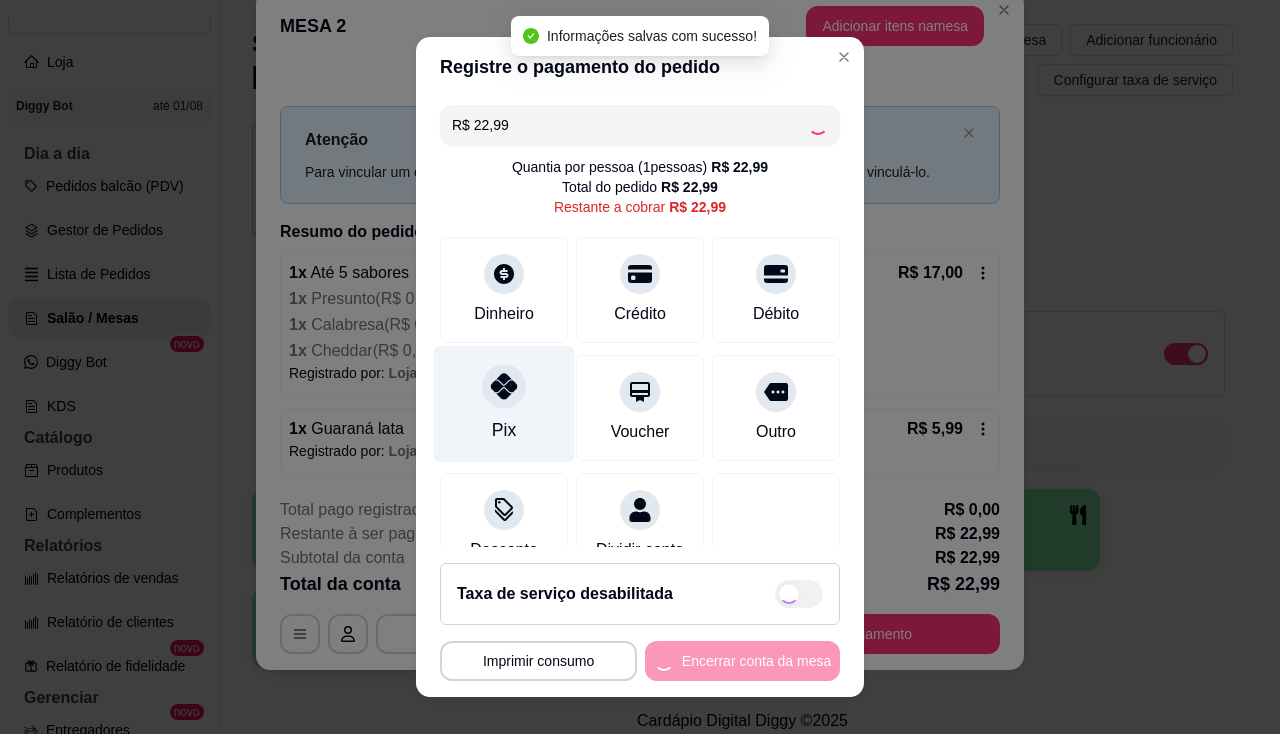 type on "R$ 0,00" 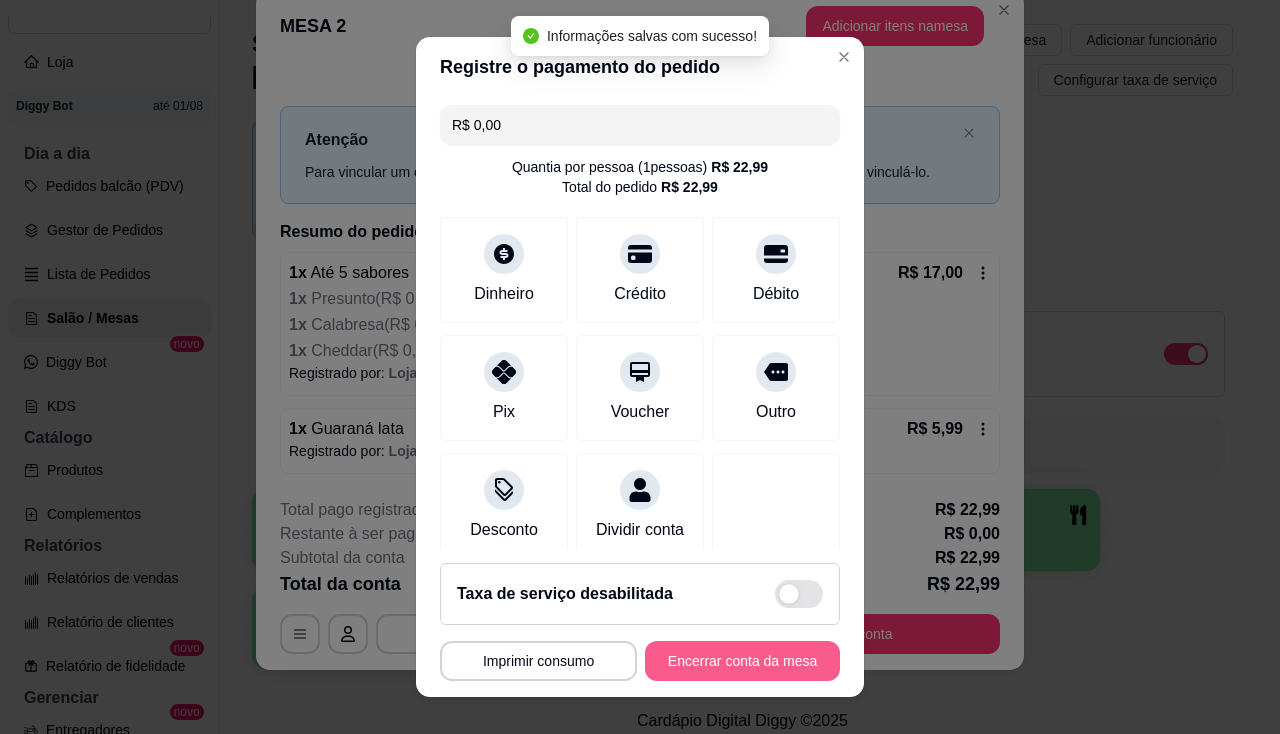 click on "Encerrar conta da mesa" at bounding box center (742, 661) 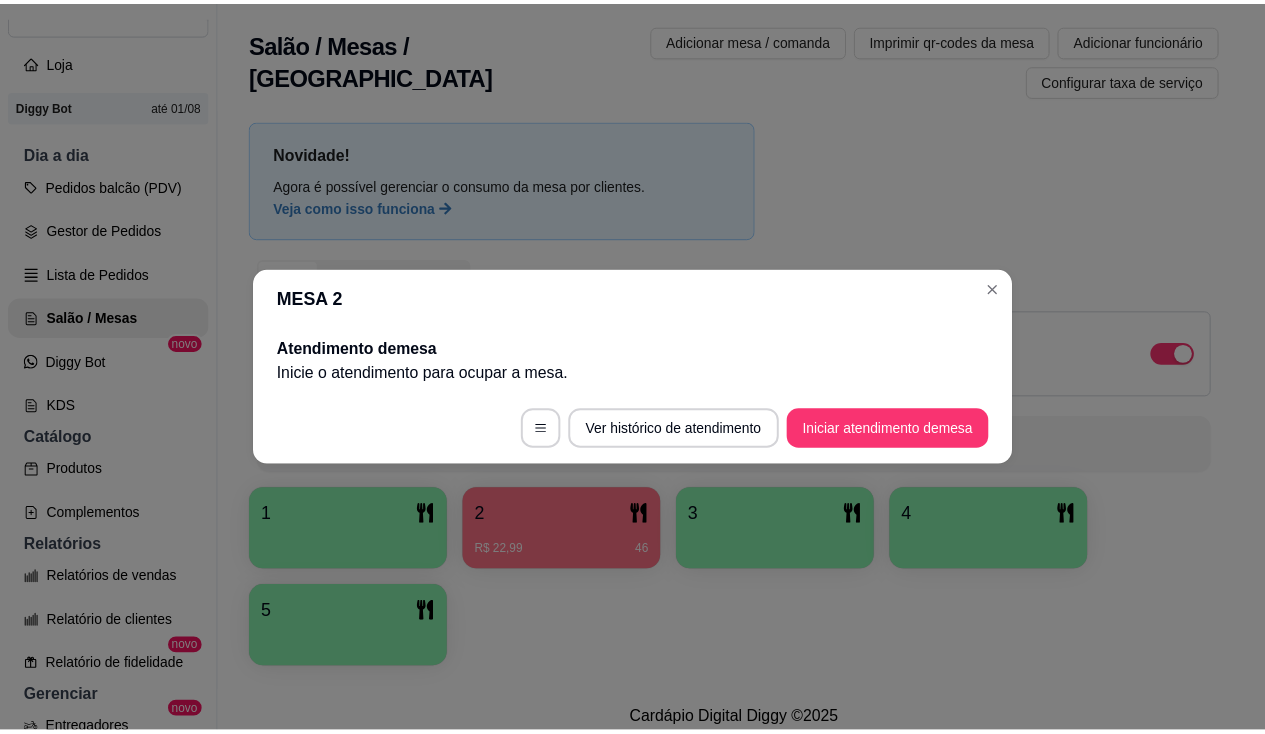scroll, scrollTop: 0, scrollLeft: 0, axis: both 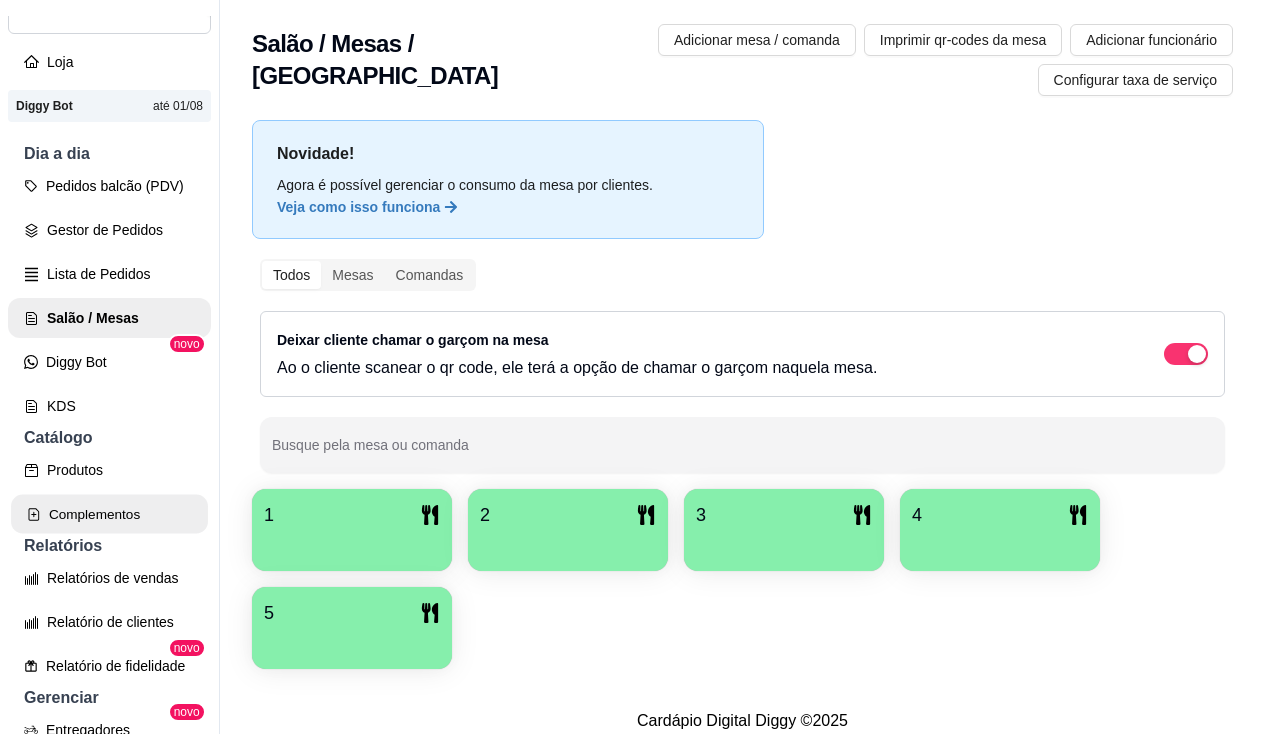 click on "Complementos" at bounding box center (109, 514) 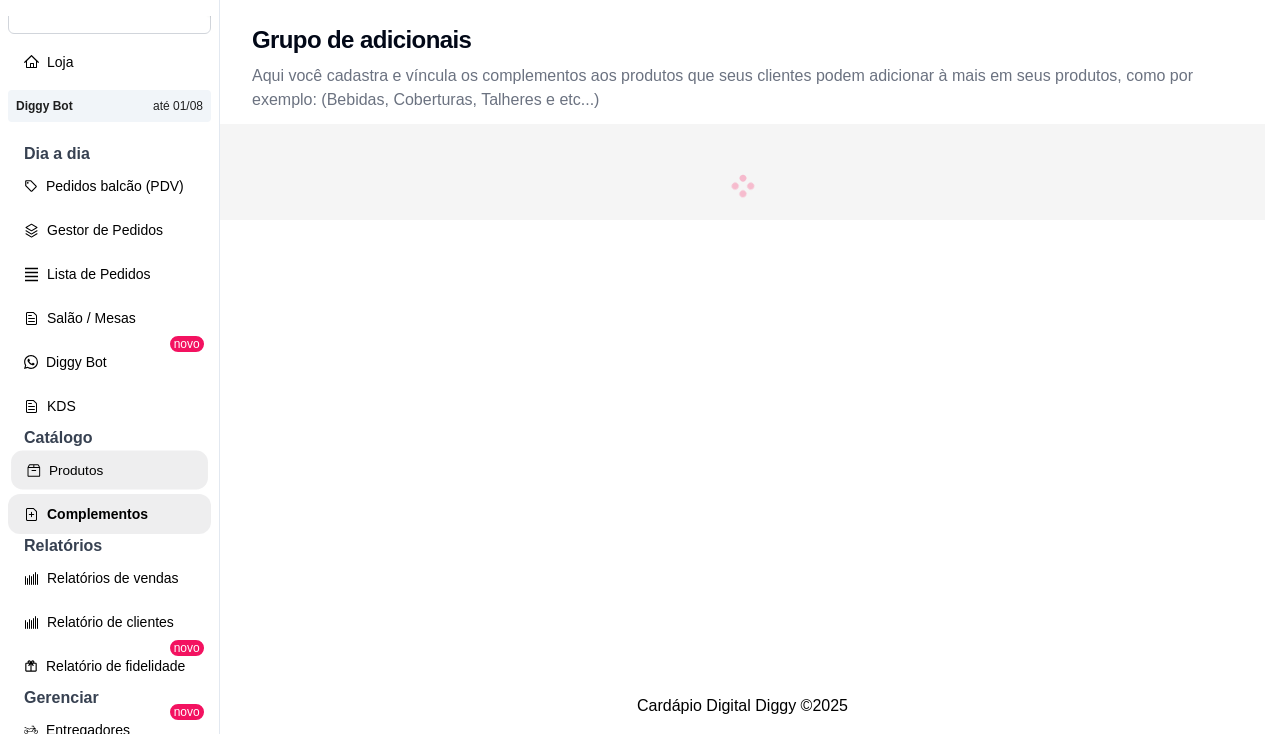click on "Produtos" at bounding box center [109, 470] 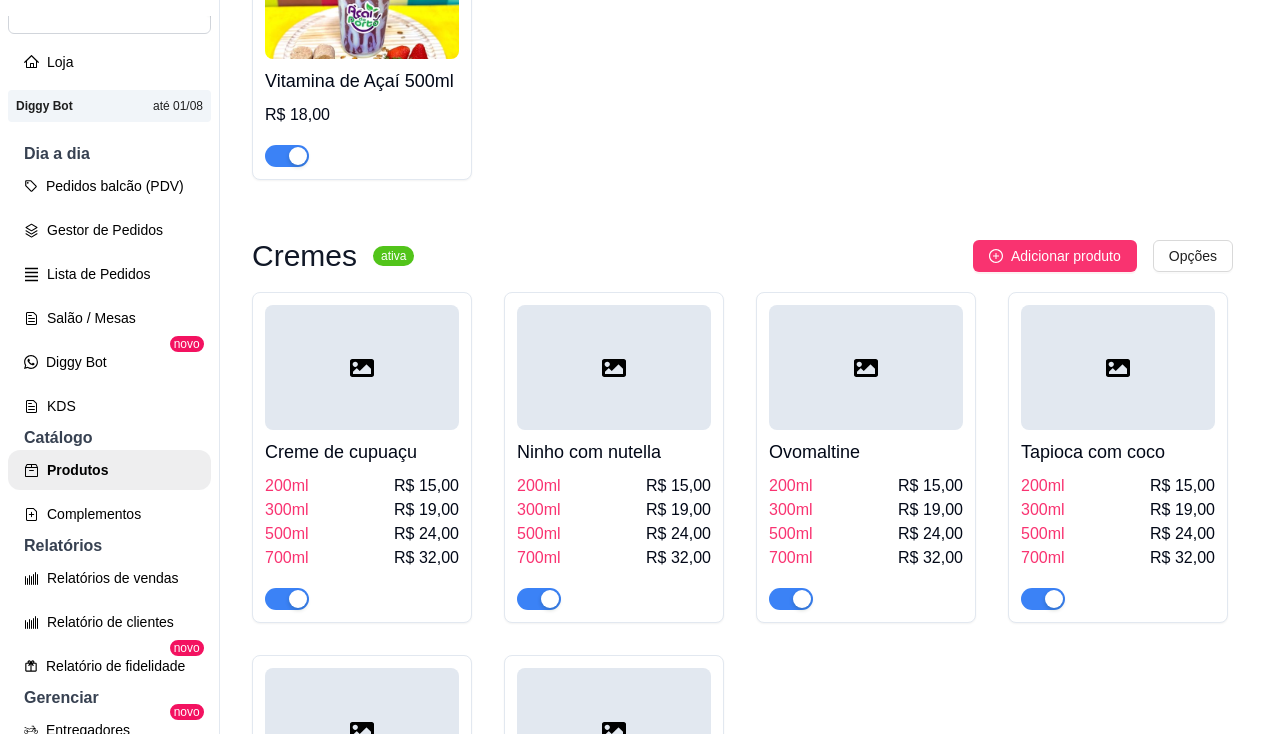 scroll, scrollTop: 1800, scrollLeft: 0, axis: vertical 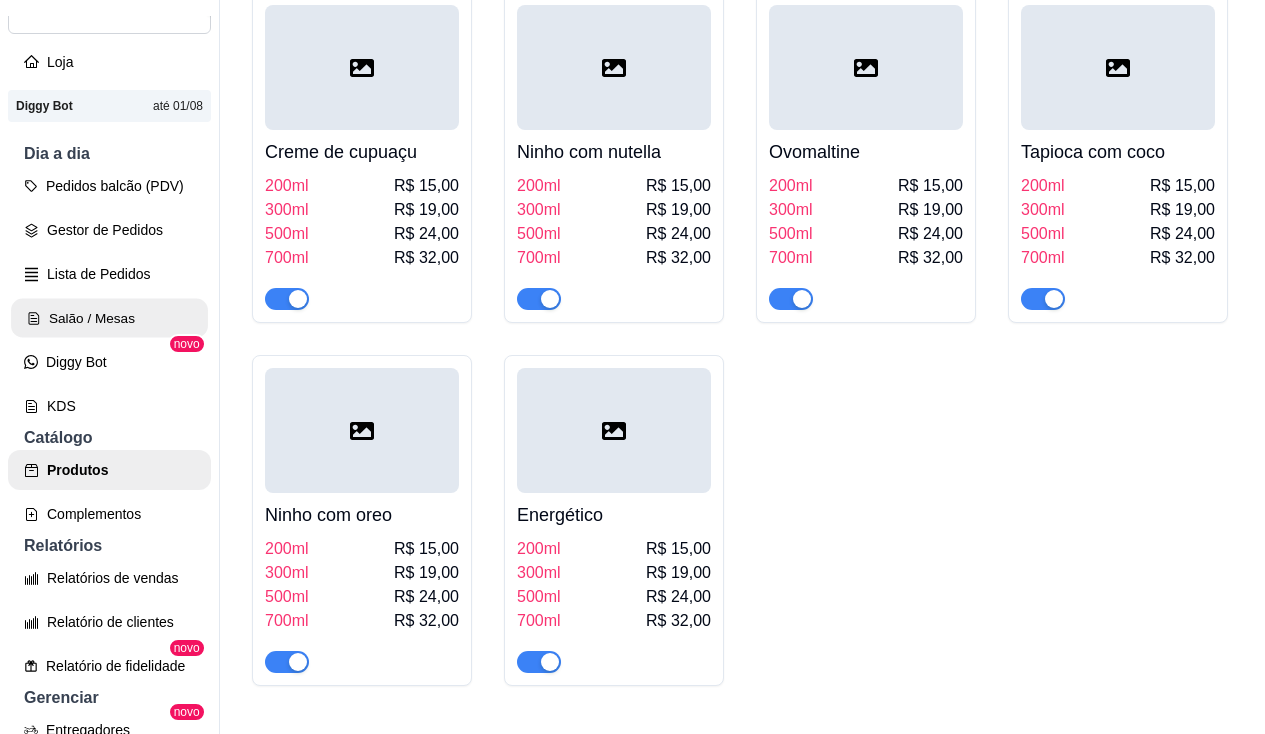click on "Salão / Mesas" at bounding box center (109, 318) 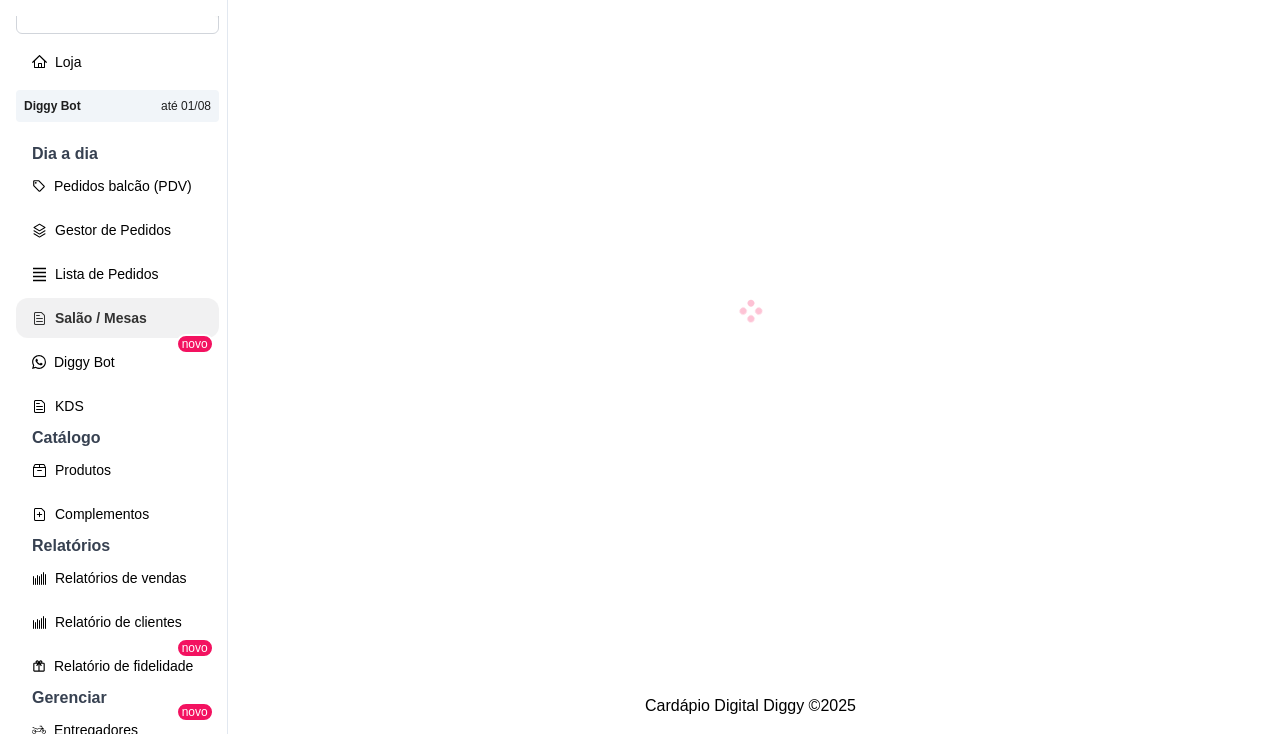 scroll, scrollTop: 0, scrollLeft: 0, axis: both 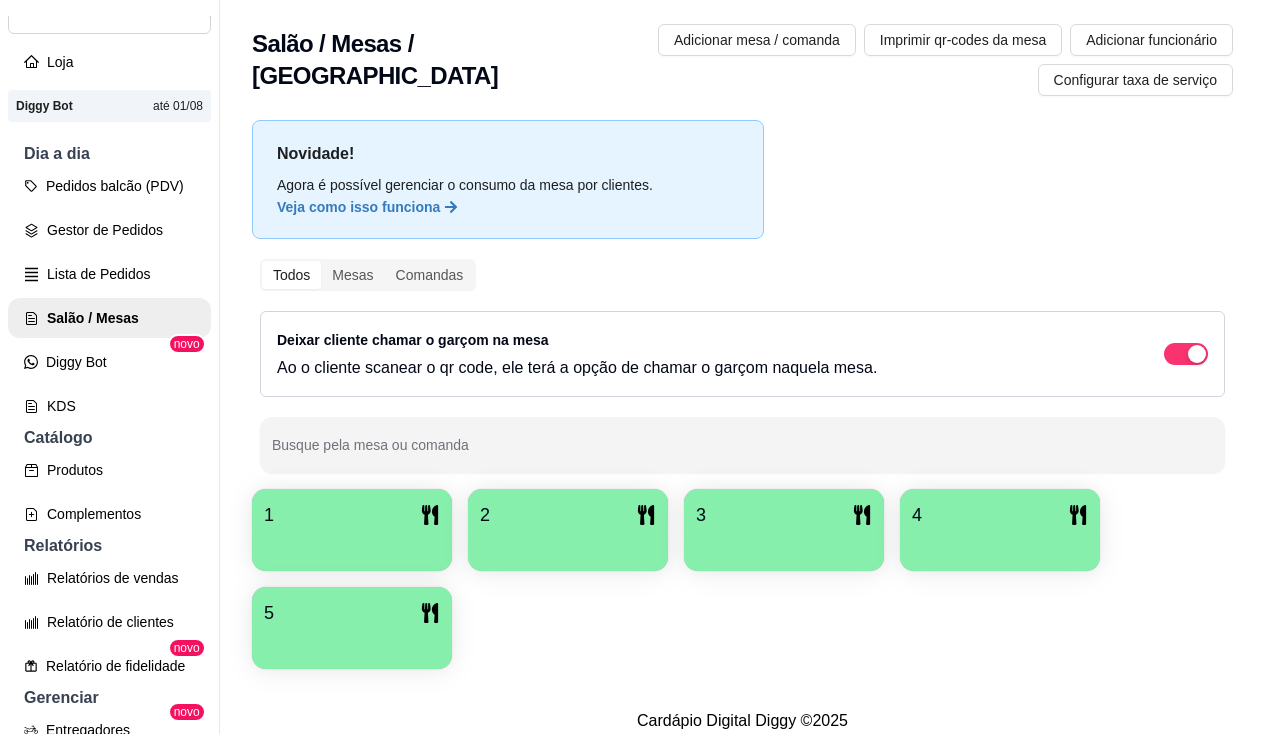 click at bounding box center (352, 544) 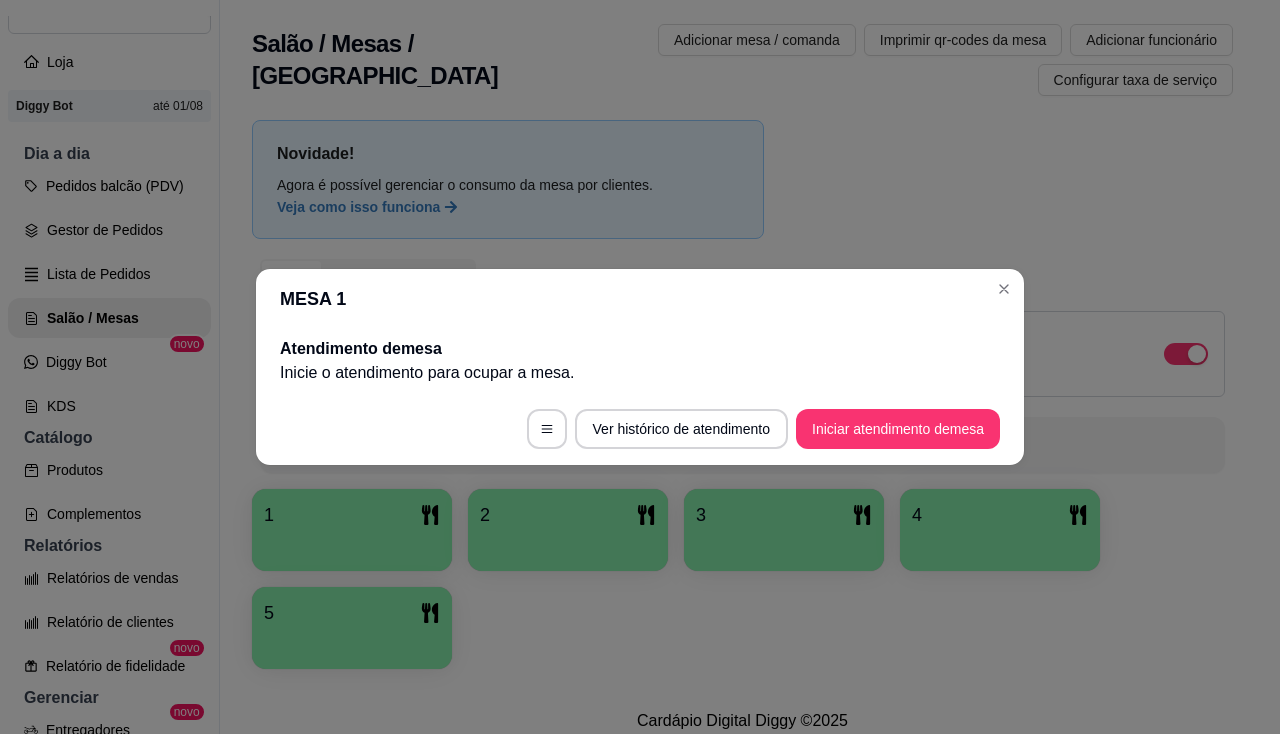 click on "Ver histórico de atendimento Iniciar atendimento de  mesa" at bounding box center [640, 429] 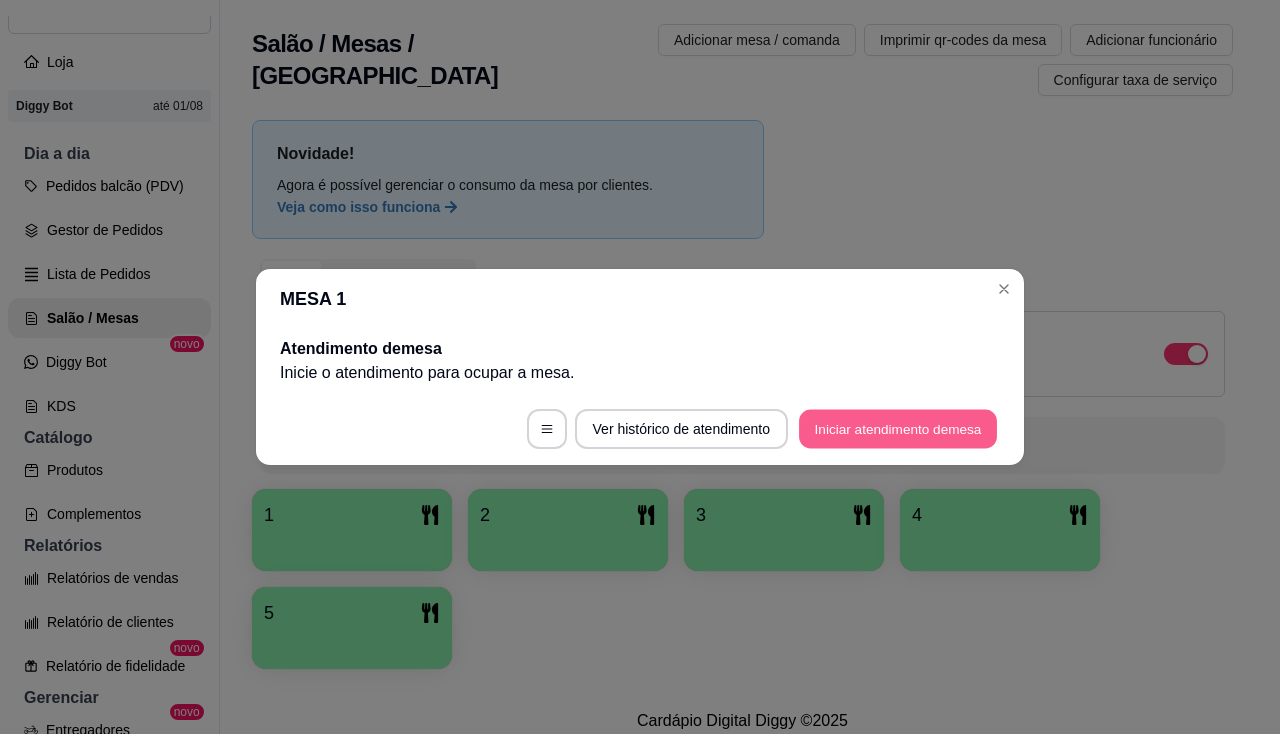 click on "Iniciar atendimento de  mesa" at bounding box center (898, 429) 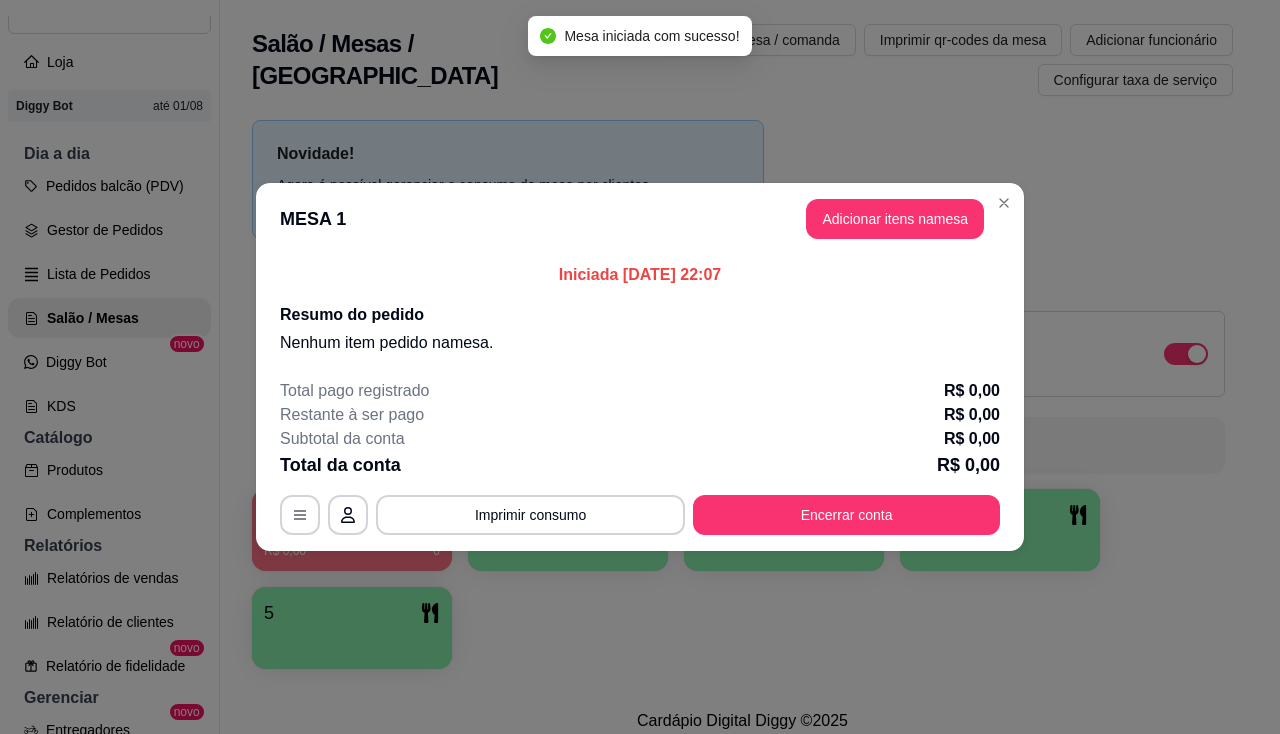 click on "MESA 1 Adicionar itens na  mesa" at bounding box center (640, 219) 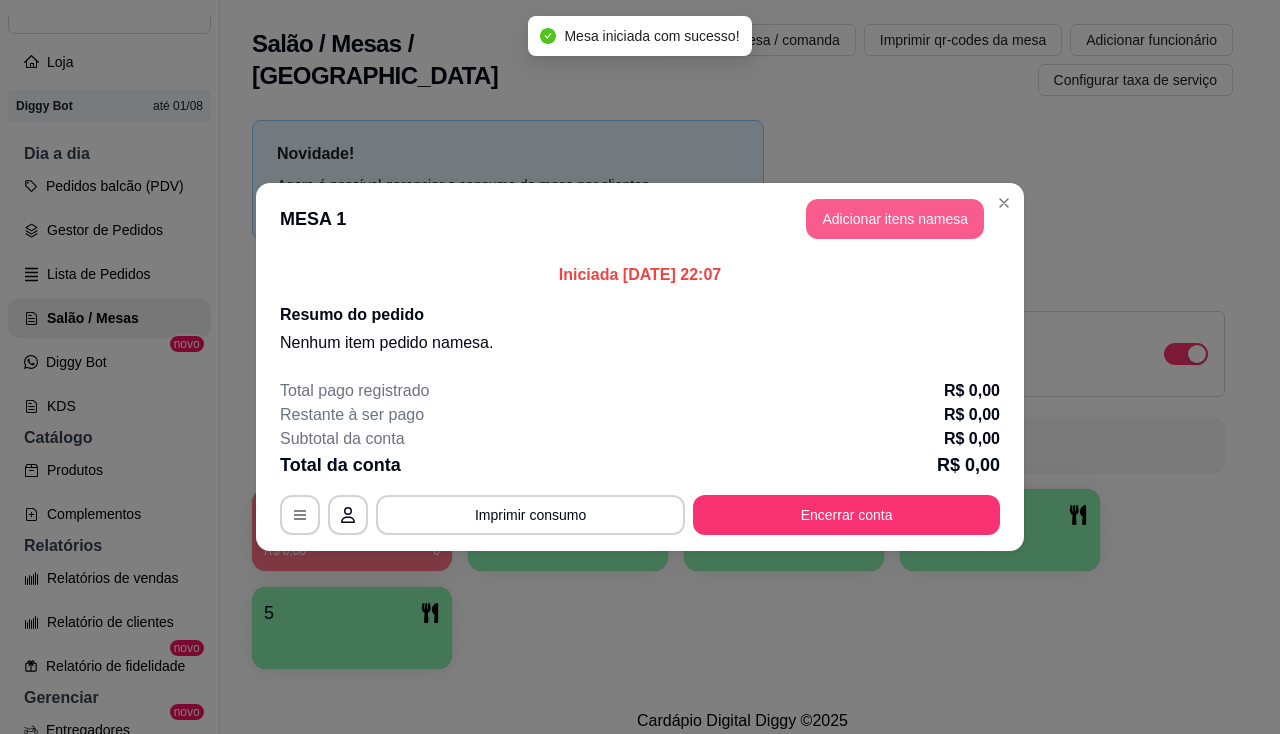 click on "Adicionar itens na  mesa" at bounding box center [895, 219] 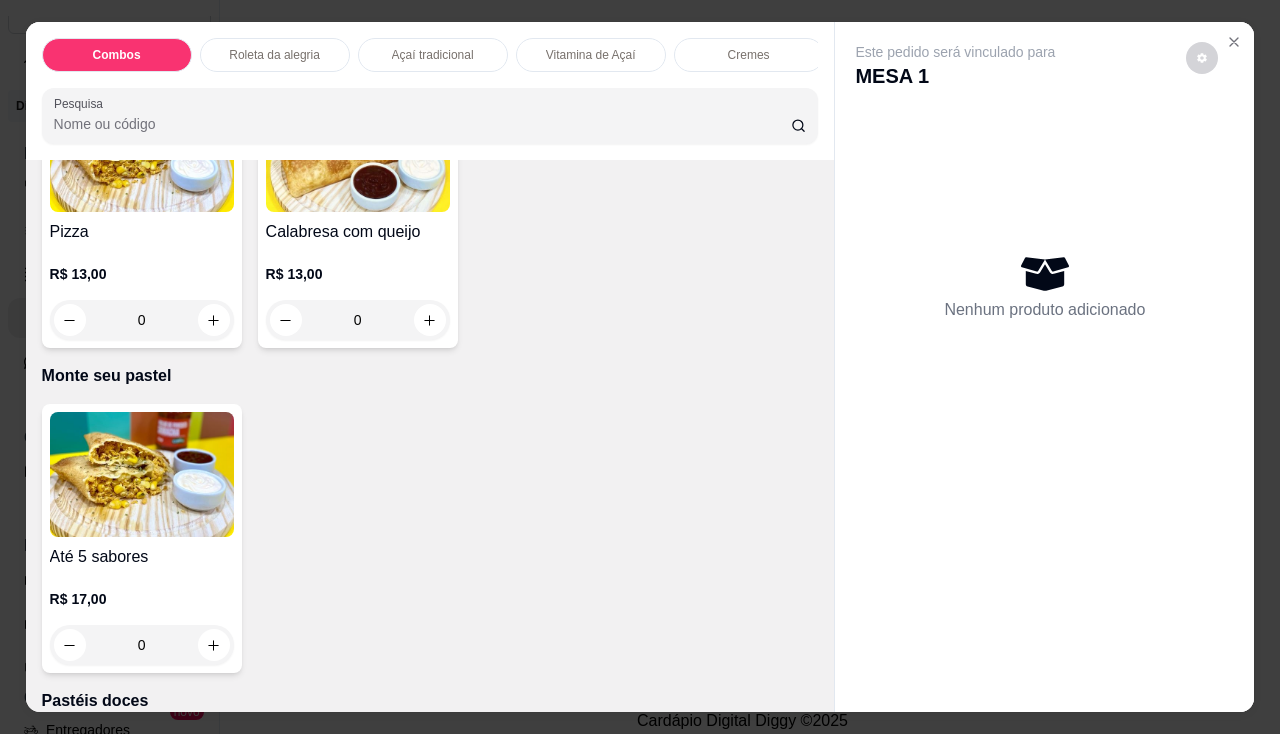 scroll, scrollTop: 3100, scrollLeft: 0, axis: vertical 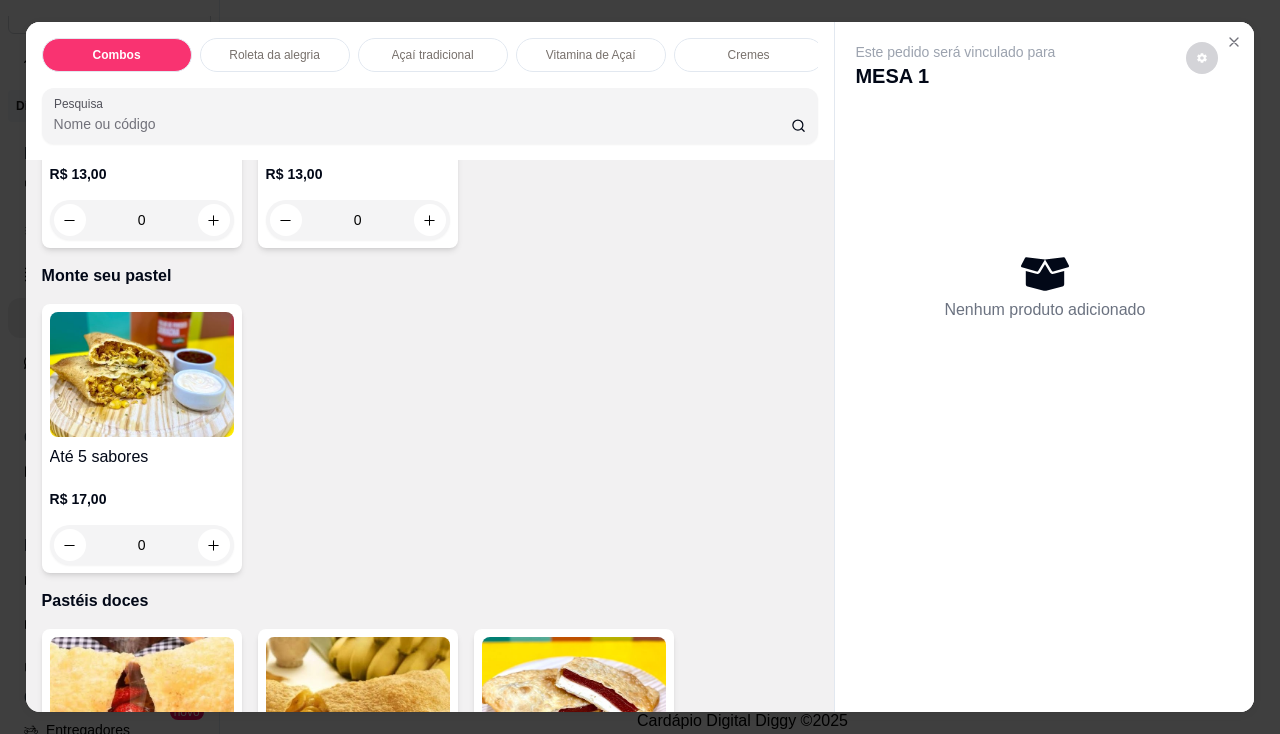 click at bounding box center (142, 374) 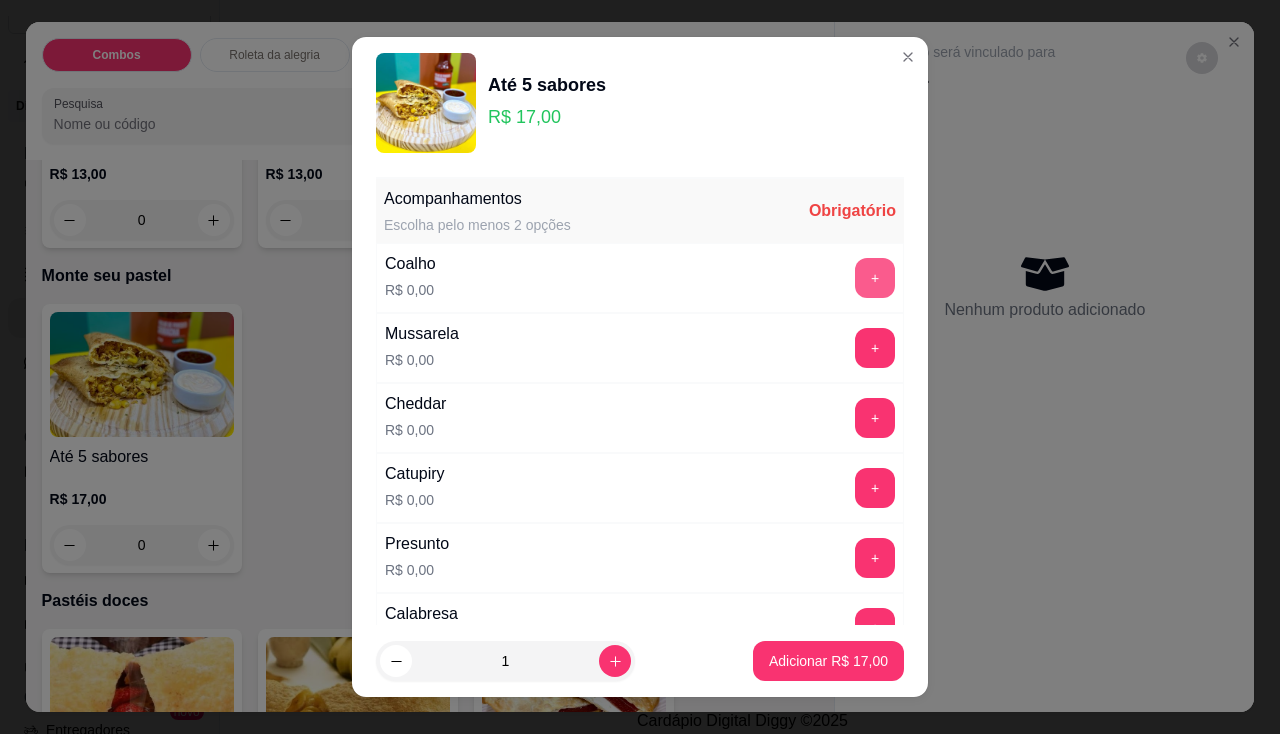 click on "+" at bounding box center [875, 278] 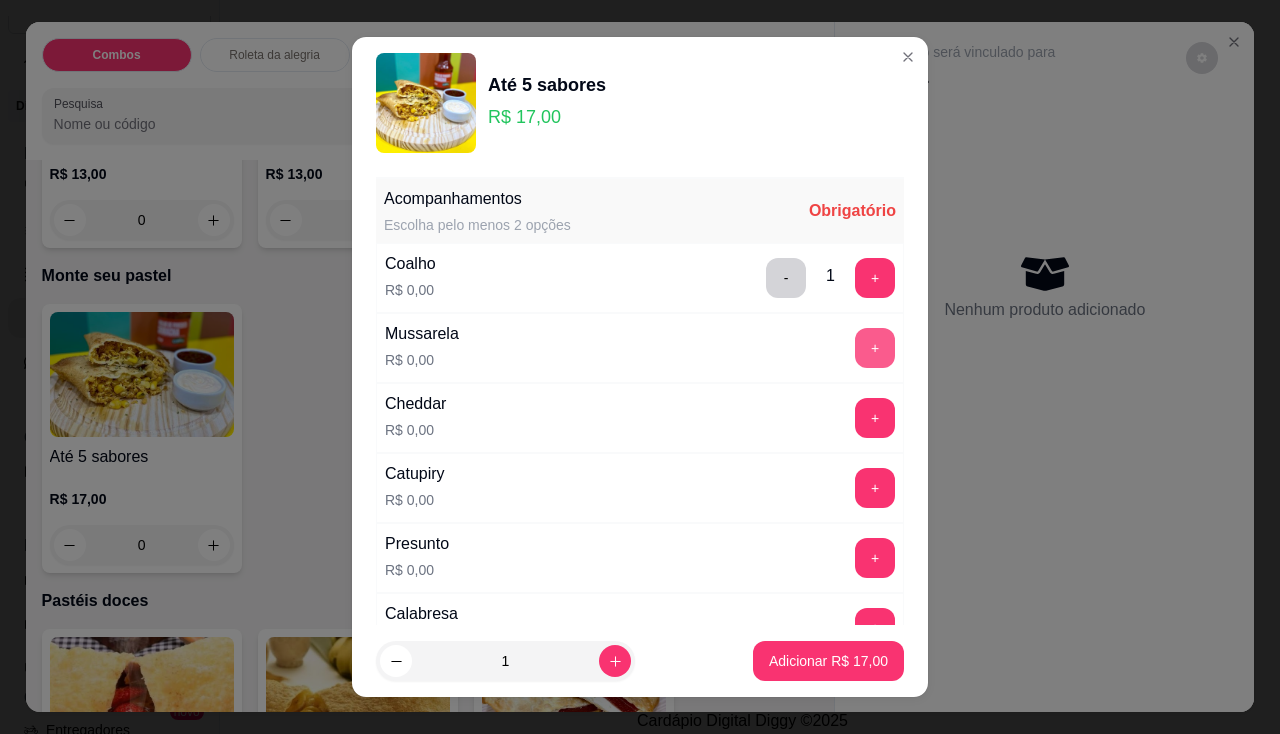 click on "+" at bounding box center [875, 348] 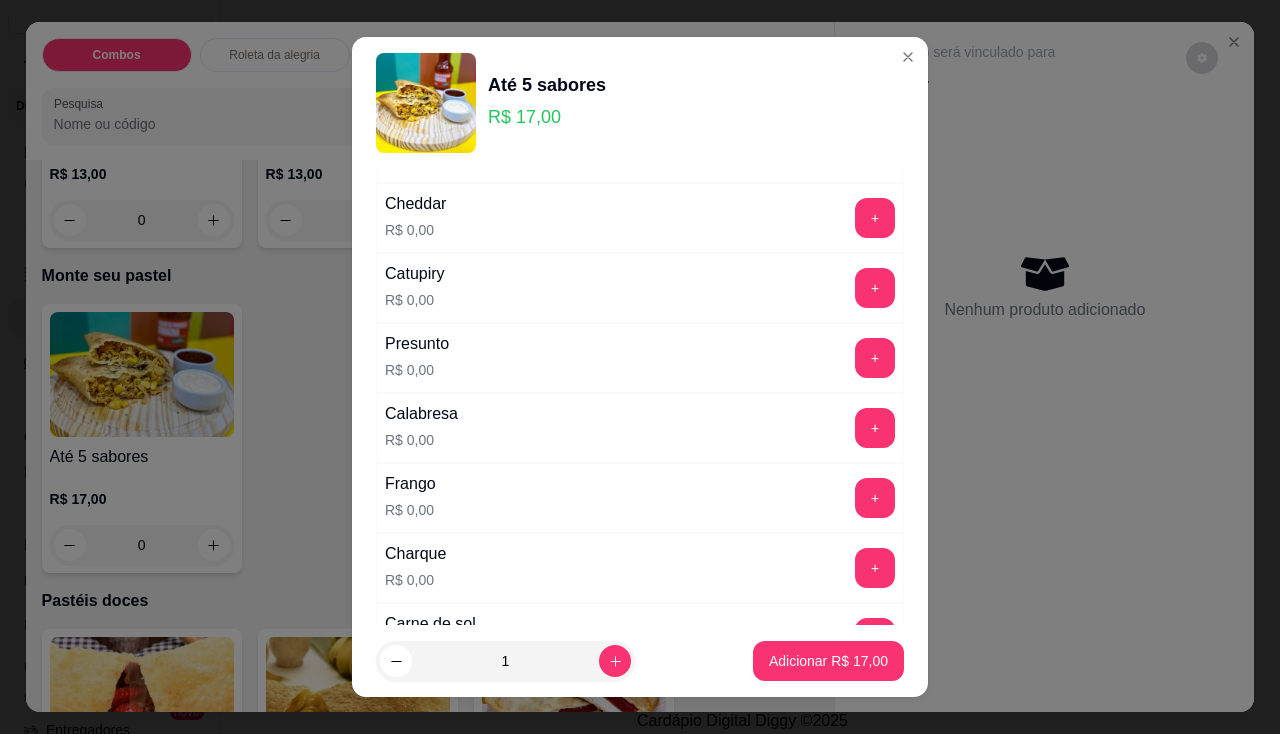 scroll, scrollTop: 300, scrollLeft: 0, axis: vertical 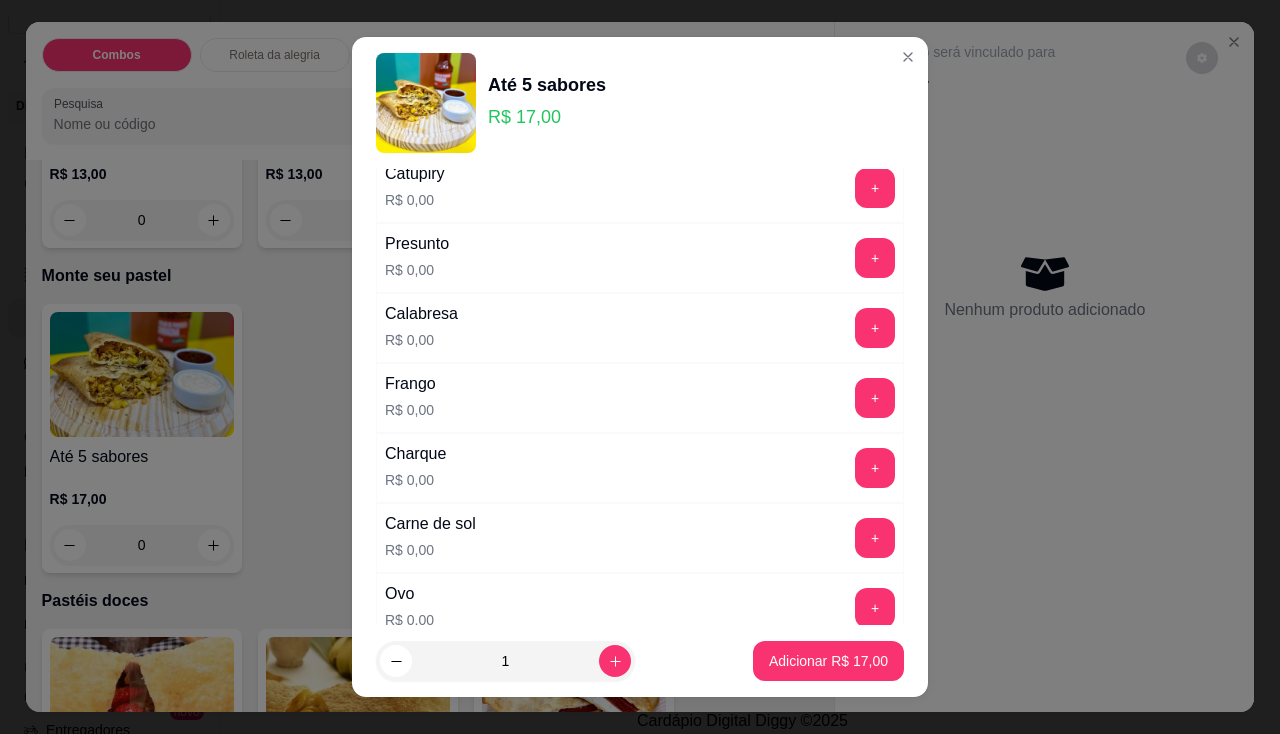 drag, startPoint x: 841, startPoint y: 372, endPoint x: 848, endPoint y: 393, distance: 22.135944 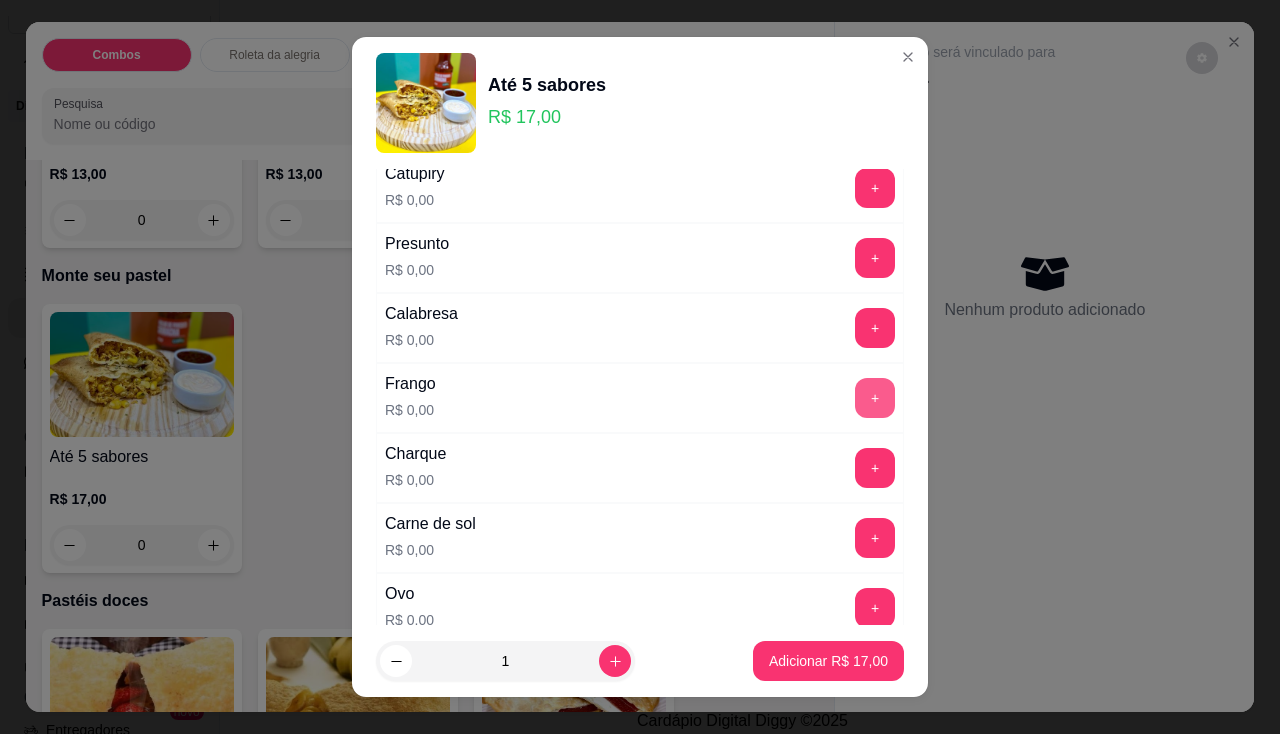 click on "+" at bounding box center [875, 398] 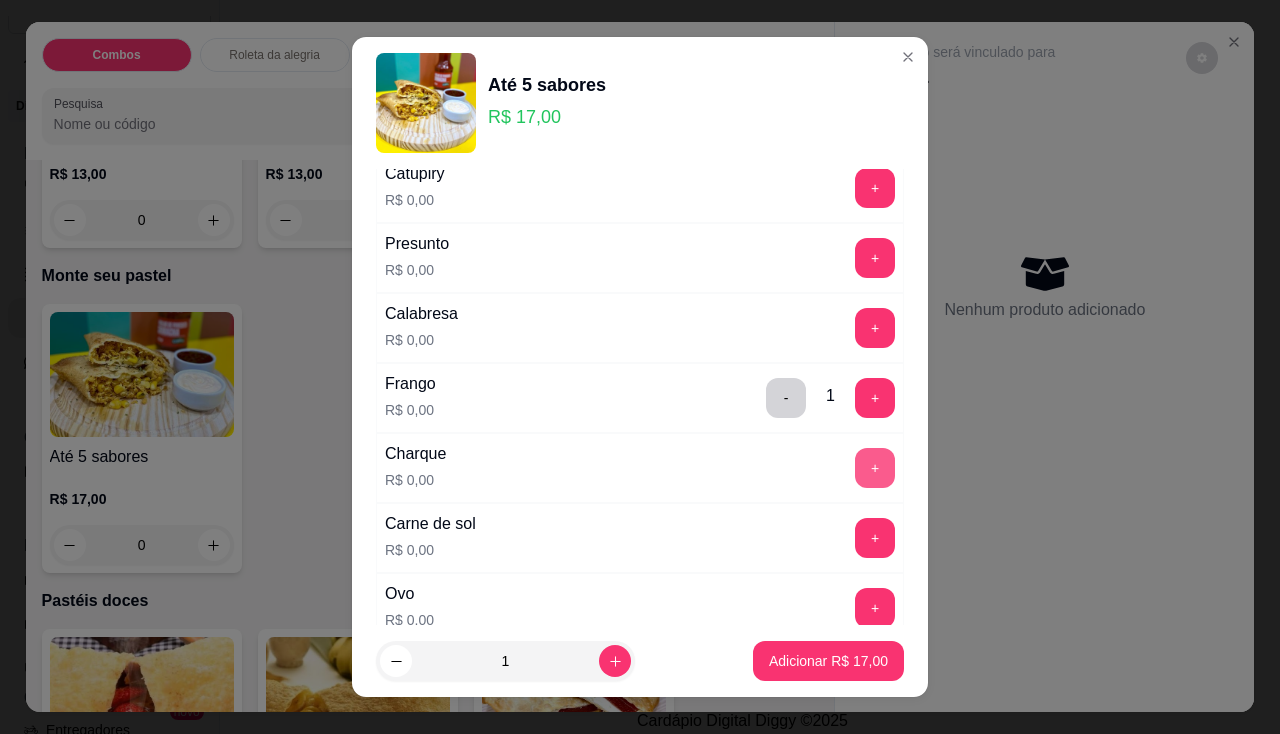 click on "+" at bounding box center (875, 468) 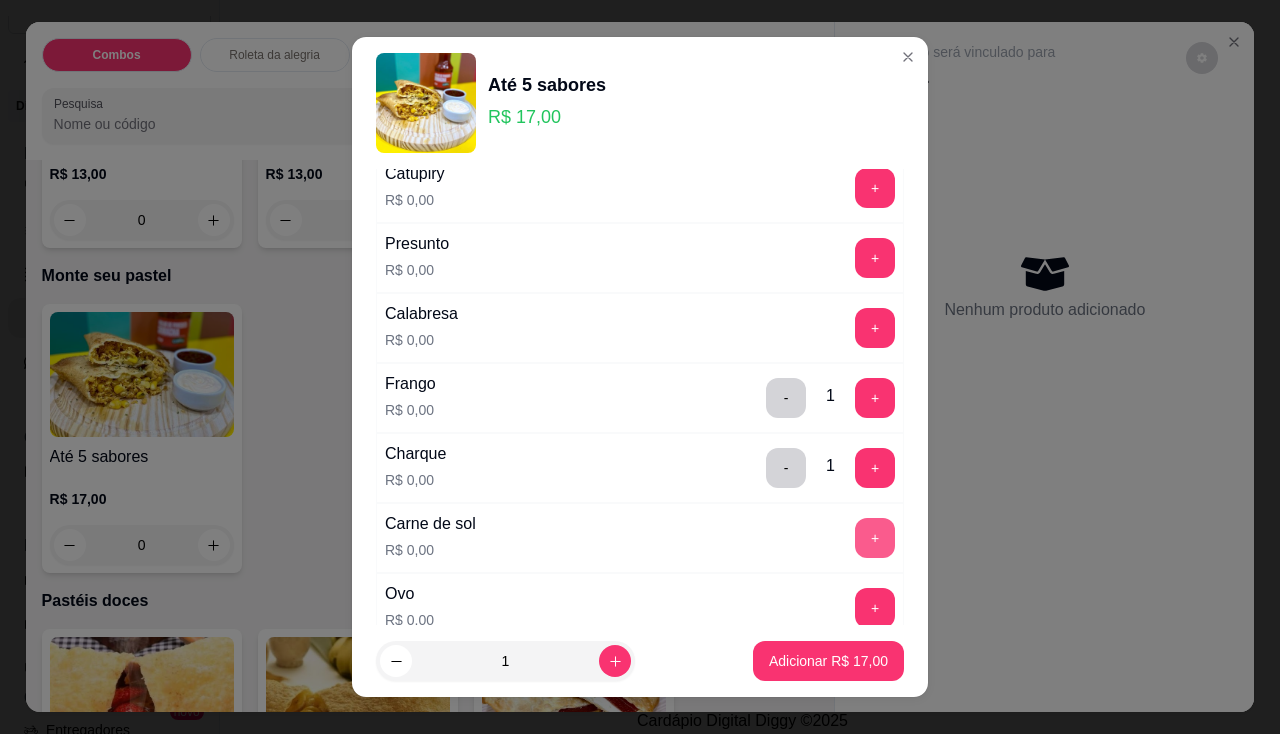 click on "+" at bounding box center (875, 538) 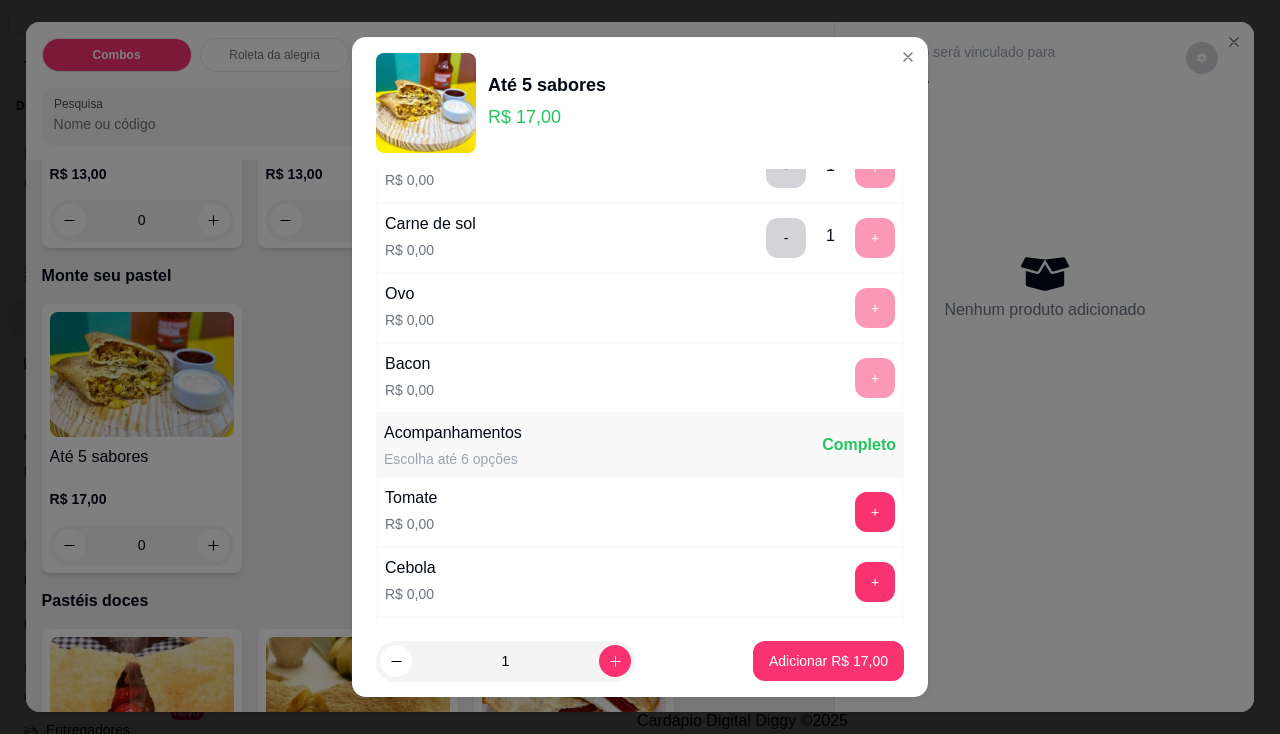 scroll, scrollTop: 700, scrollLeft: 0, axis: vertical 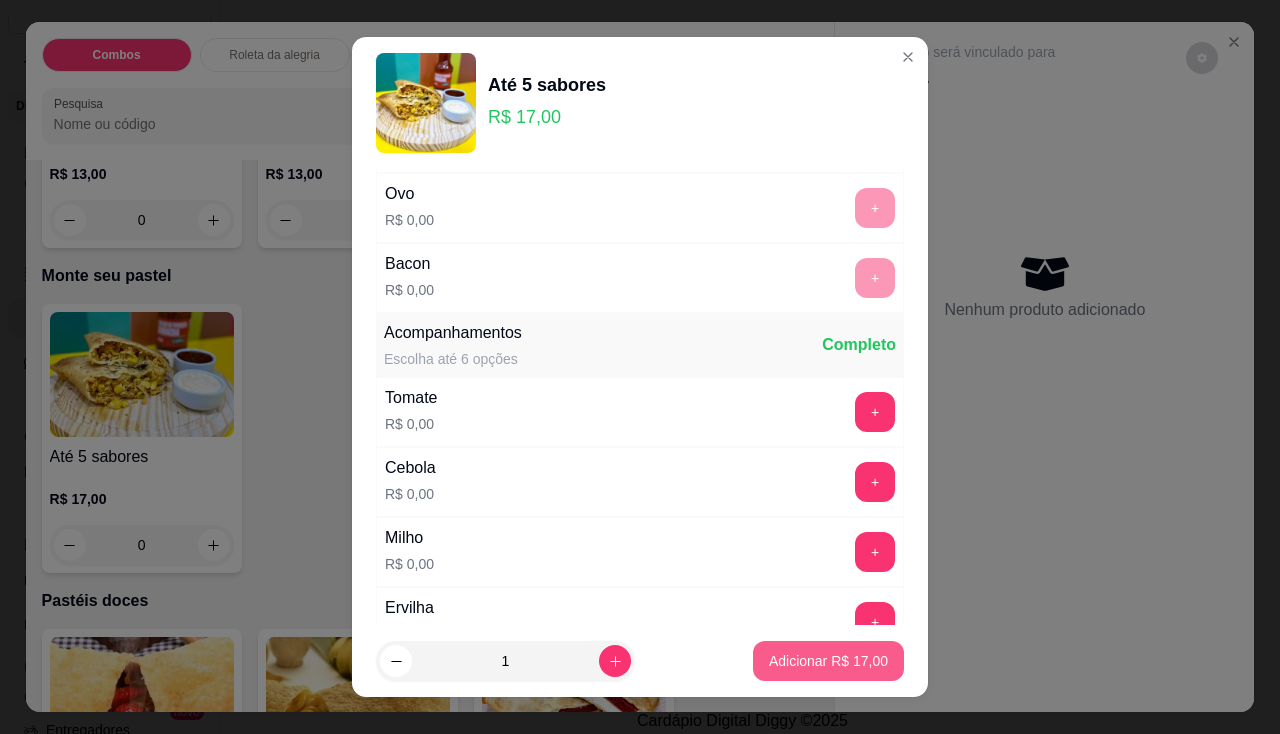 click on "Adicionar   R$ 17,00" at bounding box center (828, 661) 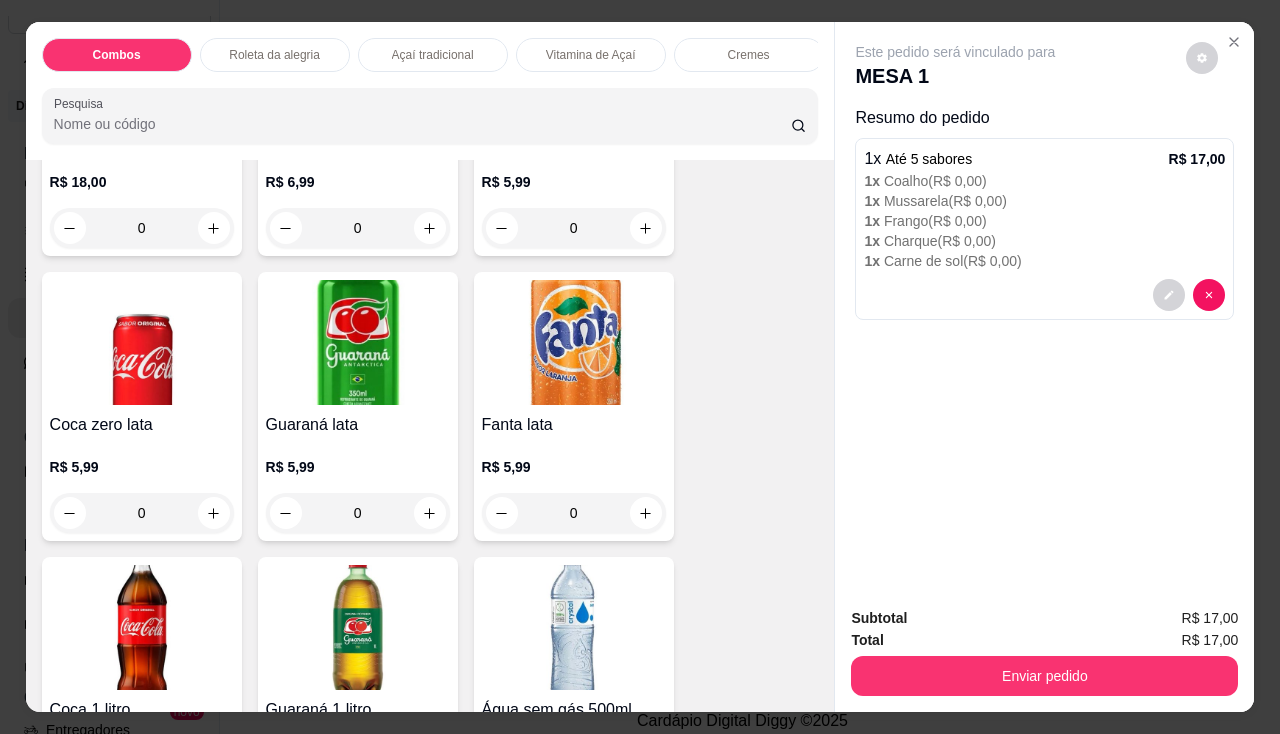 scroll, scrollTop: 4100, scrollLeft: 0, axis: vertical 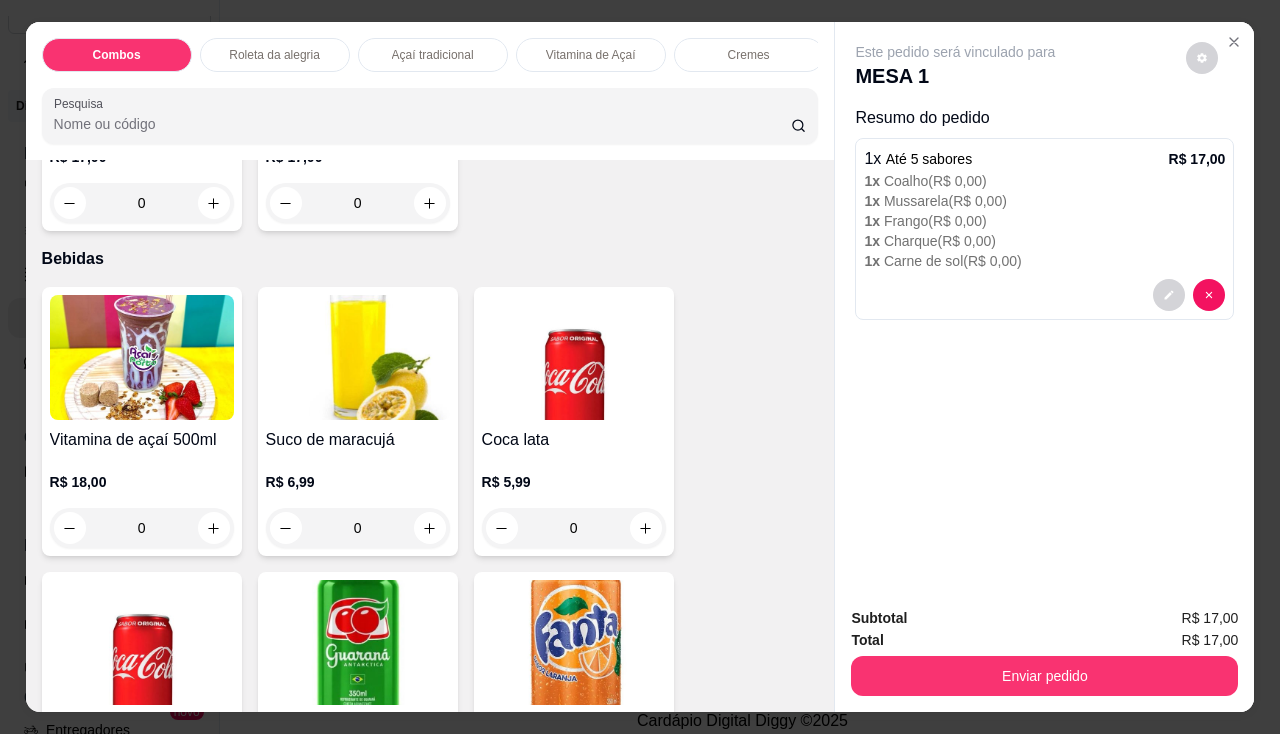 click at bounding box center [574, 357] 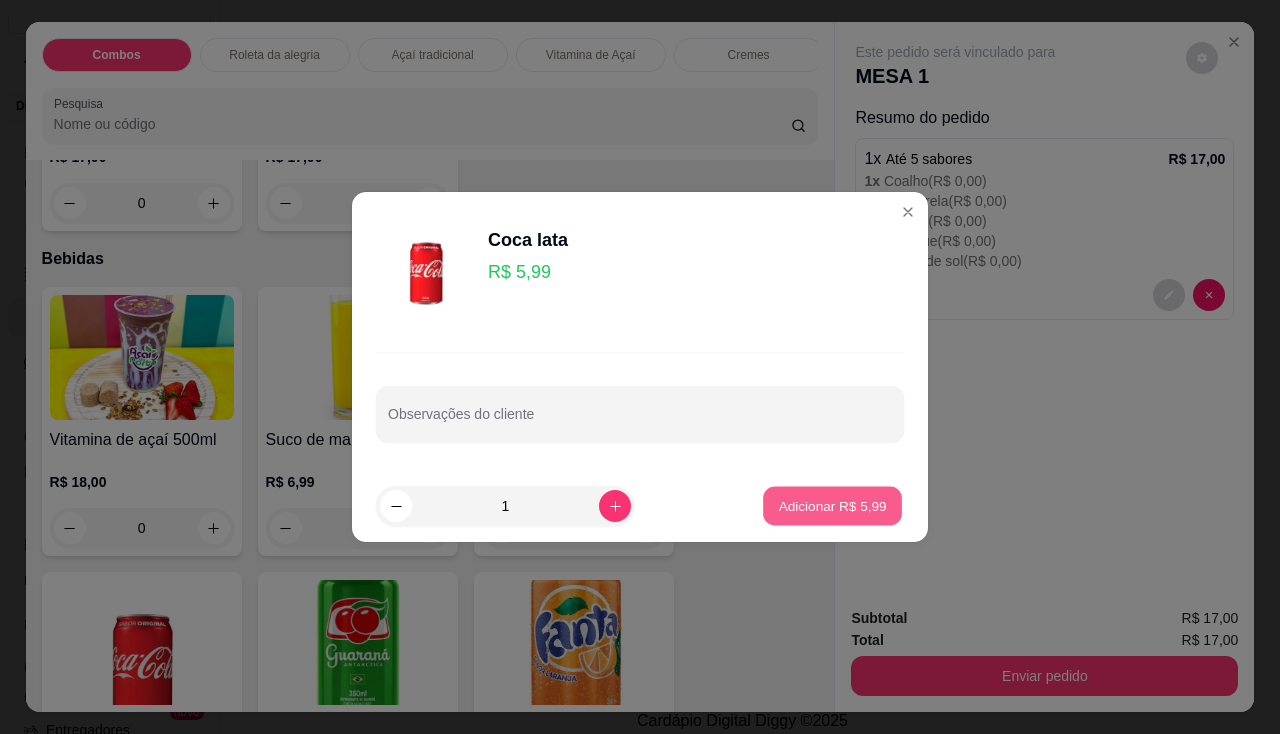 click on "Adicionar   R$ 5,99" at bounding box center (832, 506) 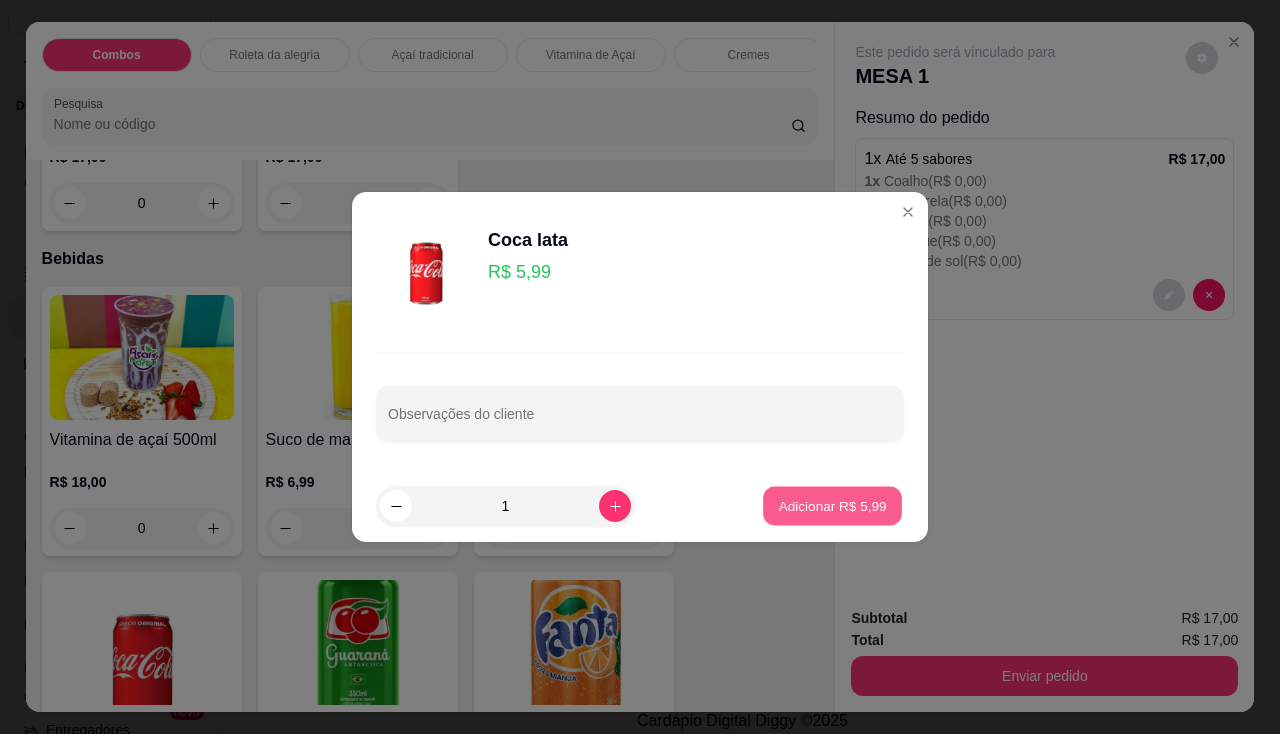 type on "1" 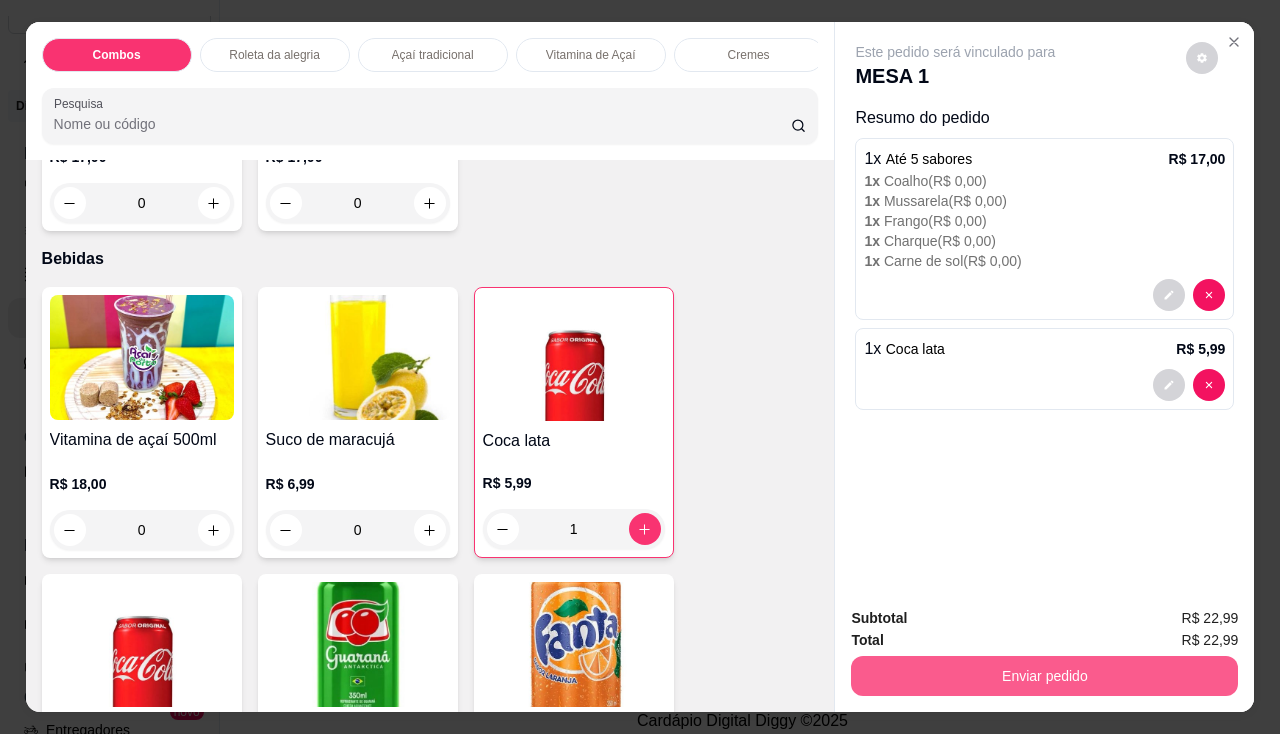 click on "Enviar pedido" at bounding box center (1044, 676) 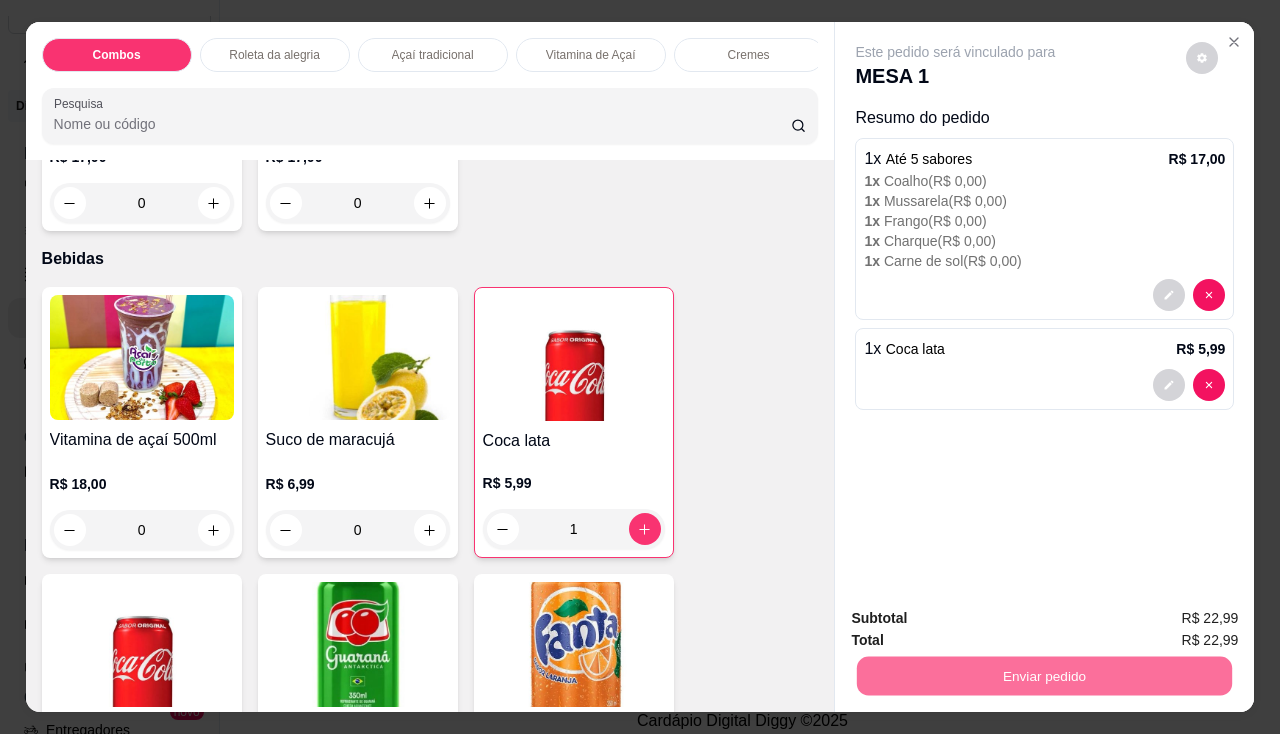 click on "Não registrar e enviar pedido" at bounding box center [979, 620] 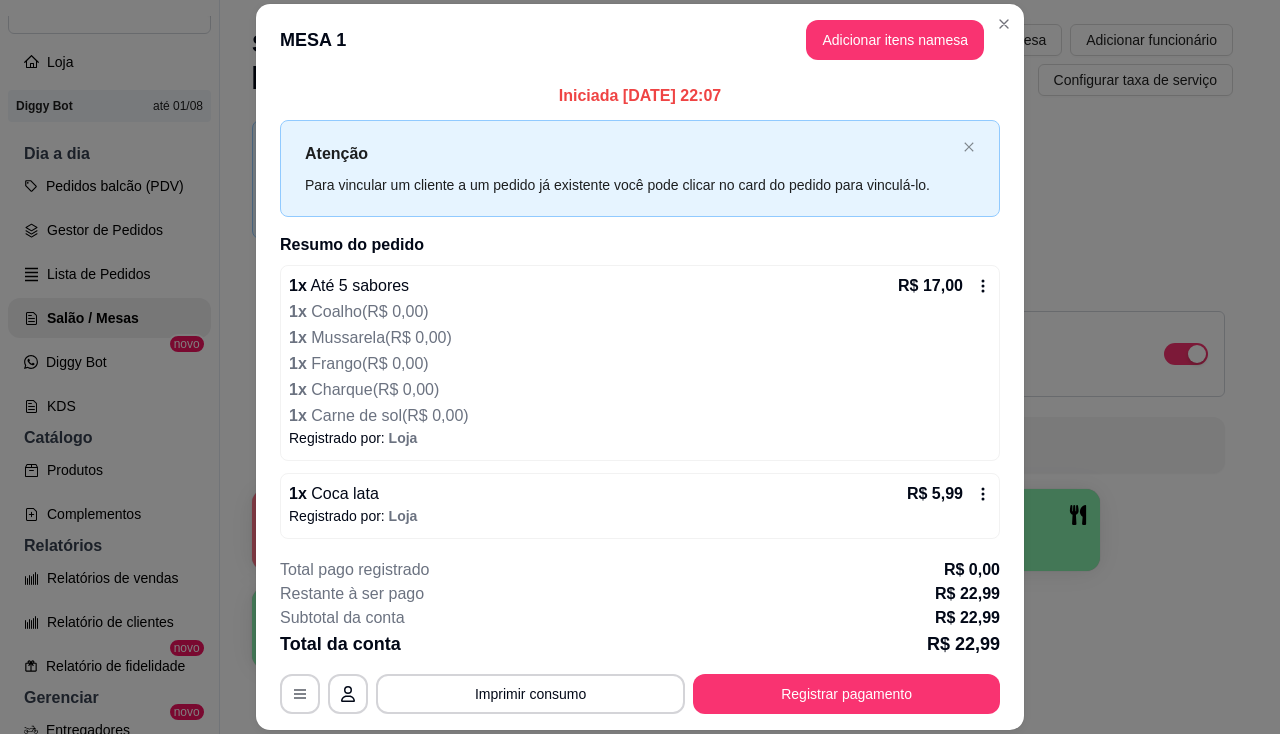 click 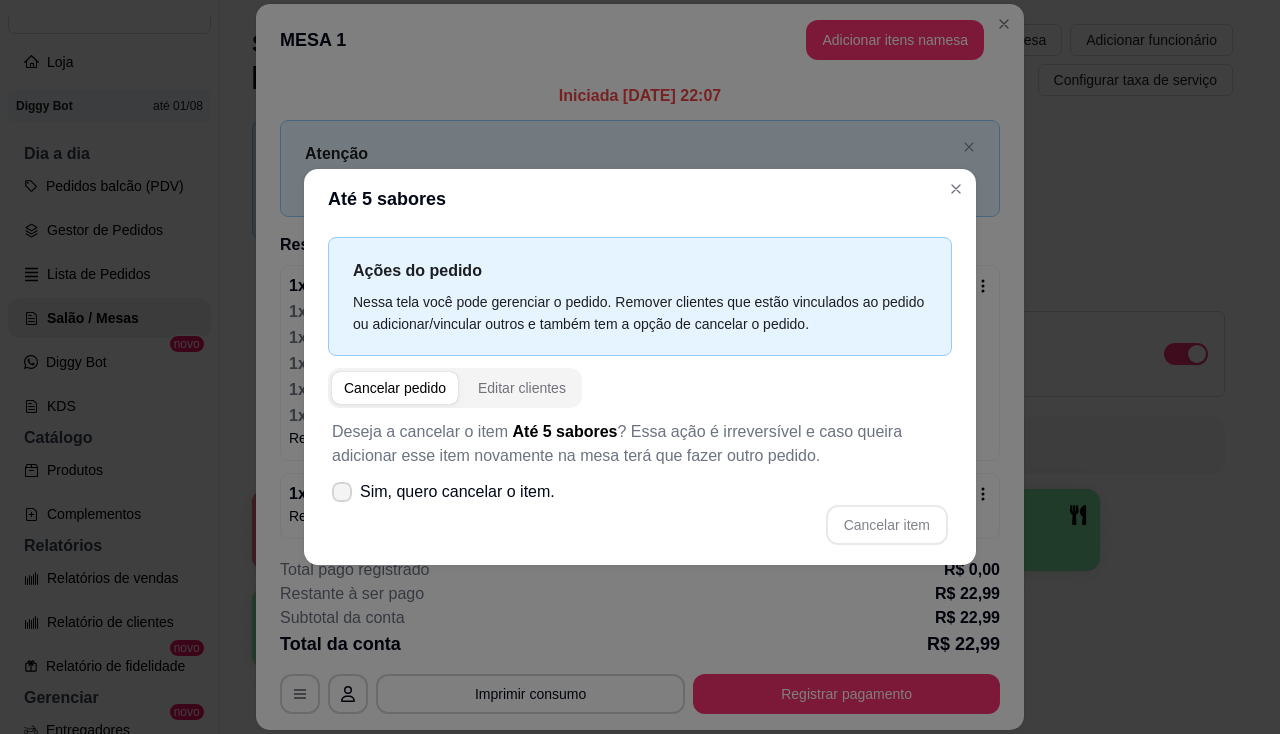 click on "Sim, quero cancelar o item." at bounding box center (457, 492) 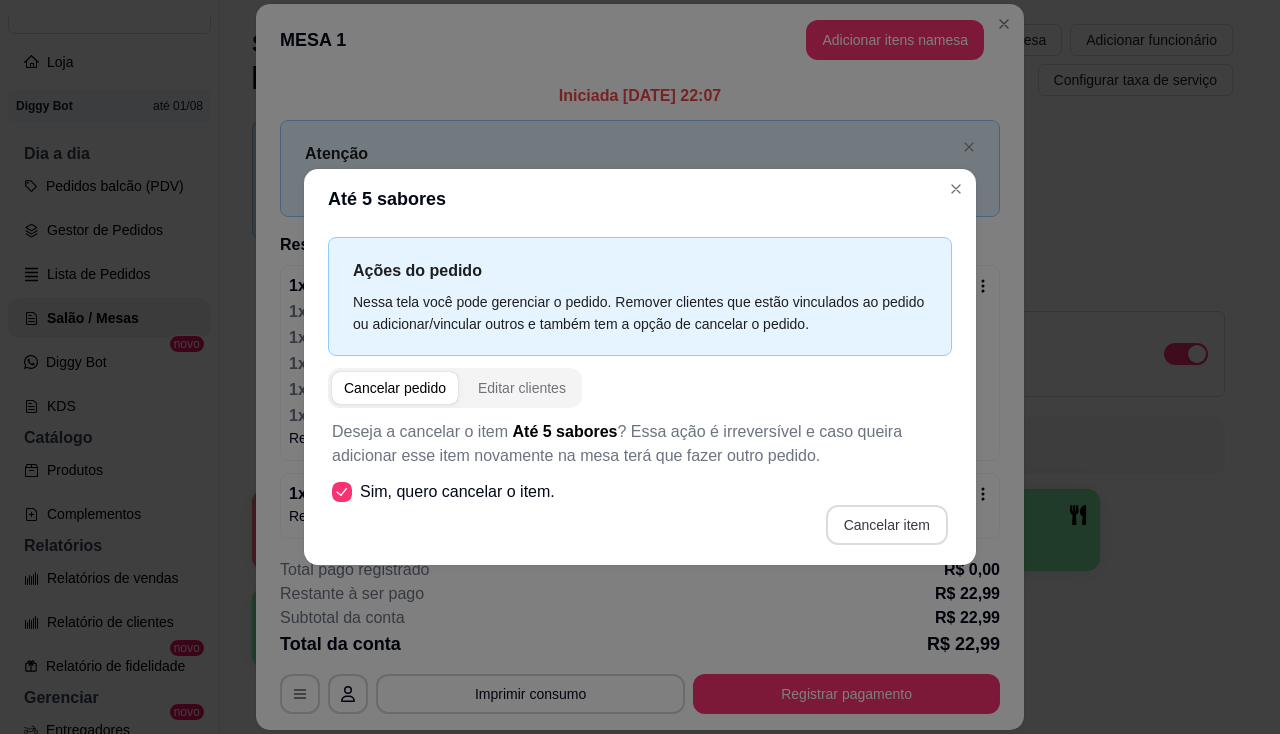 click on "Cancelar item" at bounding box center [887, 525] 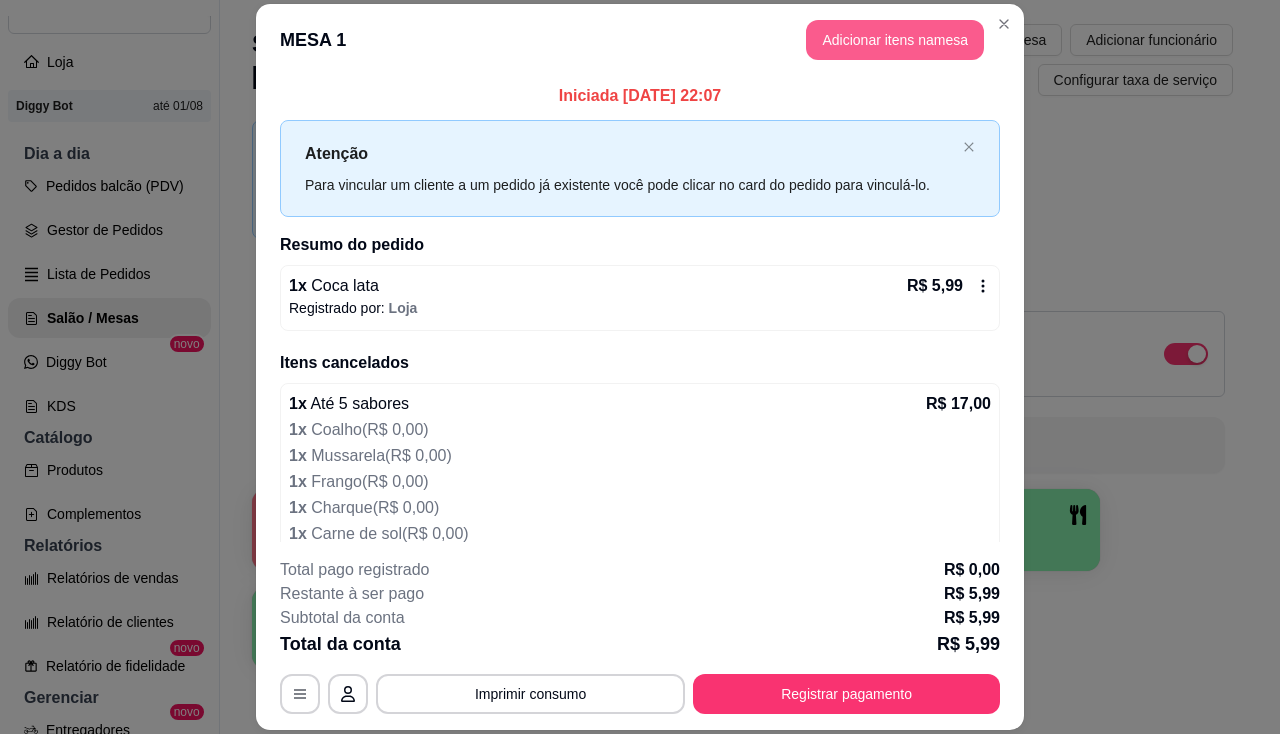 click on "Adicionar itens na  mesa" at bounding box center (895, 40) 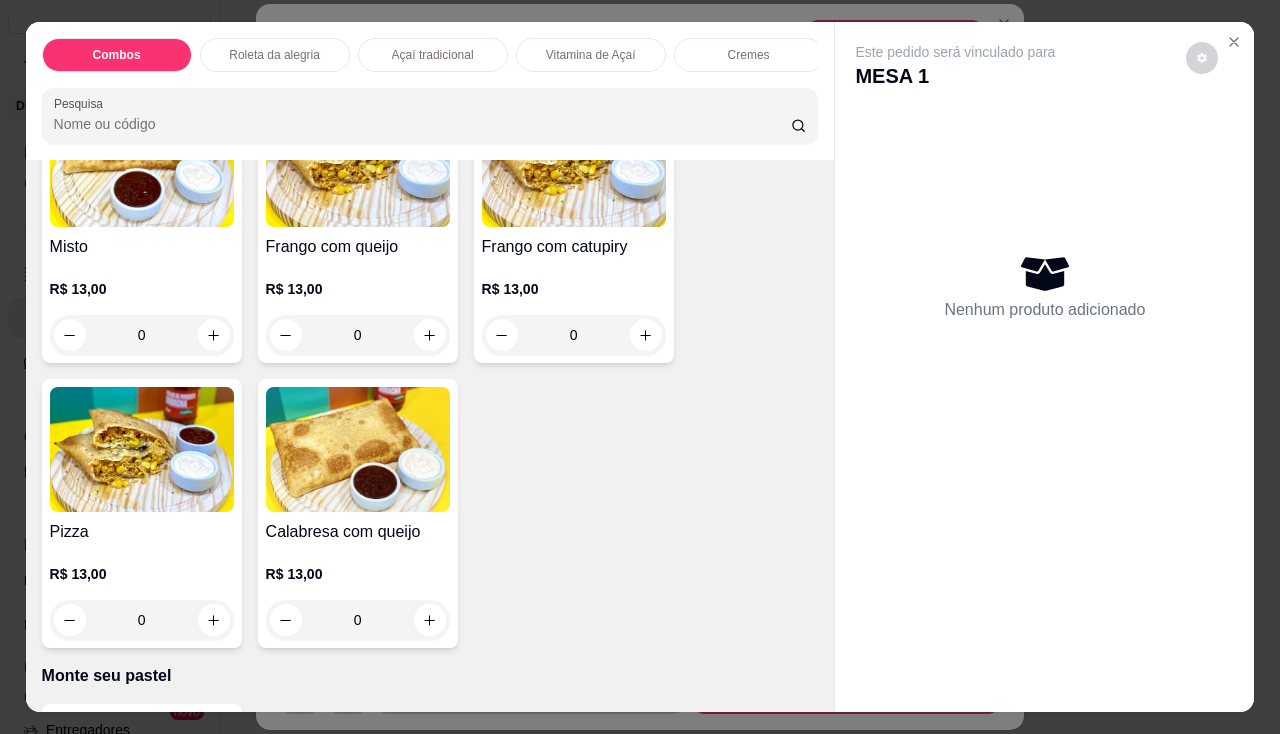 scroll, scrollTop: 3100, scrollLeft: 0, axis: vertical 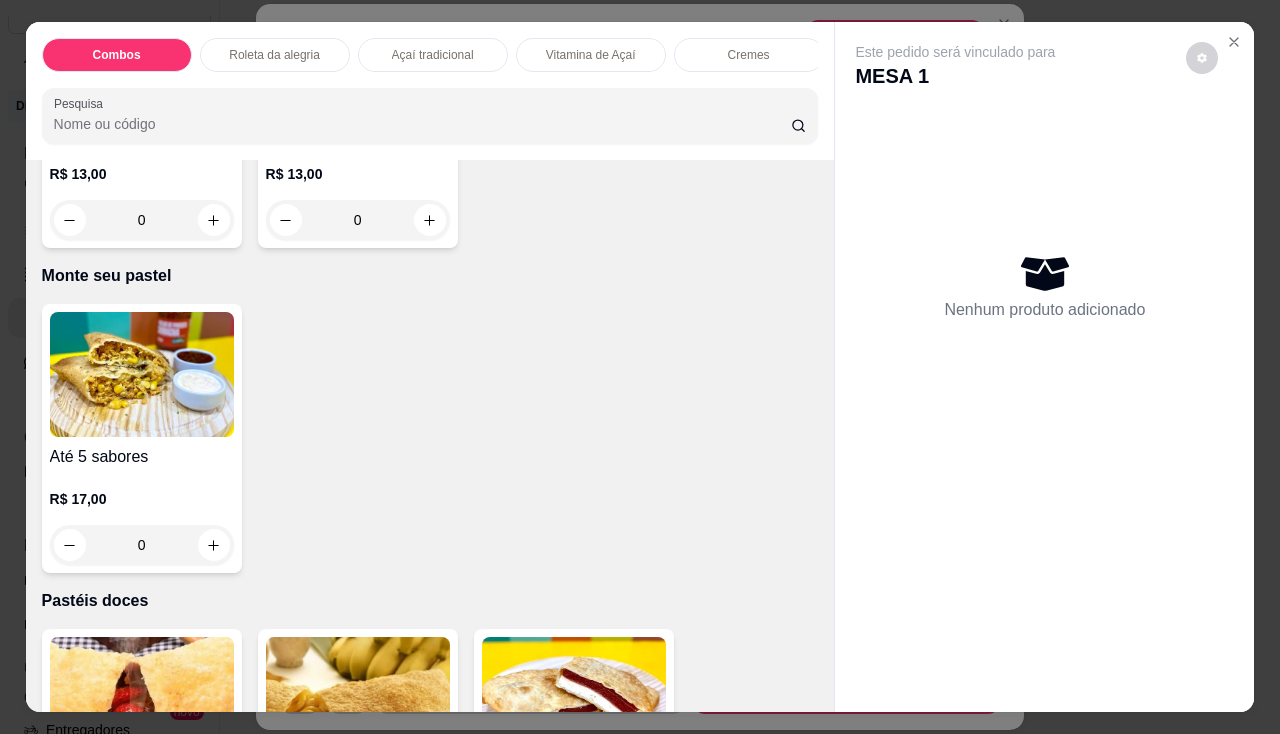 click on "Até 5 sabores" at bounding box center (142, 457) 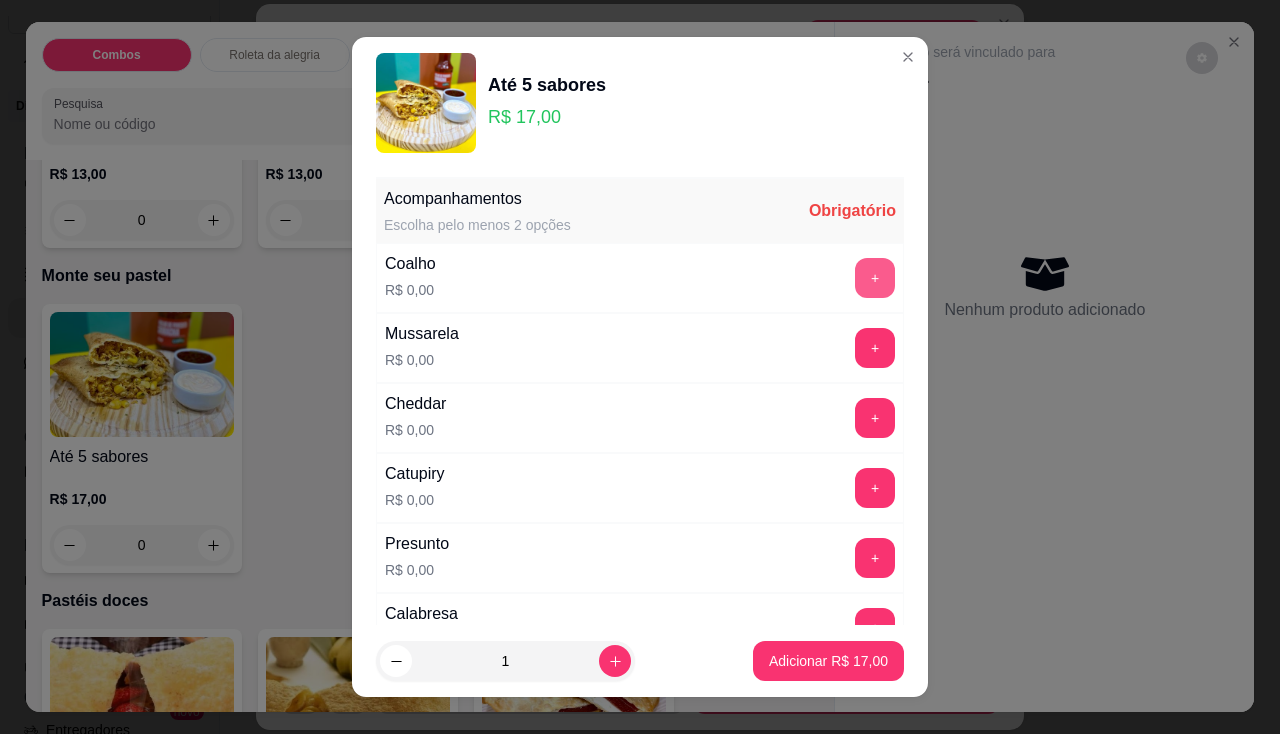 click on "+" at bounding box center (875, 278) 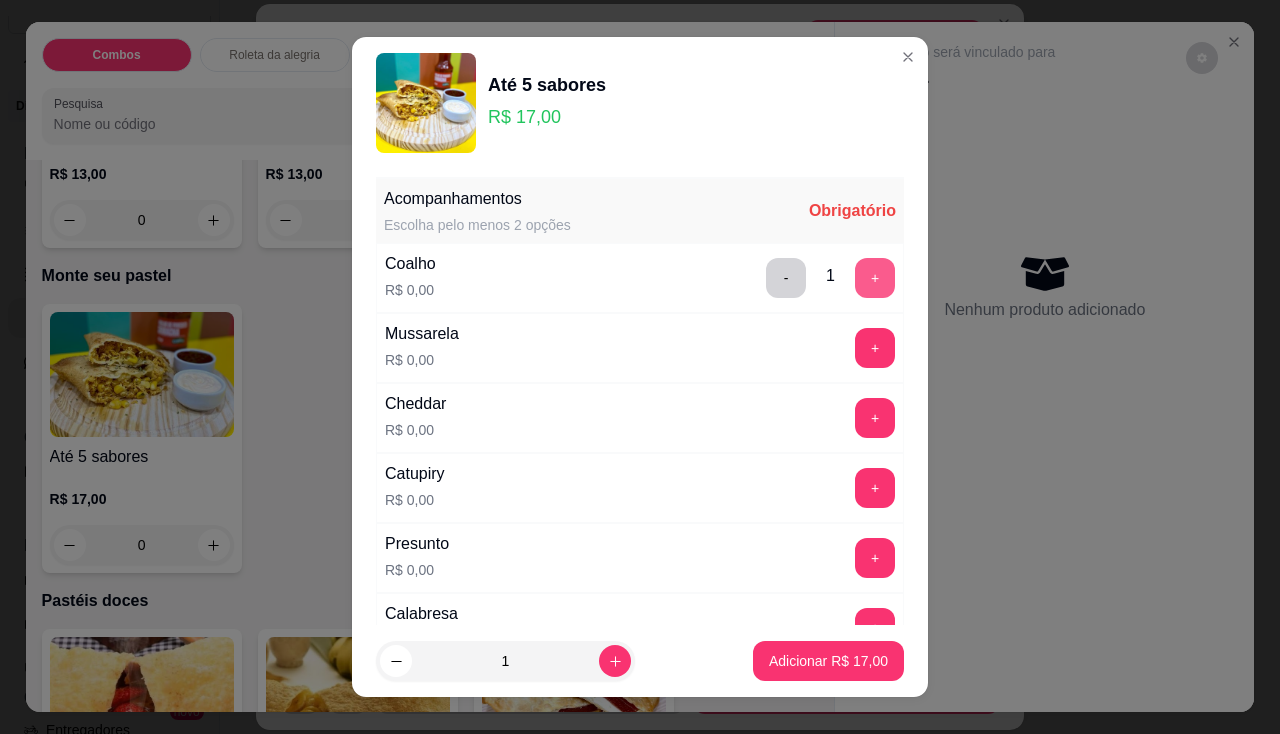 click on "+" at bounding box center (875, 278) 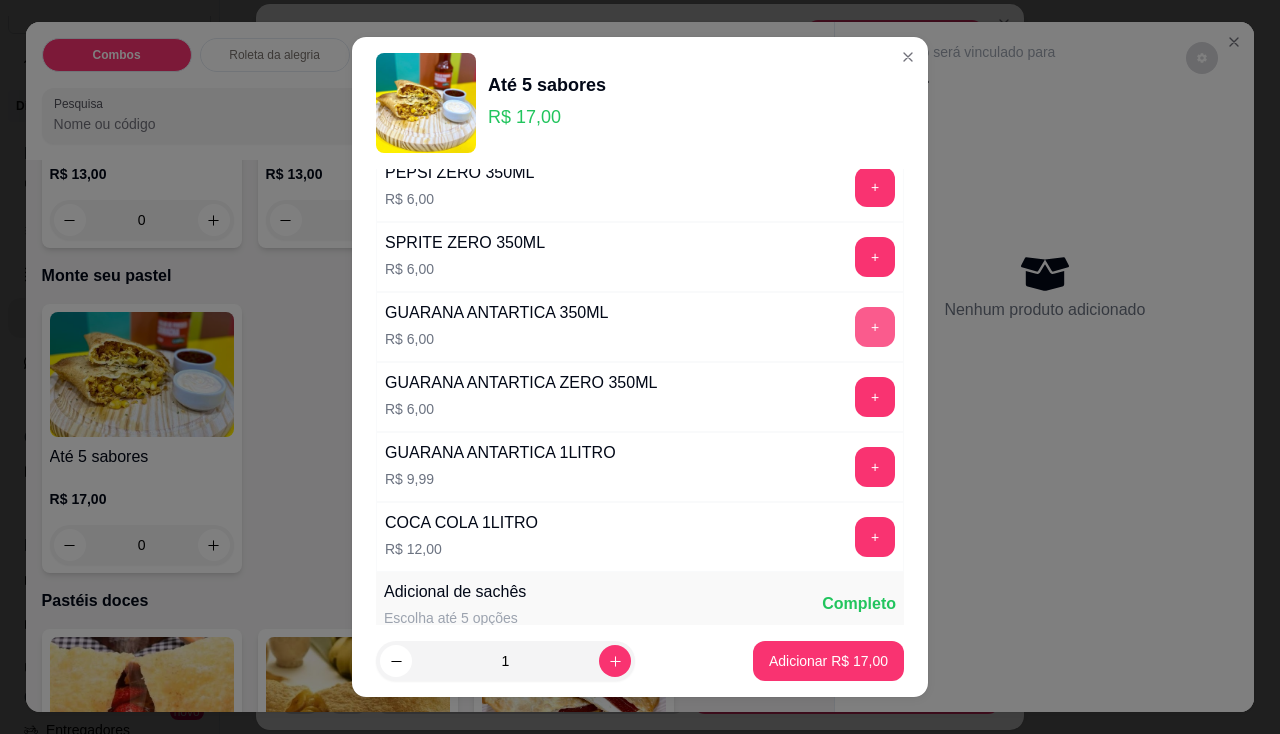 scroll, scrollTop: 2193, scrollLeft: 0, axis: vertical 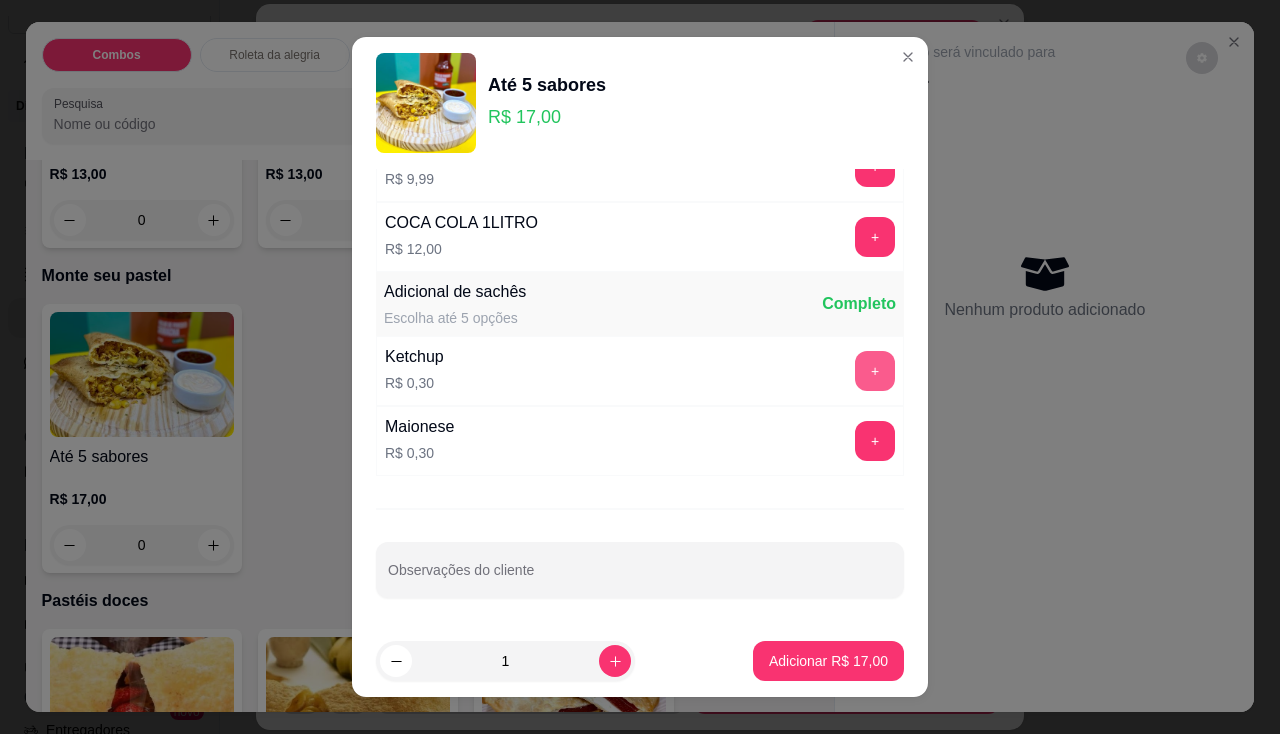 click on "+" at bounding box center (875, 371) 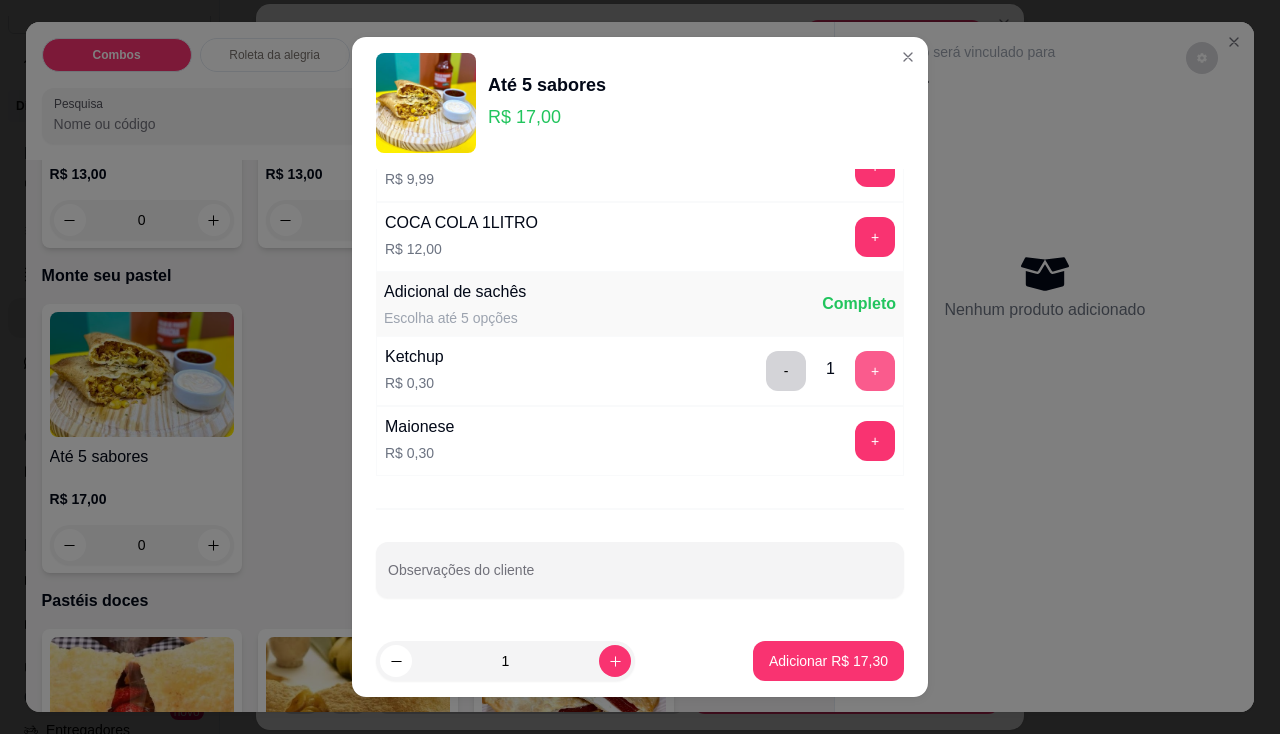 click on "+" at bounding box center (875, 371) 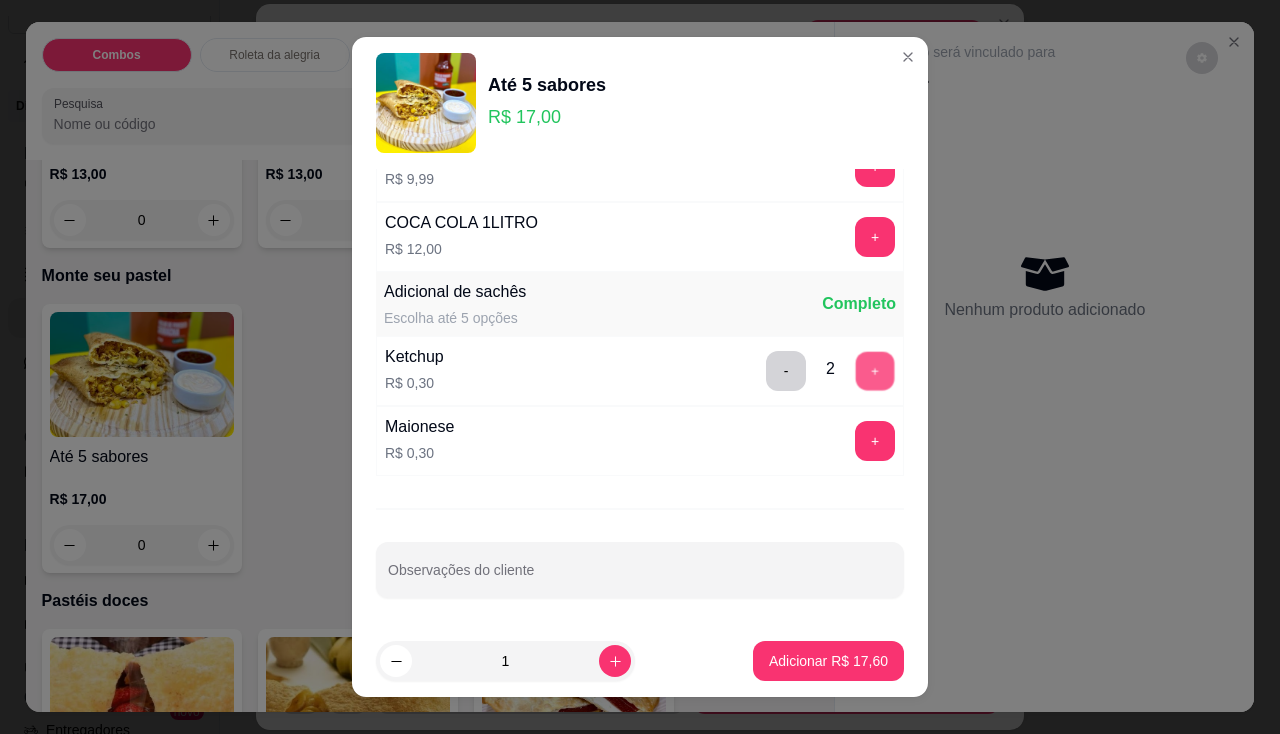 click on "+" at bounding box center (875, 370) 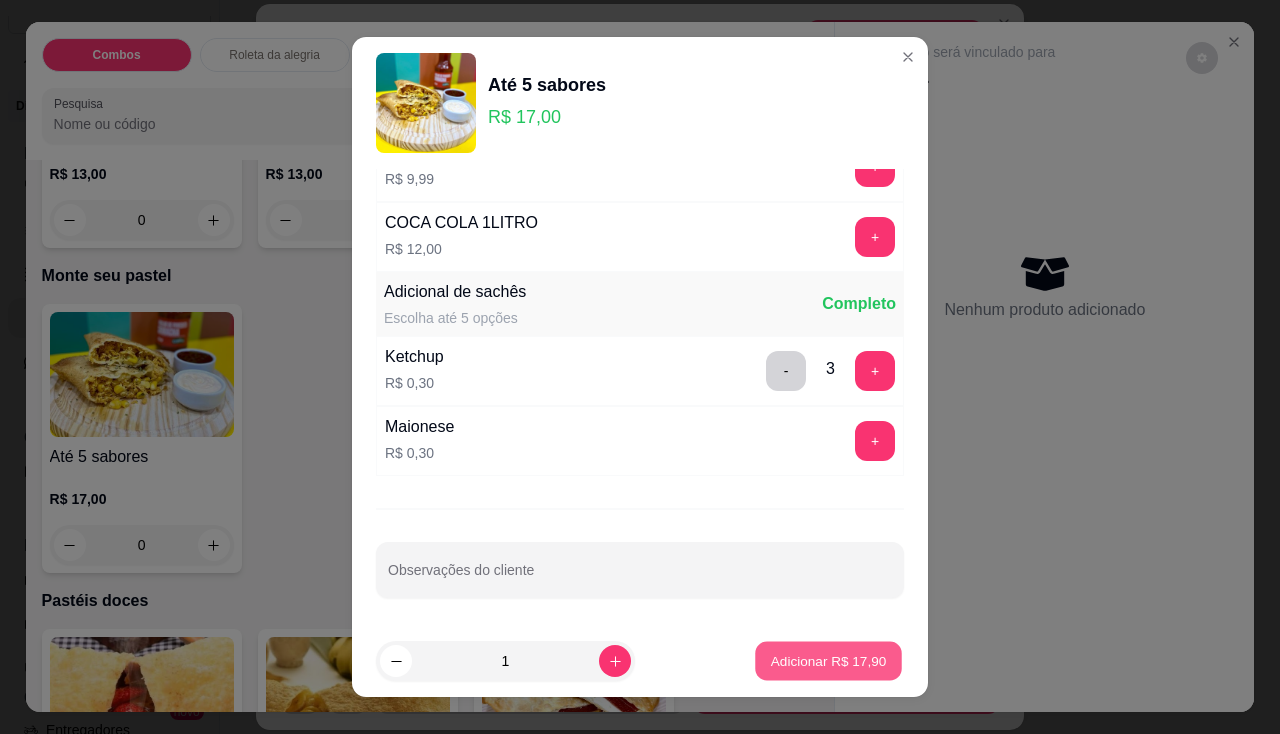 click on "Adicionar   R$ 17,90" at bounding box center [829, 661] 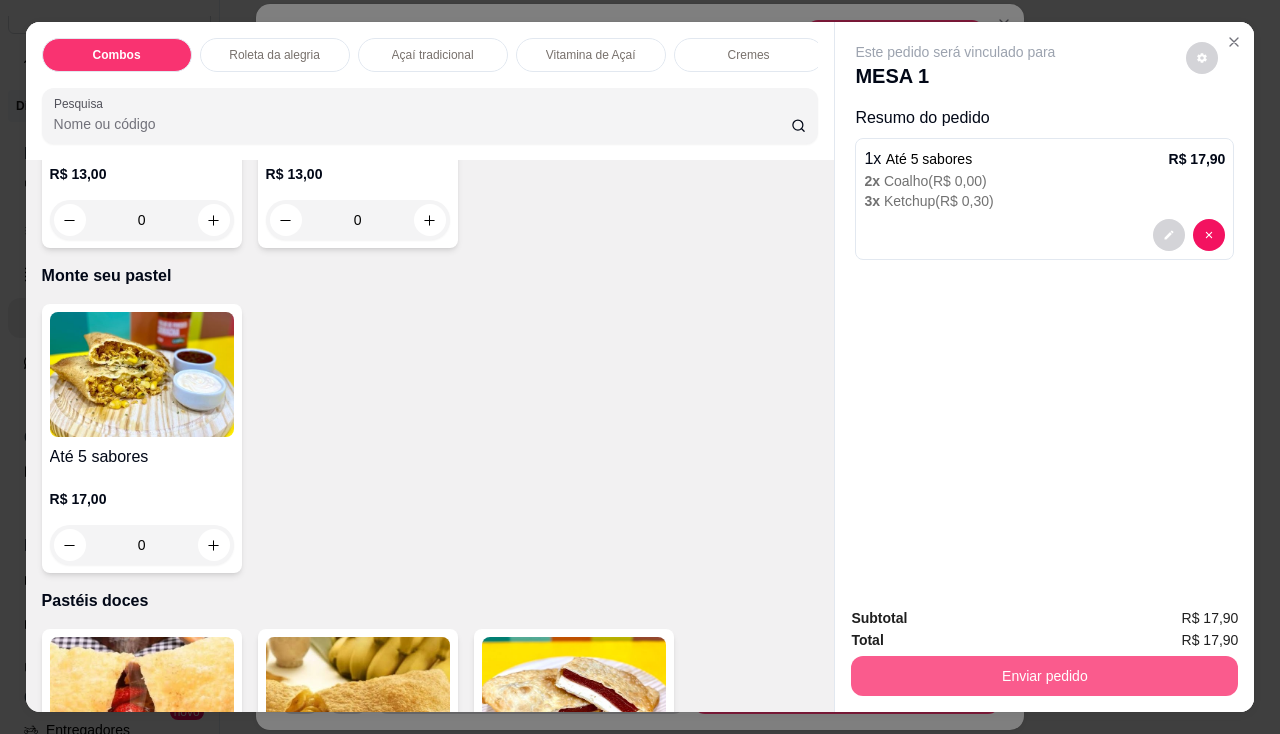 click on "Enviar pedido" at bounding box center [1044, 676] 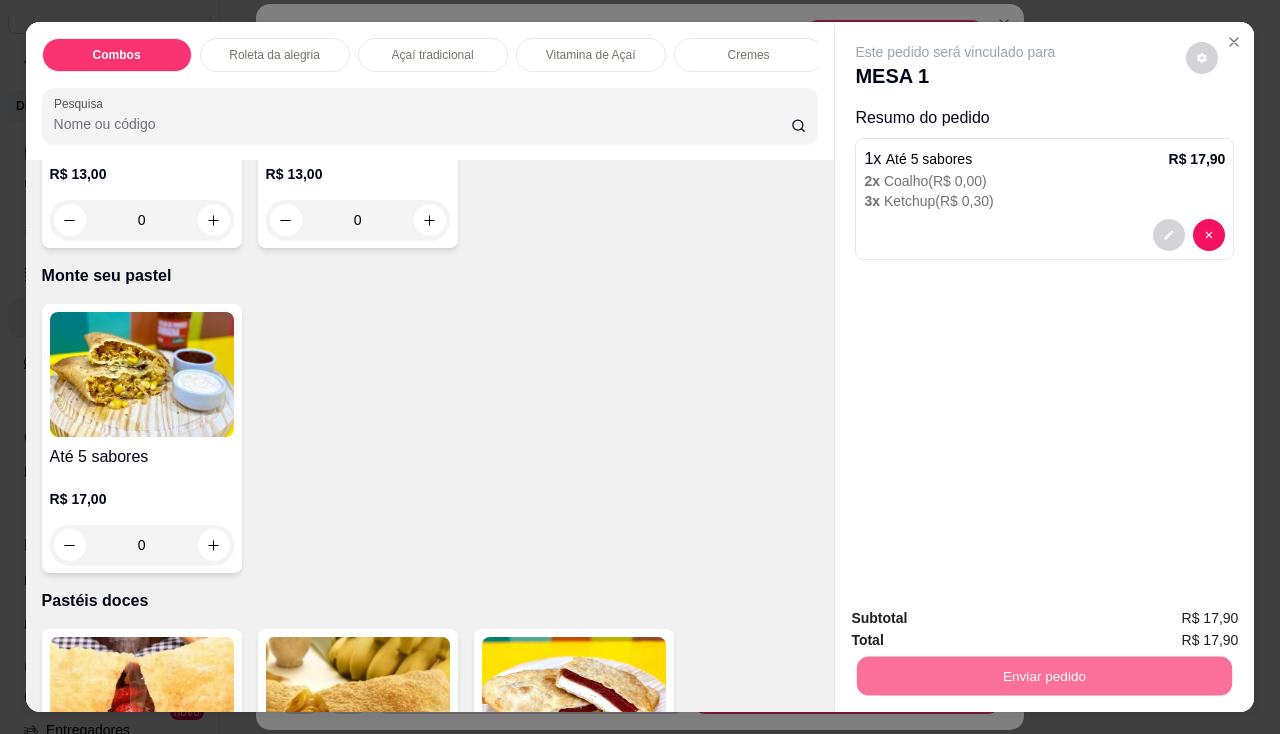 click on "Não registrar e enviar pedido" at bounding box center (979, 620) 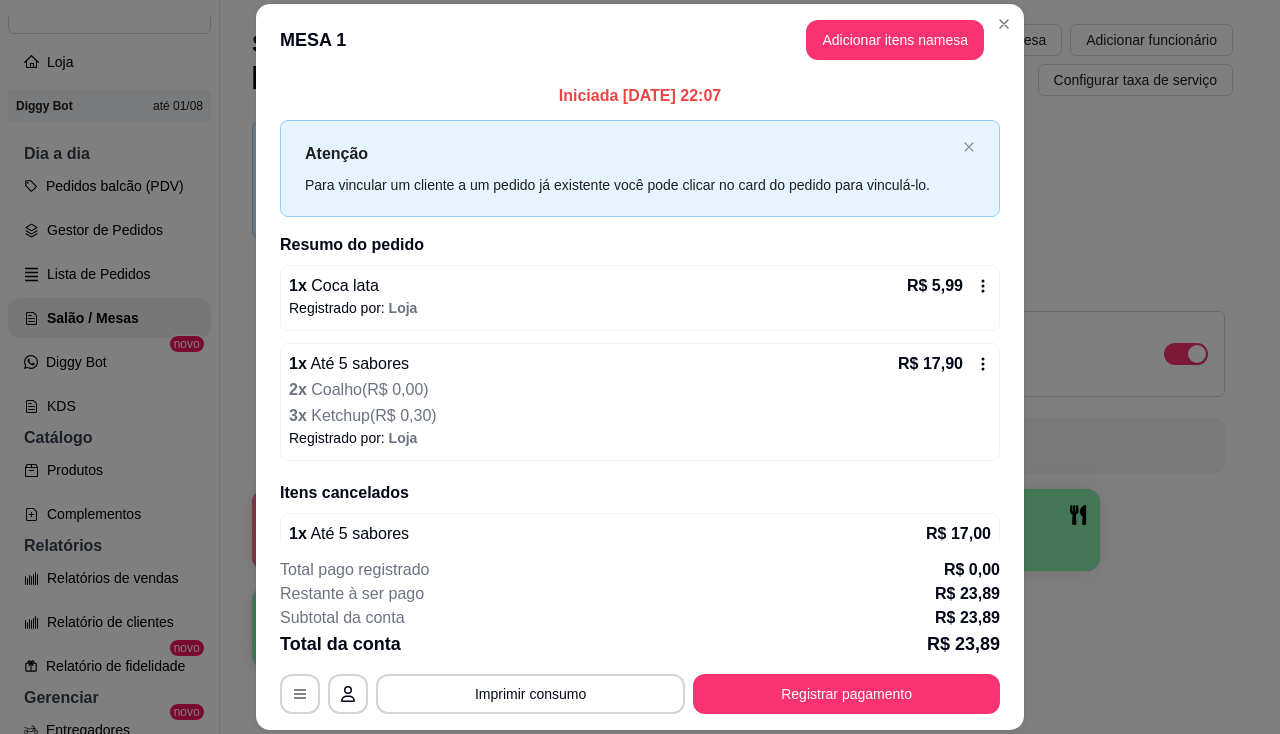 click on "Atenção Para vincular um cliente a um pedido já existente você pode clicar no card do pedido para vinculá-lo." at bounding box center (640, 168) 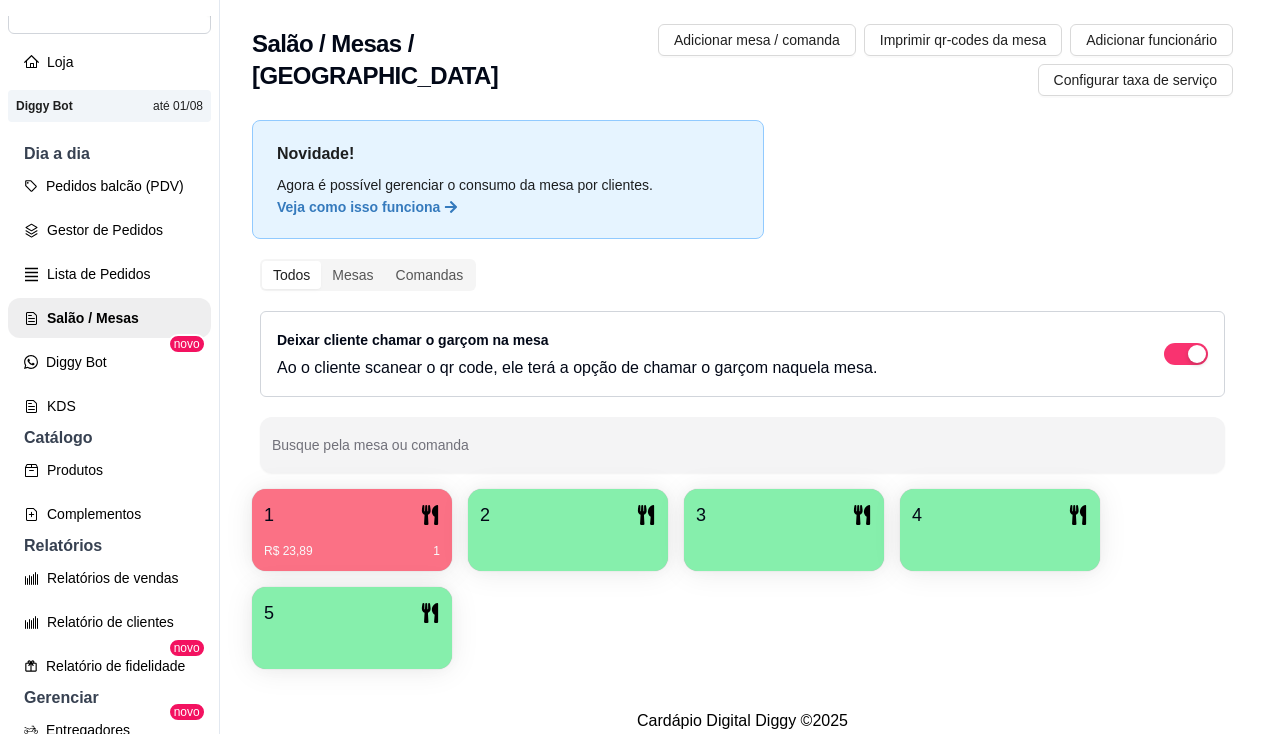 click at bounding box center [568, 544] 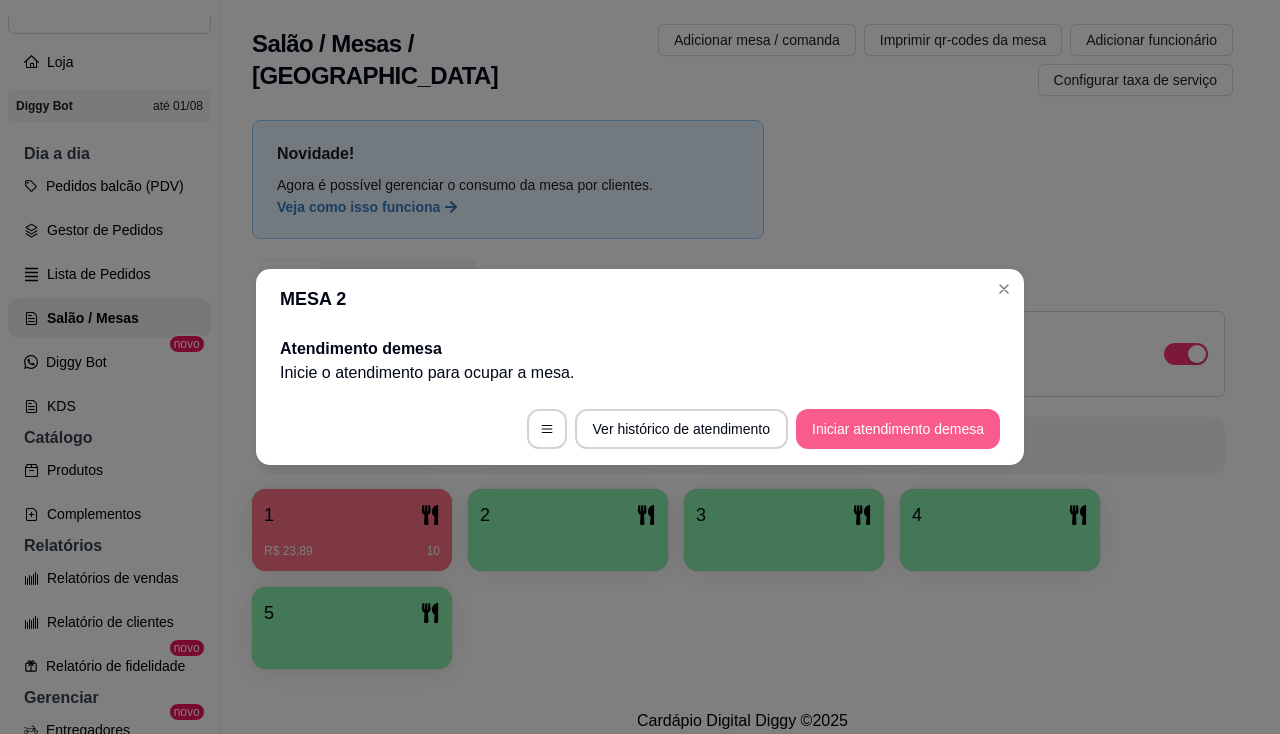 click on "Iniciar atendimento de  mesa" at bounding box center [898, 429] 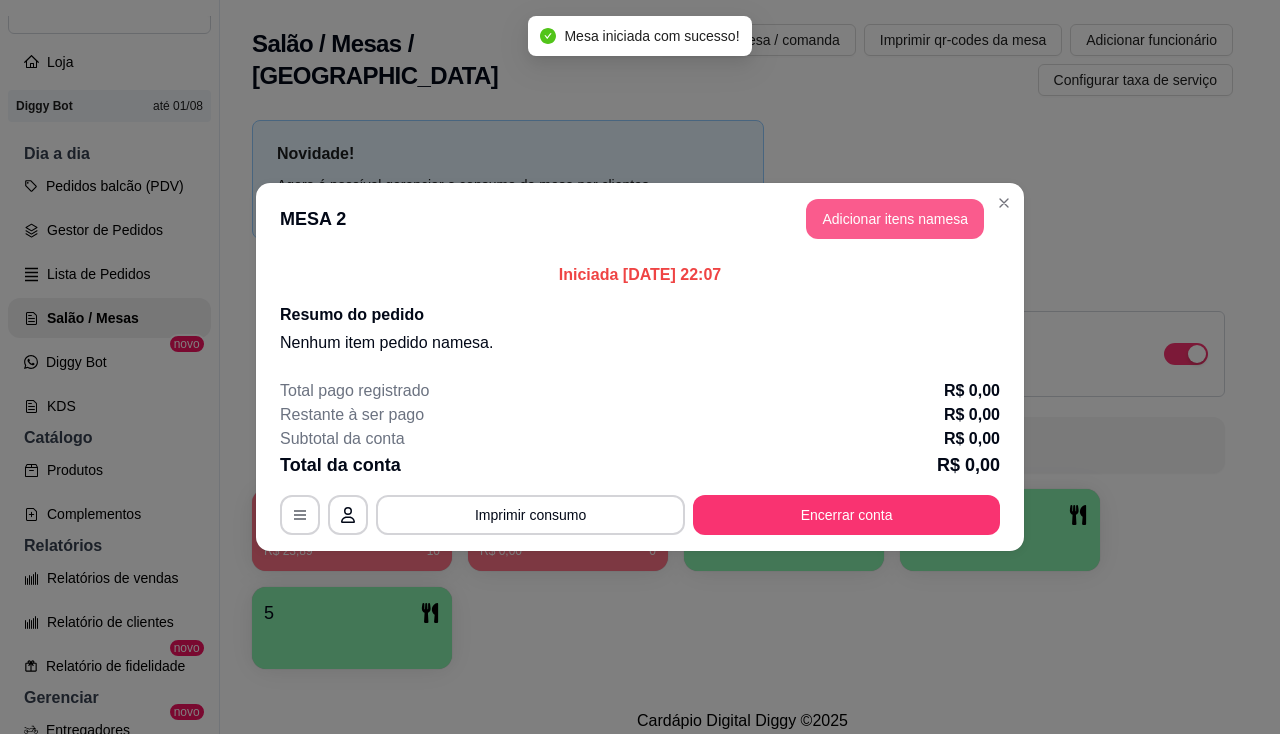 click on "Adicionar itens na  mesa" at bounding box center [895, 219] 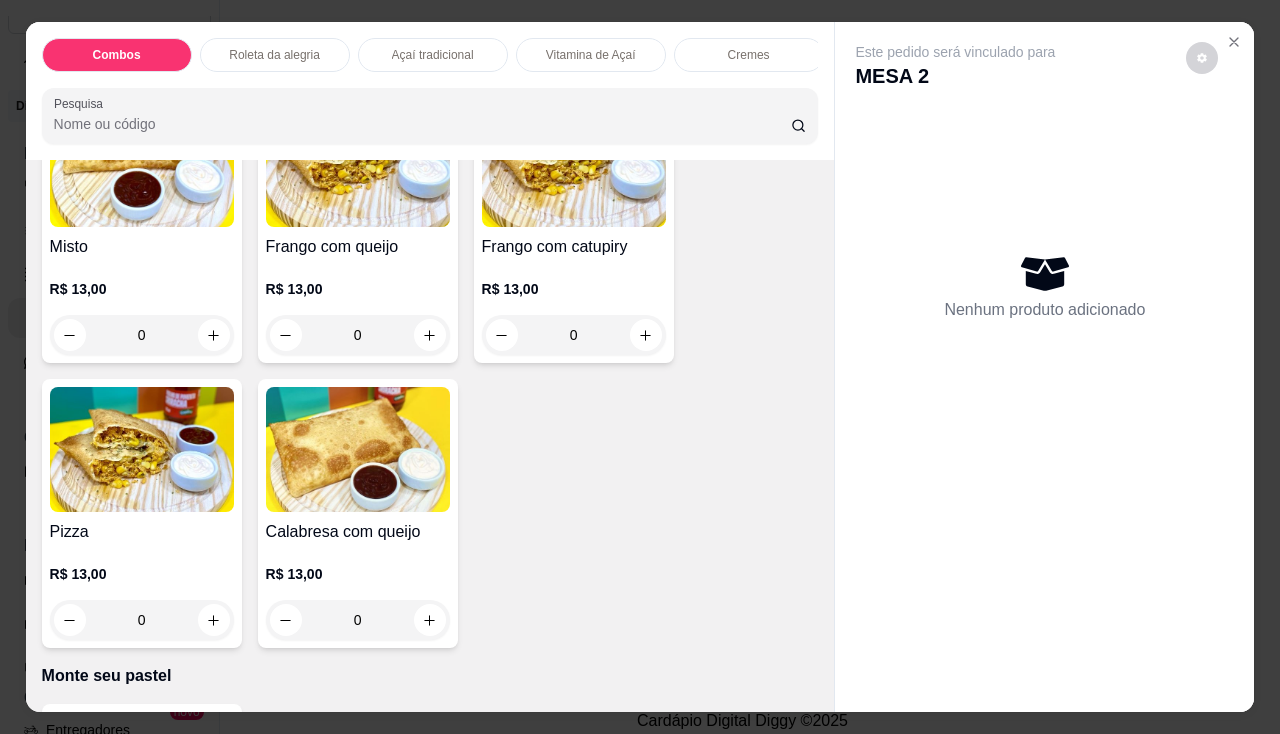 scroll, scrollTop: 3000, scrollLeft: 0, axis: vertical 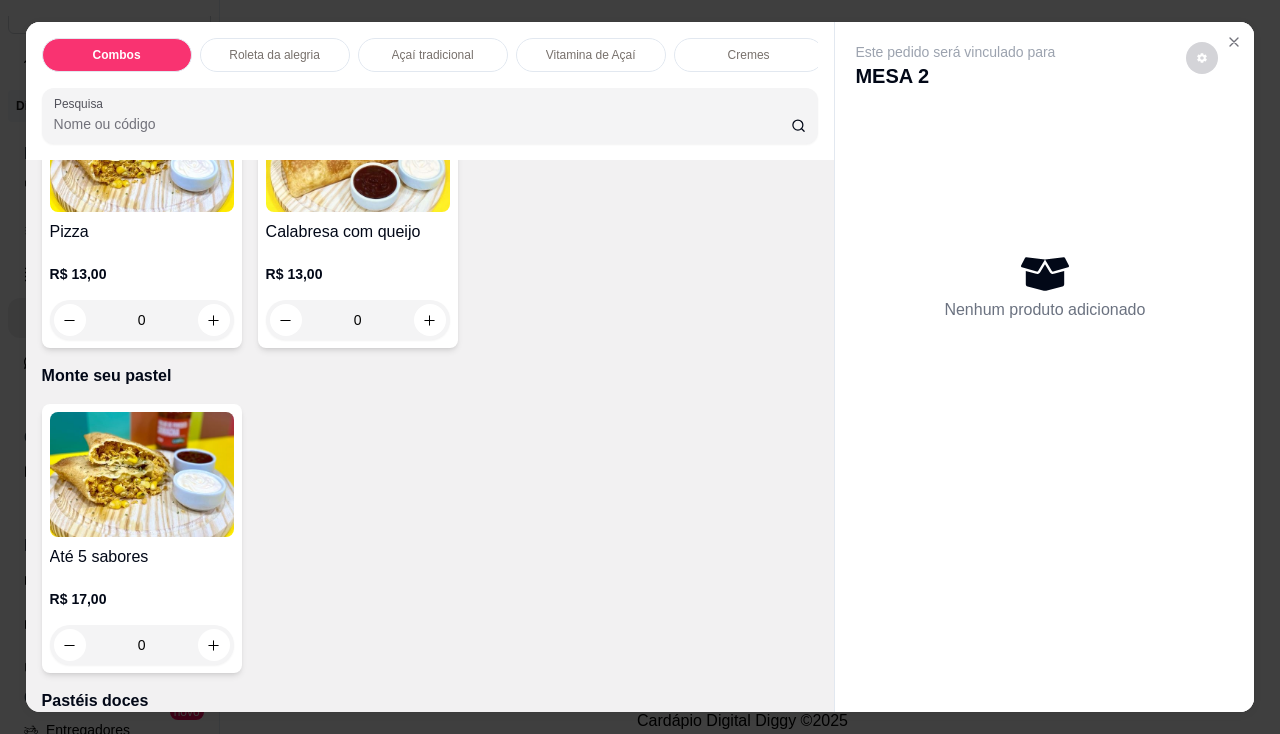 click at bounding box center (142, 474) 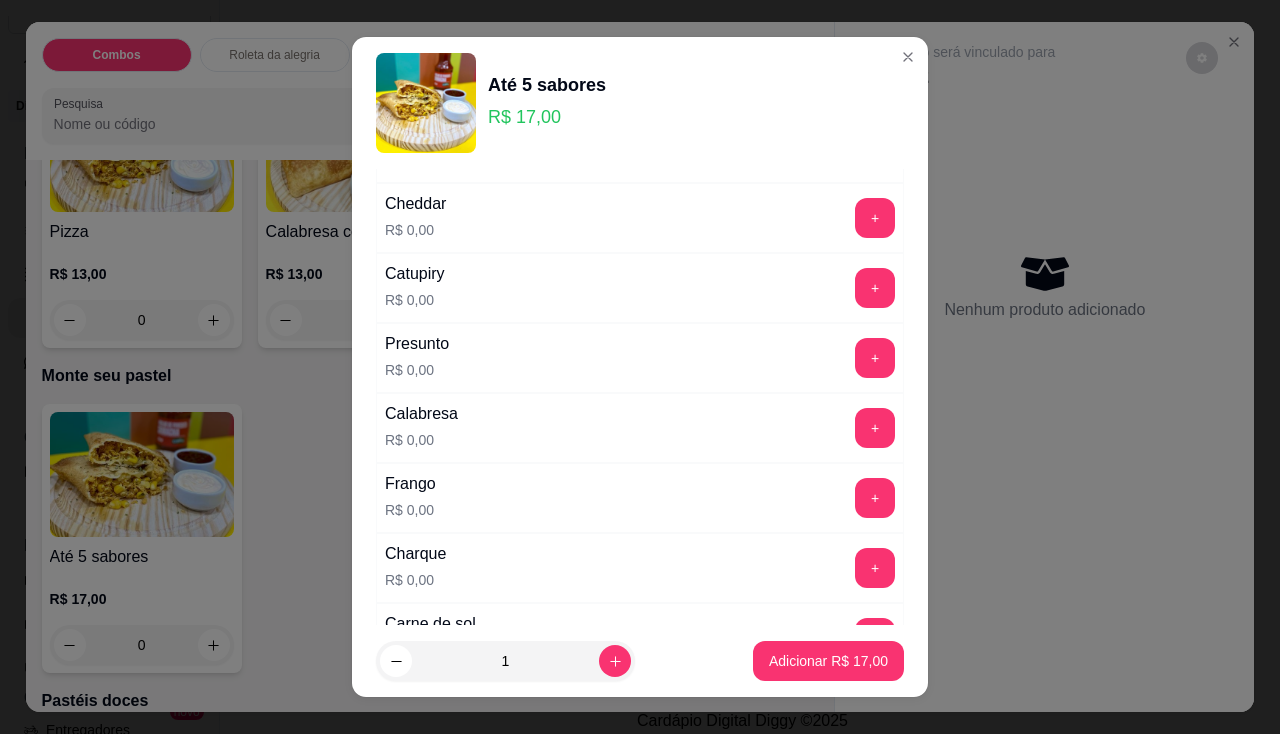 scroll, scrollTop: 300, scrollLeft: 0, axis: vertical 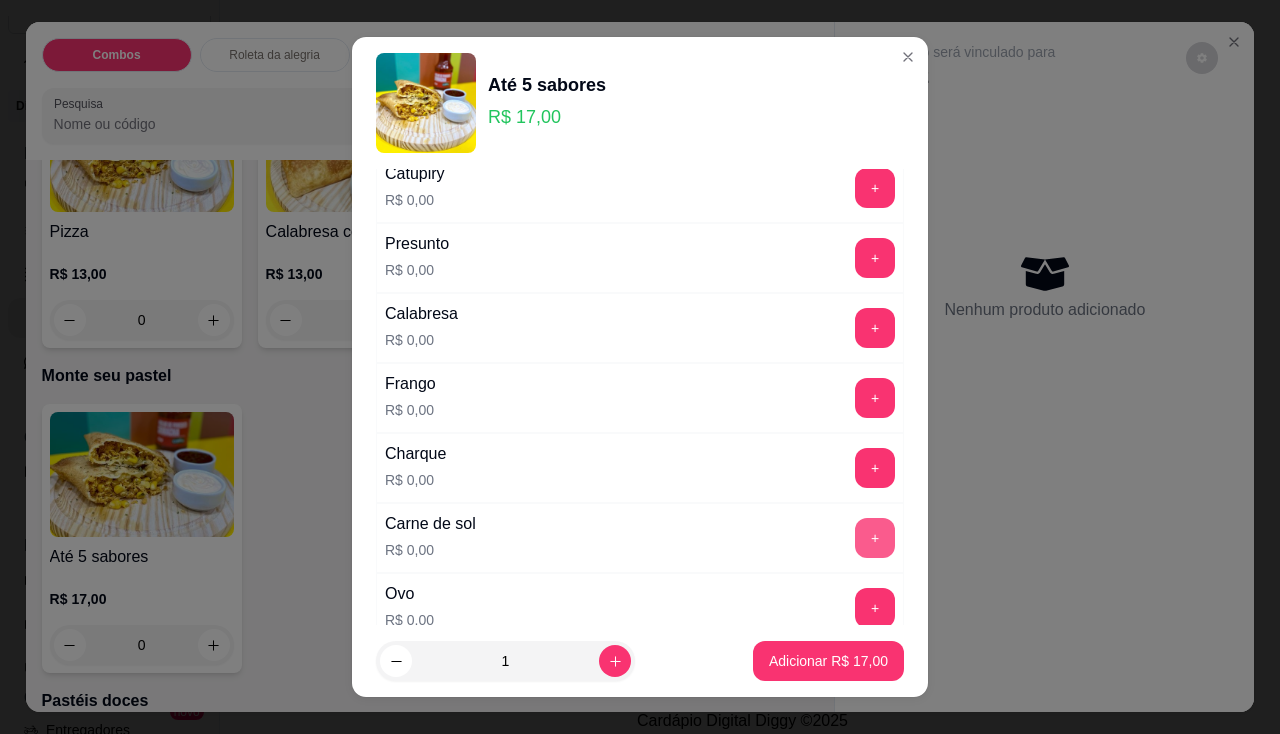 click on "+" at bounding box center [875, 538] 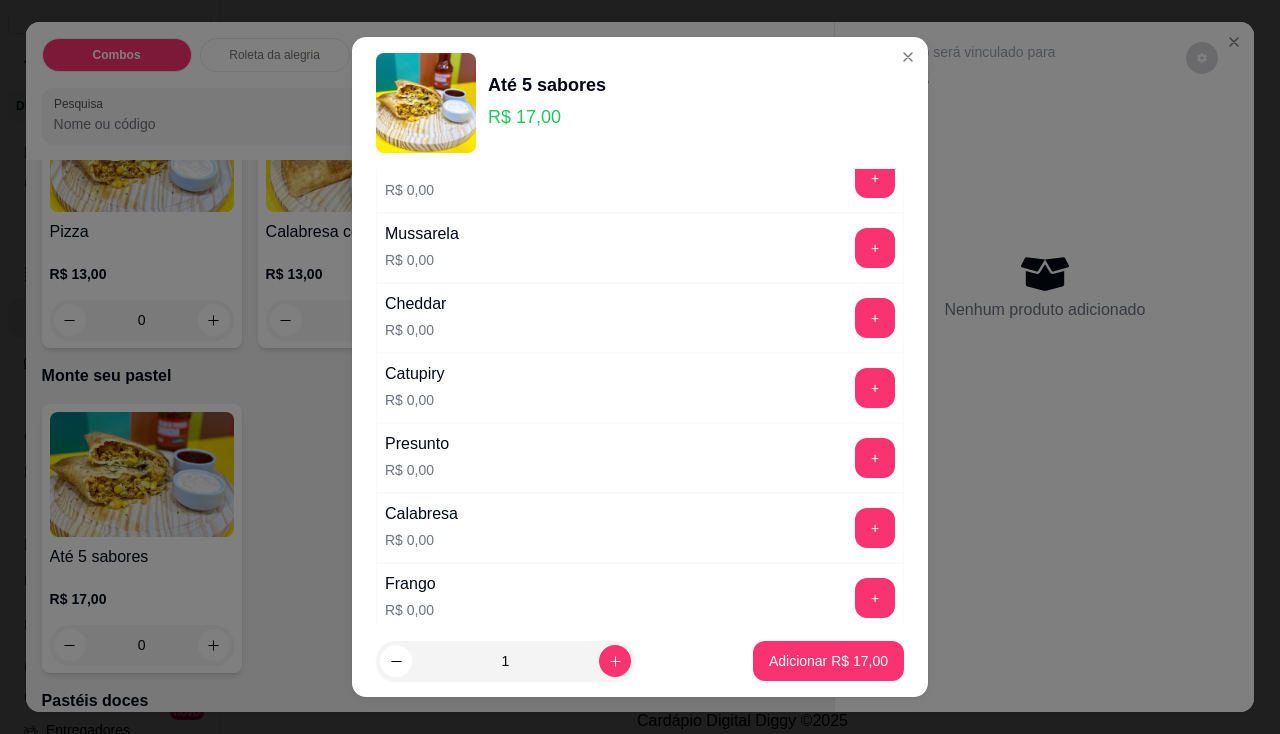 scroll, scrollTop: 0, scrollLeft: 0, axis: both 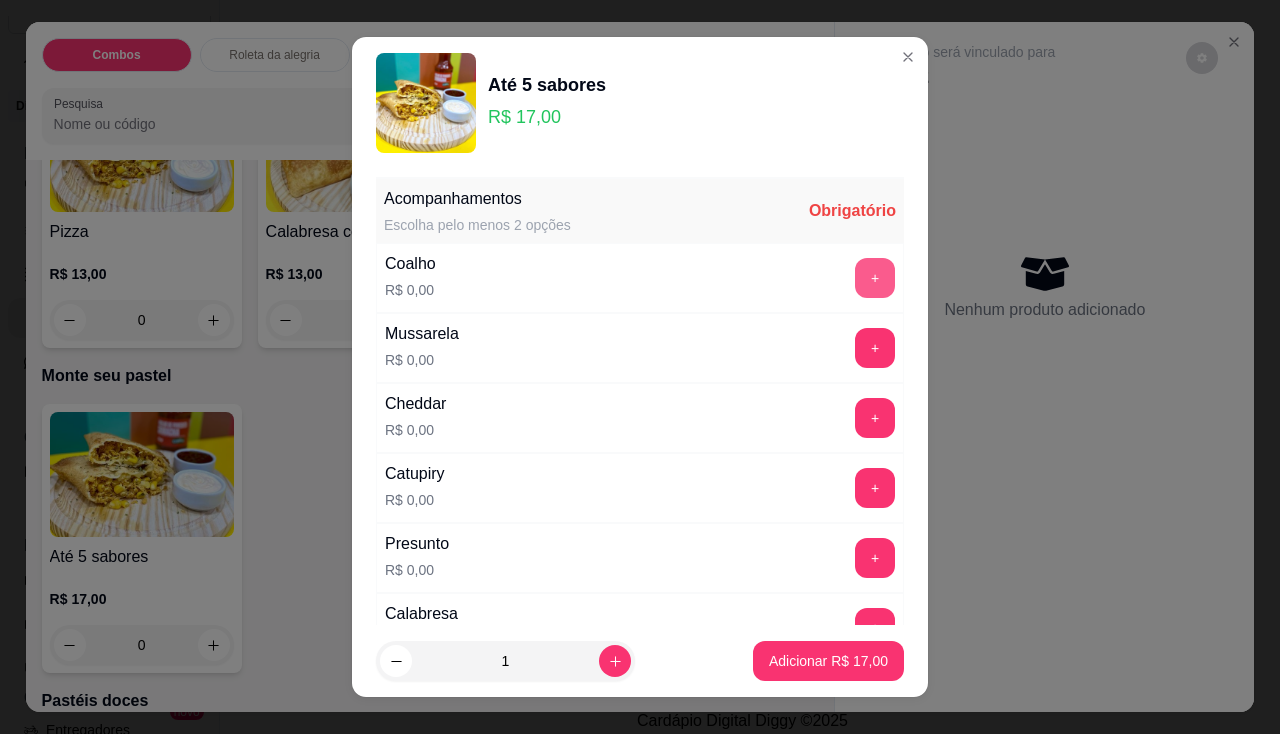 click on "+" at bounding box center [875, 278] 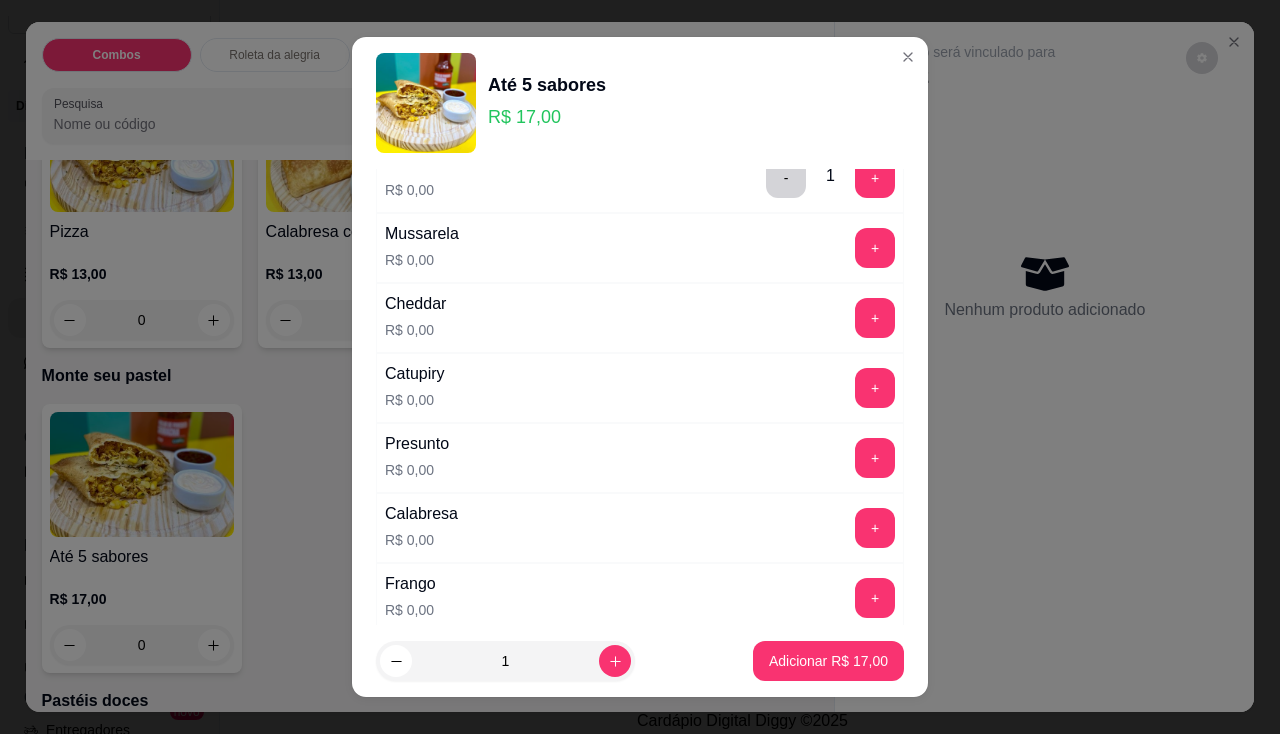scroll, scrollTop: 200, scrollLeft: 0, axis: vertical 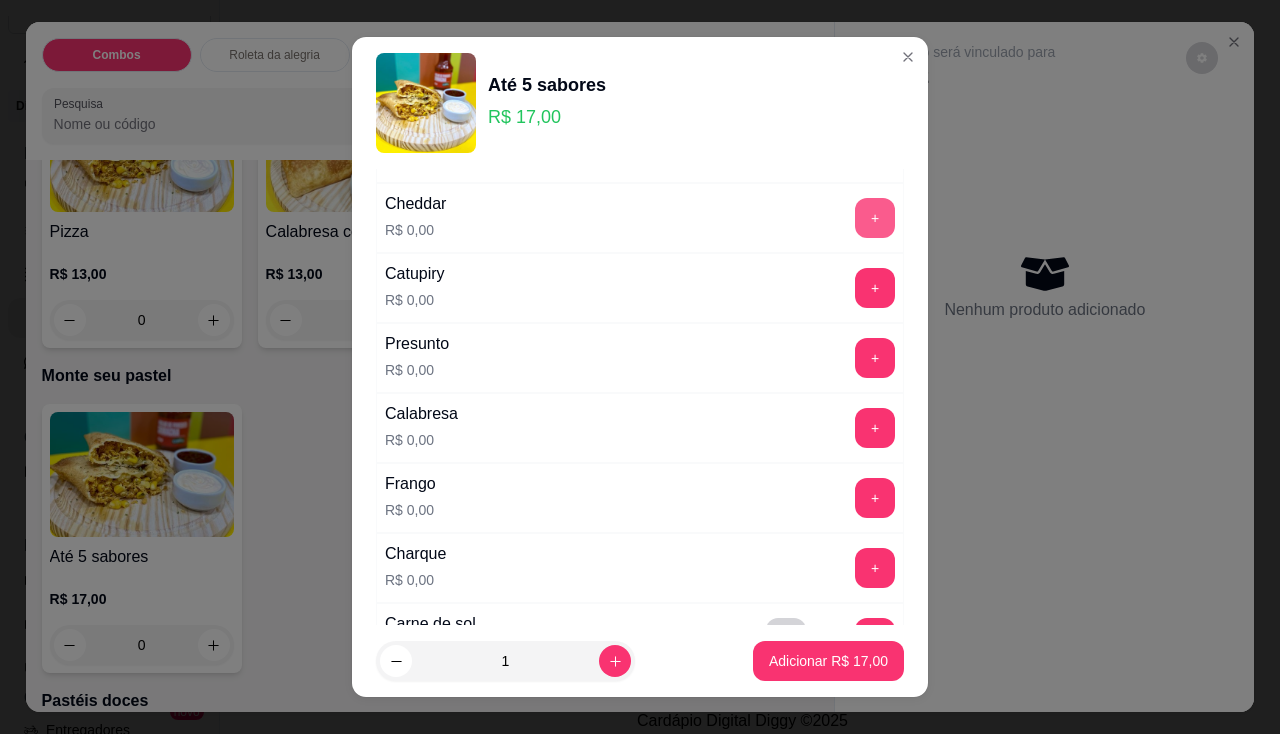 click on "+" at bounding box center [875, 218] 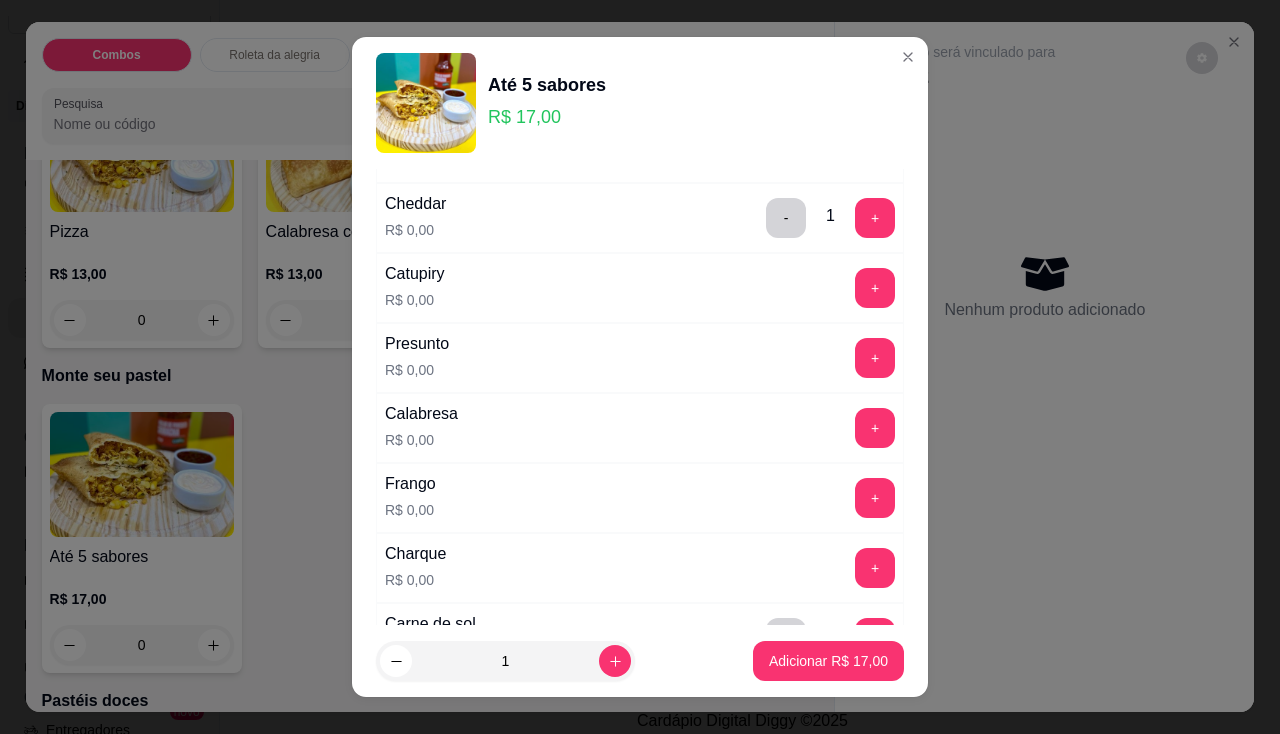 click on "Calabresa R$ 0,00 +" at bounding box center [640, 428] 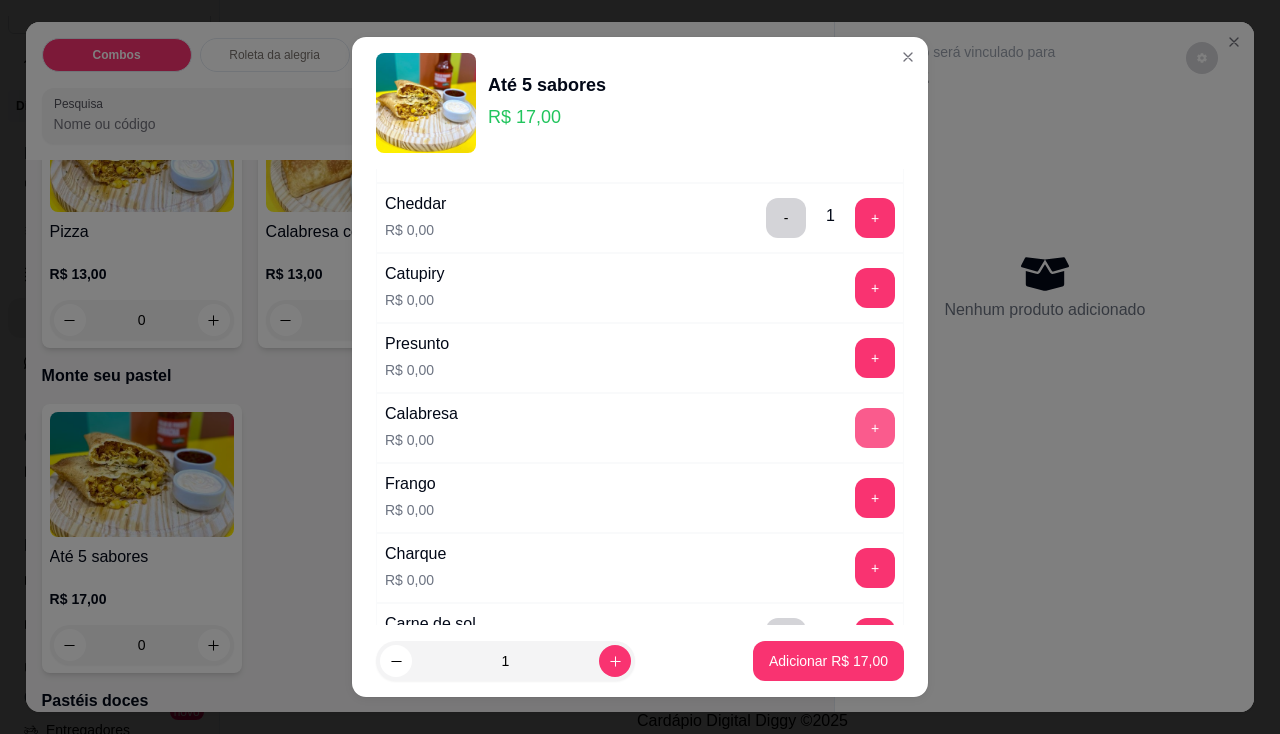 click on "+" at bounding box center [875, 428] 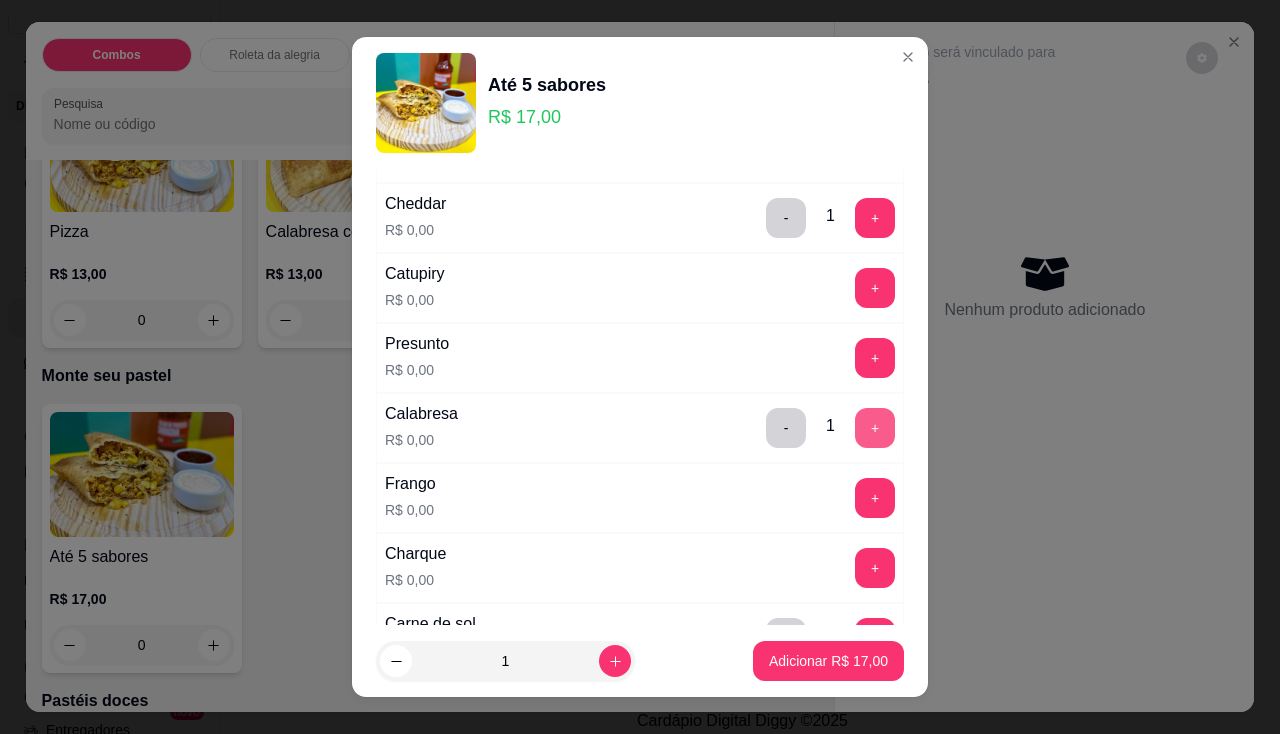 scroll, scrollTop: 500, scrollLeft: 0, axis: vertical 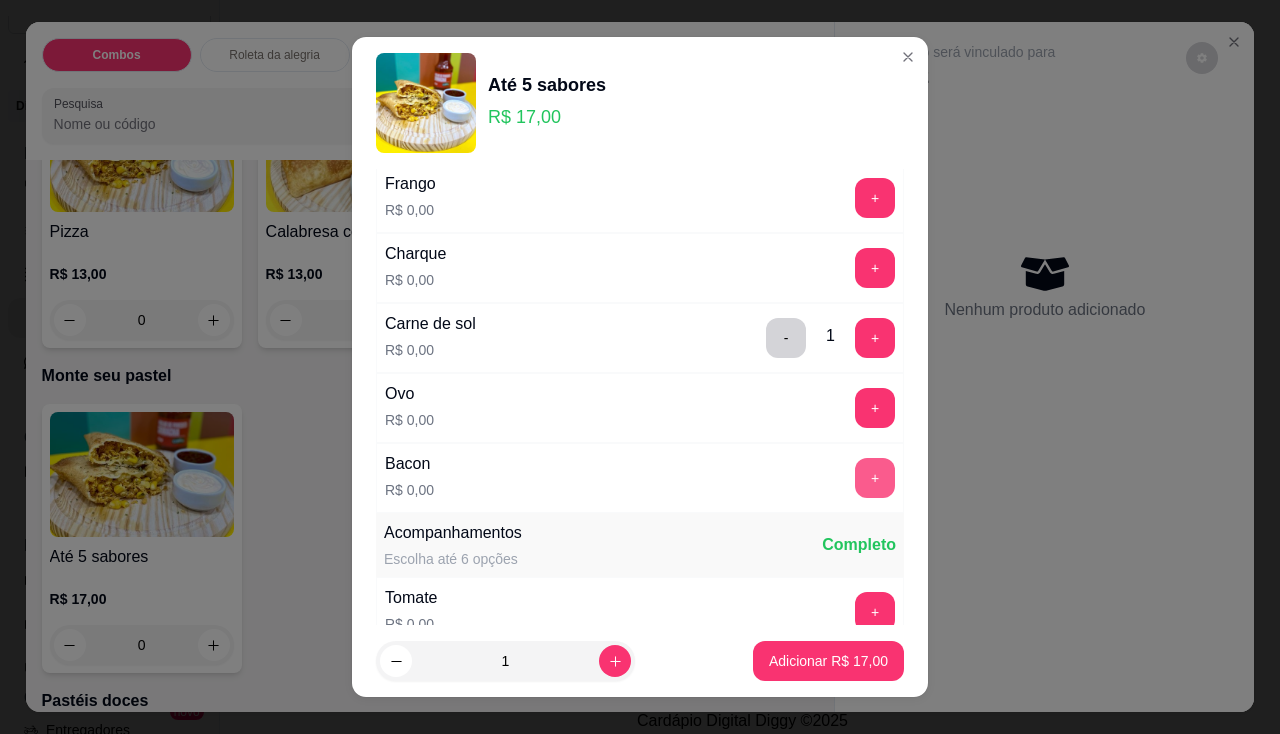 click on "+" at bounding box center (875, 478) 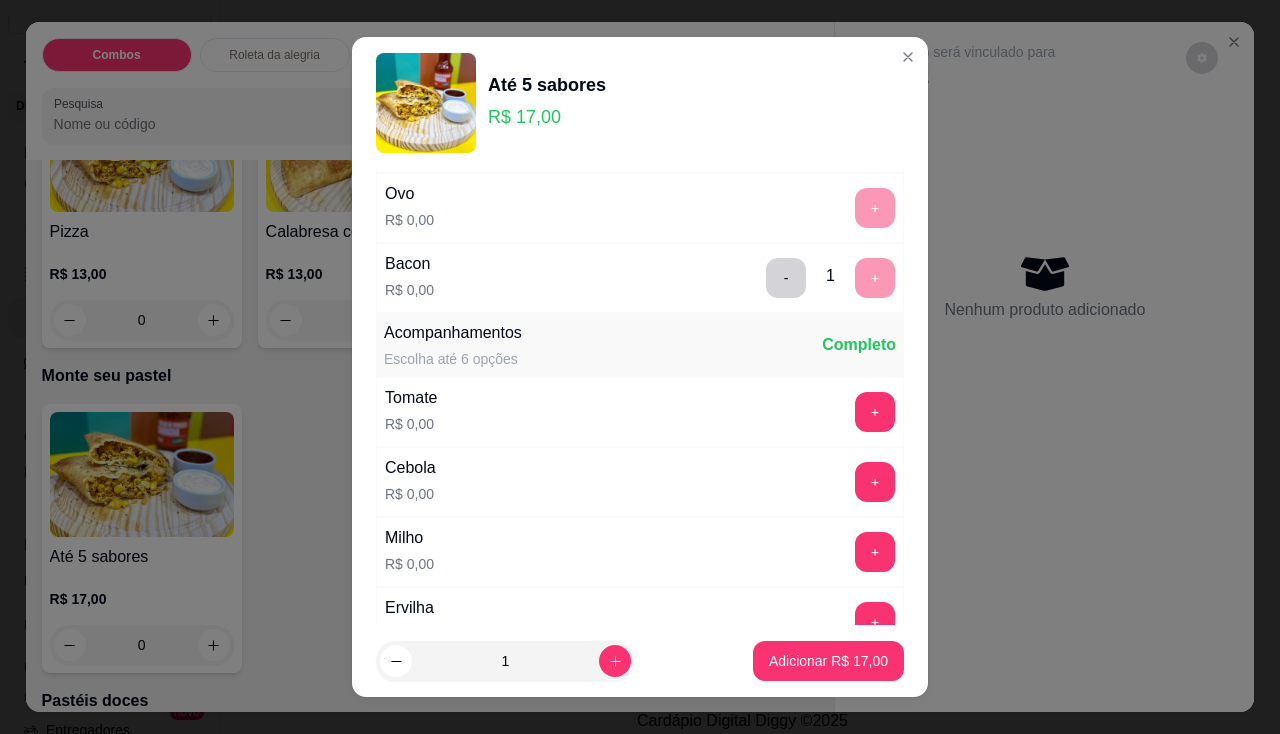scroll, scrollTop: 800, scrollLeft: 0, axis: vertical 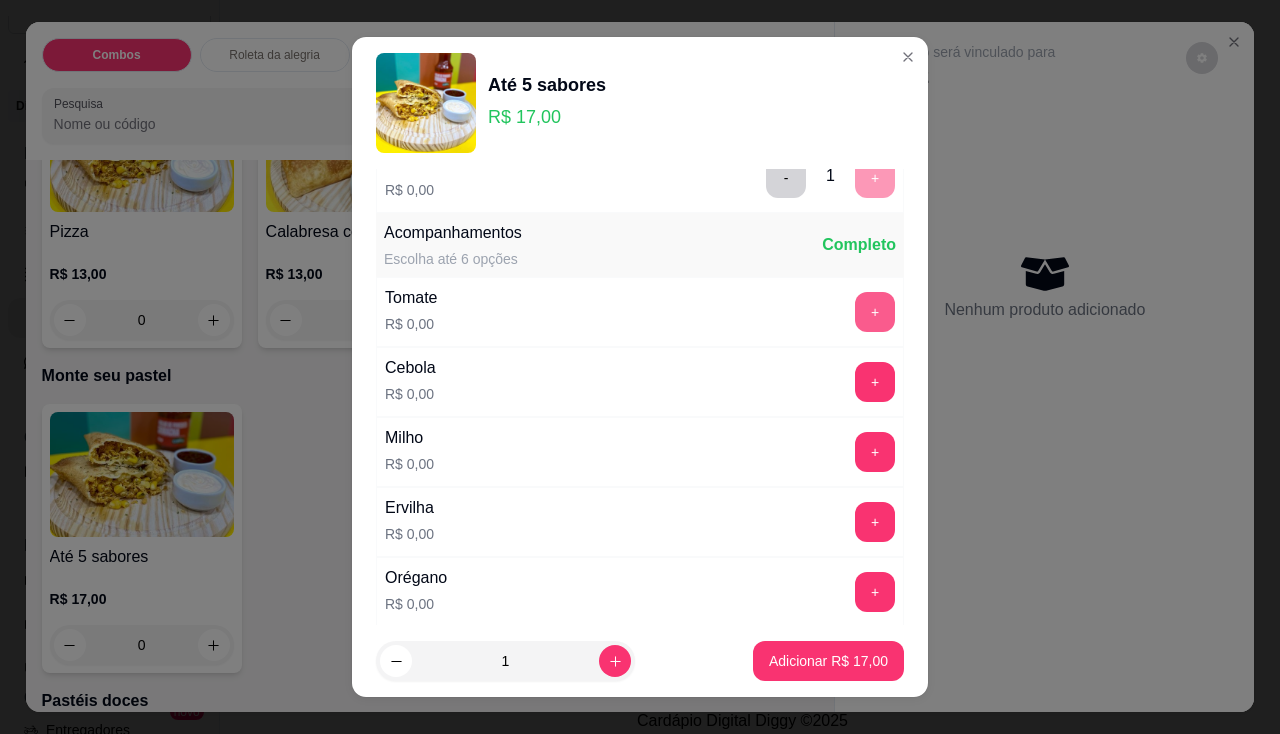 click on "+" at bounding box center [875, 312] 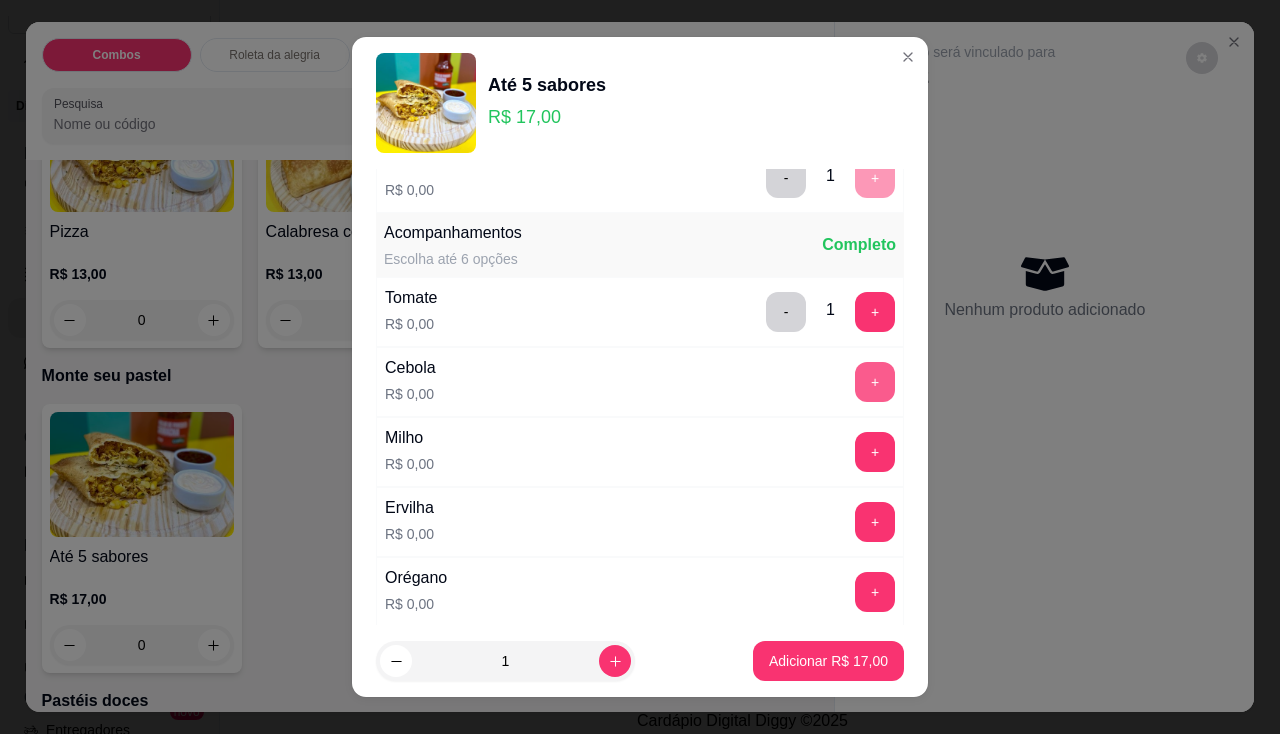 click on "+" at bounding box center [875, 382] 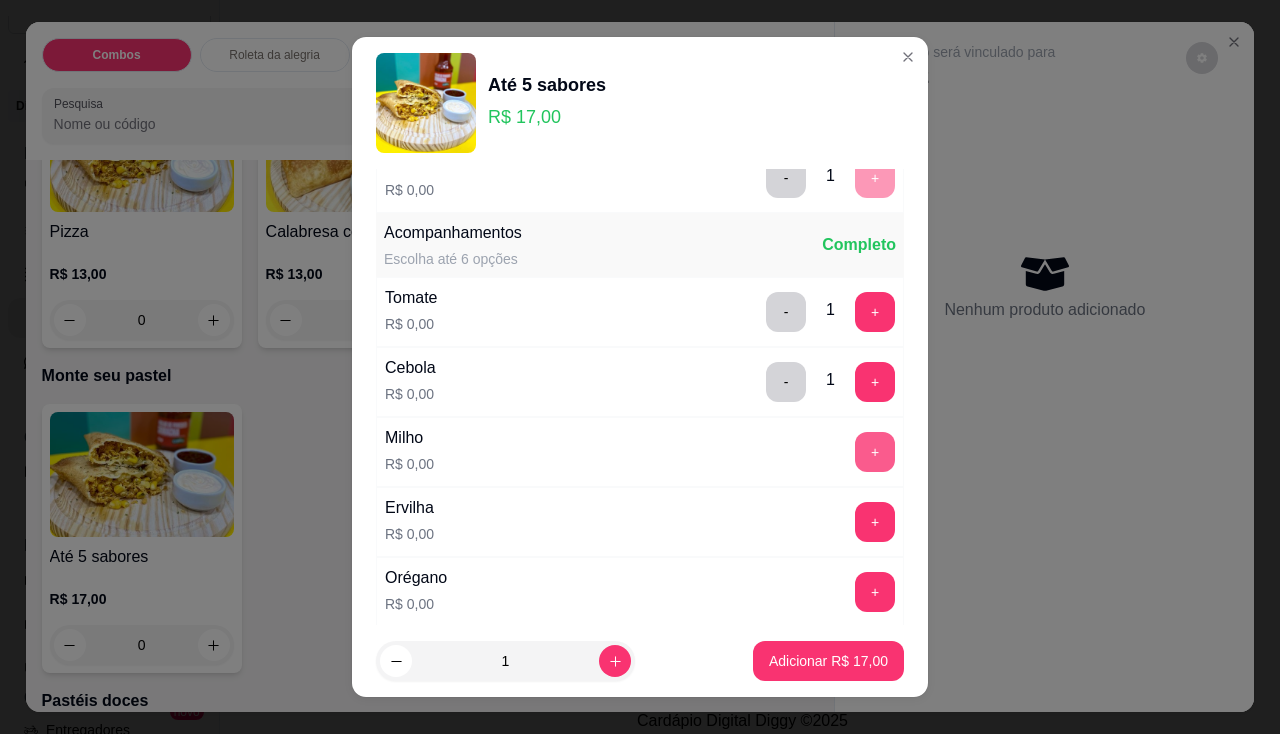 click on "+" at bounding box center (875, 452) 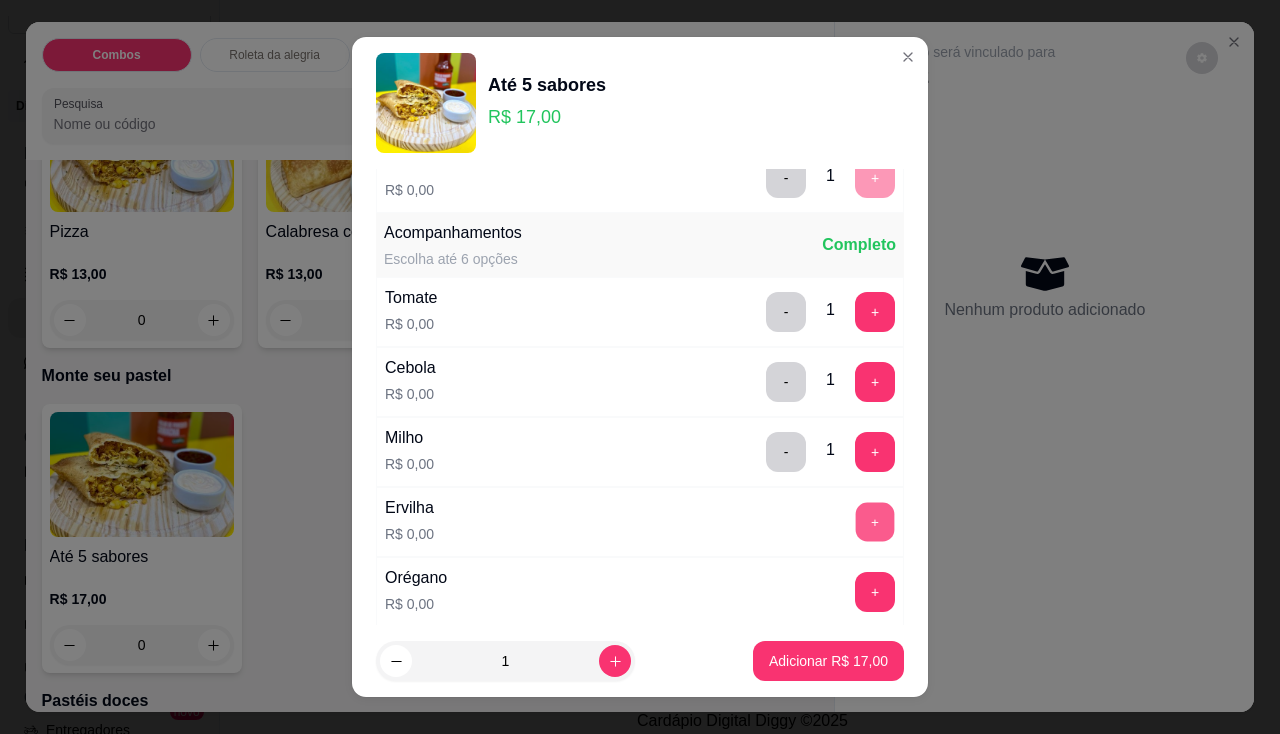 click on "+" at bounding box center (875, 521) 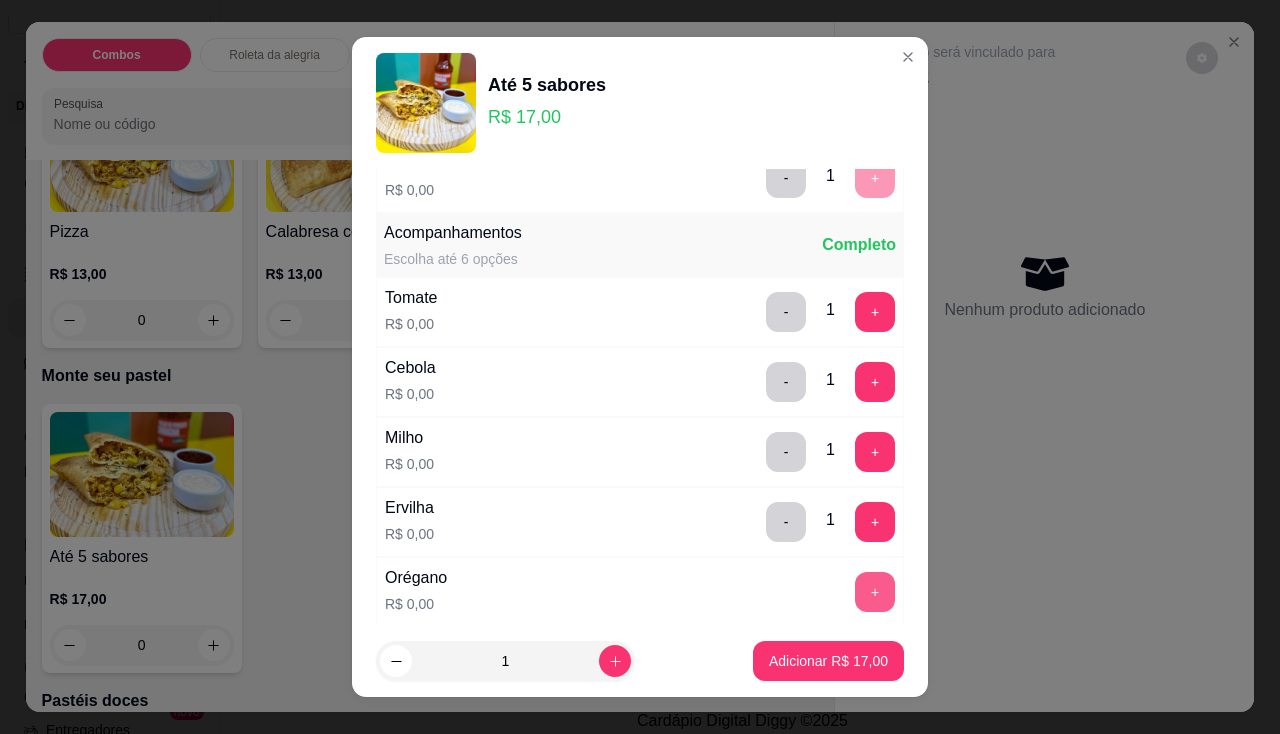 click on "+" at bounding box center (875, 592) 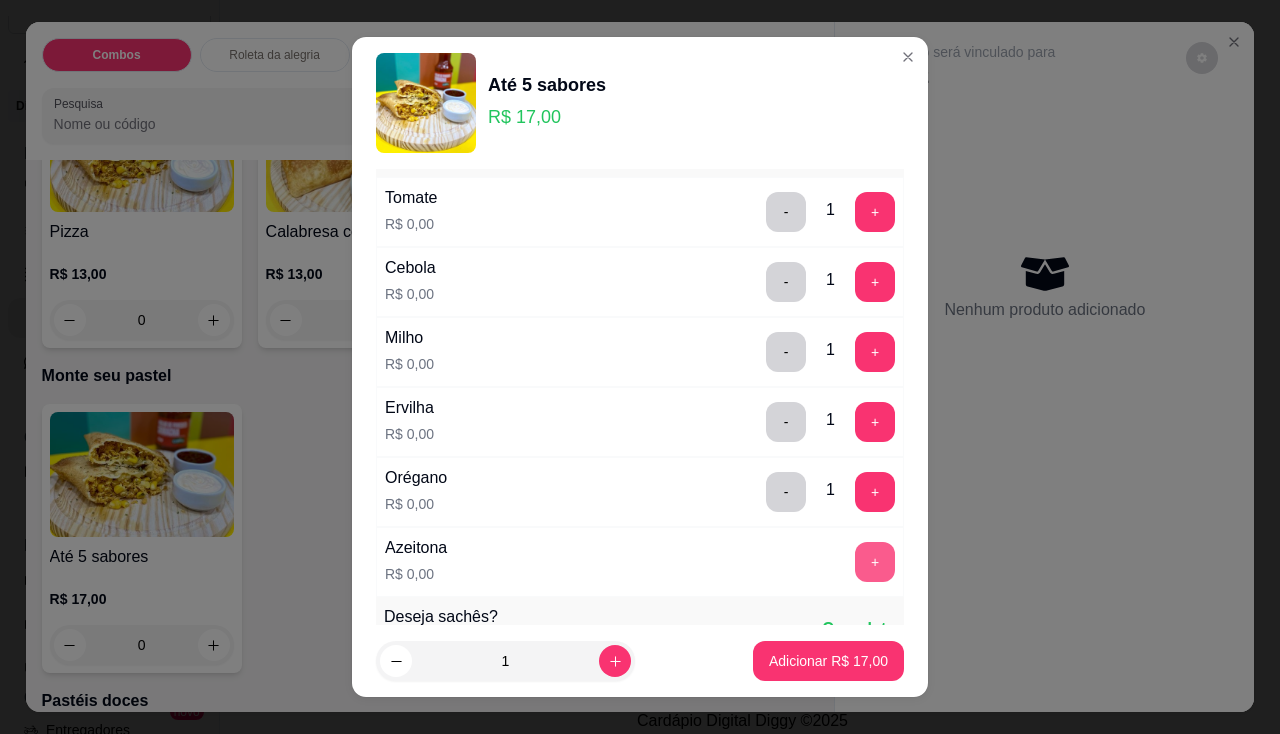 click on "+" at bounding box center (875, 562) 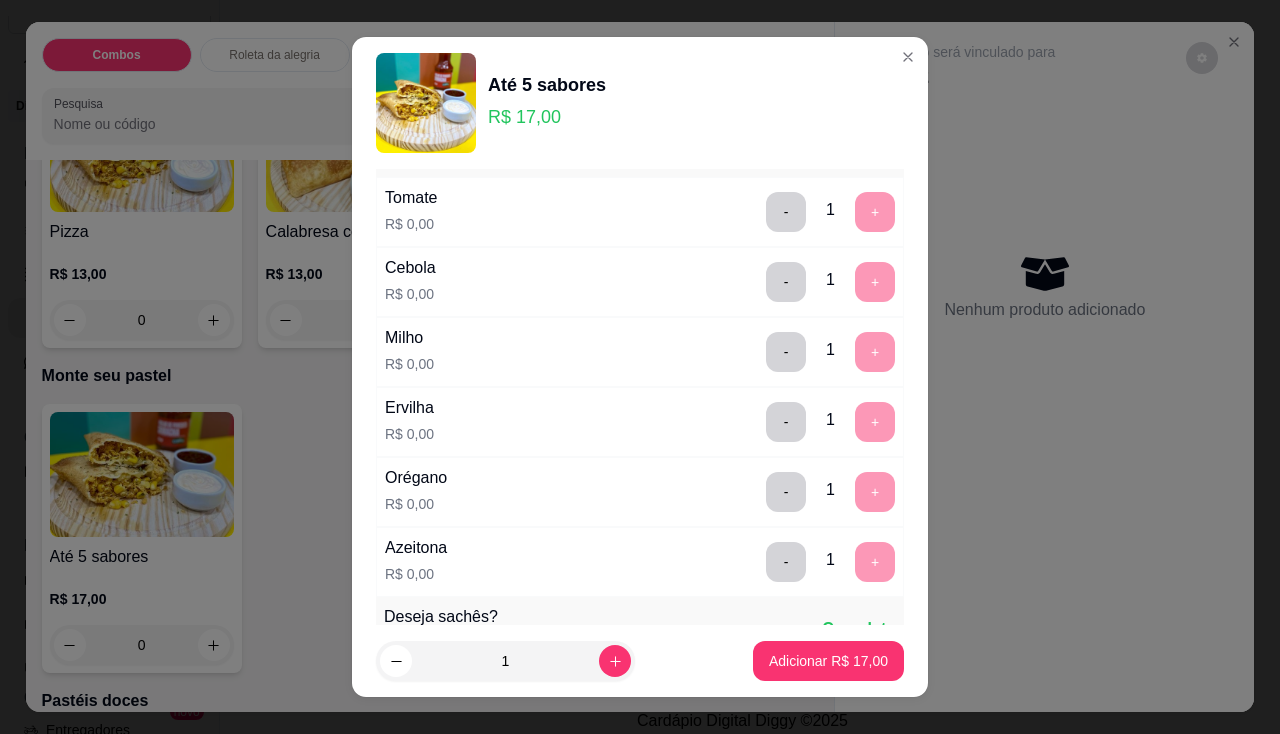 scroll, scrollTop: 1100, scrollLeft: 0, axis: vertical 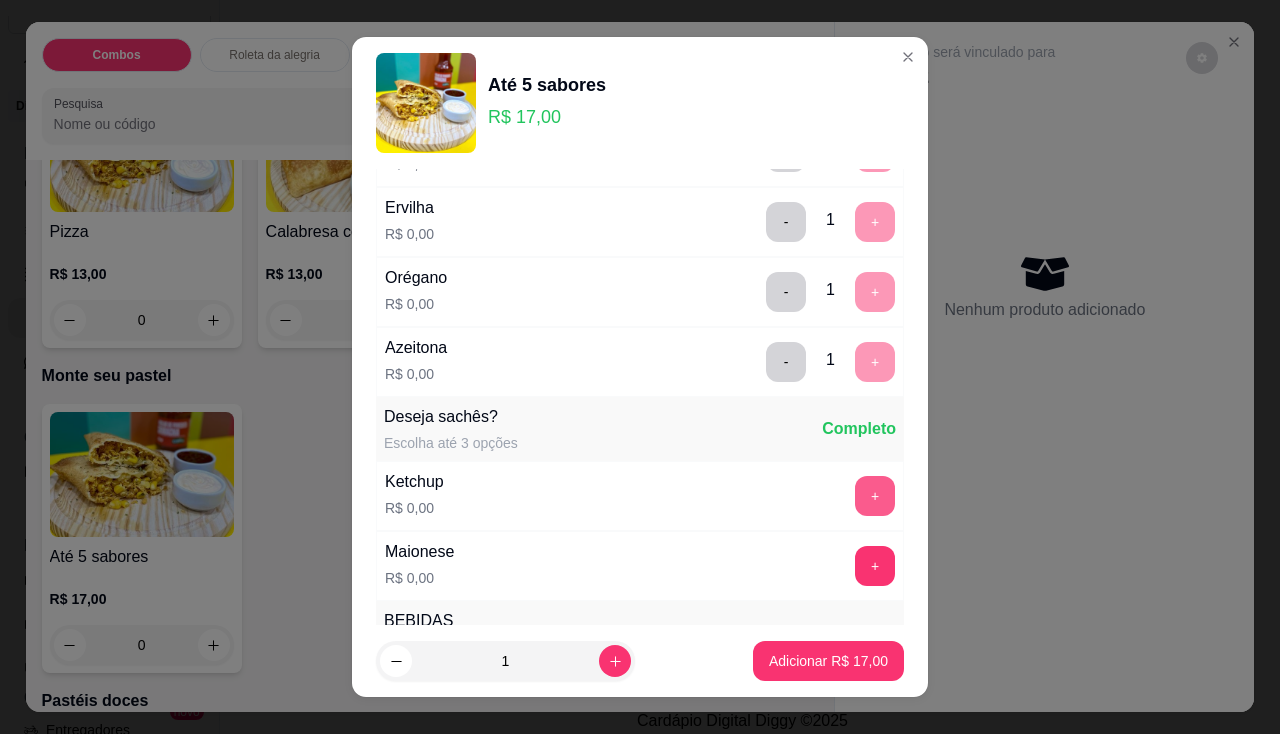 click on "+" at bounding box center [875, 496] 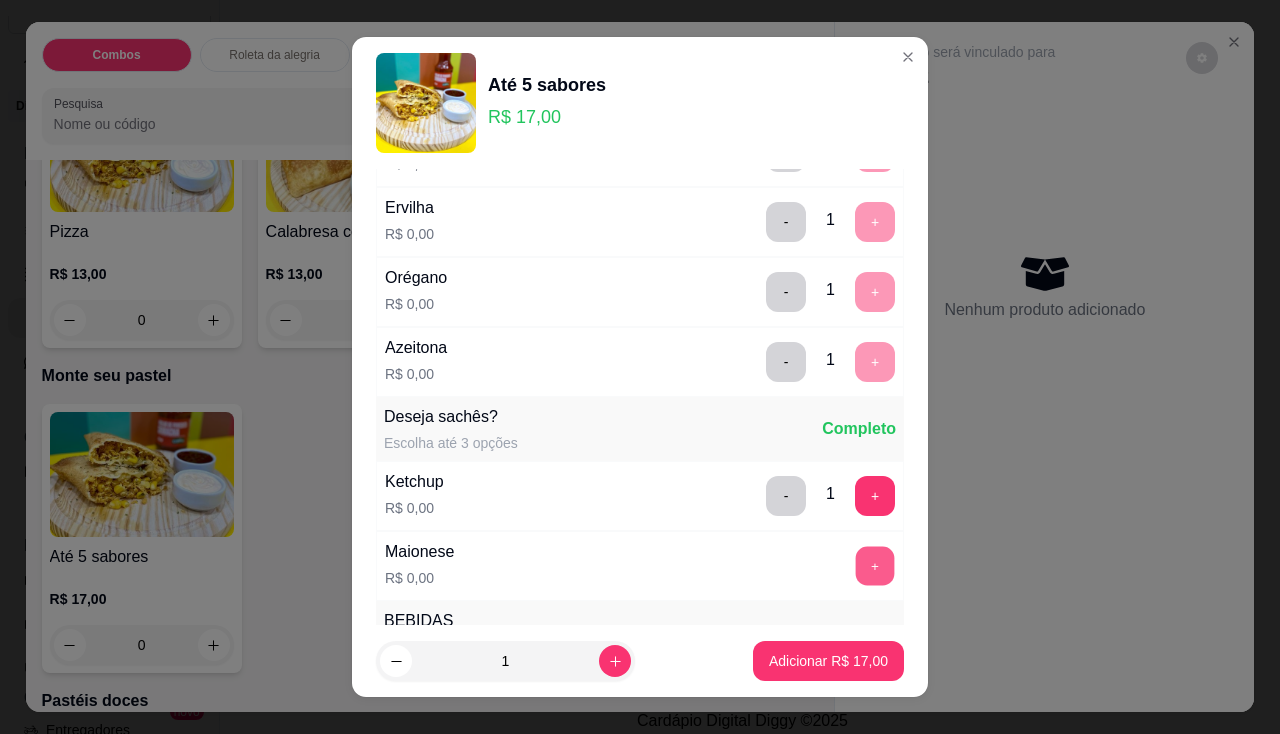 click on "+" at bounding box center [875, 565] 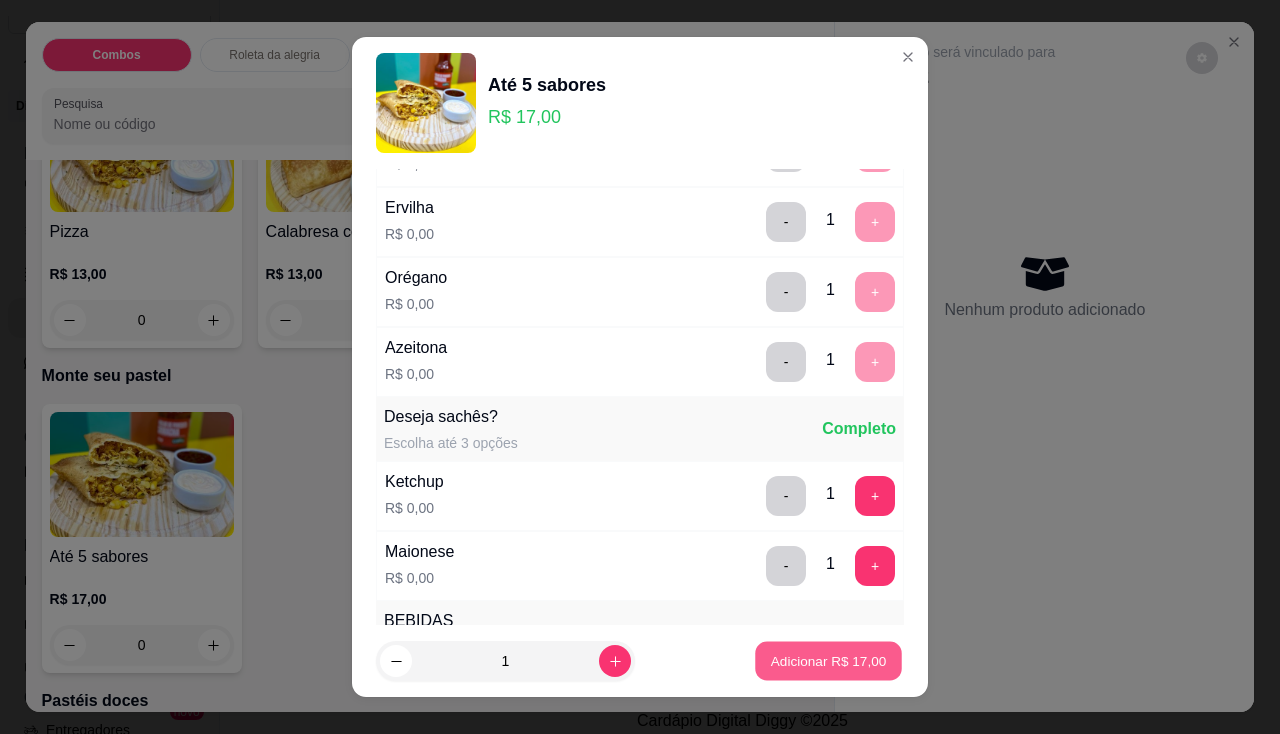 click on "Adicionar   R$ 17,00" at bounding box center (828, 661) 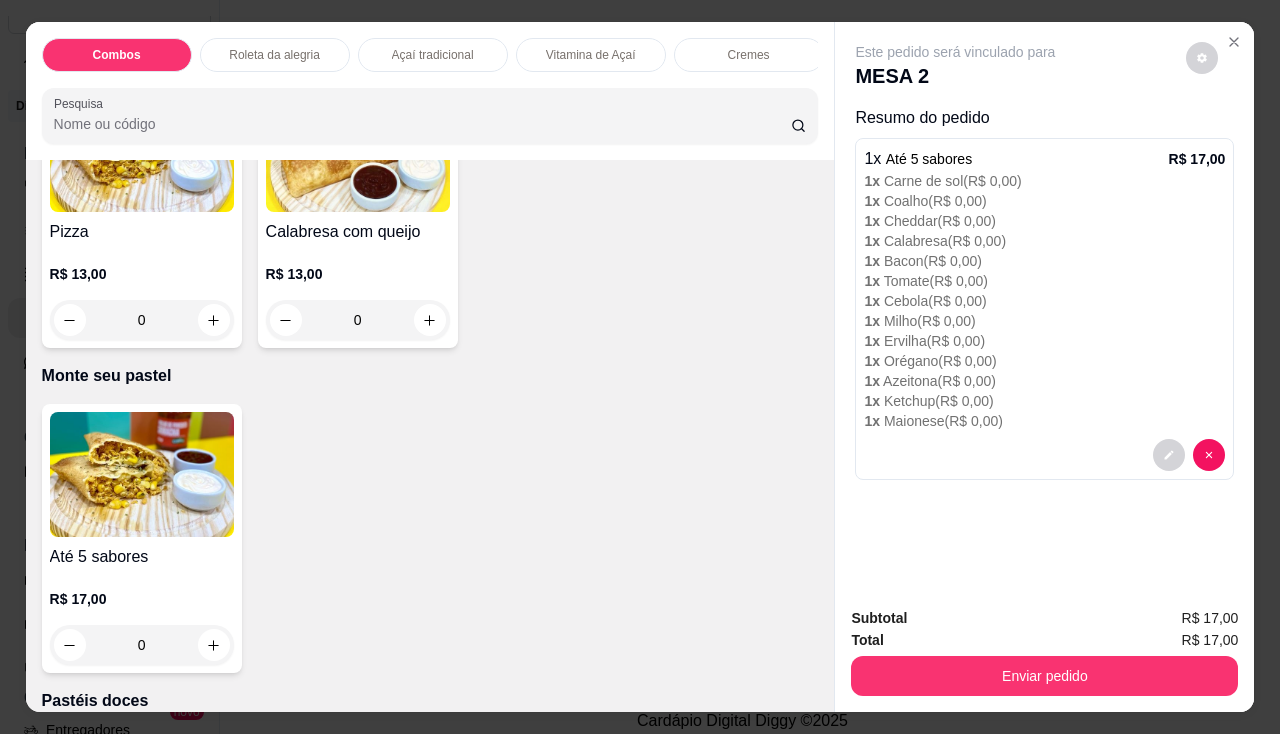 click on "Até 5 sabores   R$ 17,00 0" at bounding box center (142, 538) 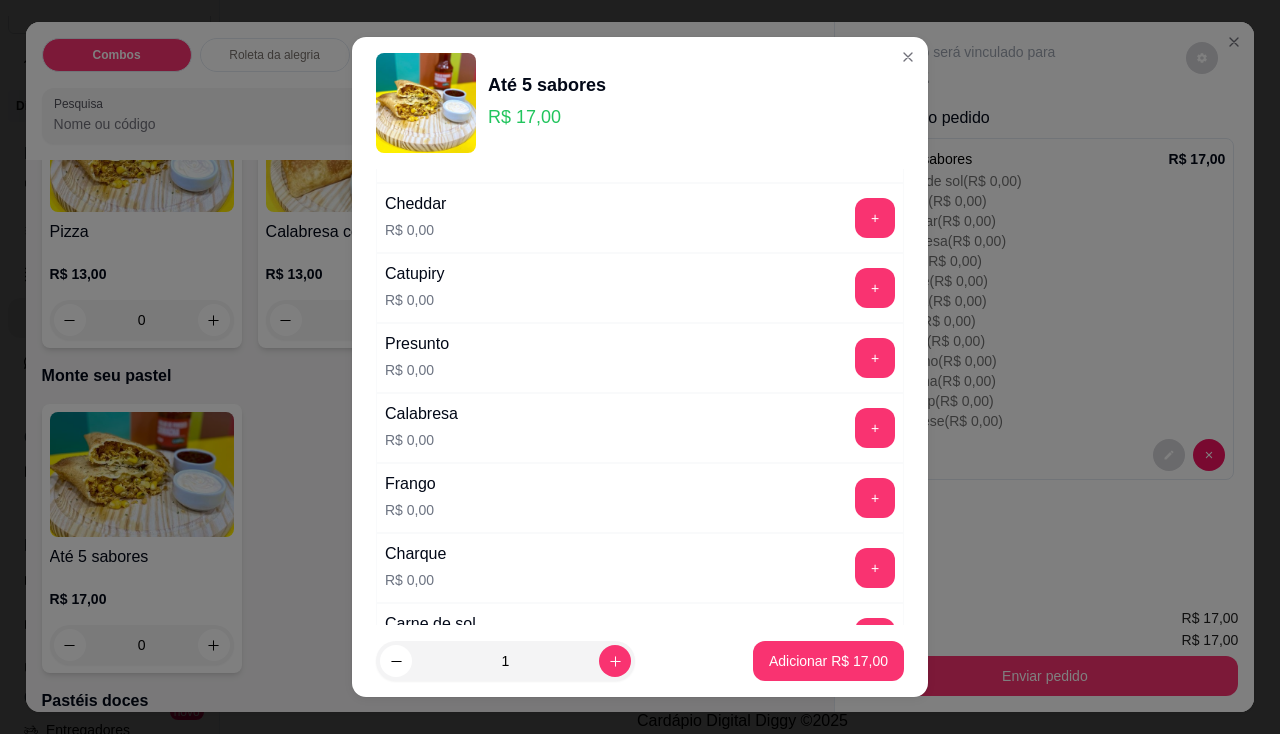 scroll, scrollTop: 400, scrollLeft: 0, axis: vertical 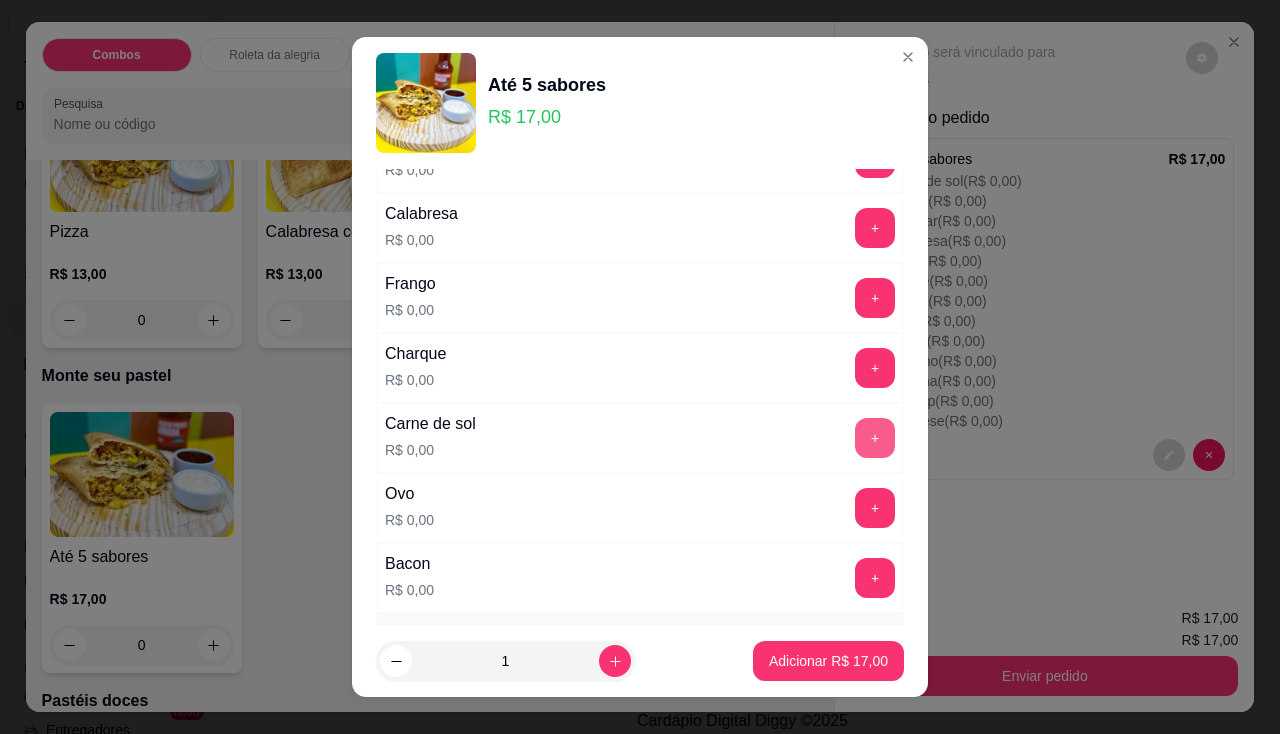 click on "+" at bounding box center [875, 438] 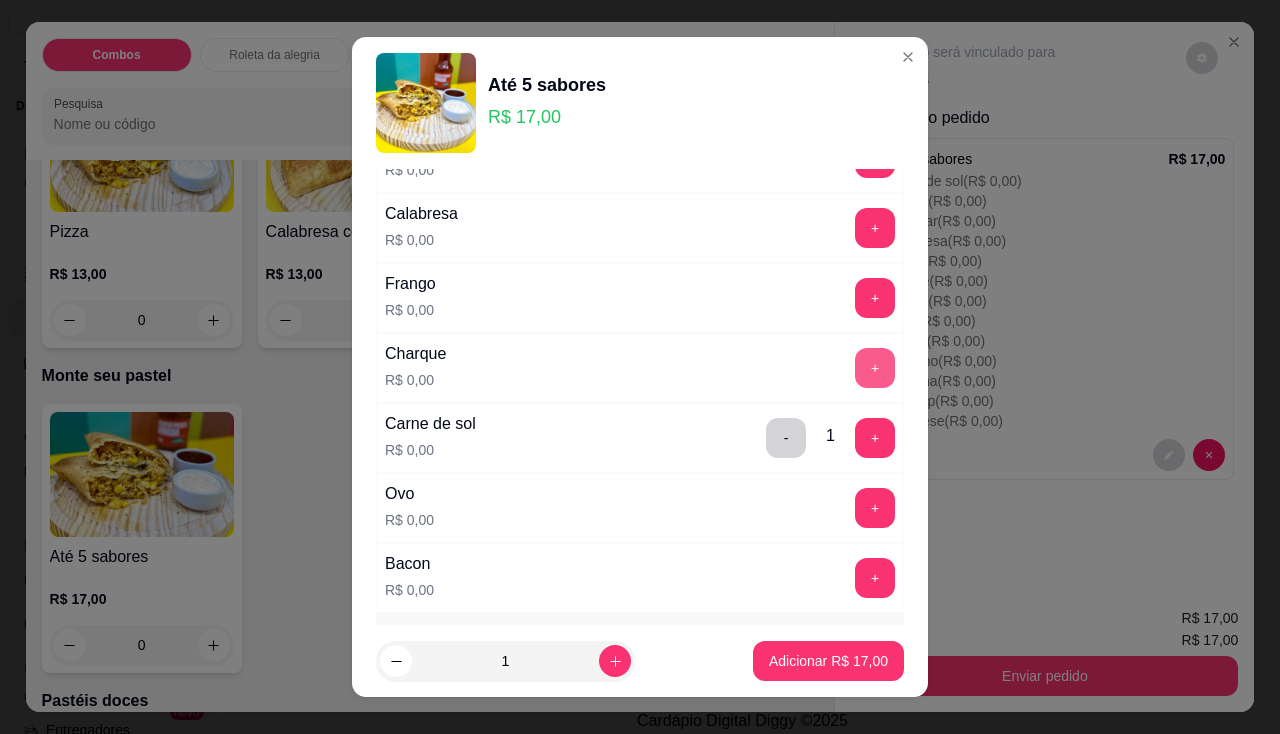 scroll, scrollTop: 0, scrollLeft: 0, axis: both 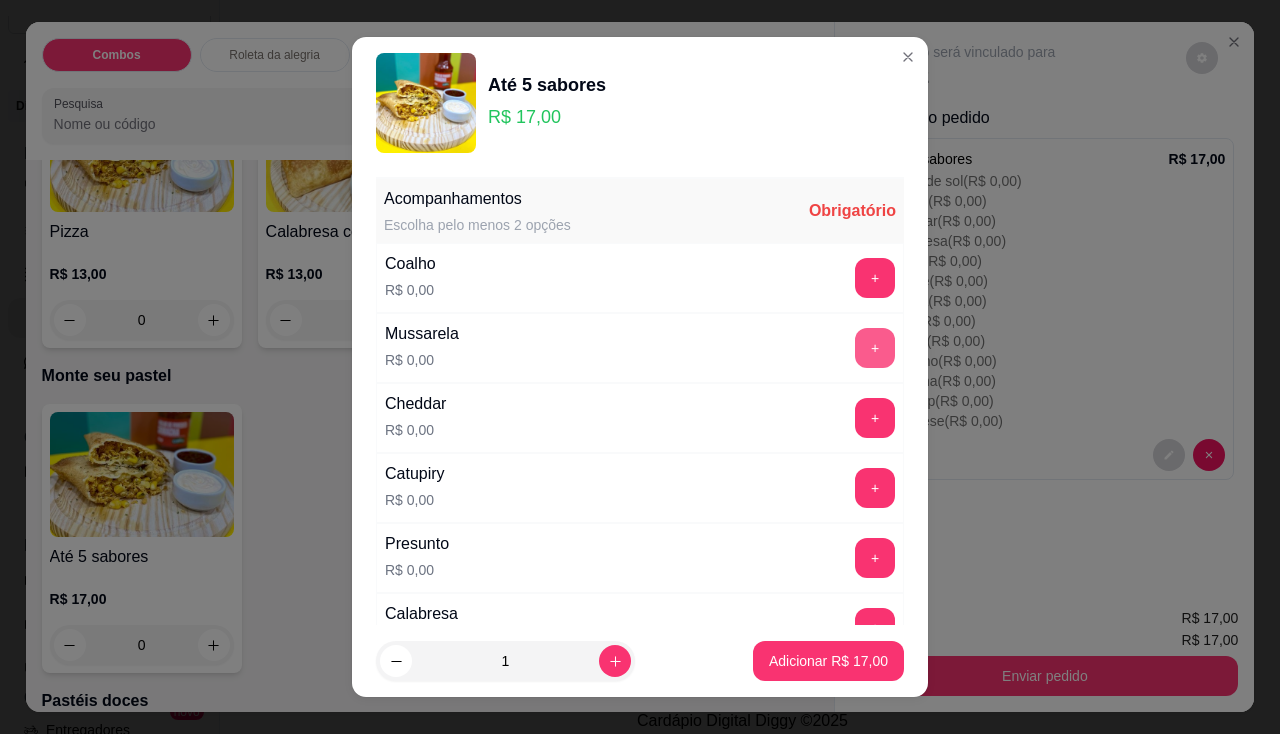 click on "+" at bounding box center [875, 348] 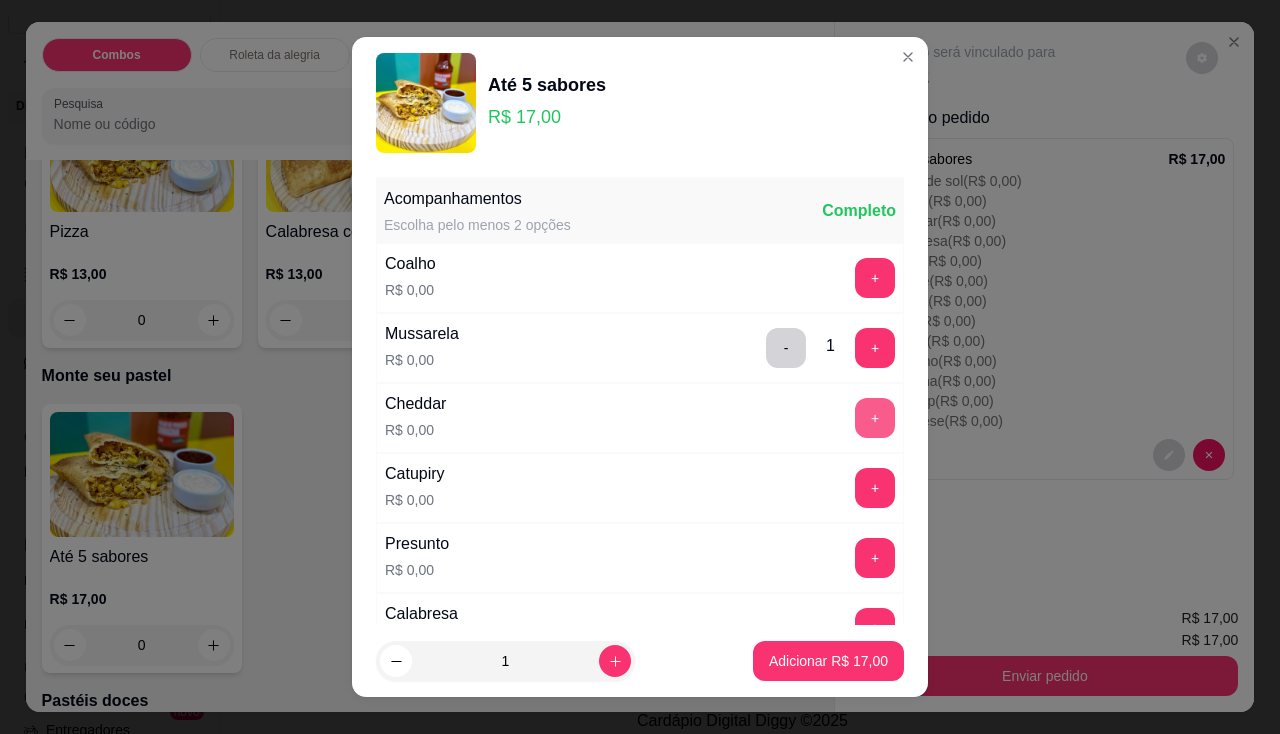 click on "+" at bounding box center (875, 418) 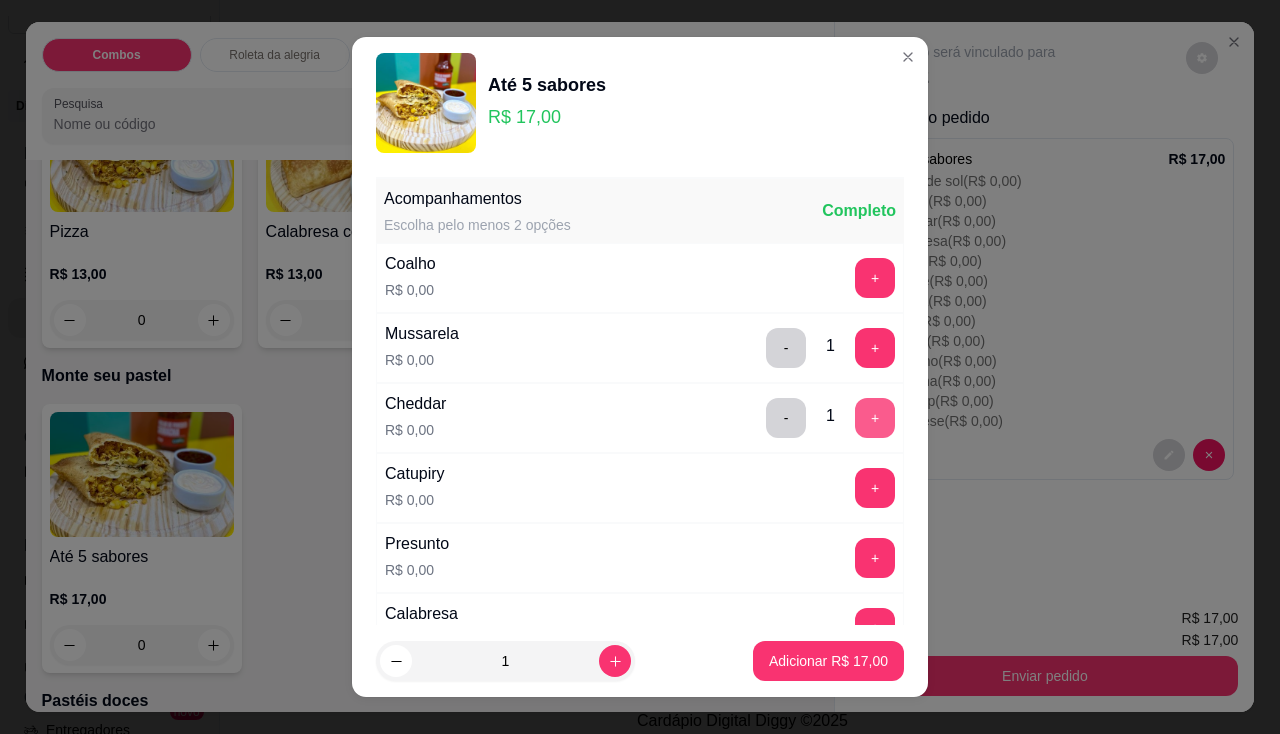 scroll, scrollTop: 100, scrollLeft: 0, axis: vertical 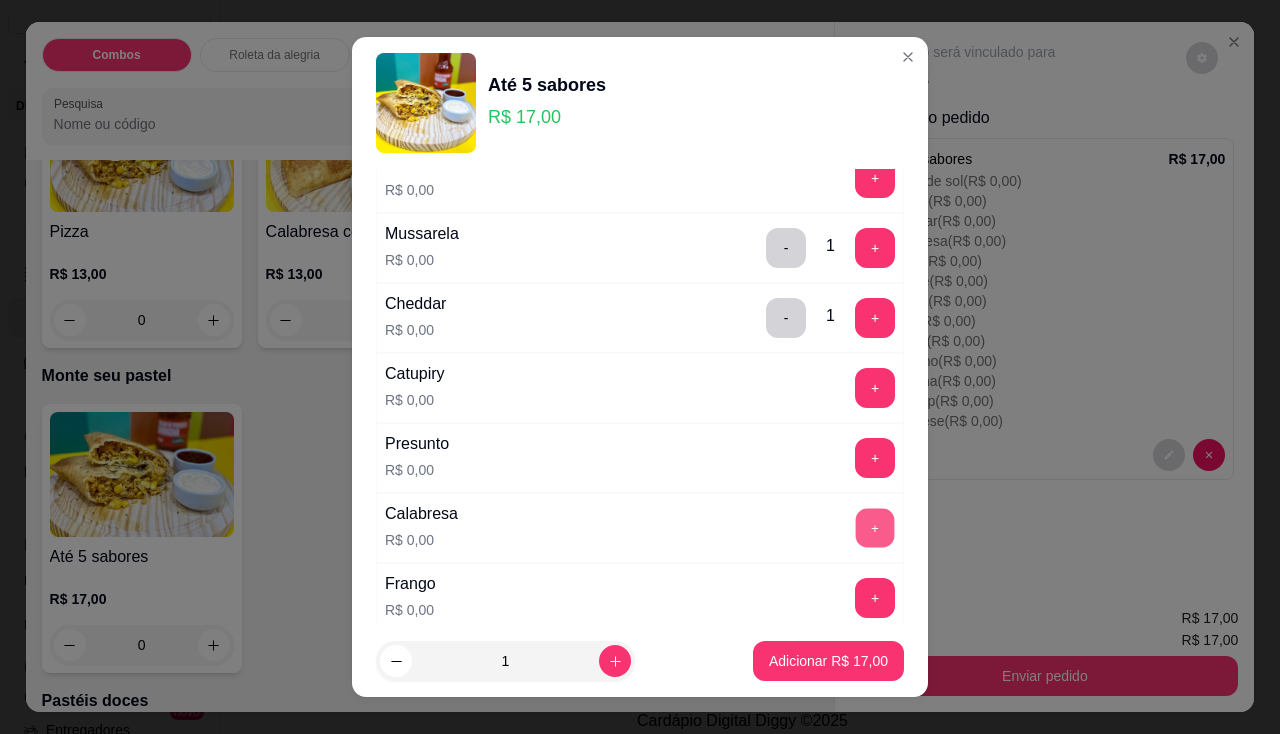 click on "+" at bounding box center (875, 527) 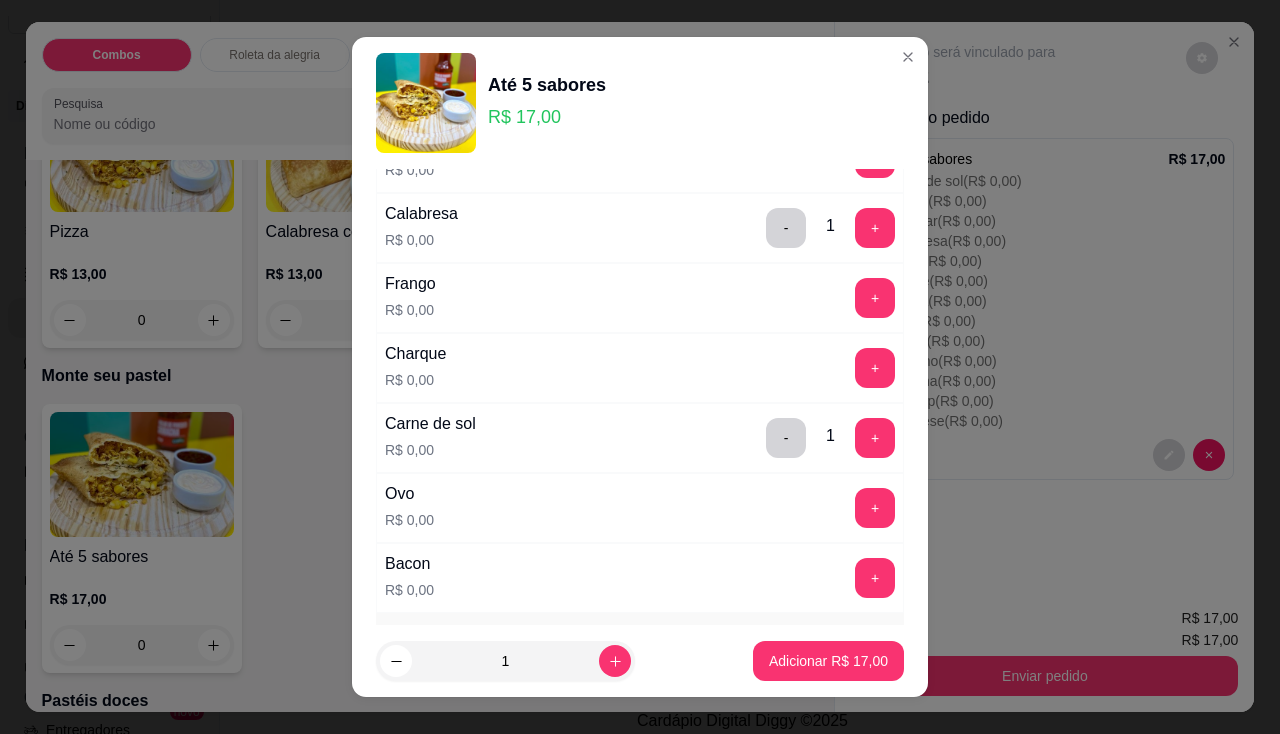 scroll, scrollTop: 500, scrollLeft: 0, axis: vertical 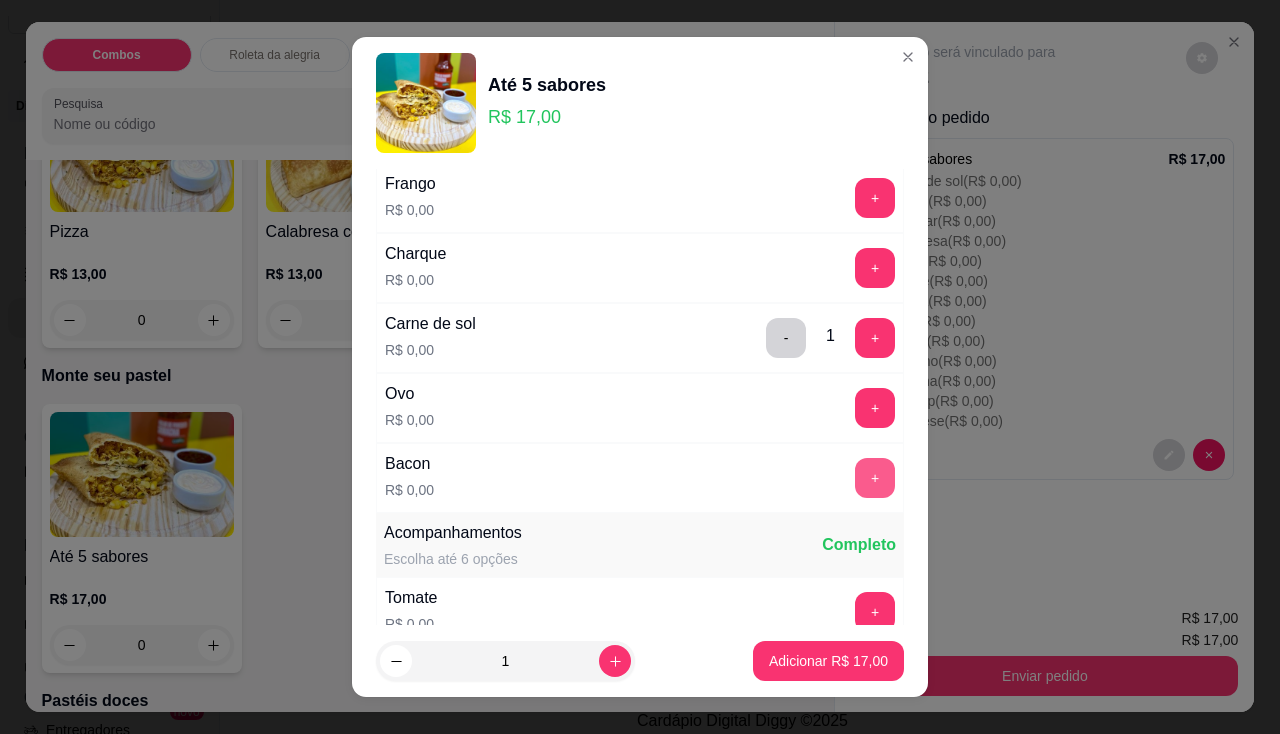 click on "+" at bounding box center (875, 478) 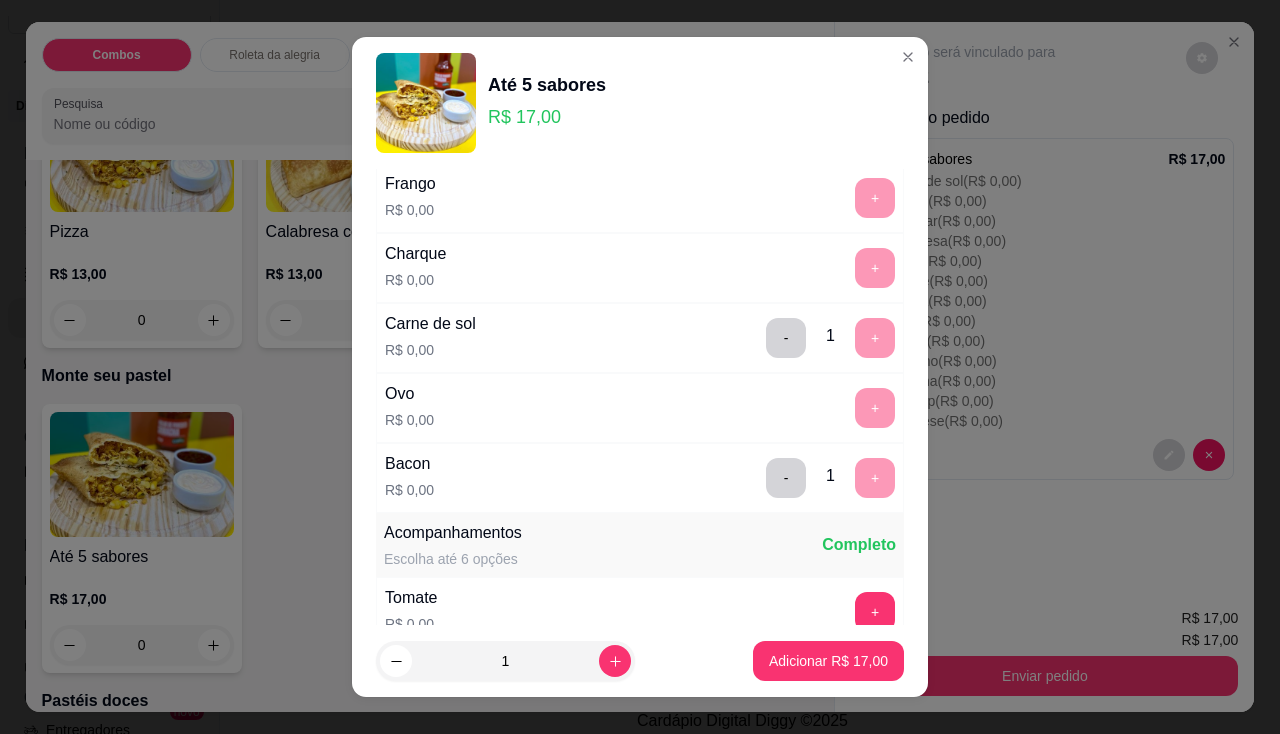 scroll, scrollTop: 700, scrollLeft: 0, axis: vertical 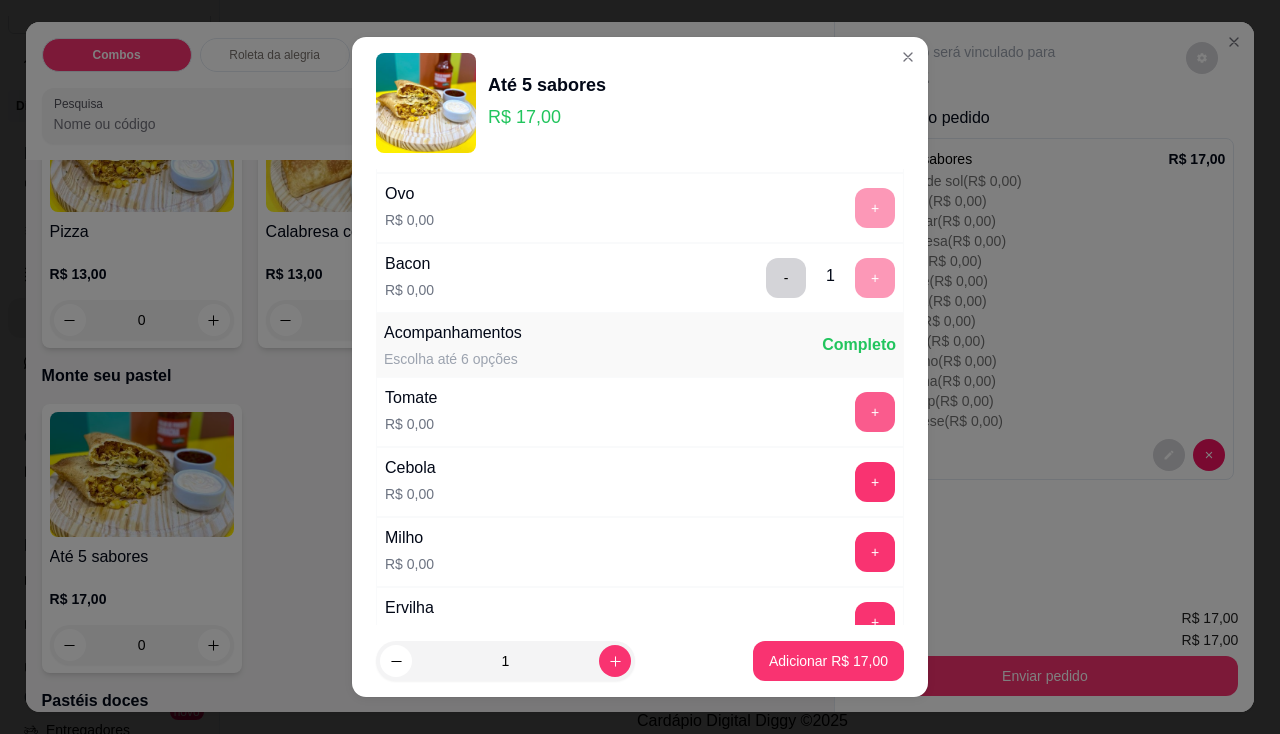 click on "+" at bounding box center (875, 412) 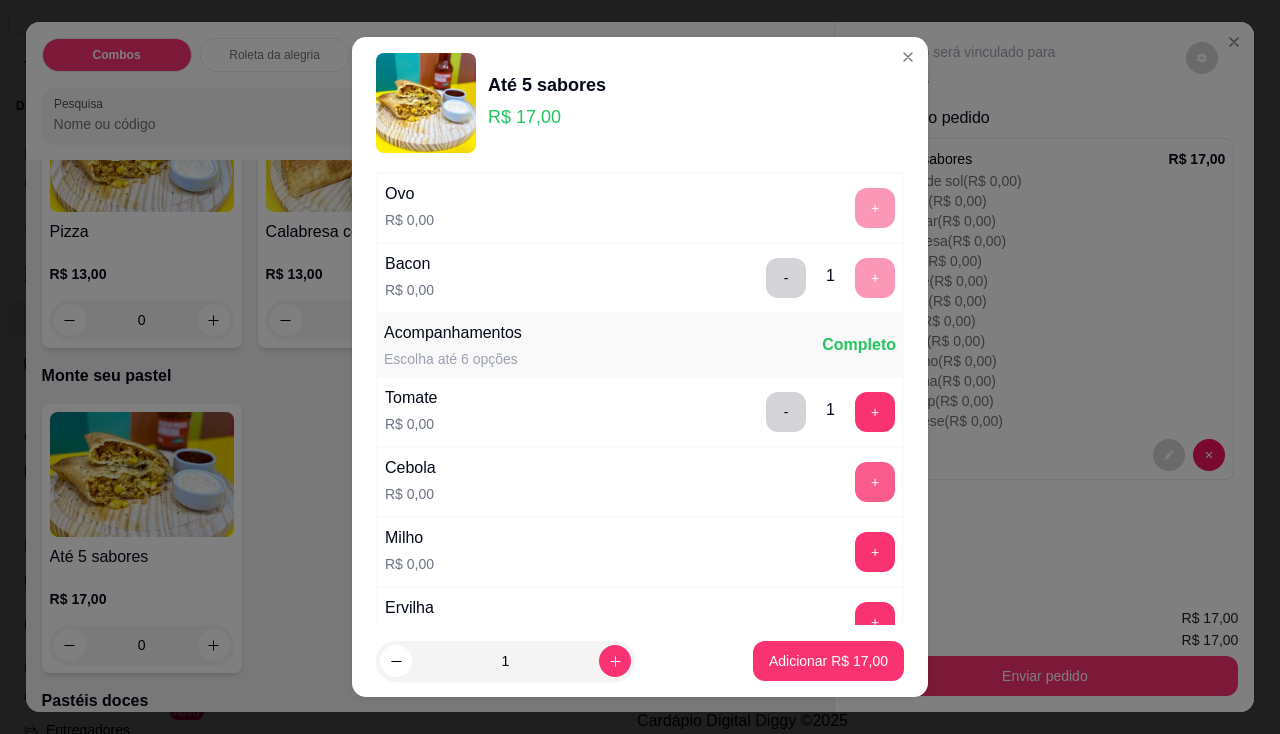 click on "+" at bounding box center [875, 482] 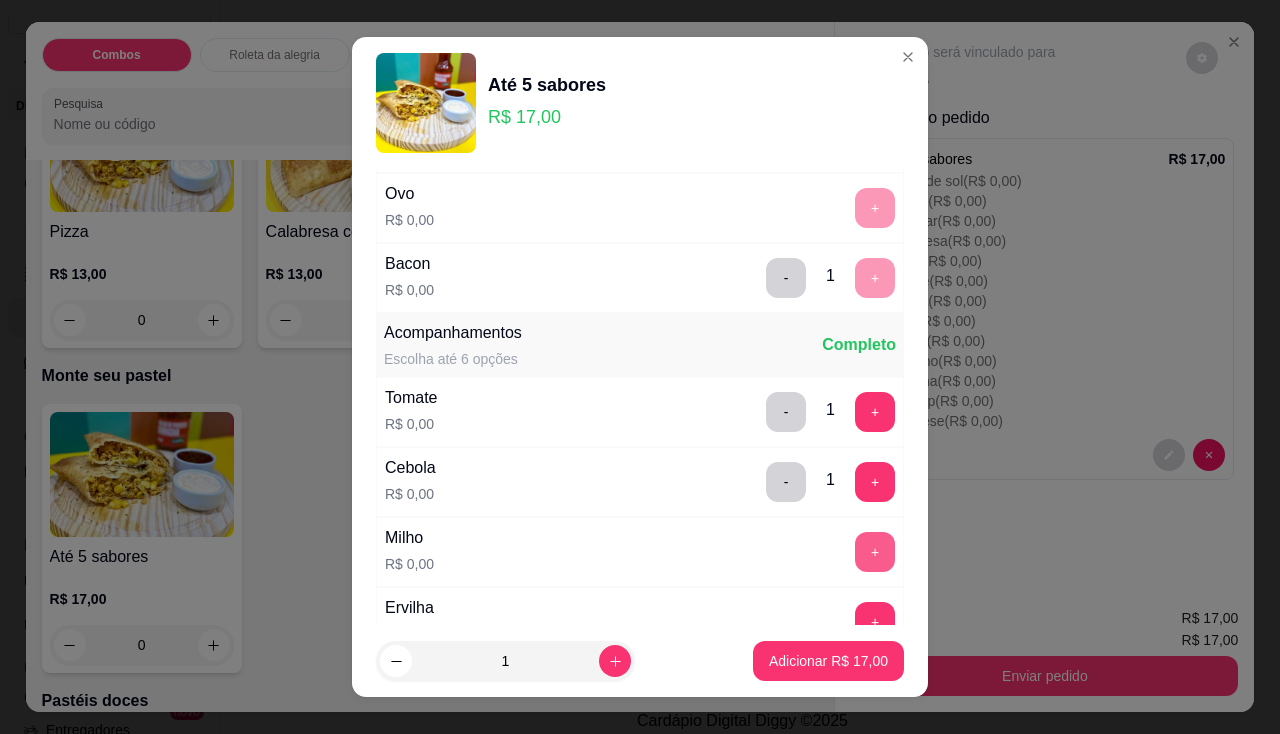 click on "+" at bounding box center [875, 552] 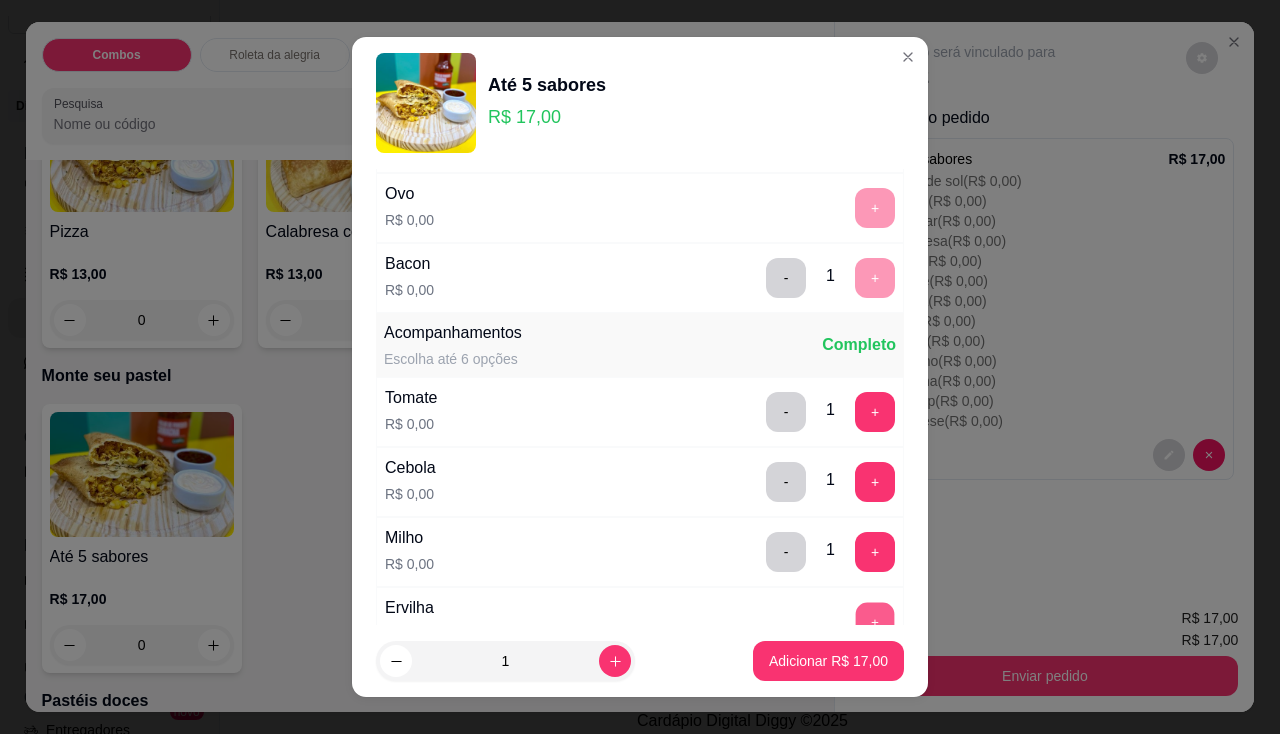 click on "+" at bounding box center [875, 621] 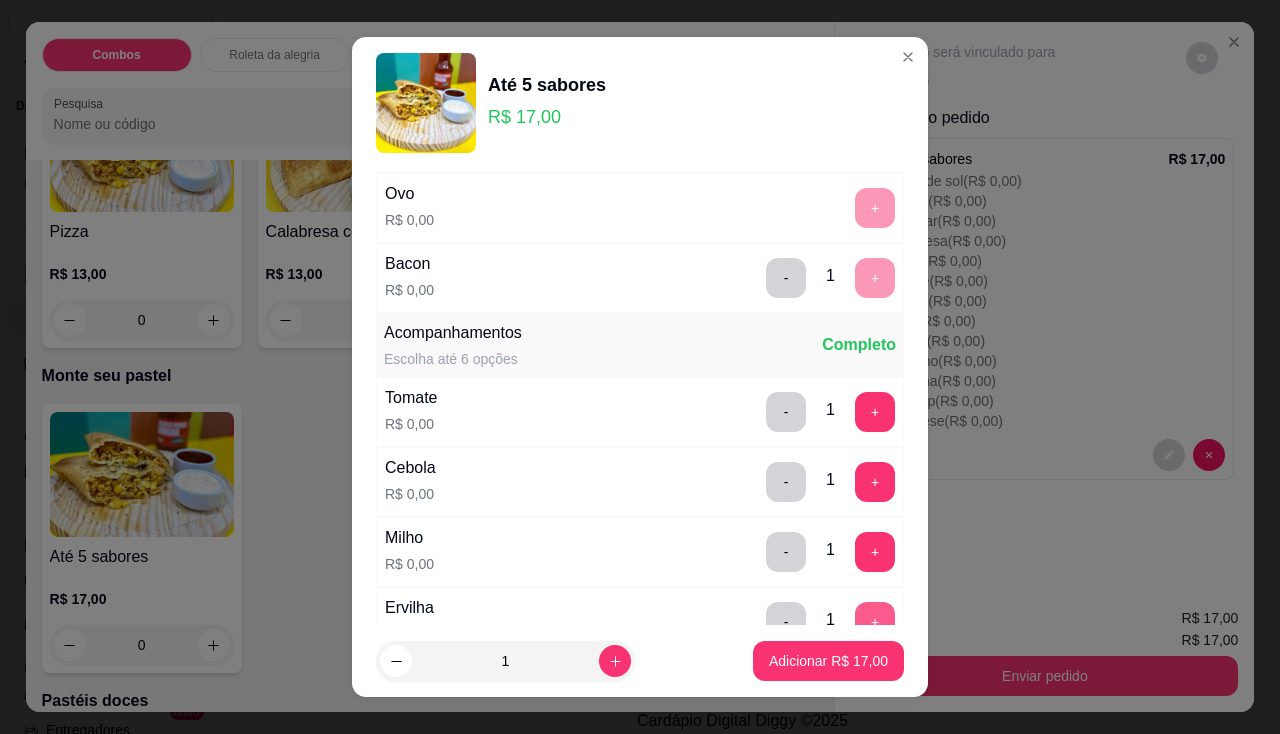scroll, scrollTop: 900, scrollLeft: 0, axis: vertical 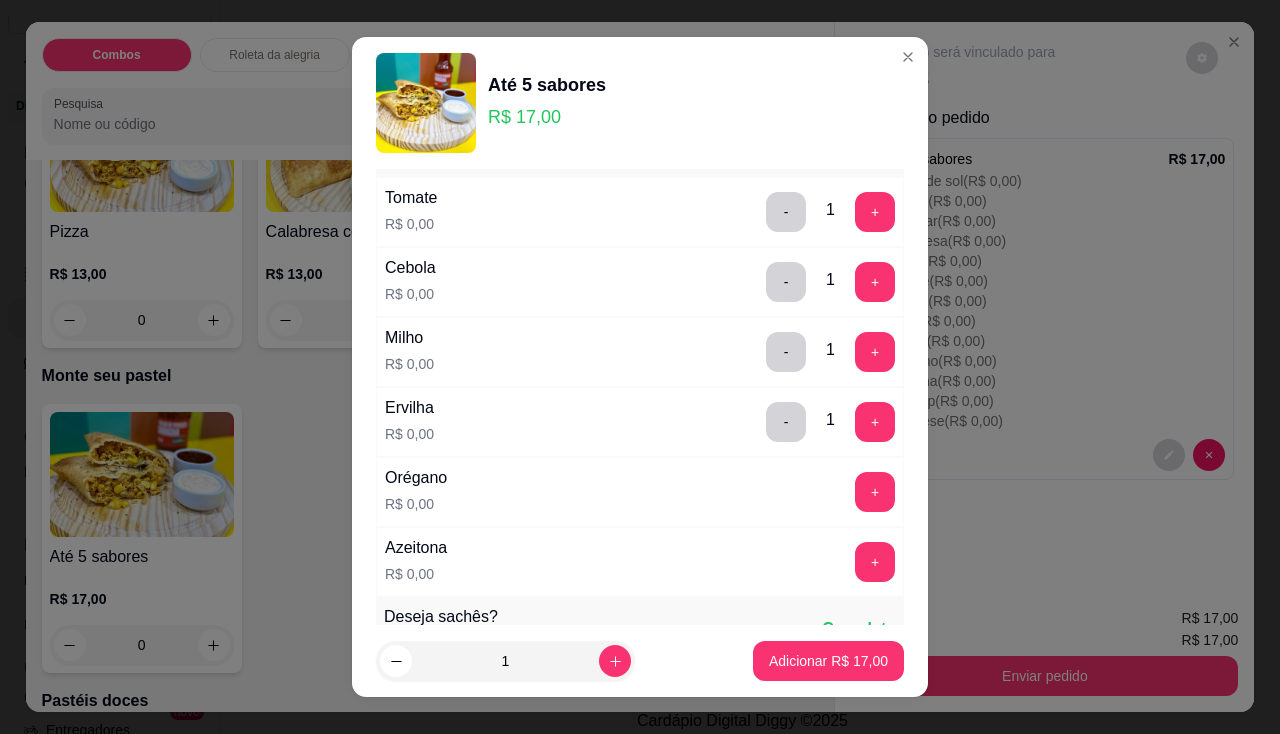 click on "Orégano  R$ 0,00 +" at bounding box center (640, 492) 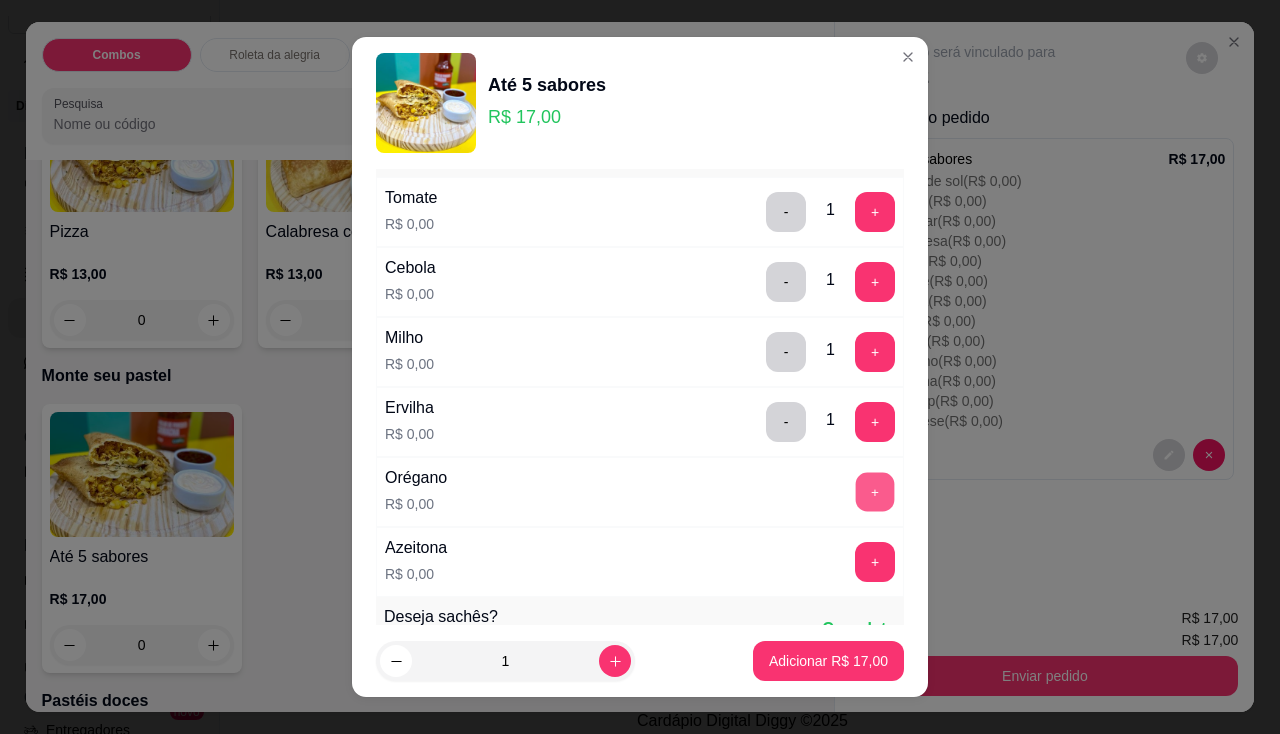click on "+" at bounding box center [875, 491] 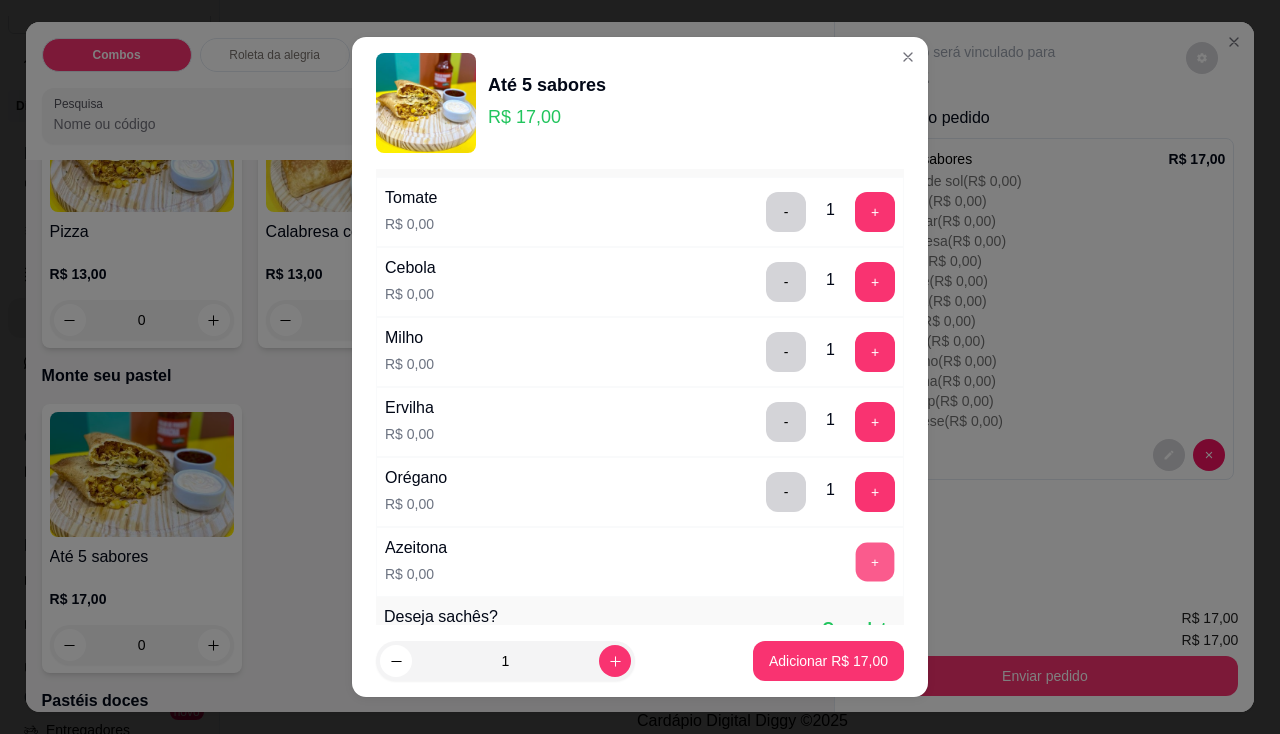 click on "+" at bounding box center (875, 561) 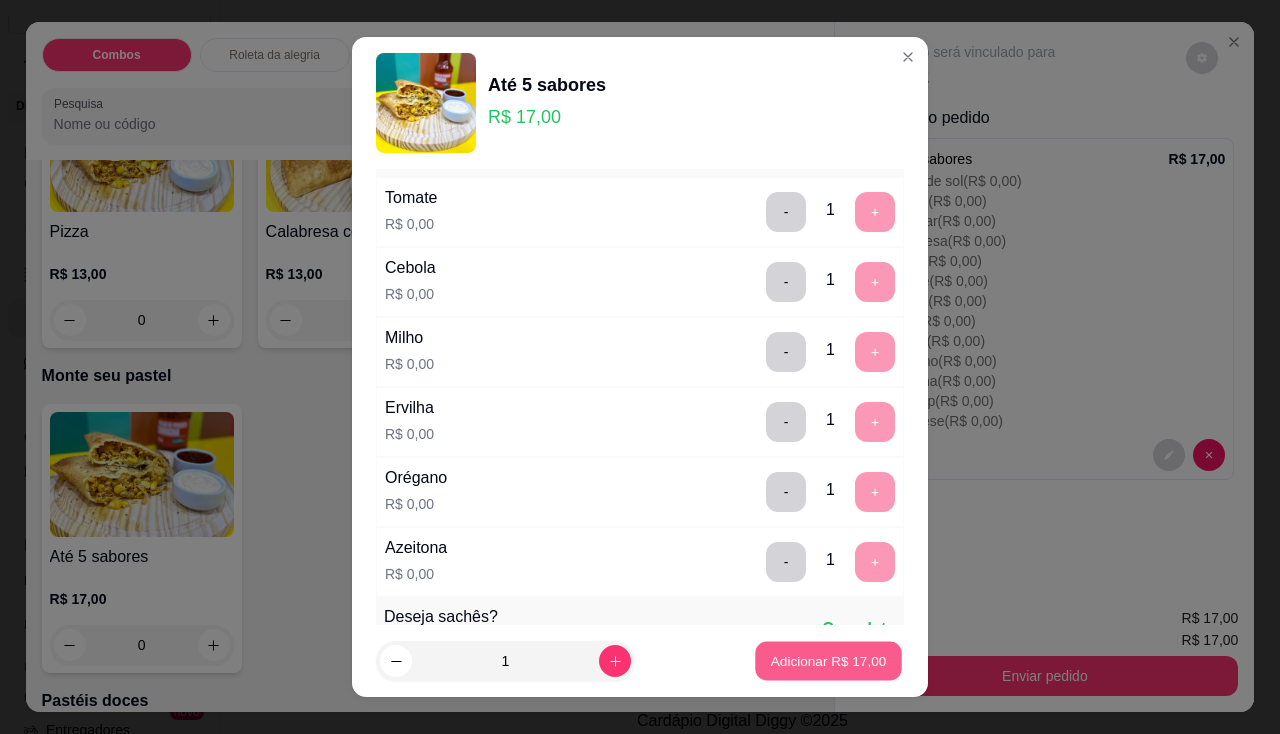 click on "Adicionar   R$ 17,00" at bounding box center [829, 661] 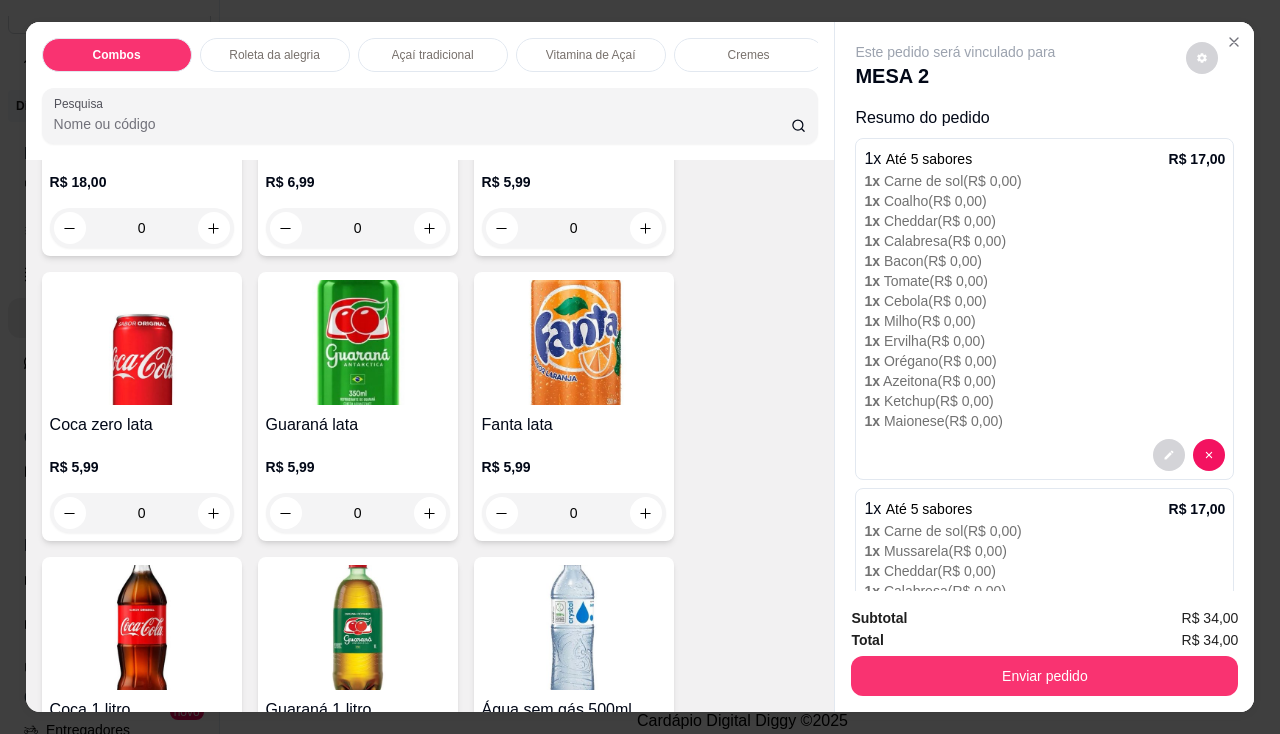 scroll, scrollTop: 4600, scrollLeft: 0, axis: vertical 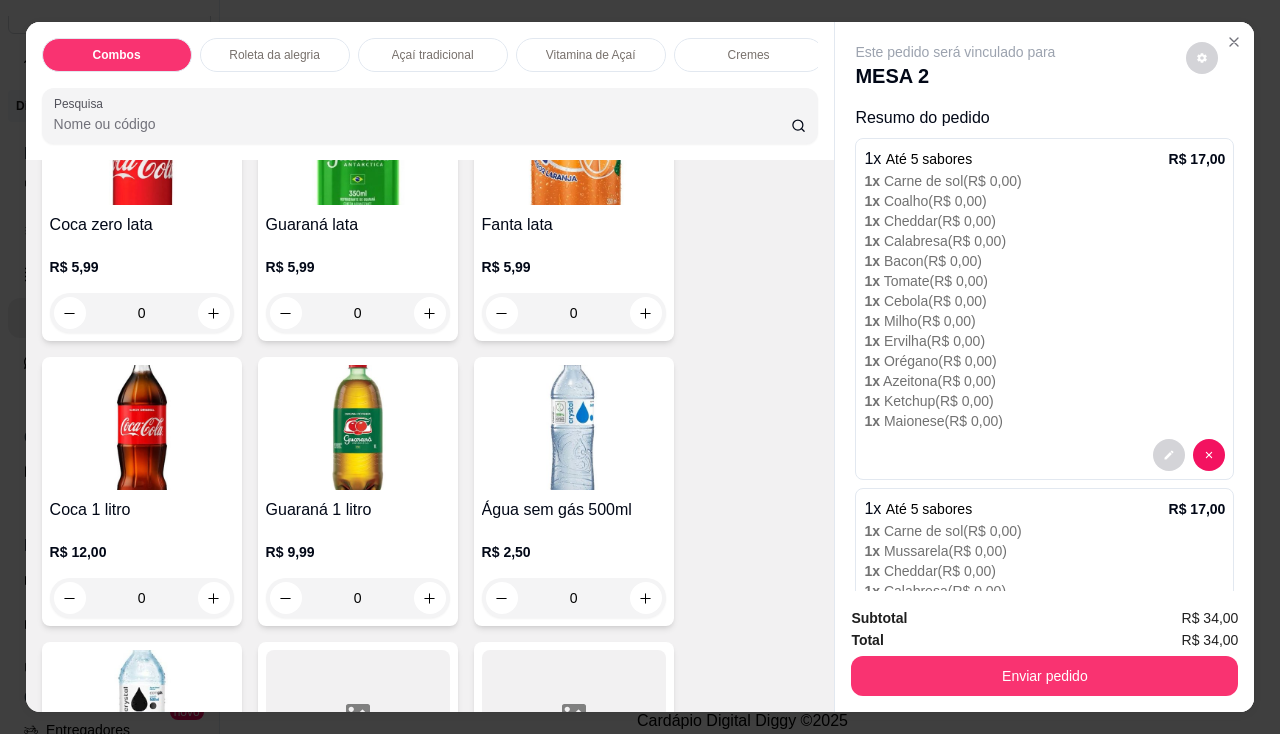 click on "Guaraná 1 litro    R$ 9,99 0" at bounding box center [358, 491] 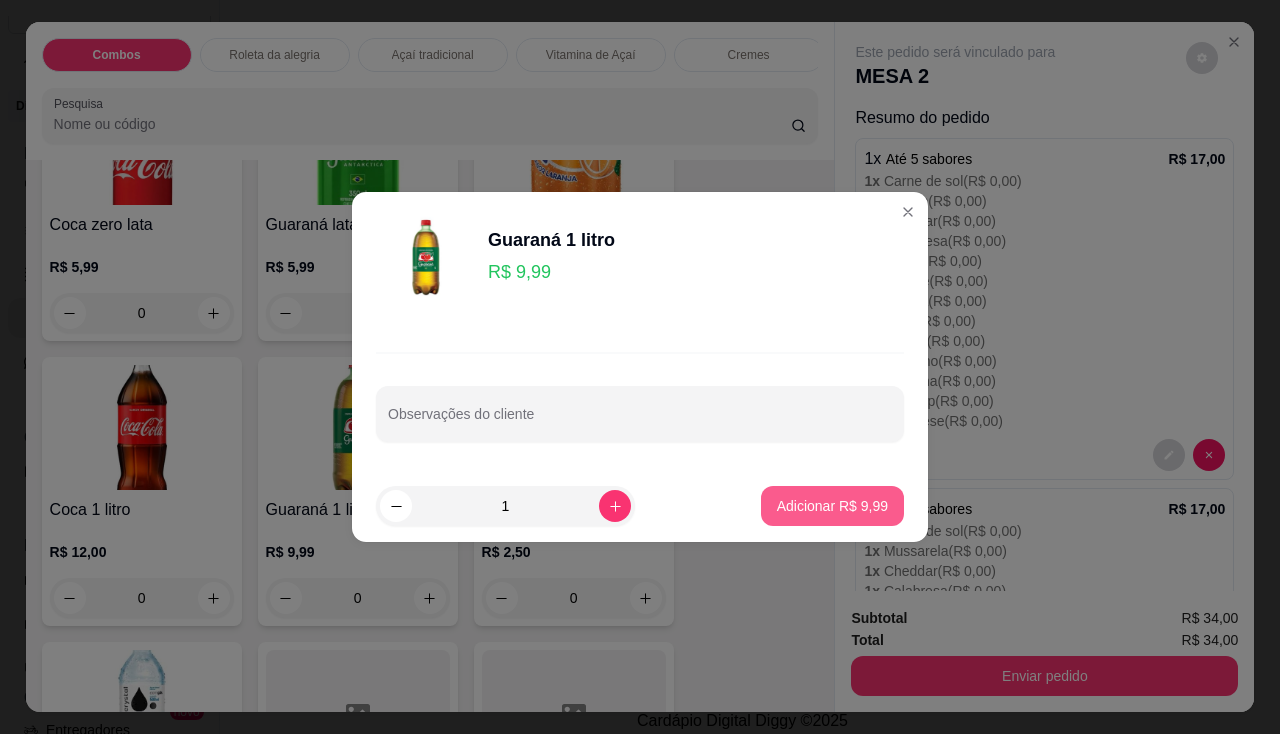click on "Adicionar   R$ 9,99" at bounding box center (832, 506) 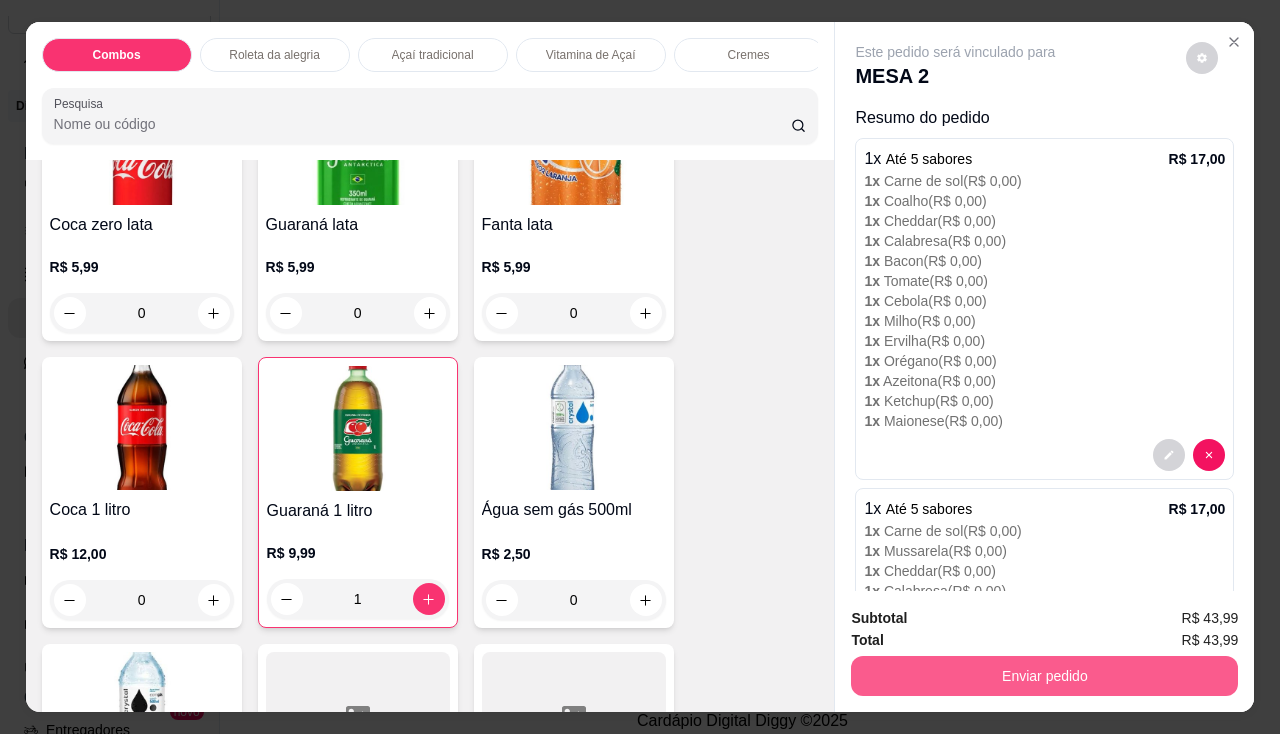 click on "Enviar pedido" at bounding box center (1044, 676) 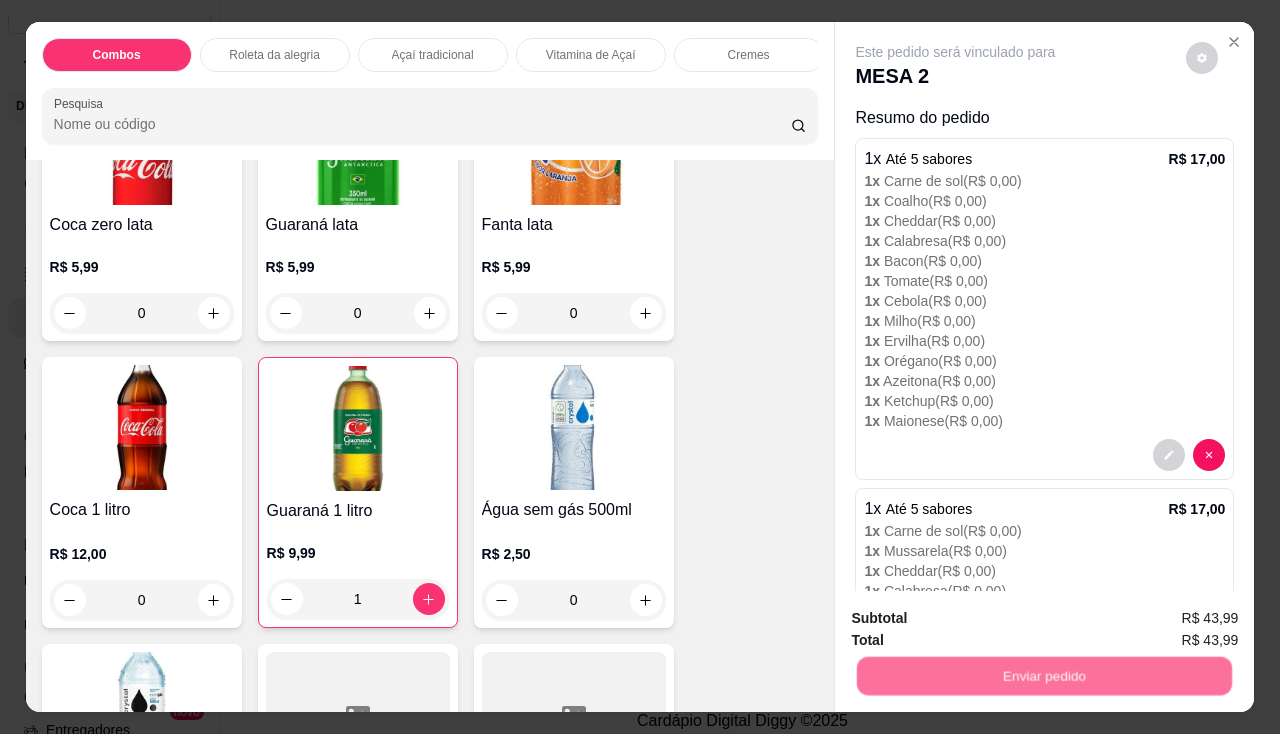click on "Não registrar e enviar pedido" at bounding box center (979, 620) 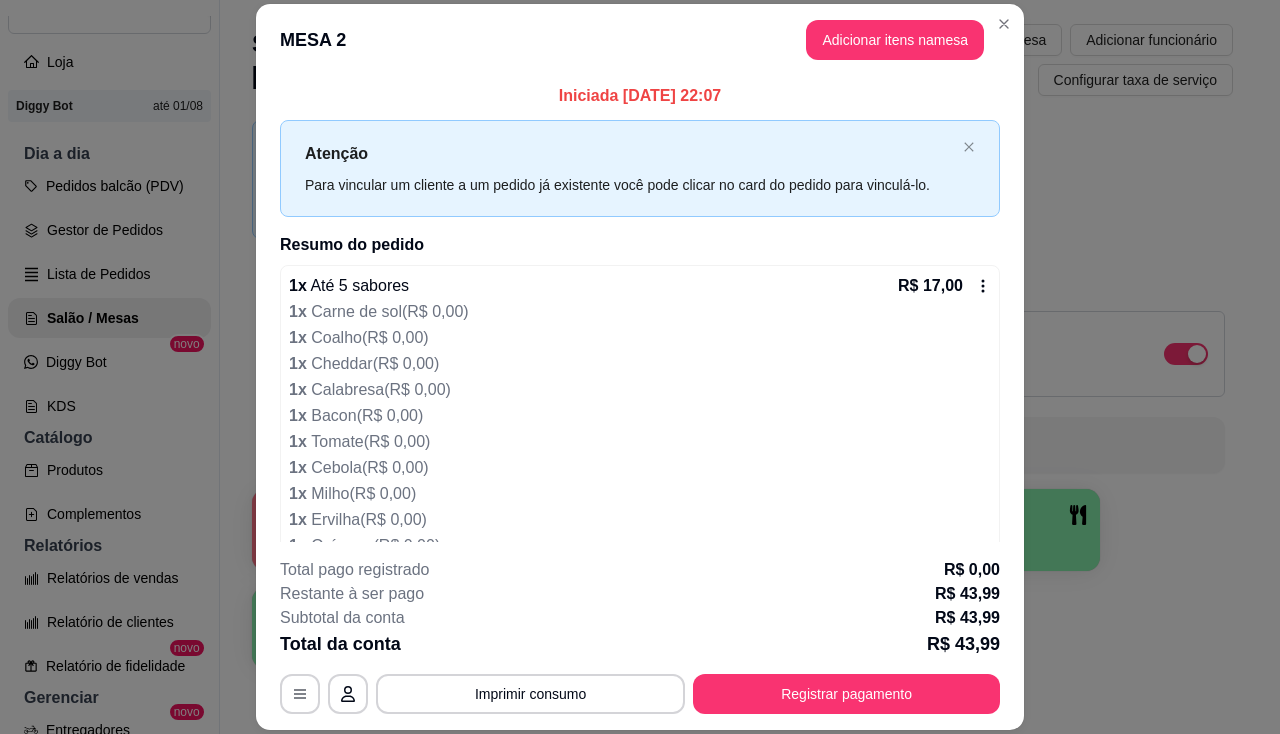 scroll, scrollTop: 60, scrollLeft: 0, axis: vertical 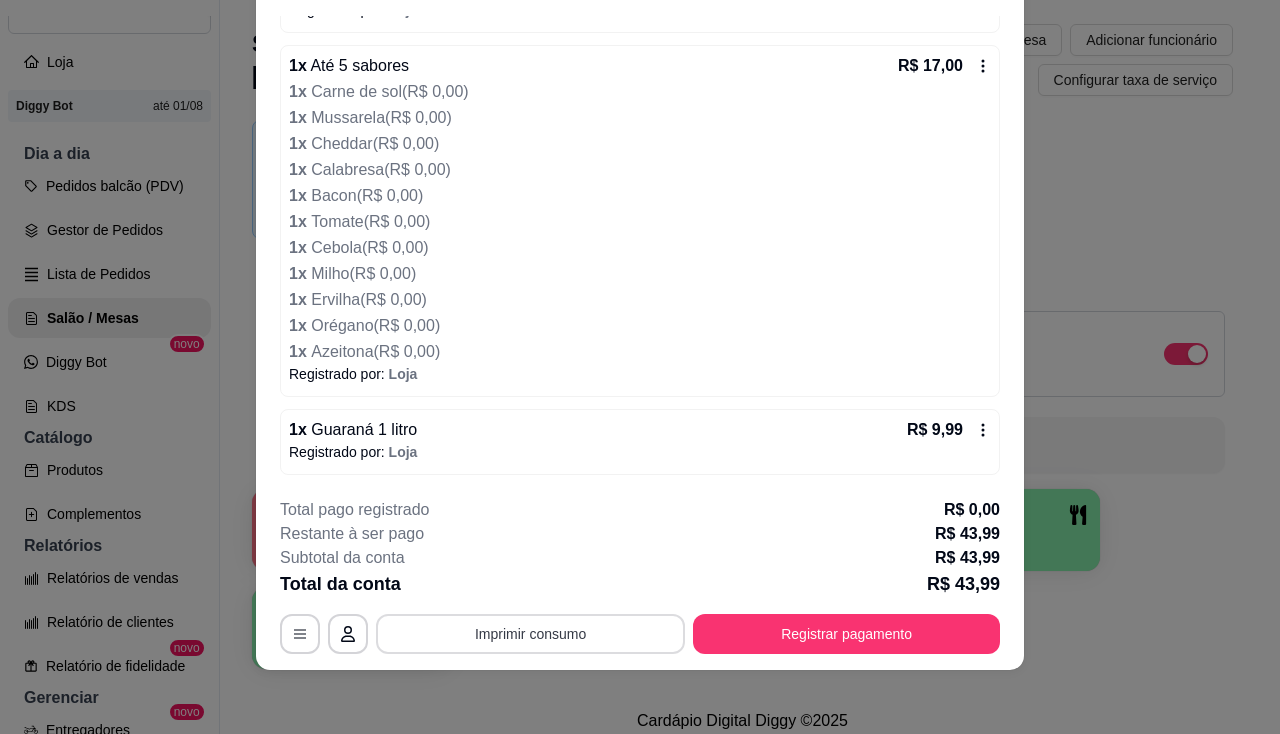 click on "Imprimir consumo" at bounding box center (530, 634) 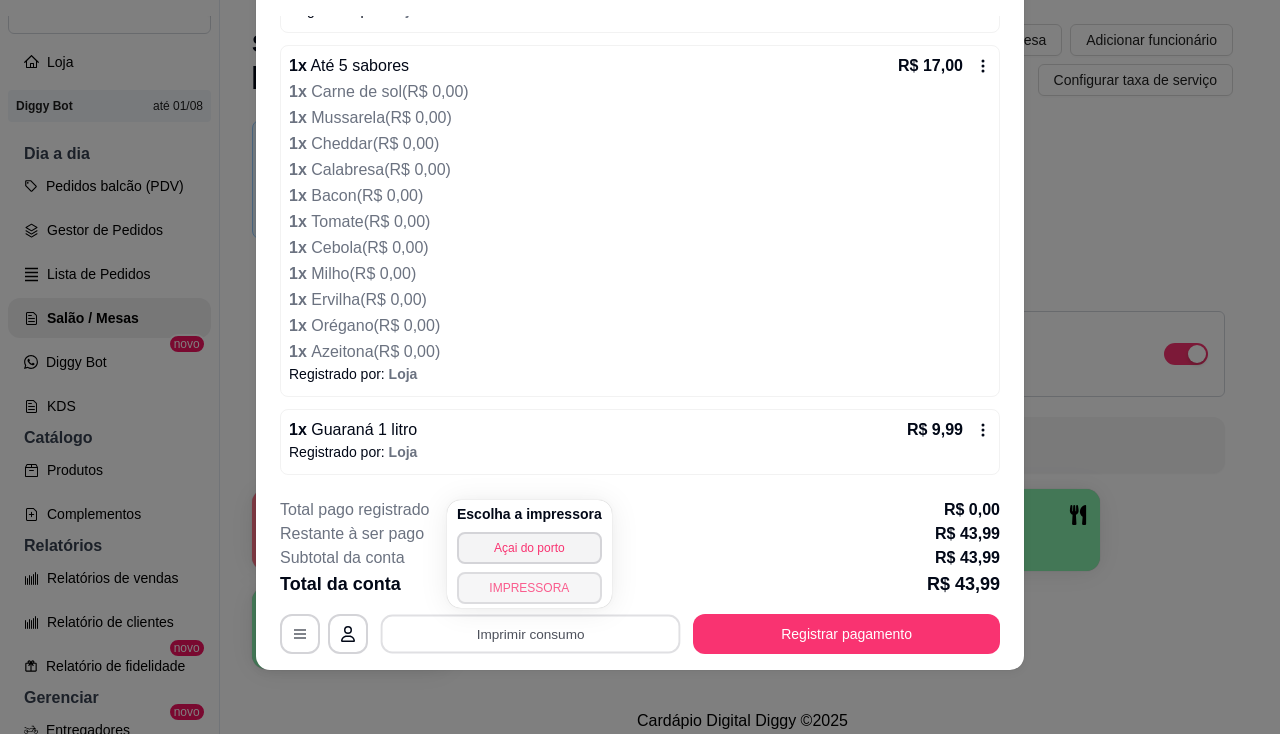click on "IMPRESSORA" at bounding box center (529, 588) 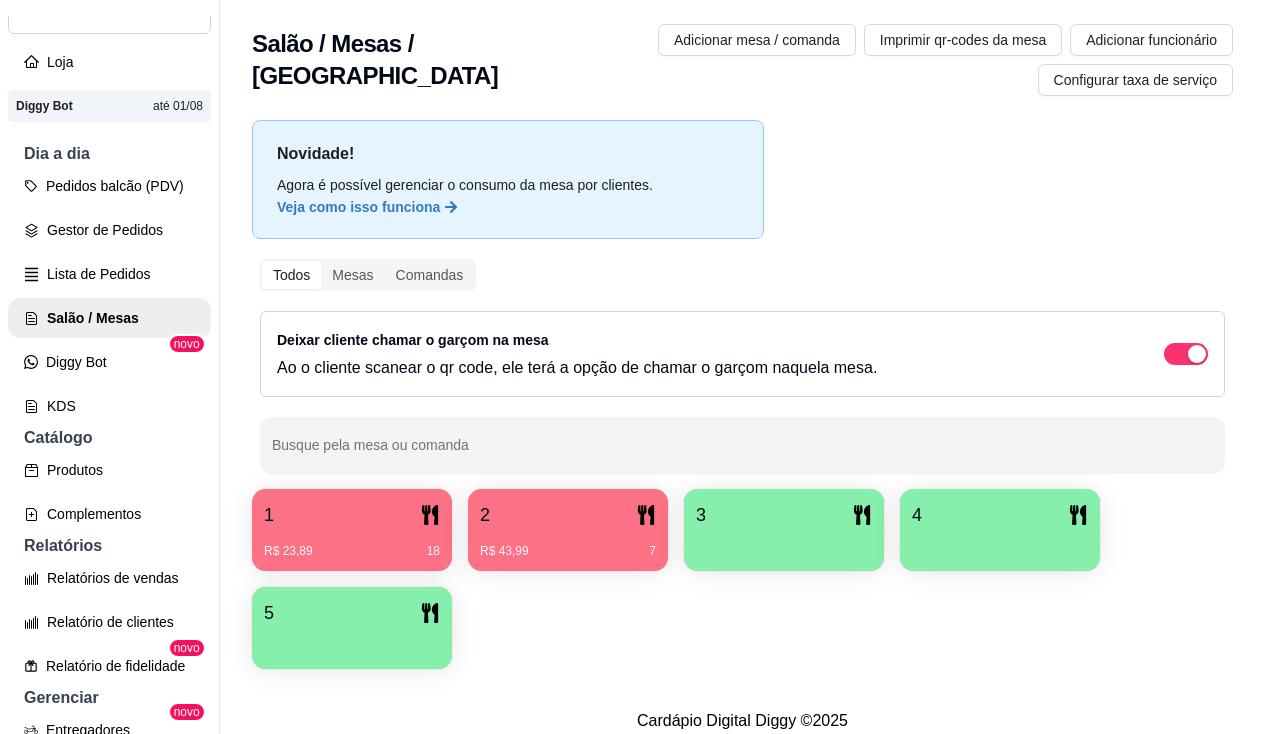click at bounding box center [784, 544] 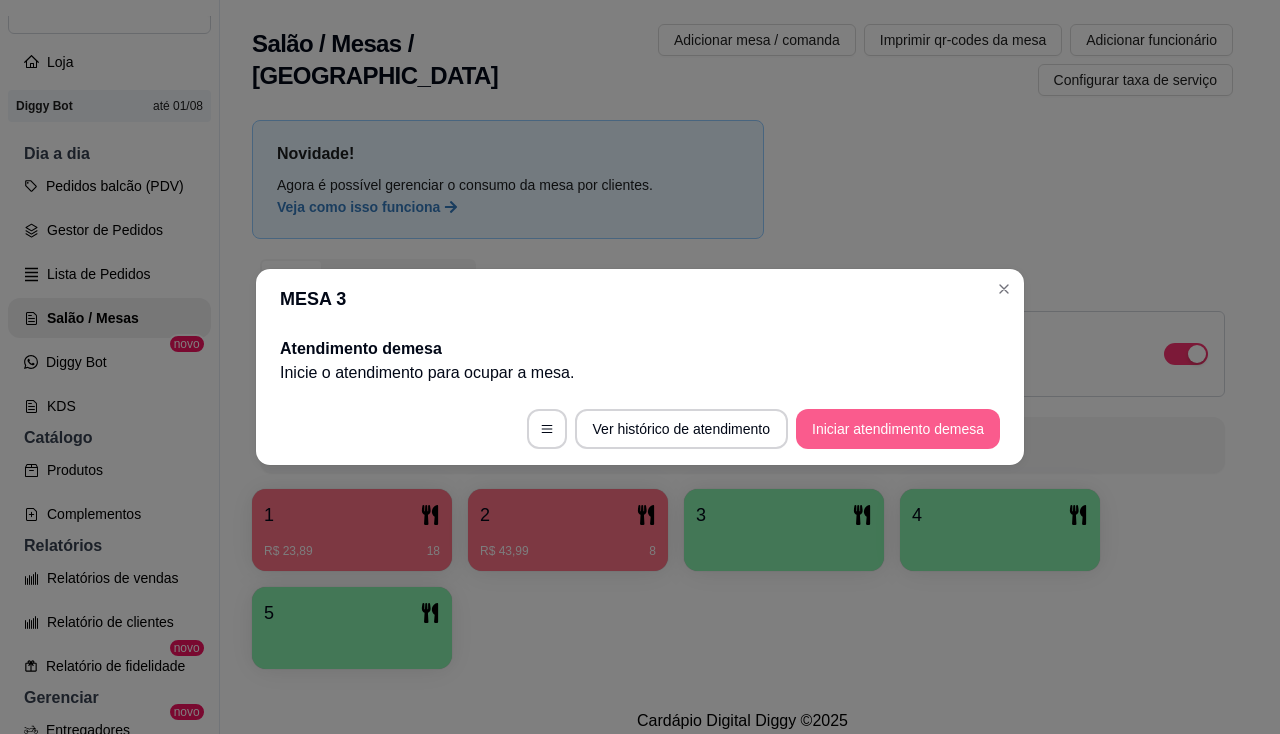 click on "Iniciar atendimento de  mesa" at bounding box center [898, 429] 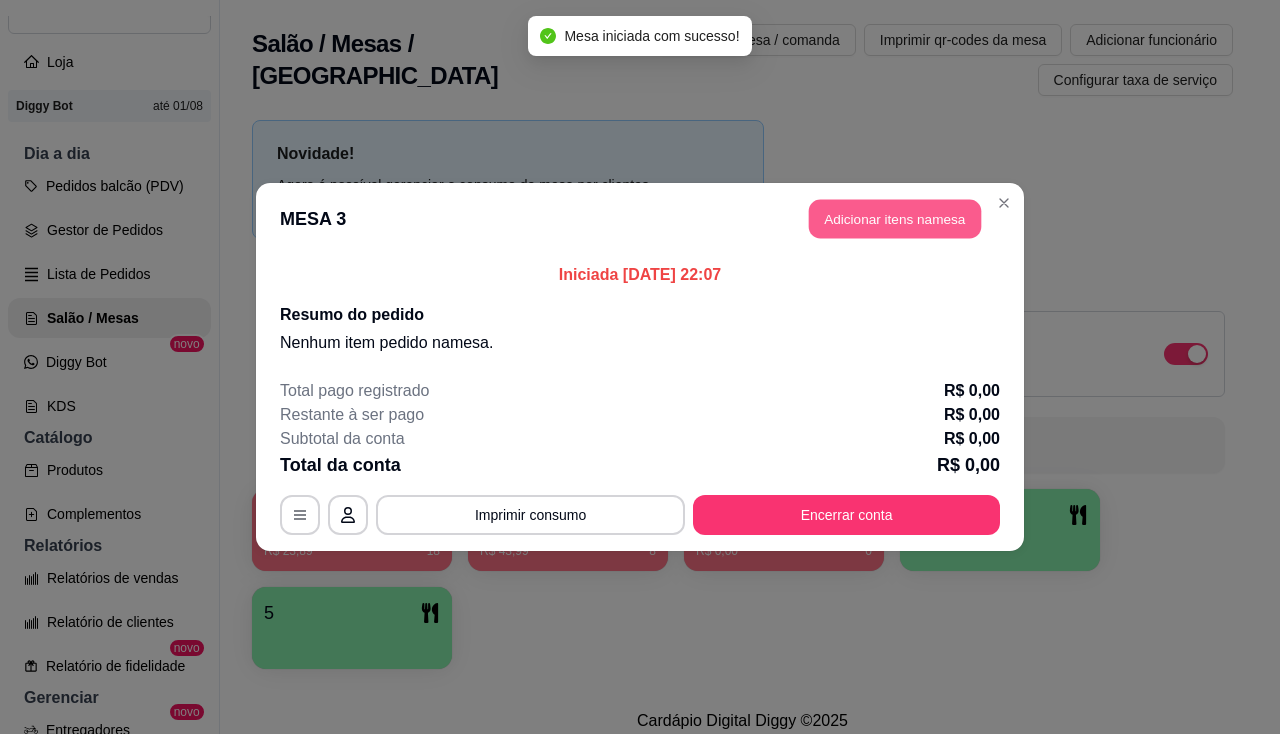 click on "Adicionar itens na  mesa" at bounding box center (895, 219) 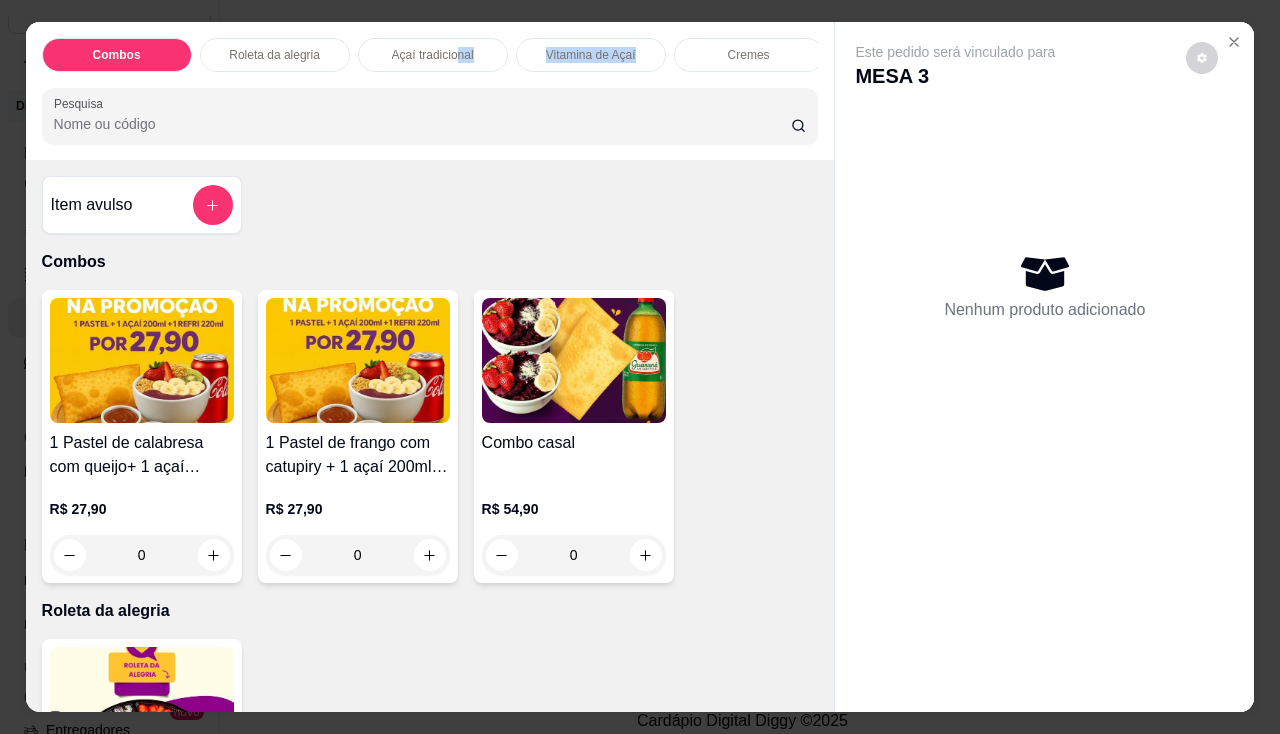 drag, startPoint x: 652, startPoint y: 50, endPoint x: 439, endPoint y: 59, distance: 213.19006 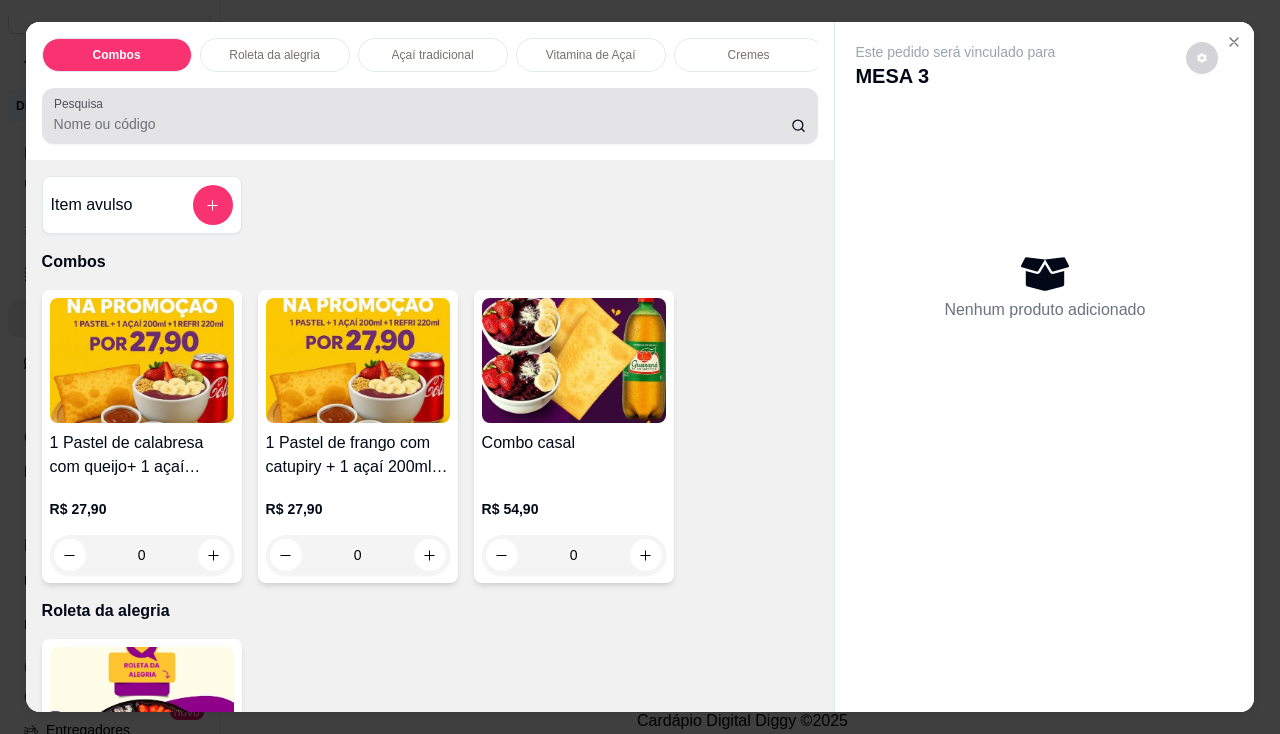 click on "Pesquisa" at bounding box center (430, 116) 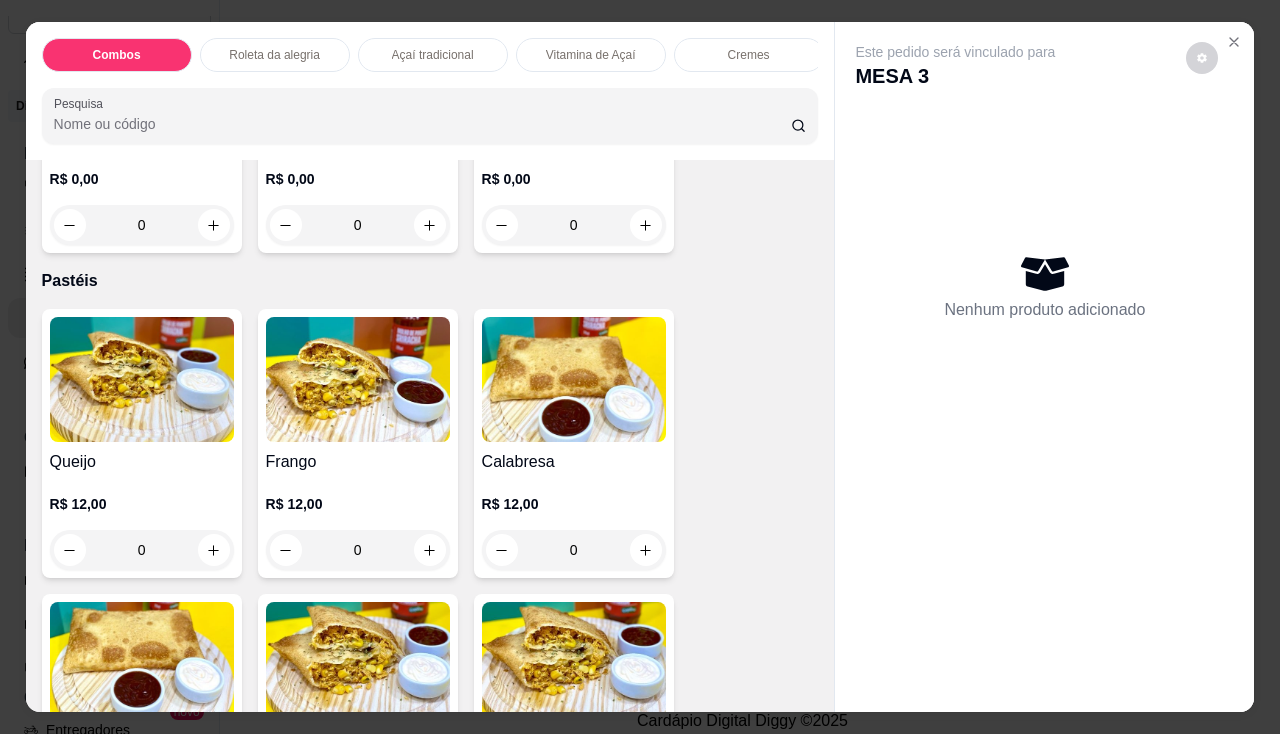 scroll, scrollTop: 2300, scrollLeft: 0, axis: vertical 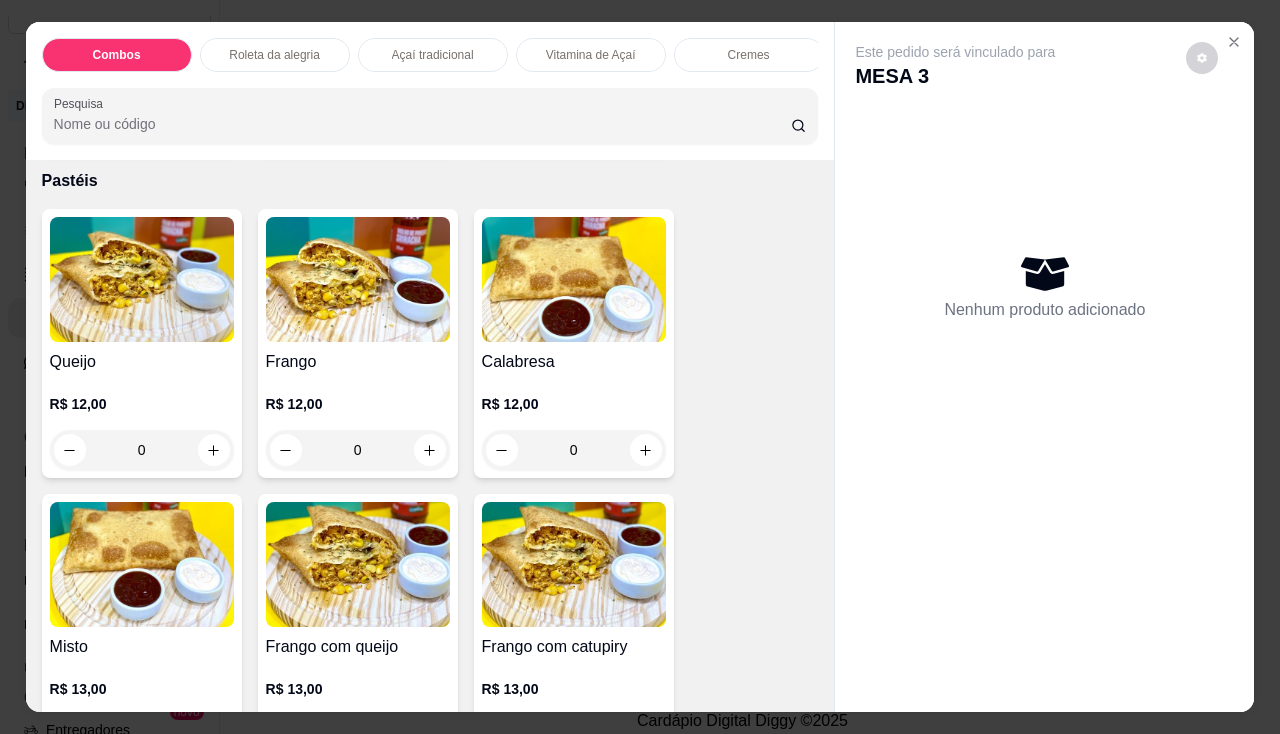 click at bounding box center (358, 279) 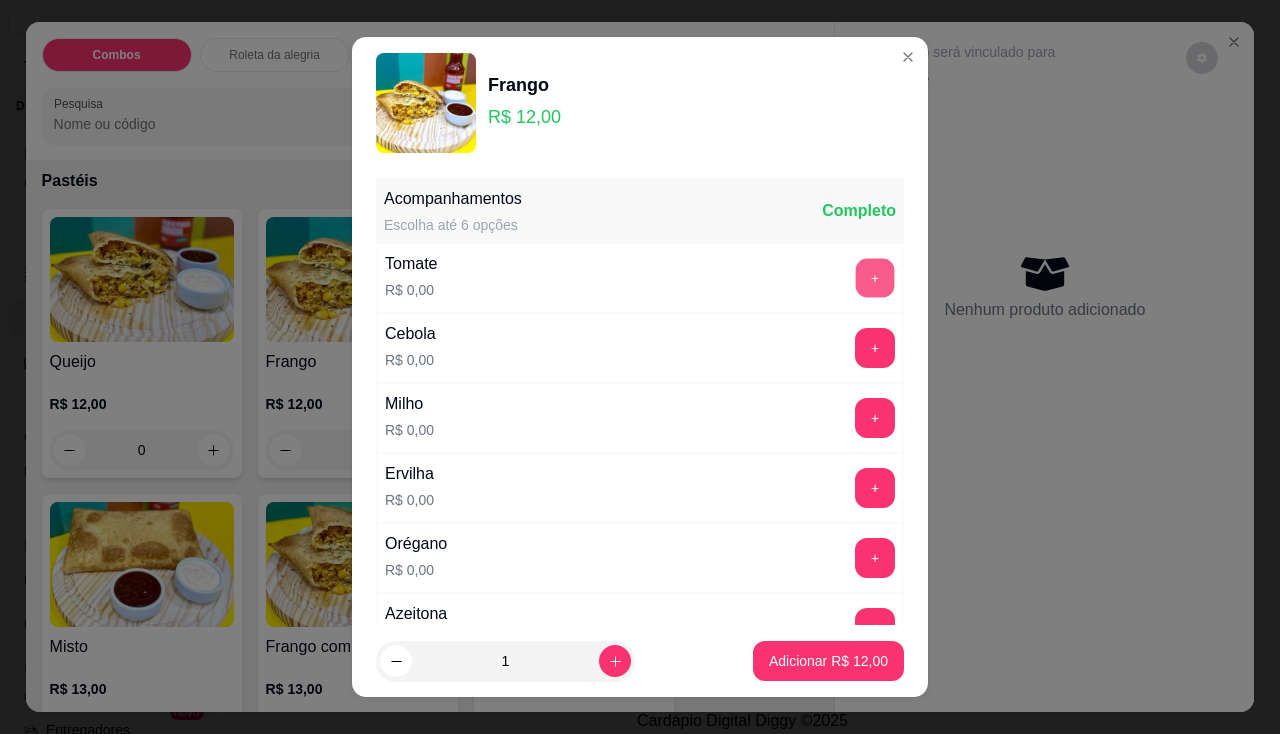 click on "+" at bounding box center (875, 277) 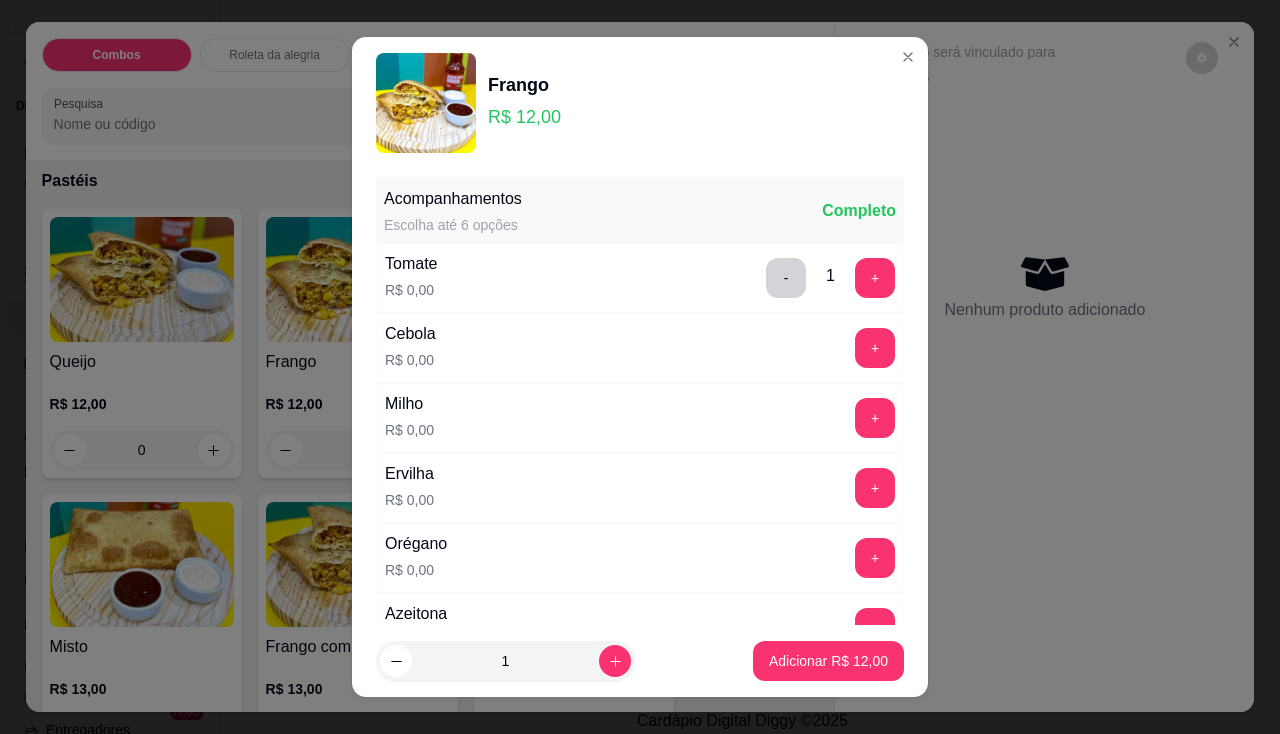 click on "Cebola R$ 0,00 +" at bounding box center [640, 348] 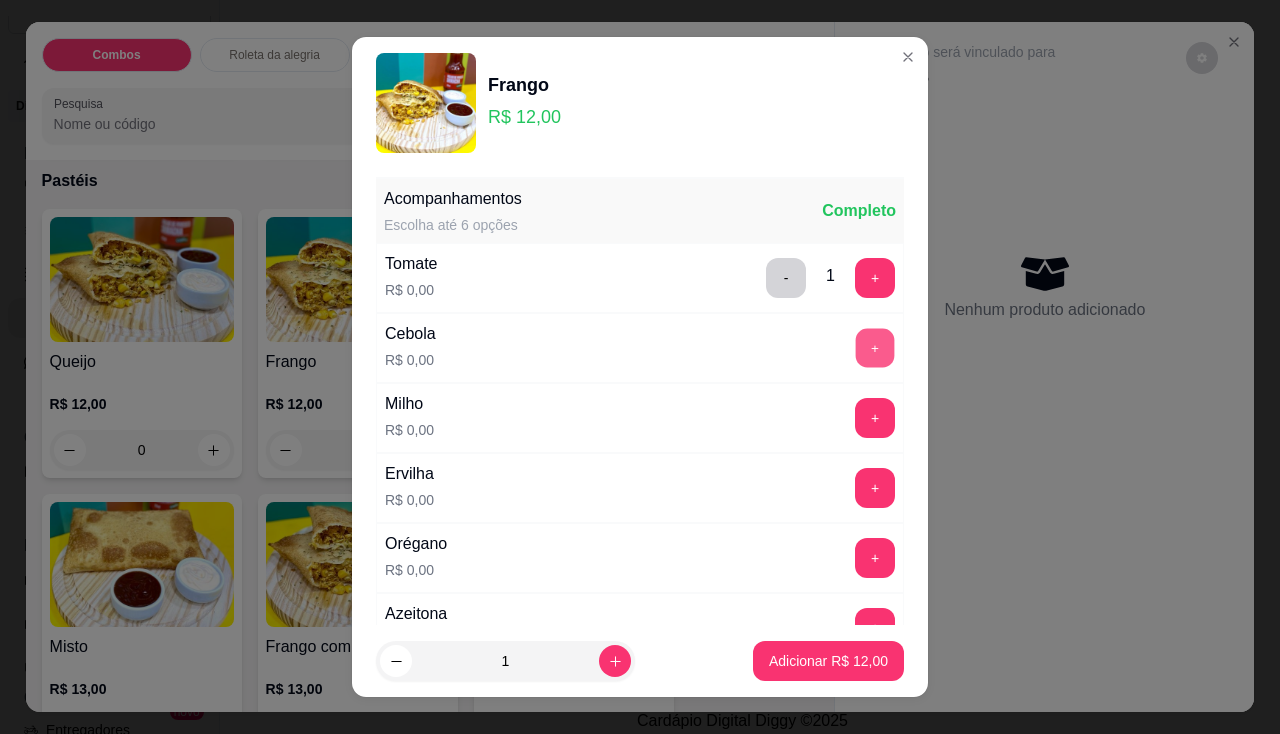 click on "+" at bounding box center [875, 347] 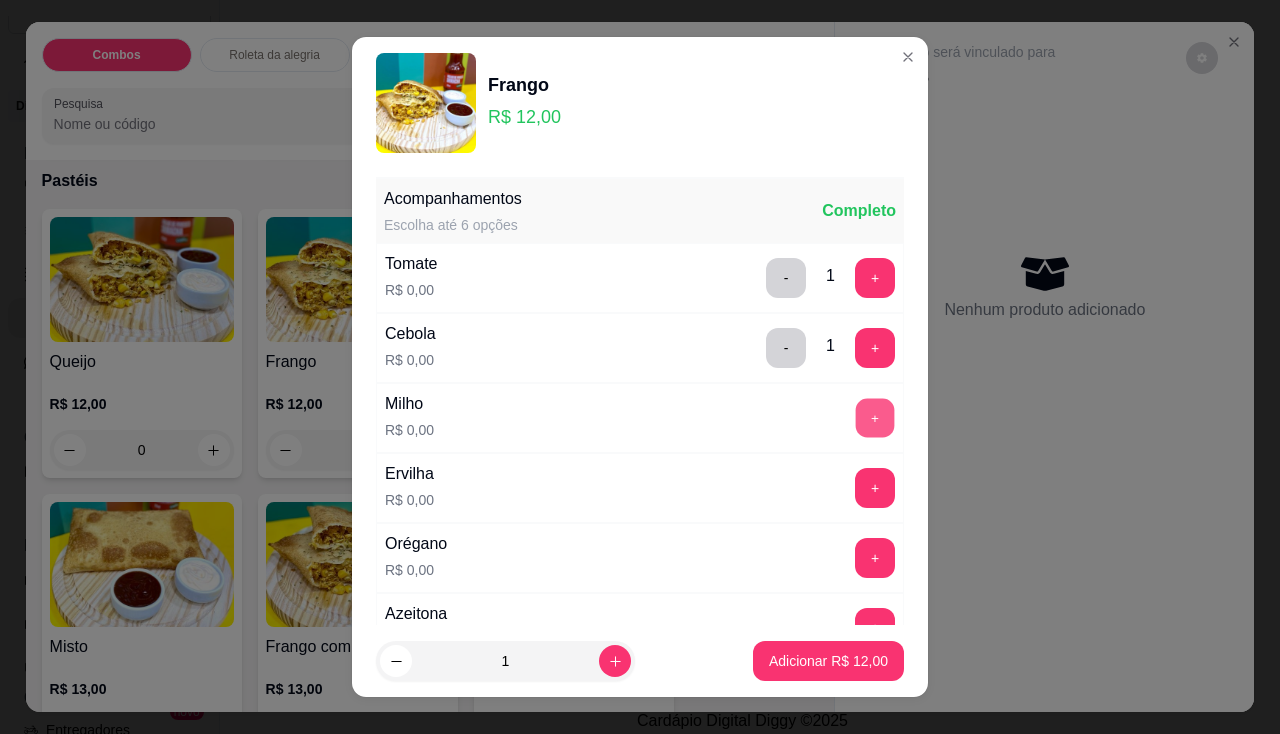 click on "+" at bounding box center (875, 417) 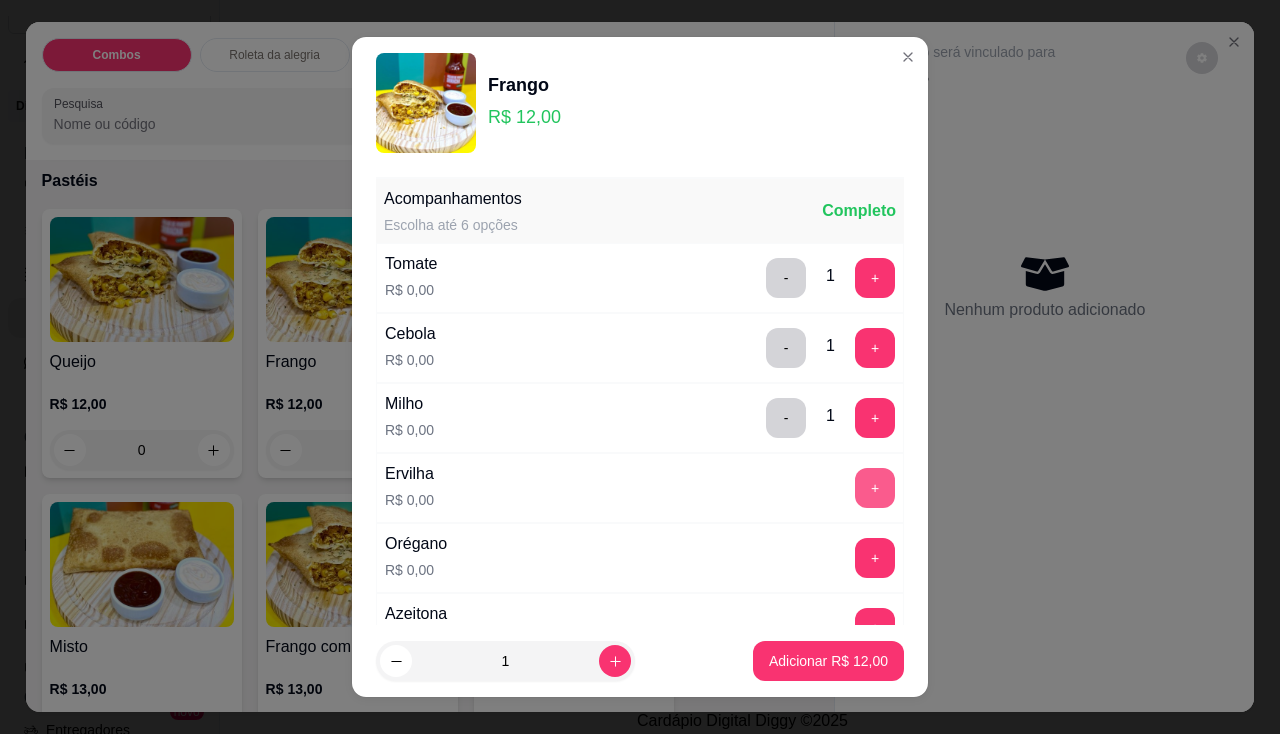 click on "+" at bounding box center (875, 488) 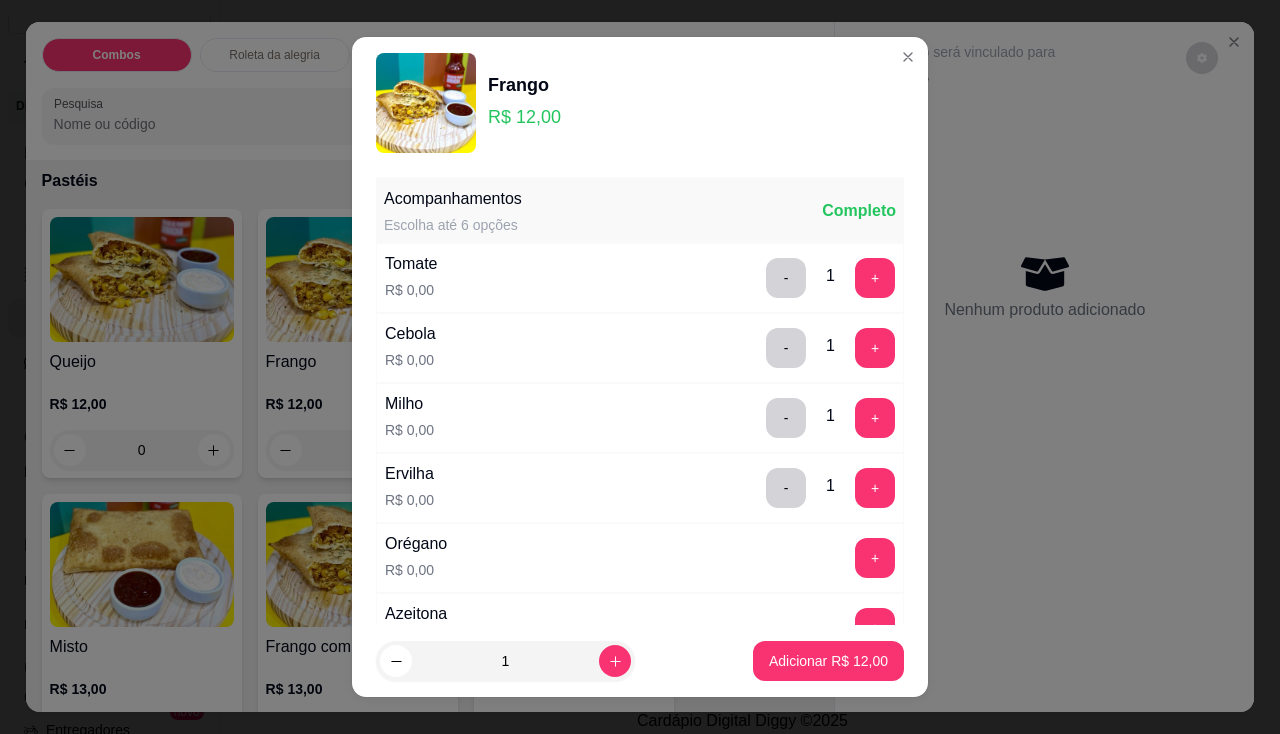 scroll, scrollTop: 200, scrollLeft: 0, axis: vertical 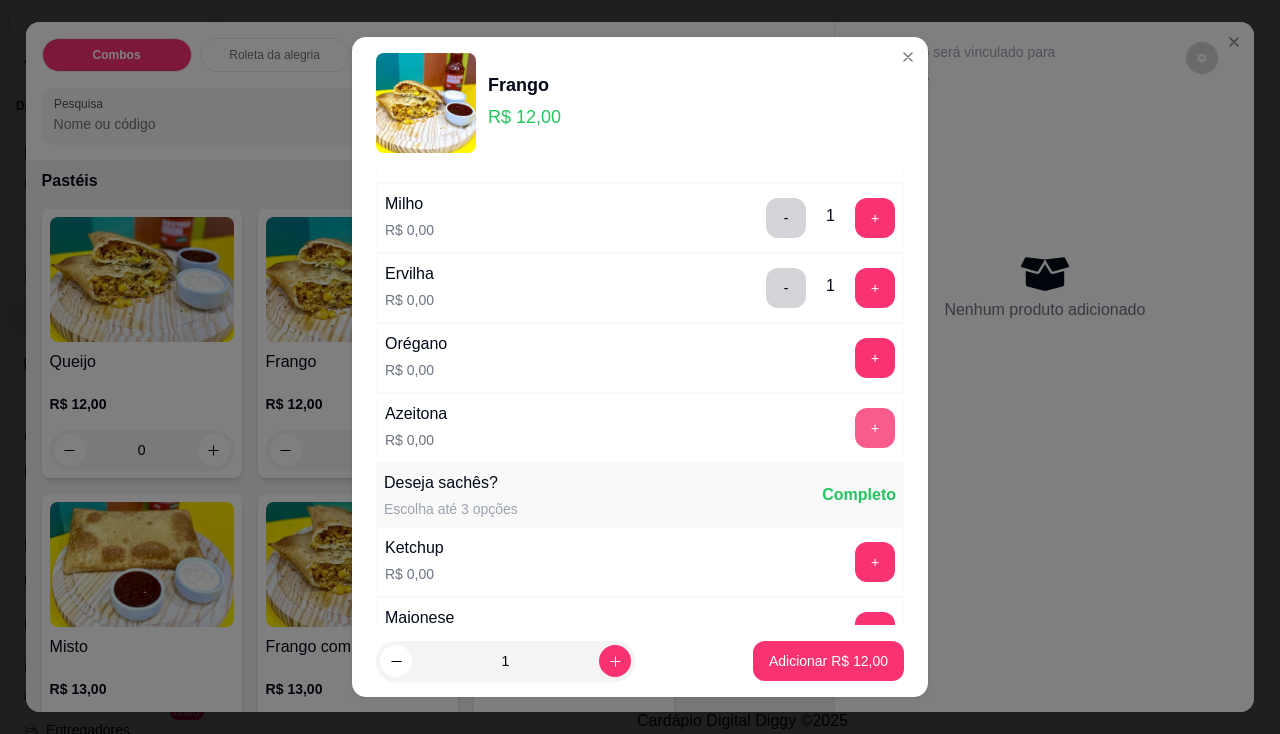 click on "+" at bounding box center (875, 428) 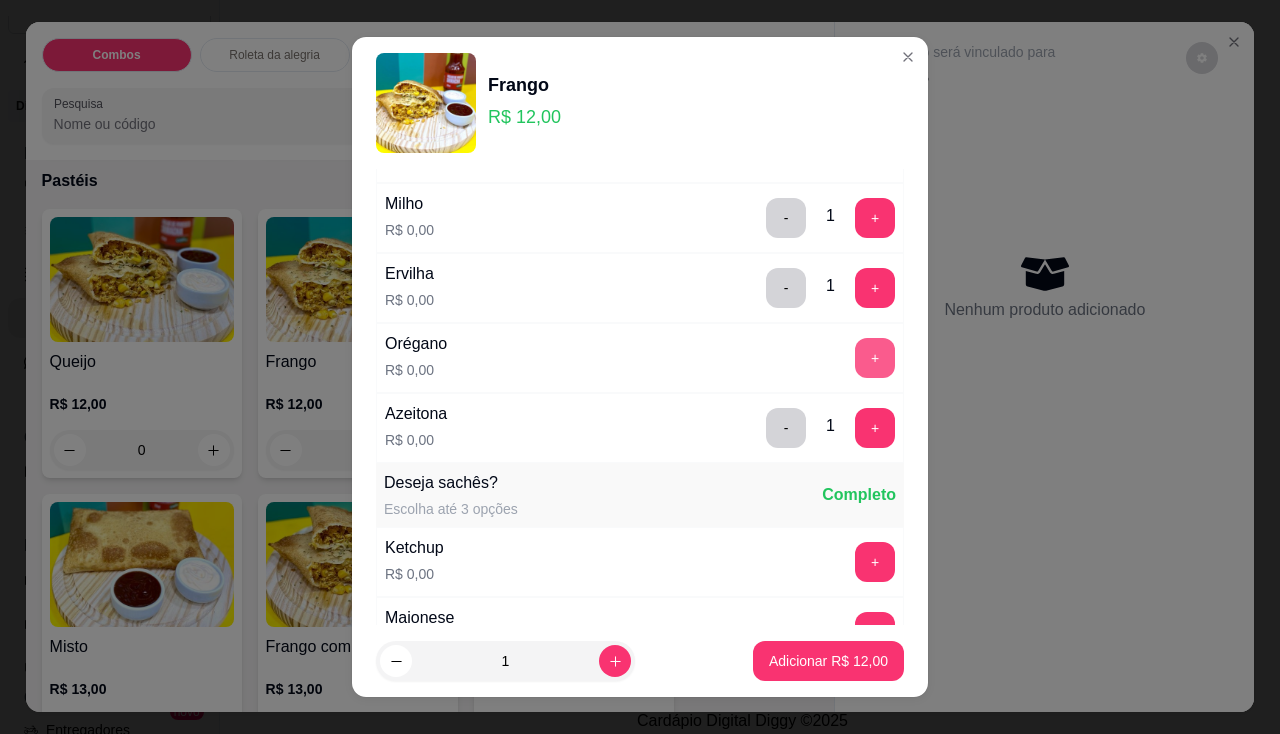 click on "+" at bounding box center (875, 358) 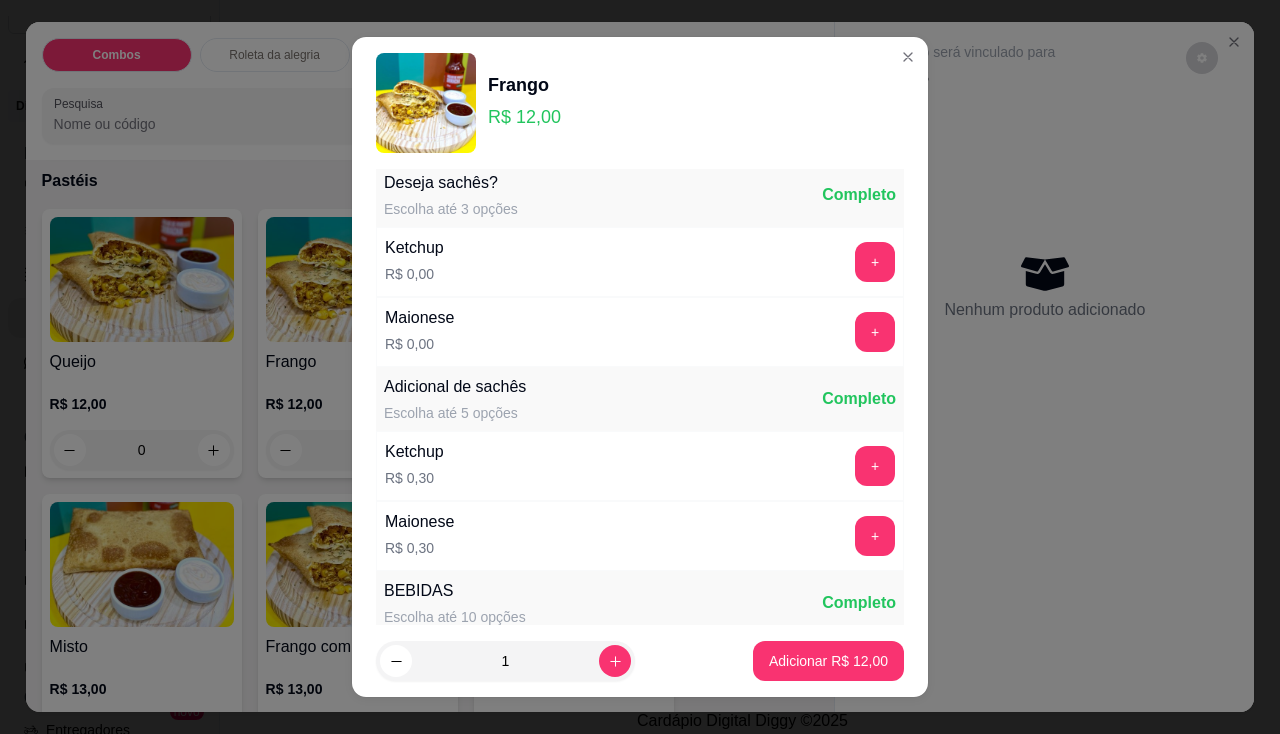 scroll, scrollTop: 300, scrollLeft: 0, axis: vertical 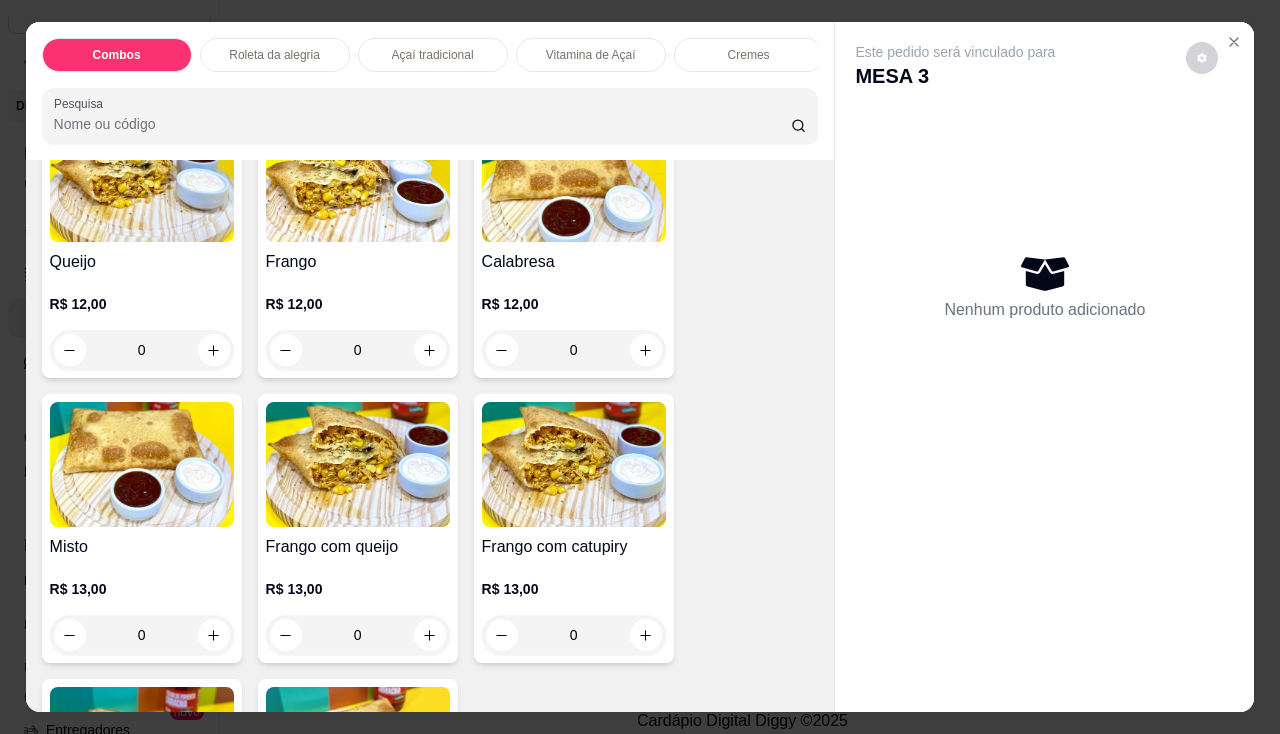 click at bounding box center [358, 179] 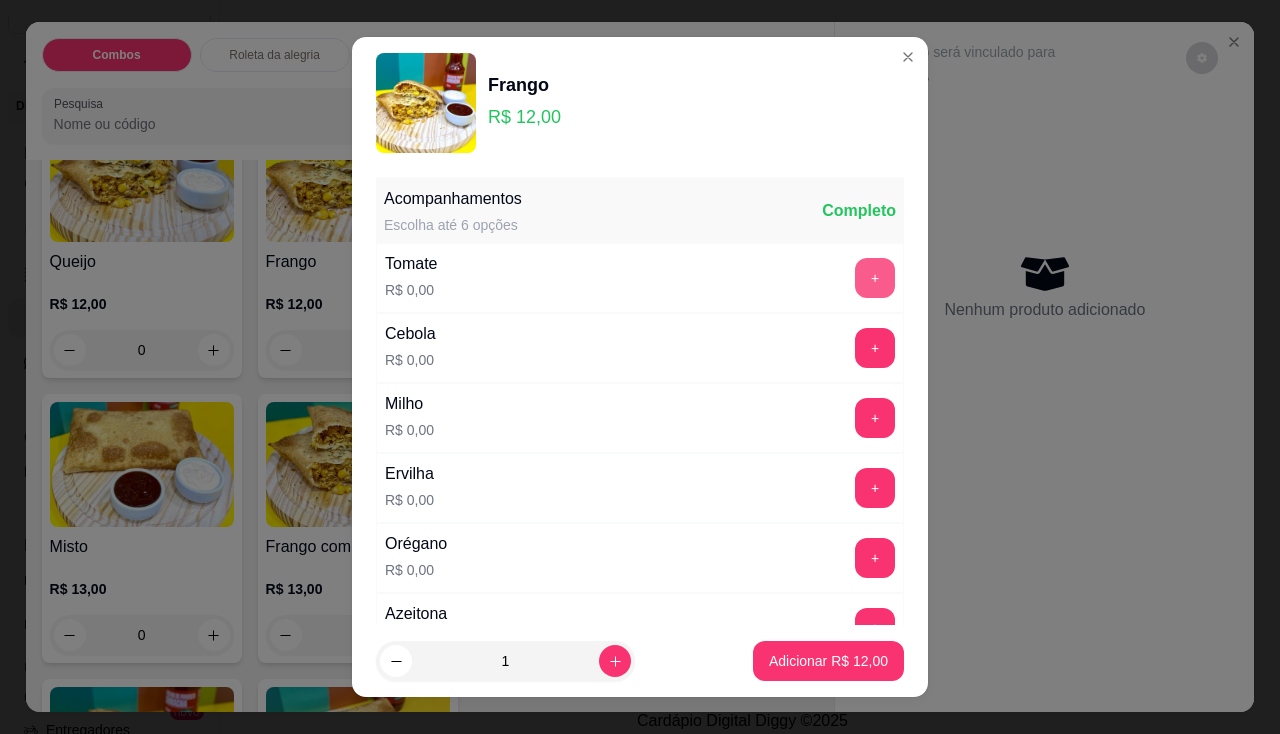 click on "+" at bounding box center (875, 278) 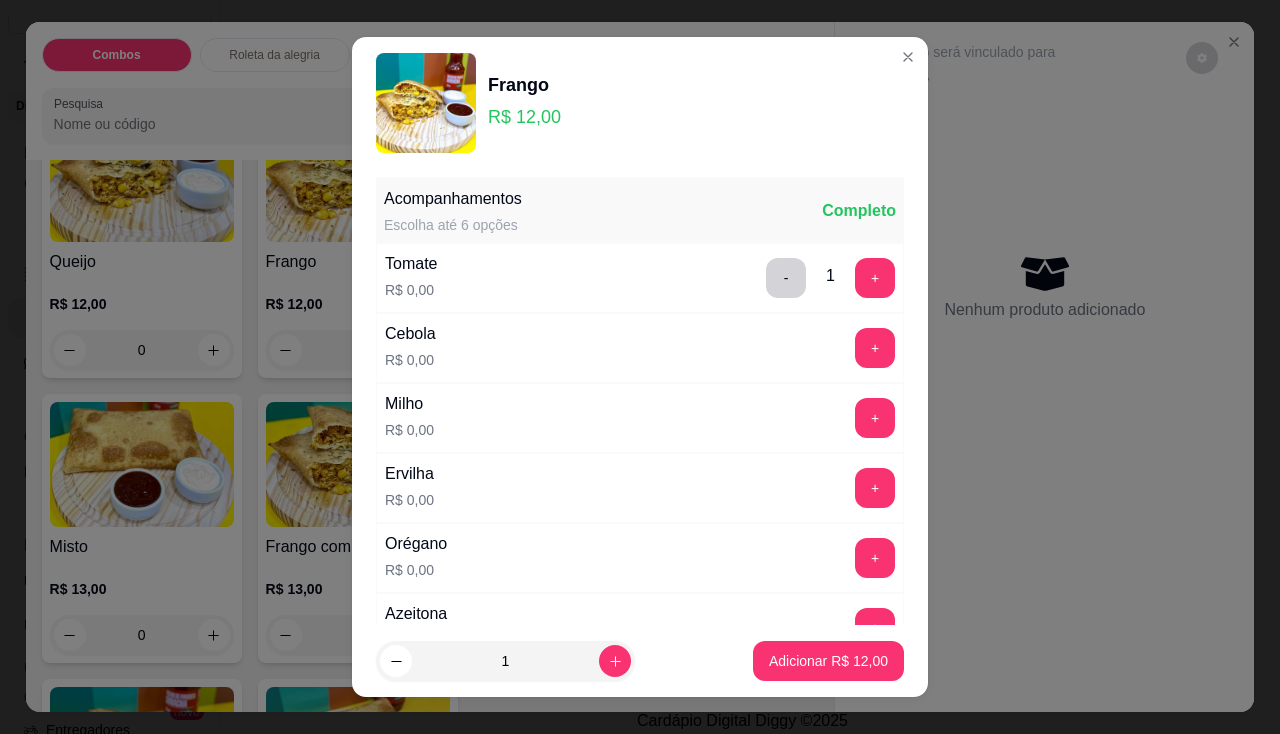 click on "Milho R$ 0,00 +" at bounding box center (640, 418) 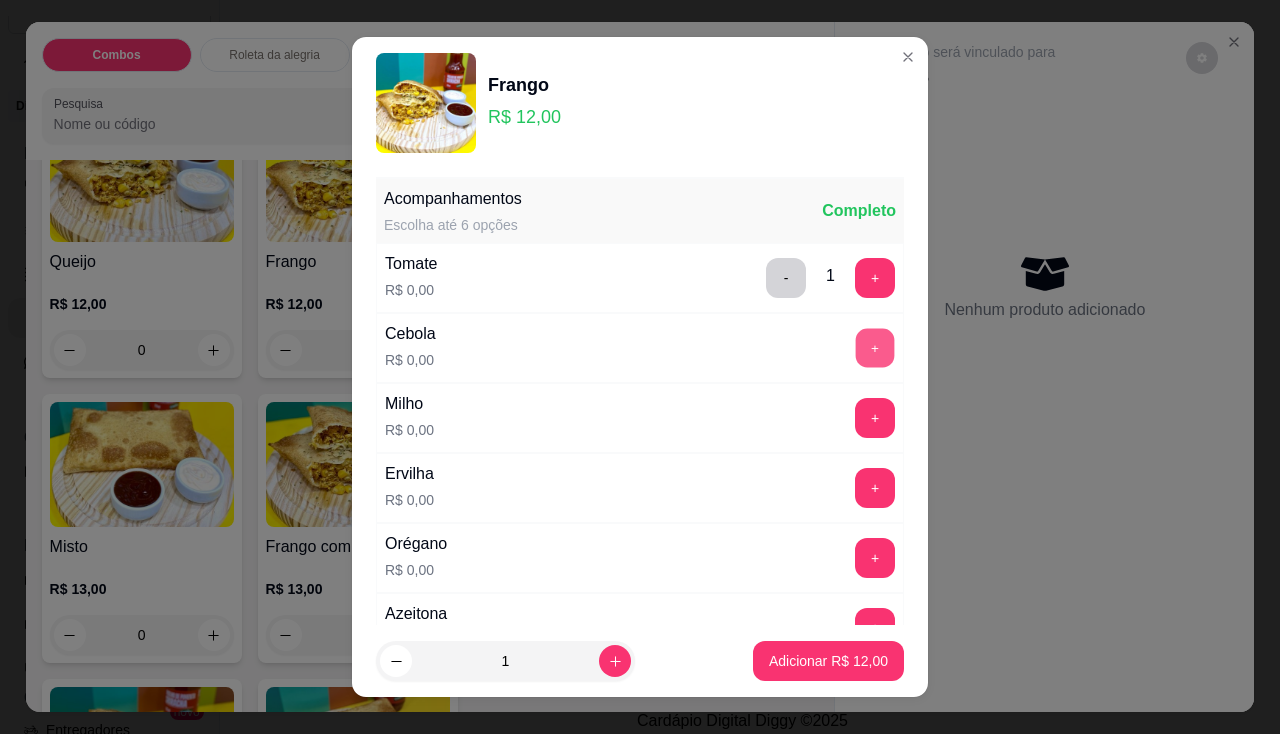 click on "+" at bounding box center [875, 347] 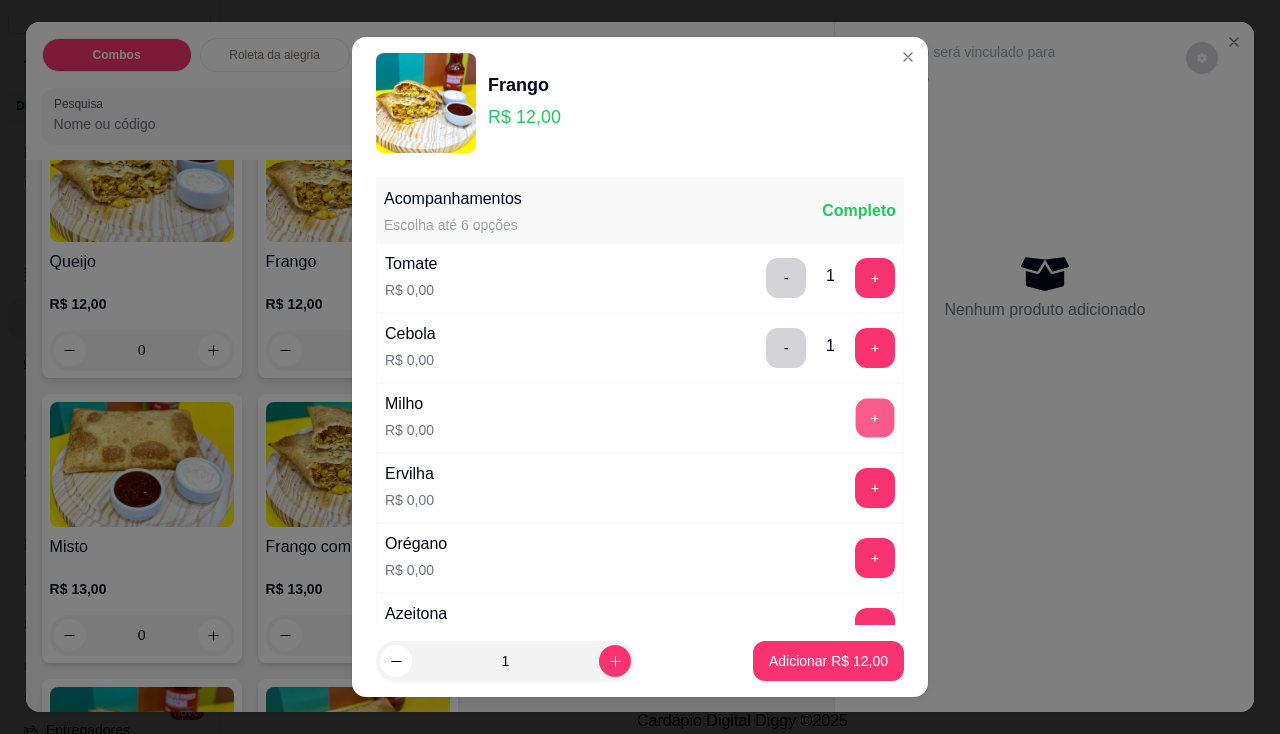 click on "+" at bounding box center [875, 417] 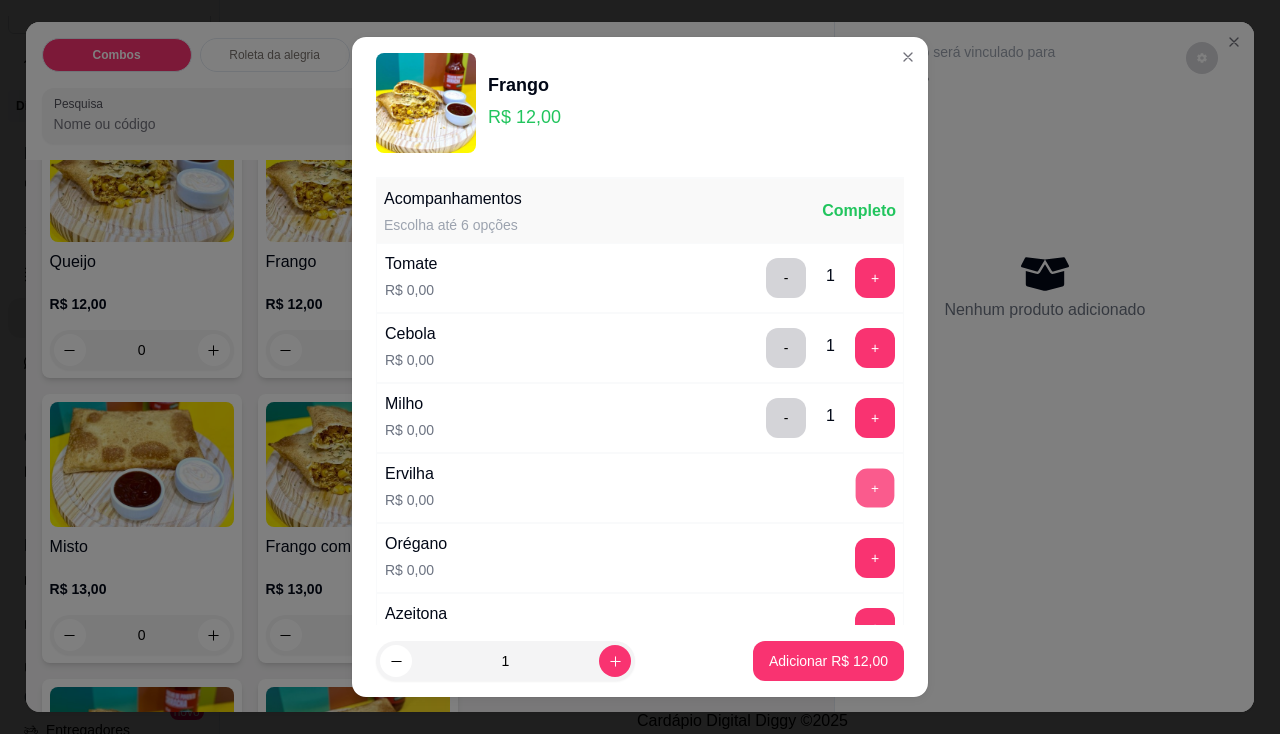 click on "+" at bounding box center (875, 487) 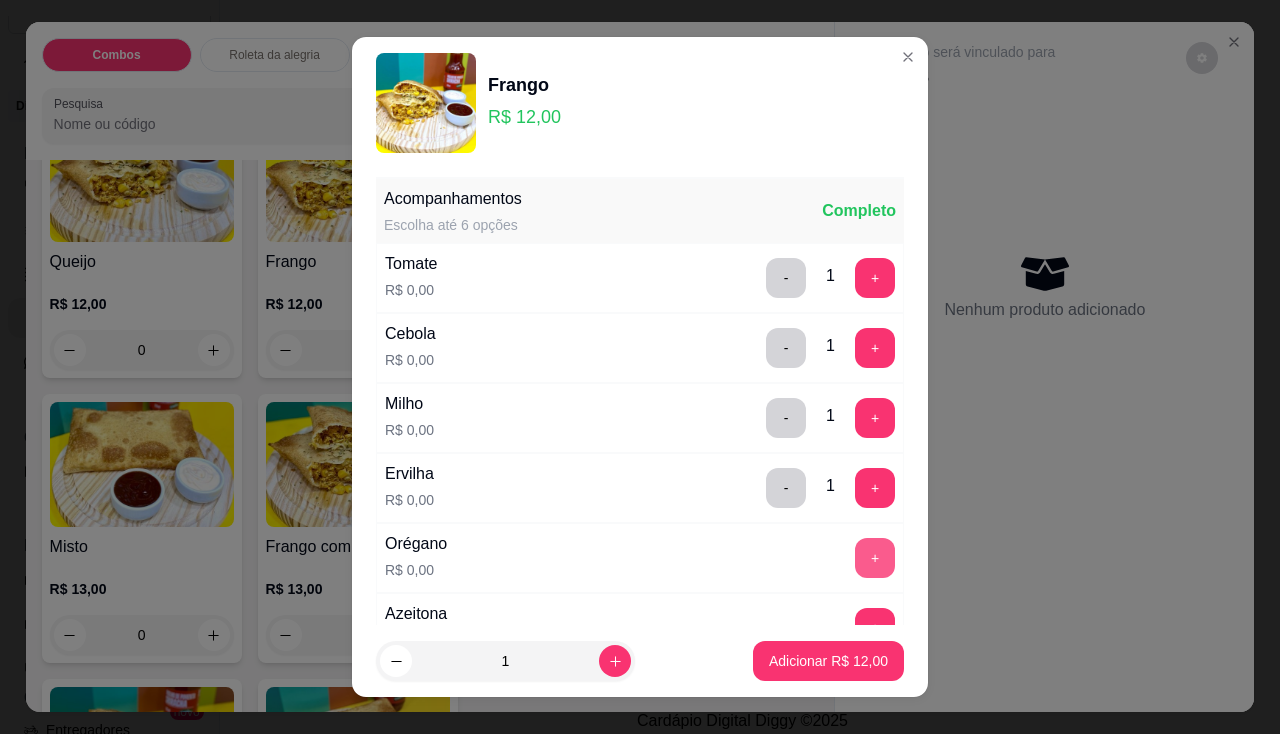 click on "+" at bounding box center (875, 558) 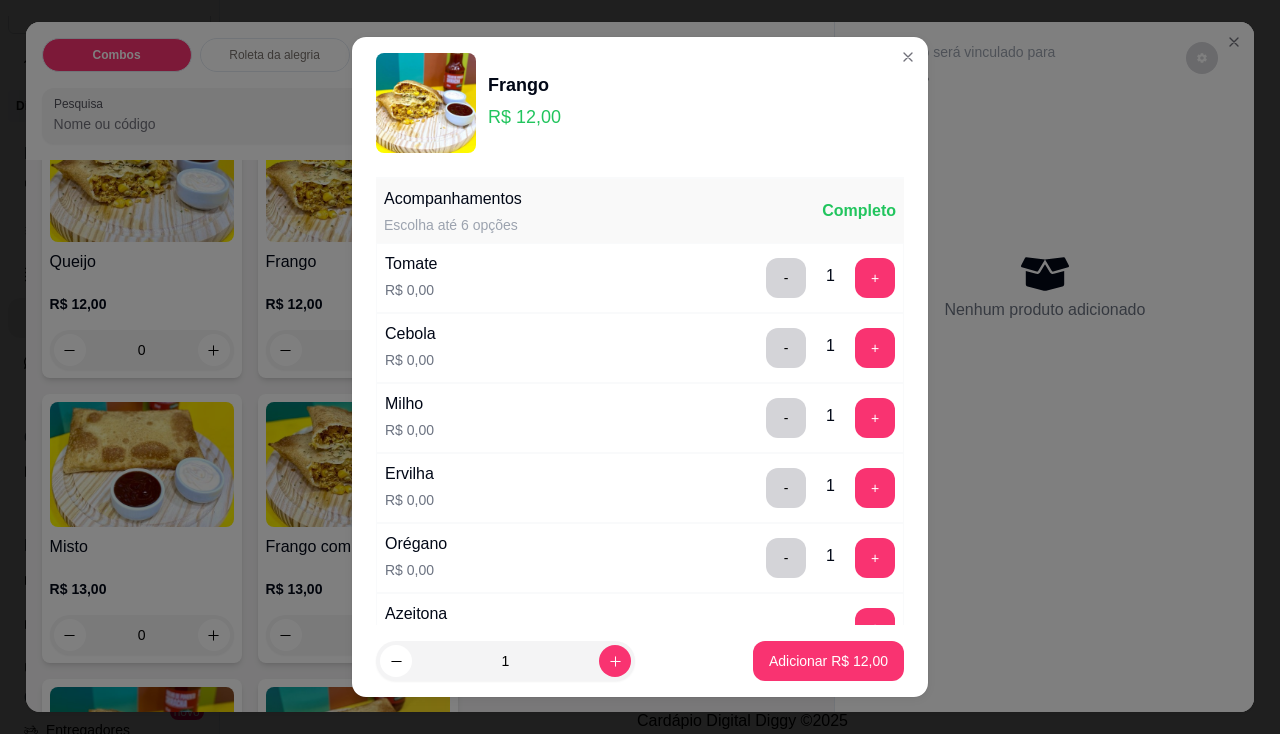 scroll, scrollTop: 100, scrollLeft: 0, axis: vertical 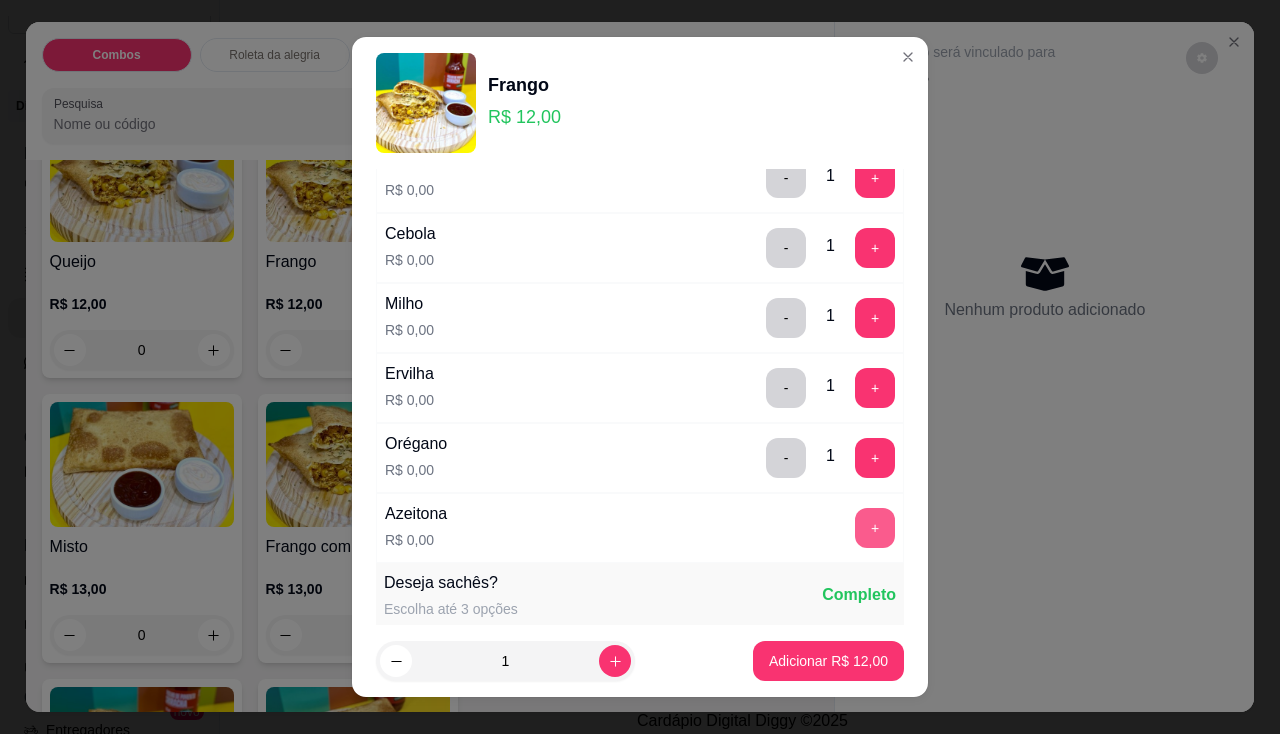 click on "+" at bounding box center [875, 528] 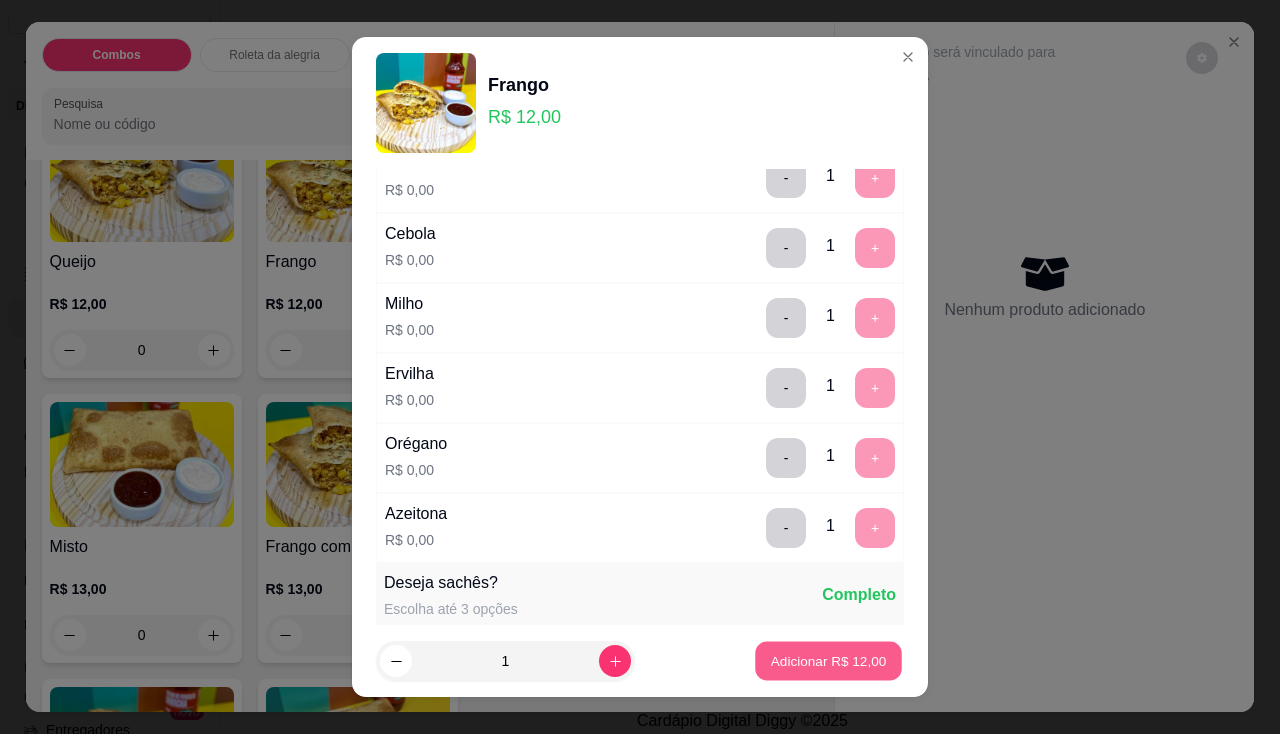 click on "Adicionar   R$ 12,00" at bounding box center (828, 661) 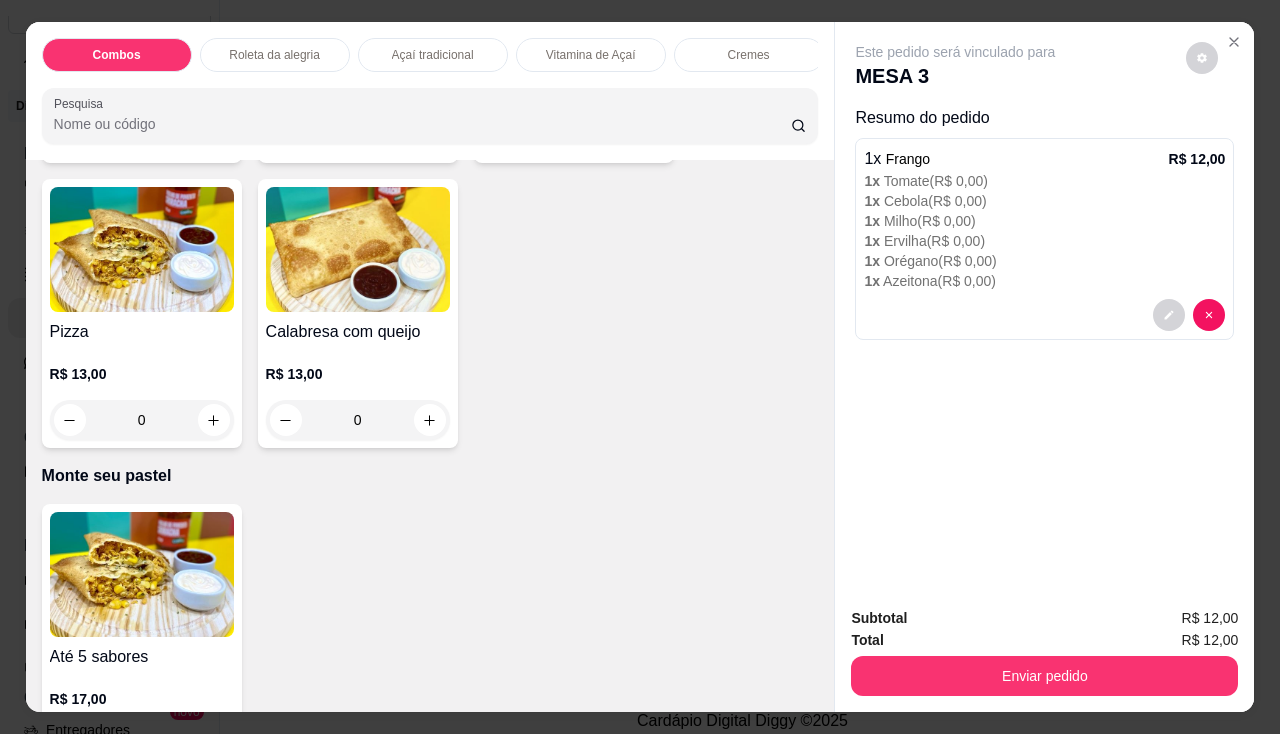 scroll, scrollTop: 3100, scrollLeft: 0, axis: vertical 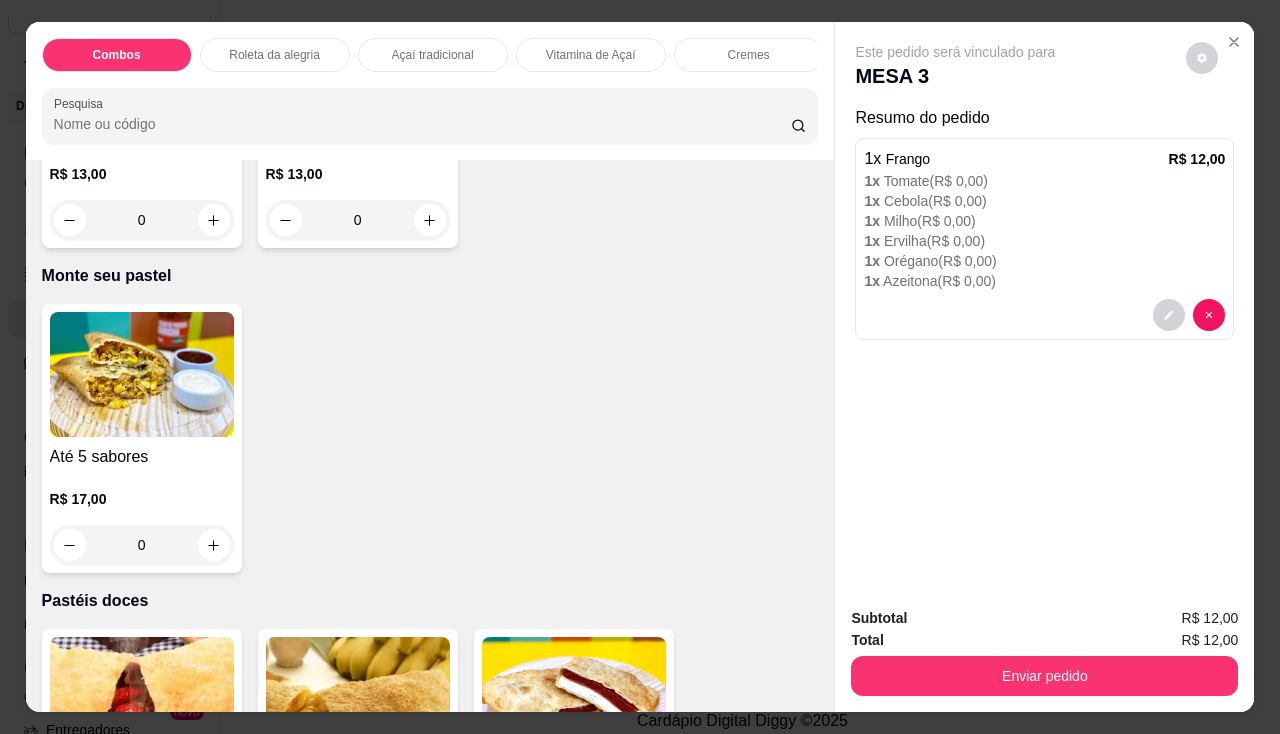 click on "Até 5 sabores   R$ 17,00 0" at bounding box center (142, 438) 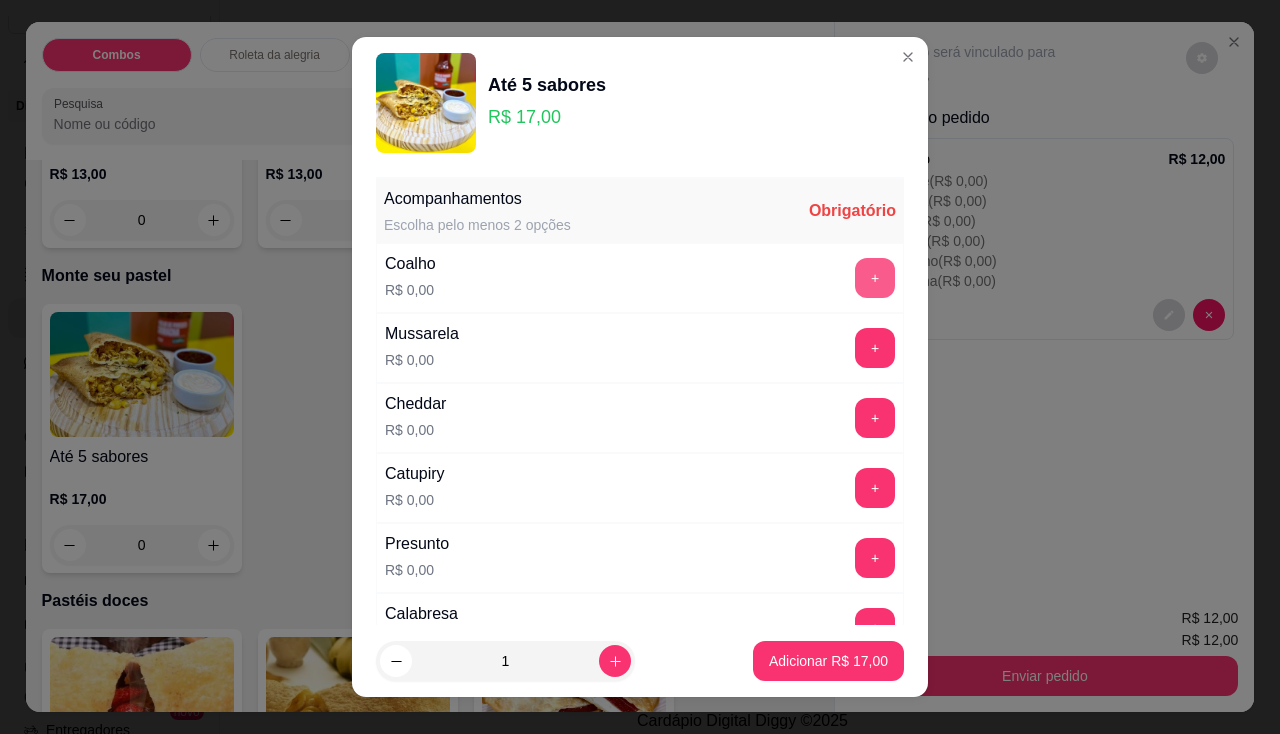 click on "+" at bounding box center [875, 278] 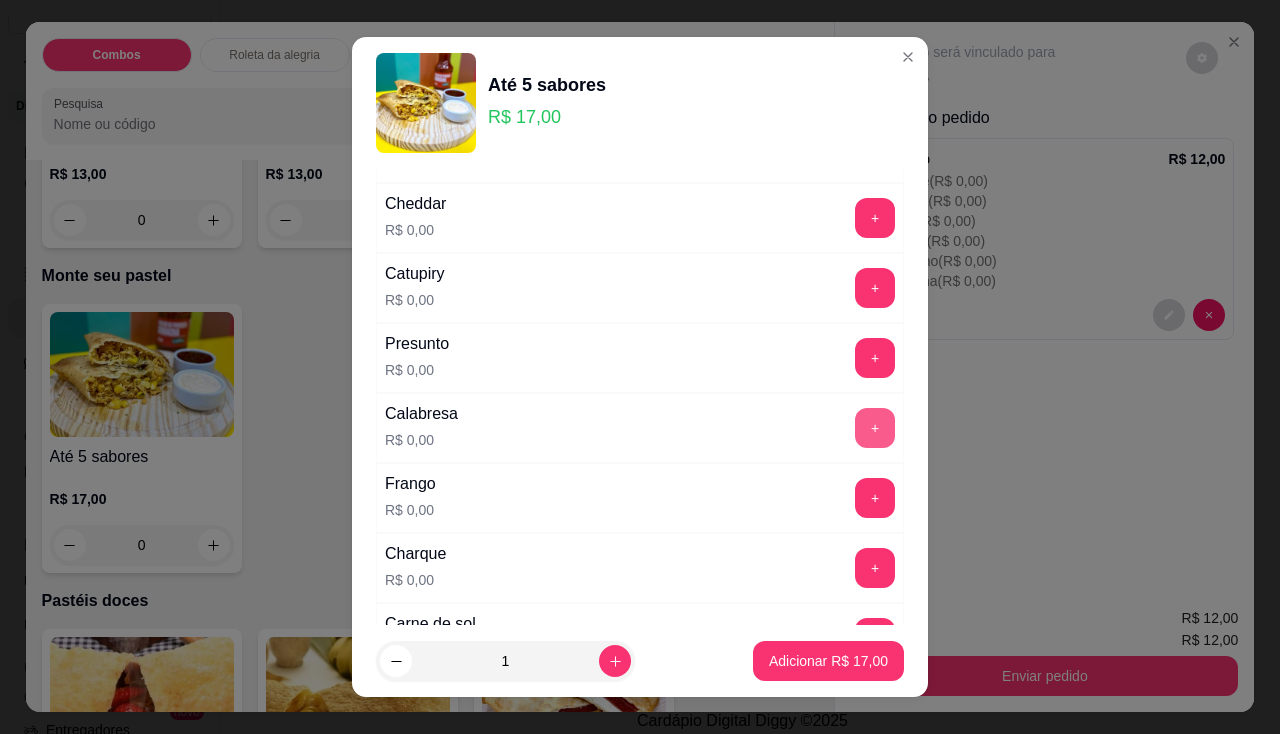 scroll, scrollTop: 0, scrollLeft: 0, axis: both 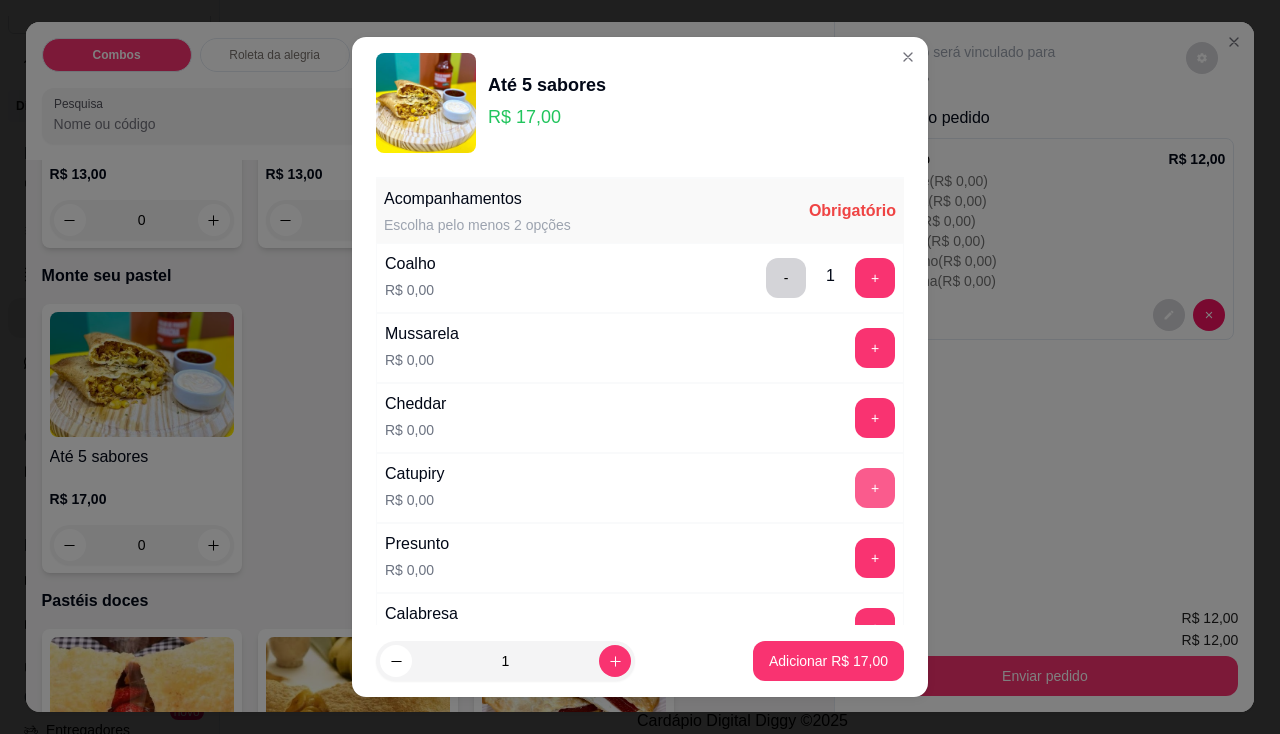 click on "+" at bounding box center [875, 488] 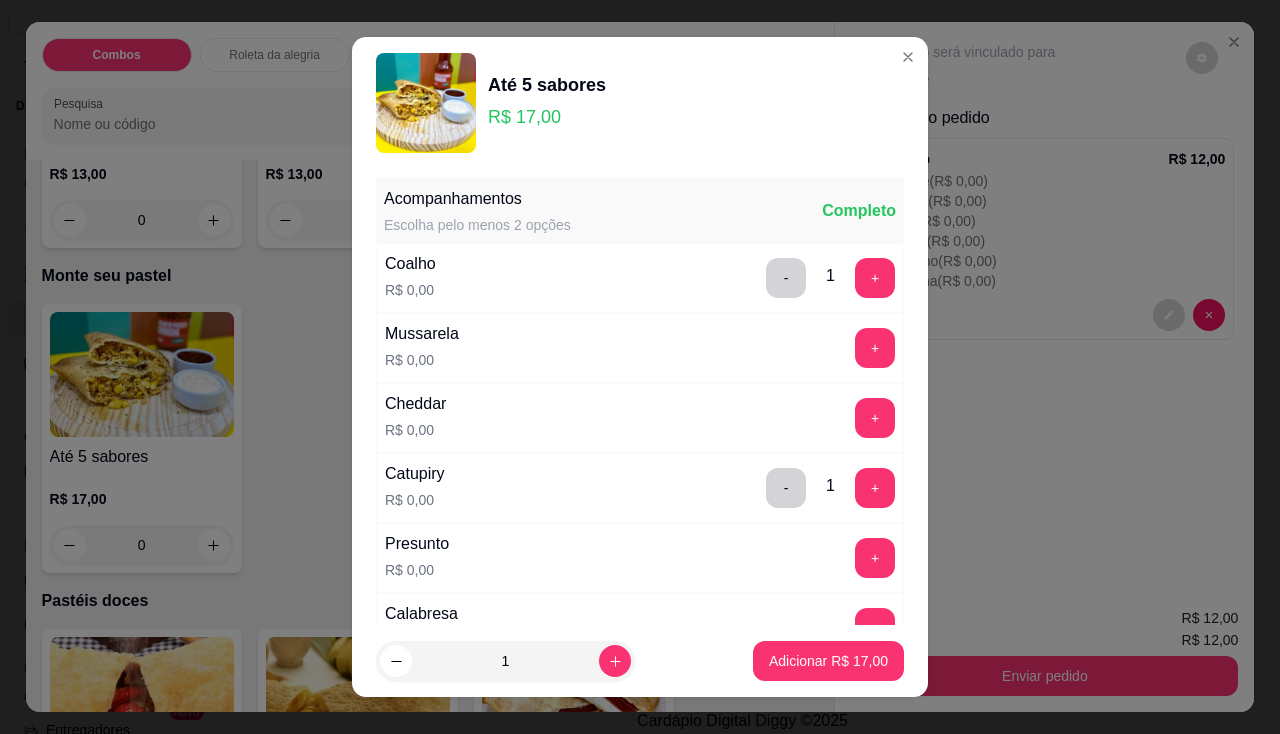 scroll, scrollTop: 100, scrollLeft: 0, axis: vertical 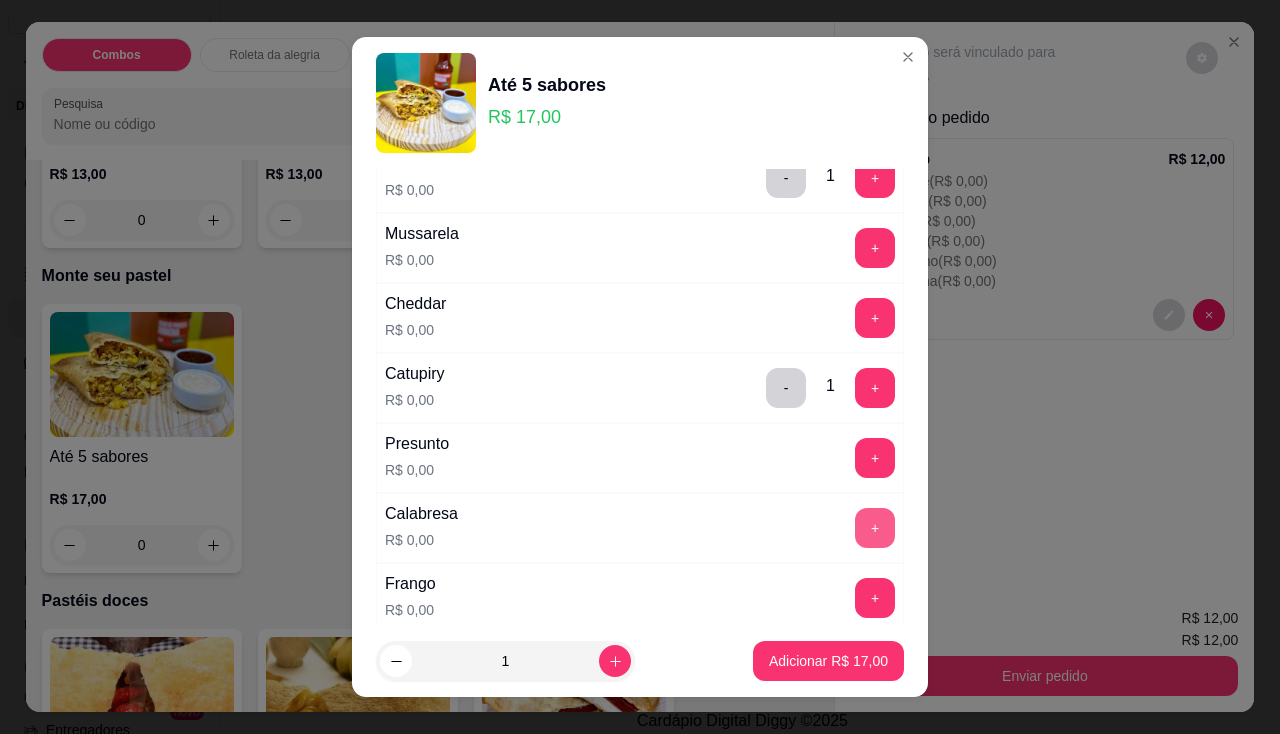 click on "+" at bounding box center [875, 528] 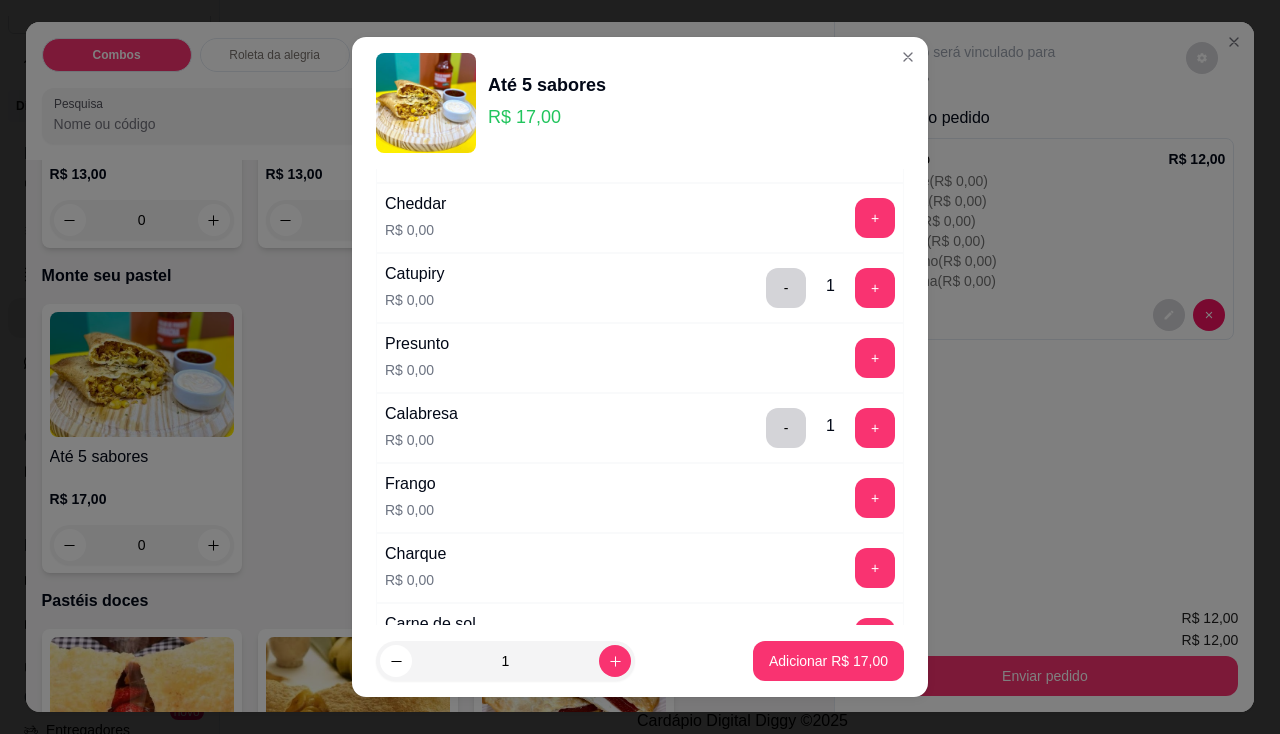 scroll, scrollTop: 0, scrollLeft: 0, axis: both 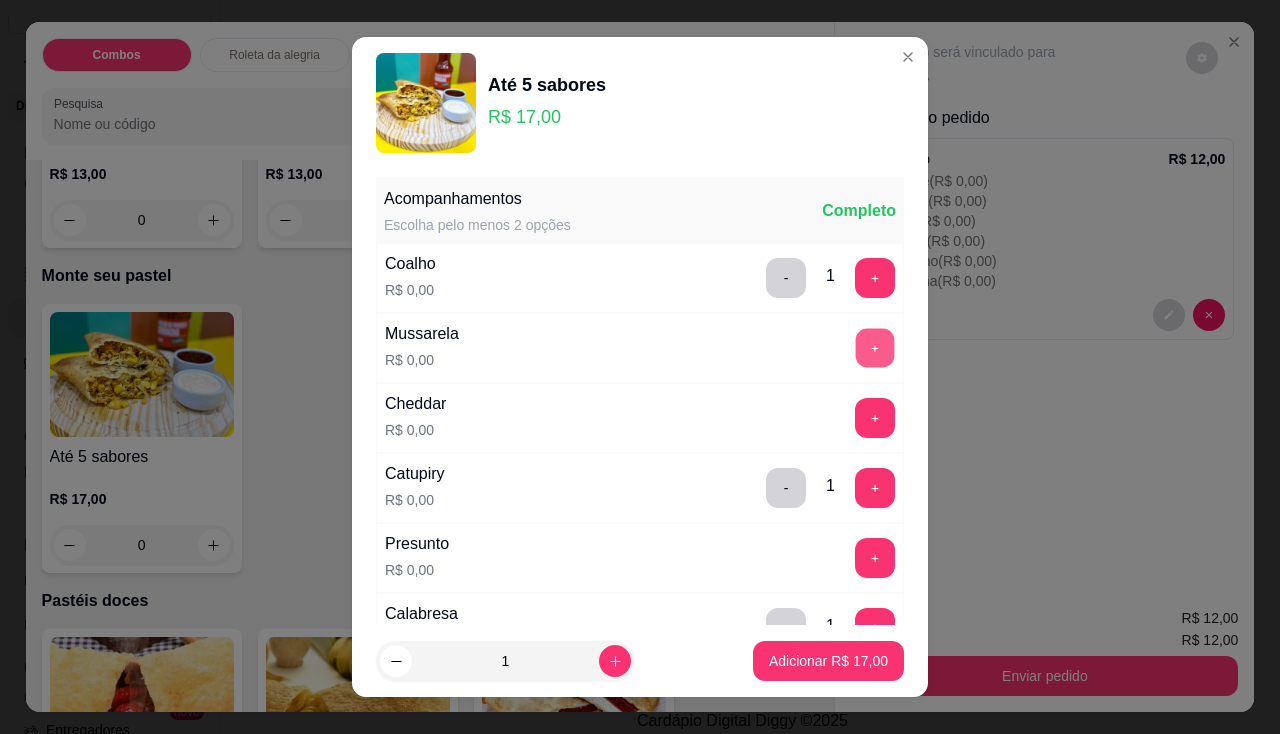 click on "+" at bounding box center (875, 347) 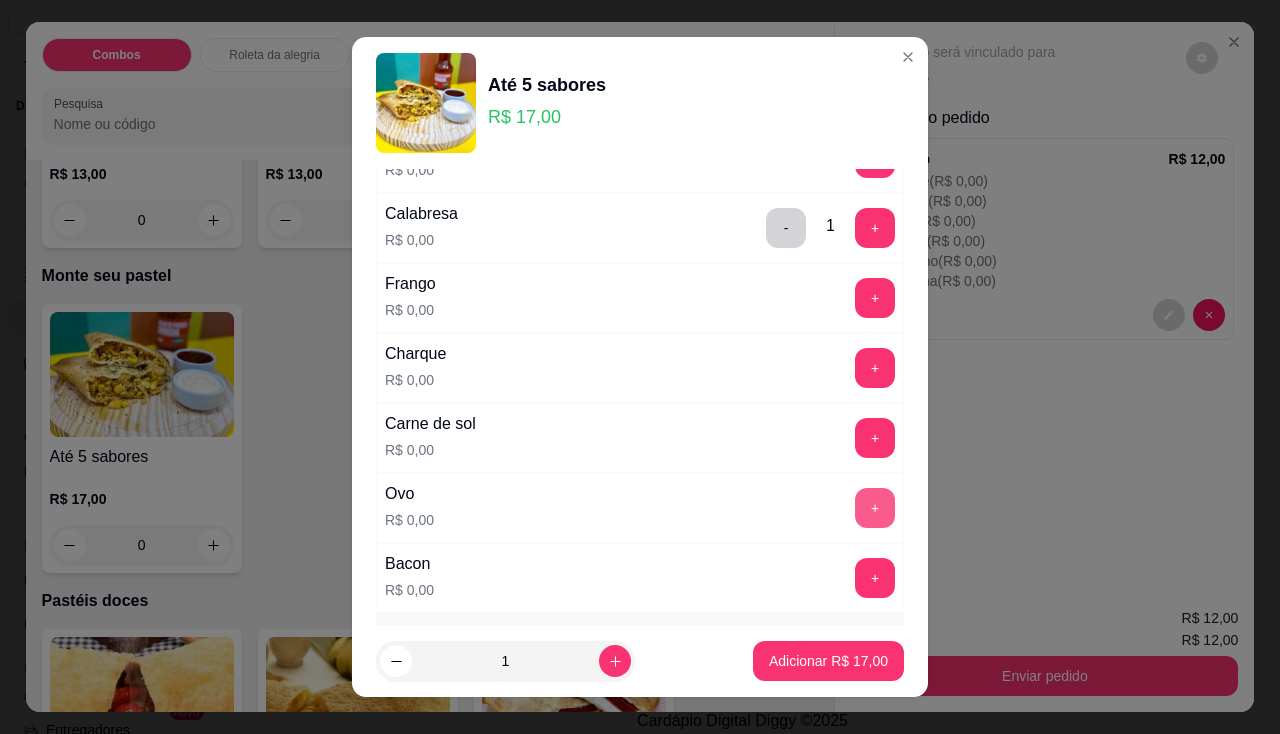 scroll, scrollTop: 500, scrollLeft: 0, axis: vertical 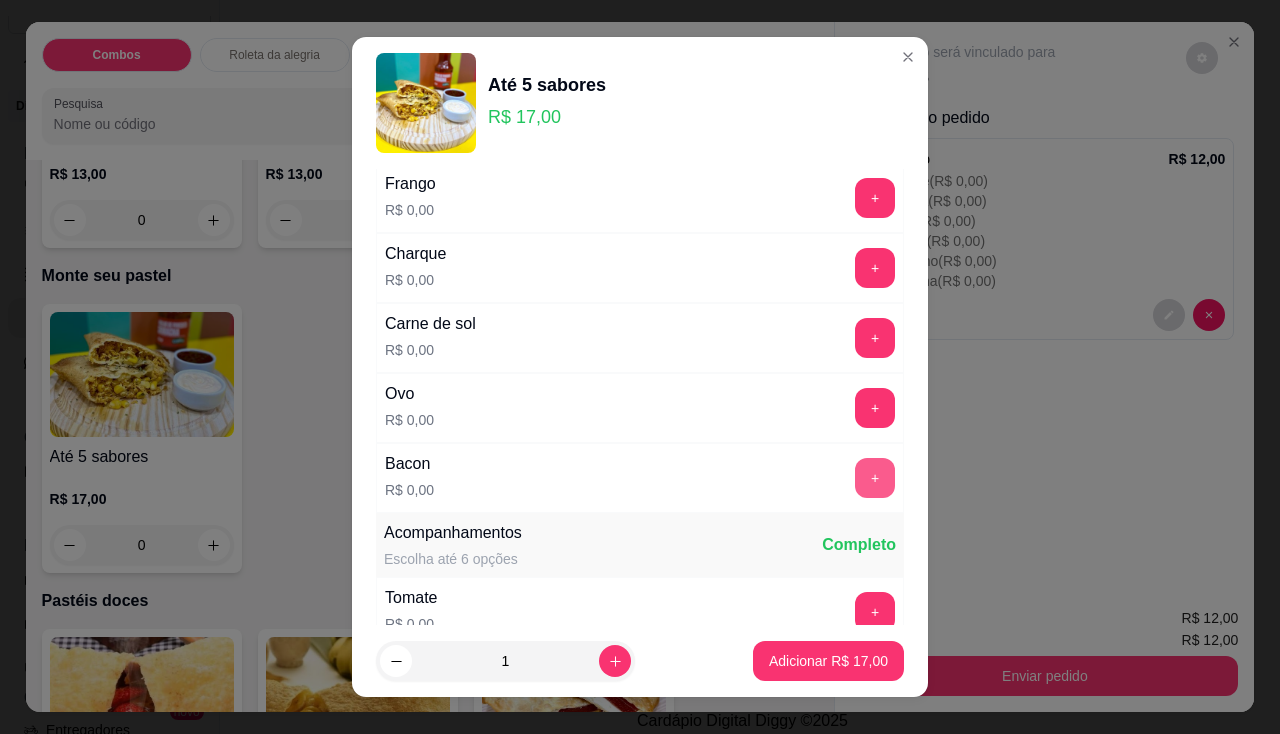 click on "+" at bounding box center (875, 478) 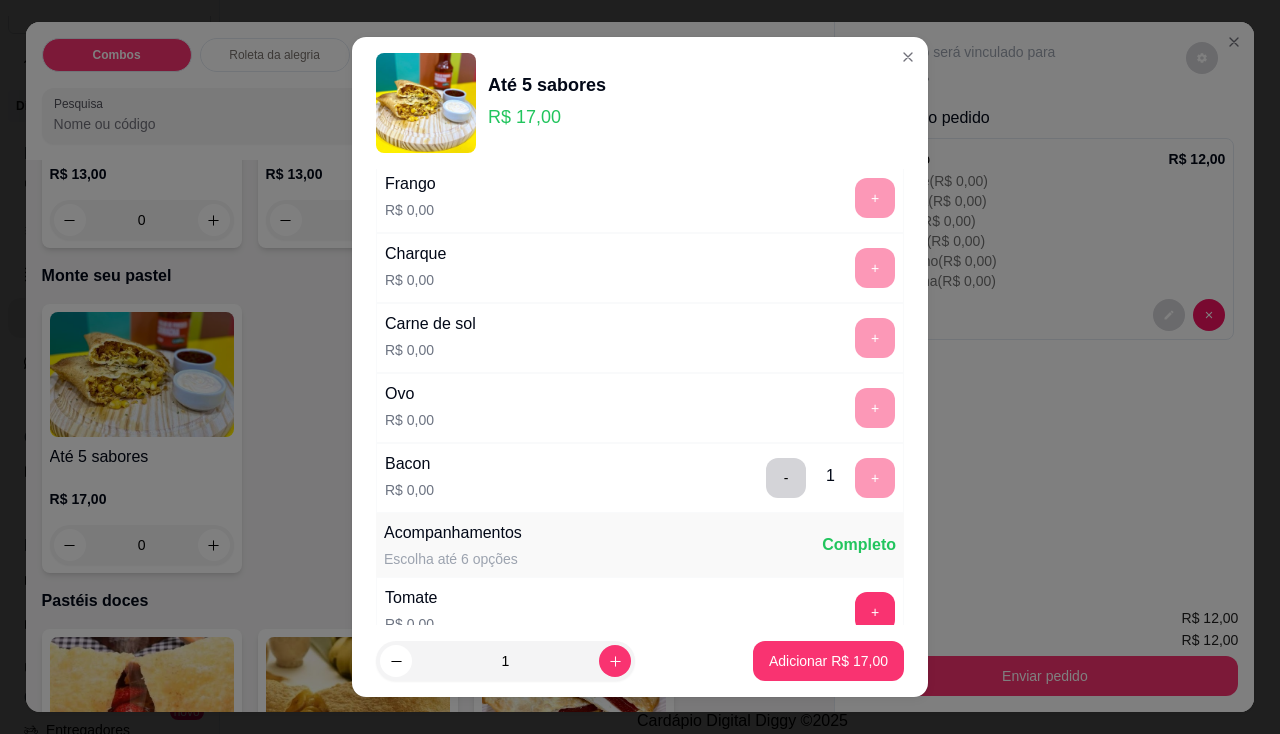 scroll, scrollTop: 700, scrollLeft: 0, axis: vertical 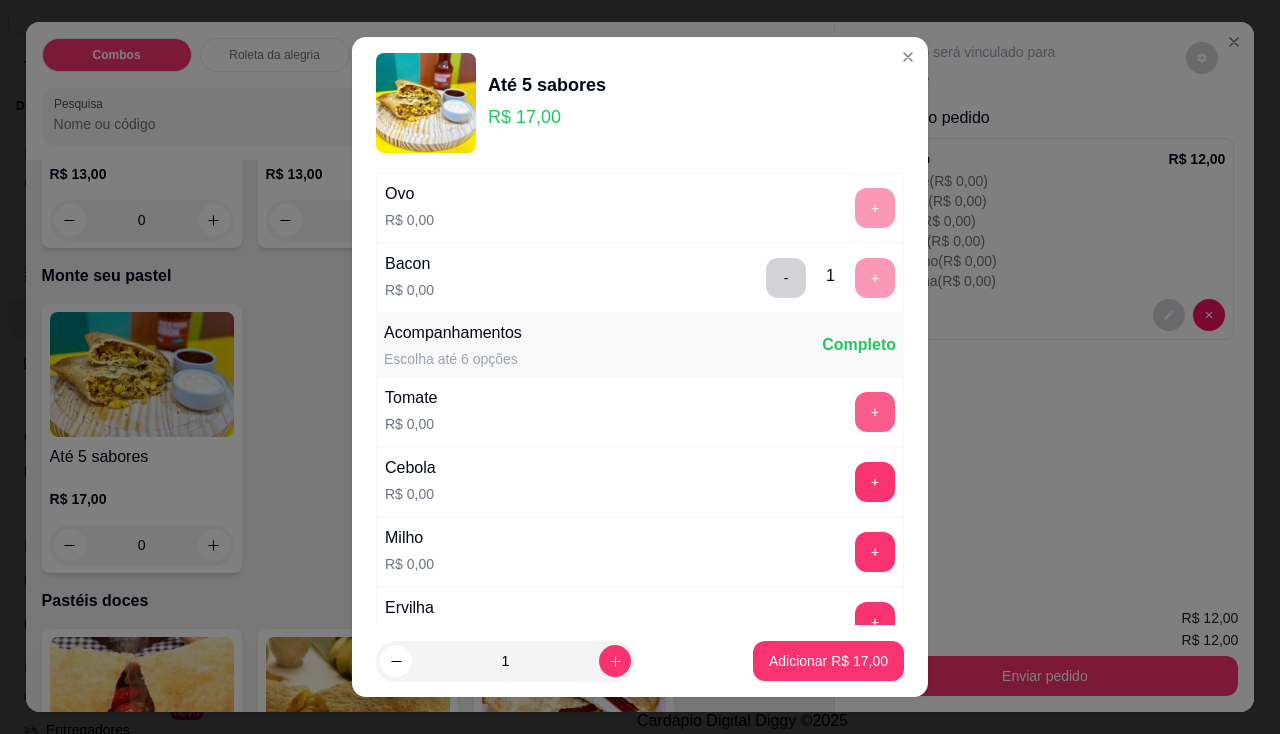 click on "+" at bounding box center [875, 412] 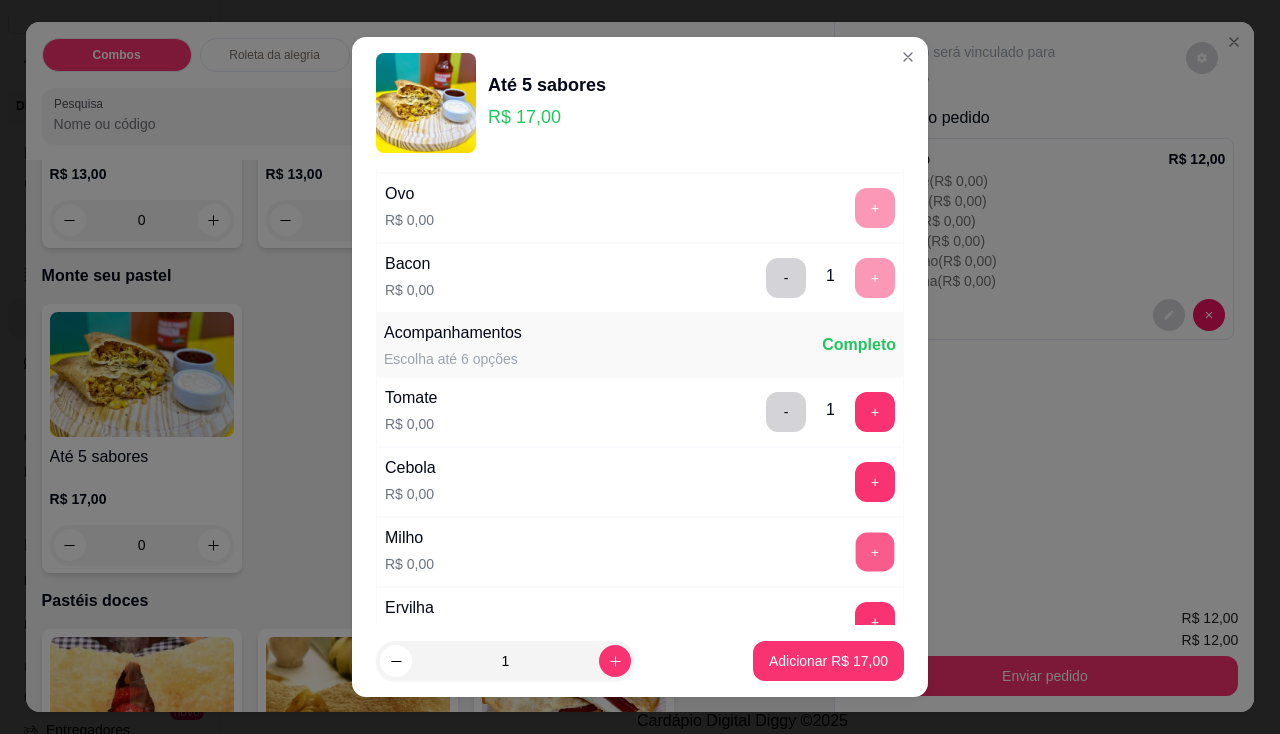 click on "+" at bounding box center (875, 551) 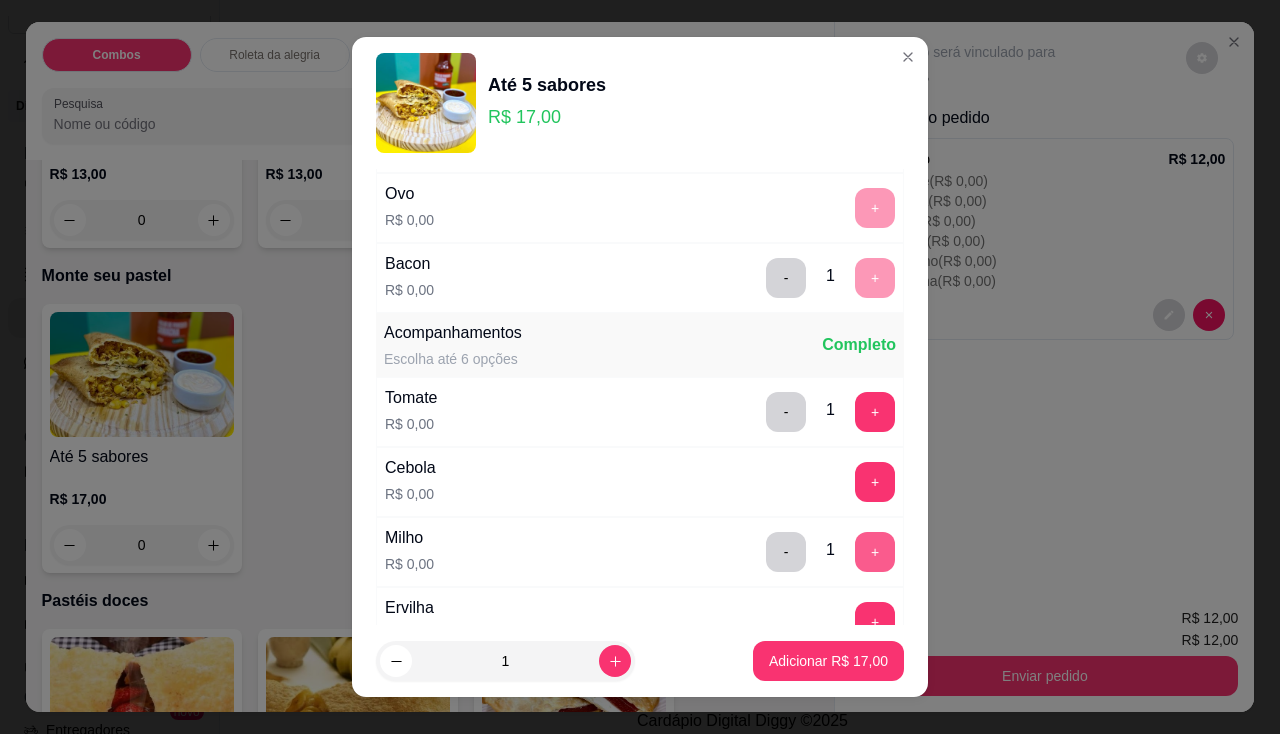 scroll, scrollTop: 900, scrollLeft: 0, axis: vertical 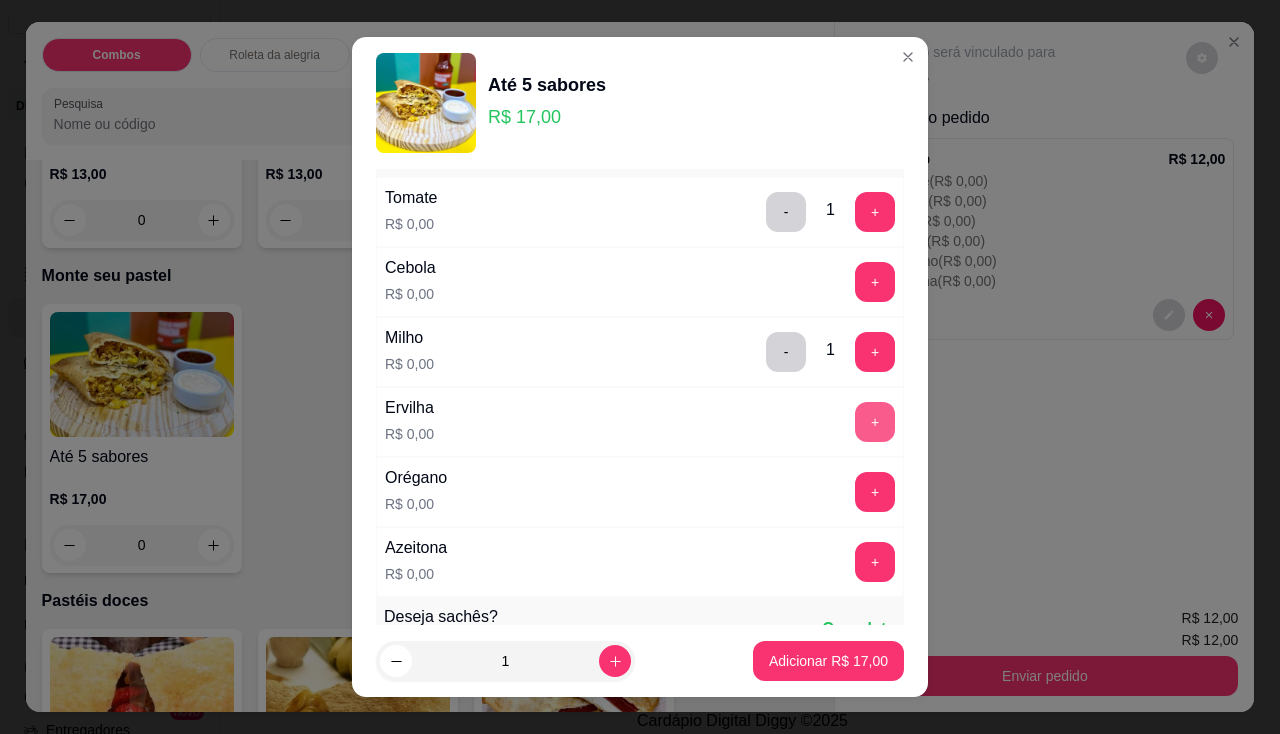 click on "+" at bounding box center [875, 422] 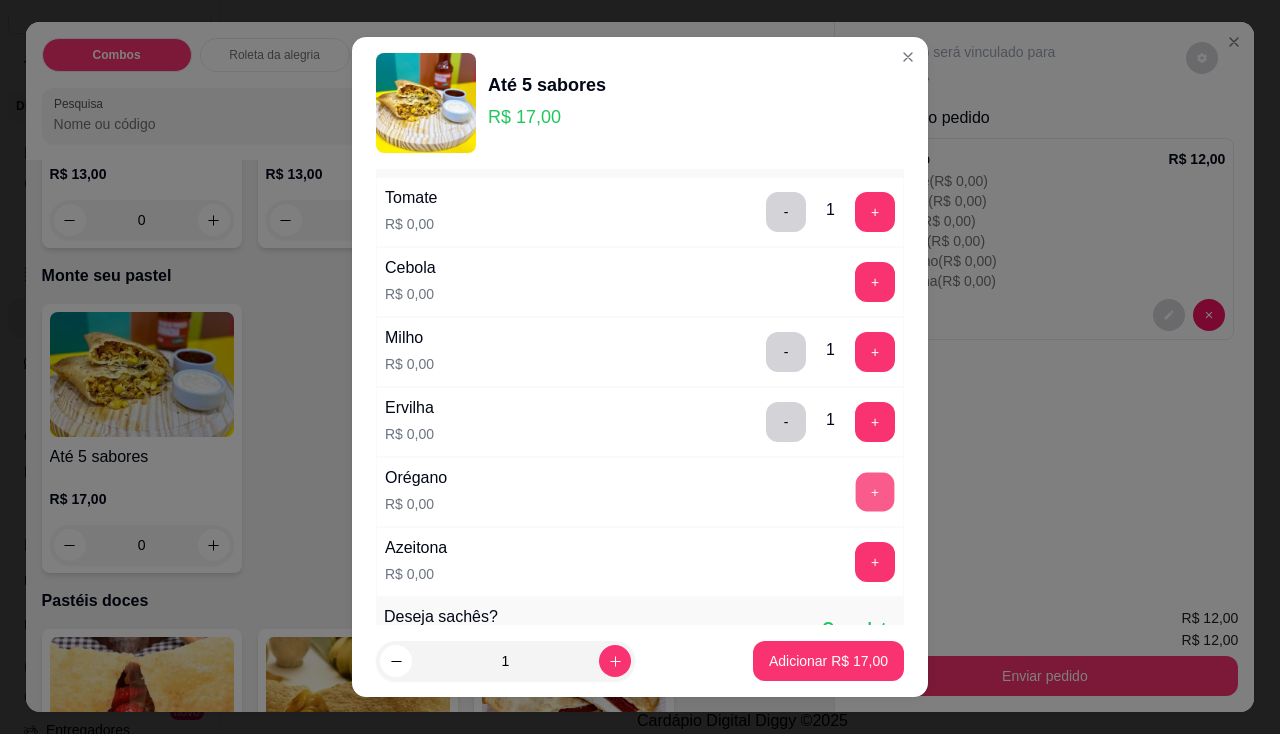 click on "+" at bounding box center [875, 491] 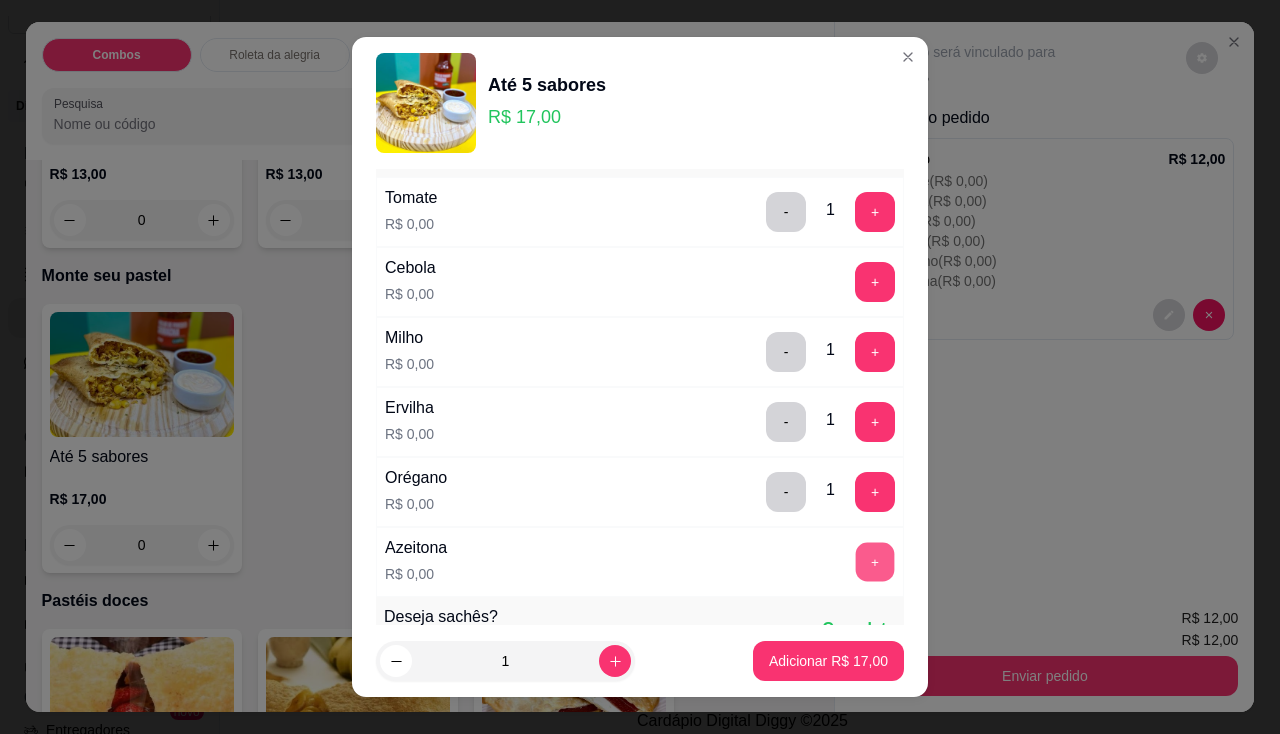 click on "+" at bounding box center [875, 561] 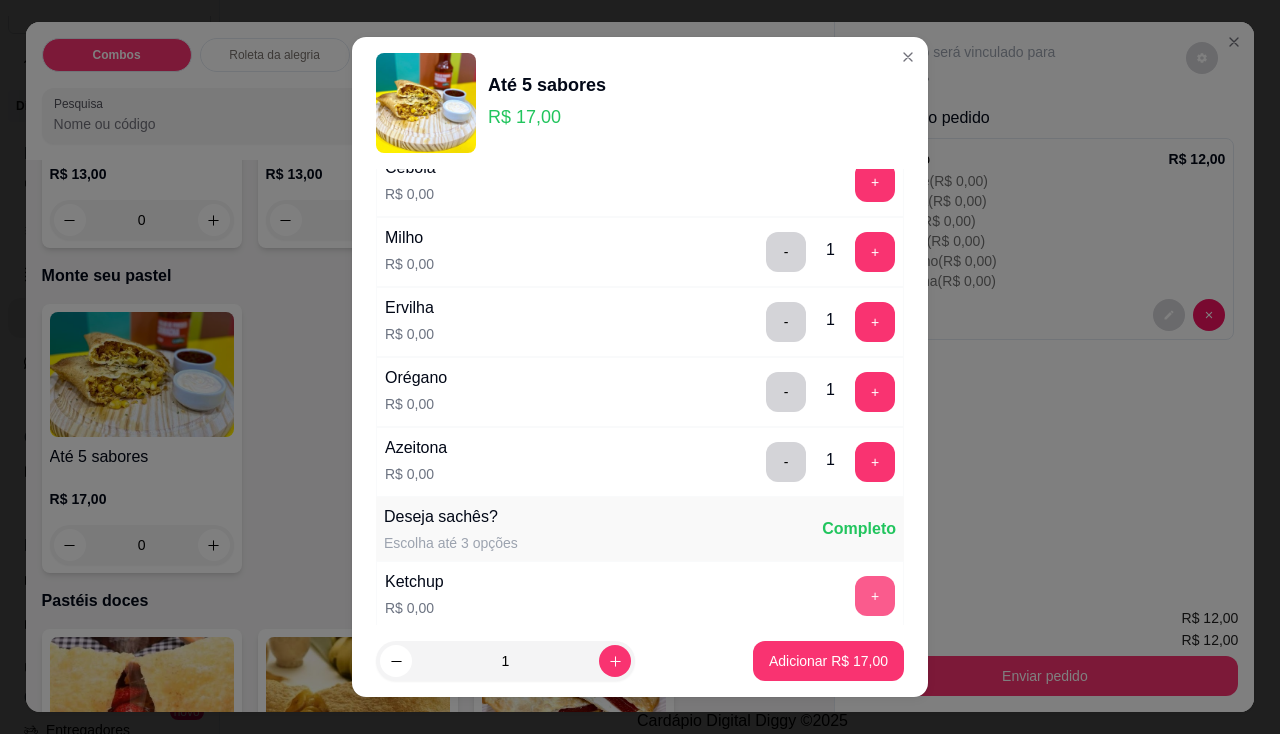 scroll, scrollTop: 1100, scrollLeft: 0, axis: vertical 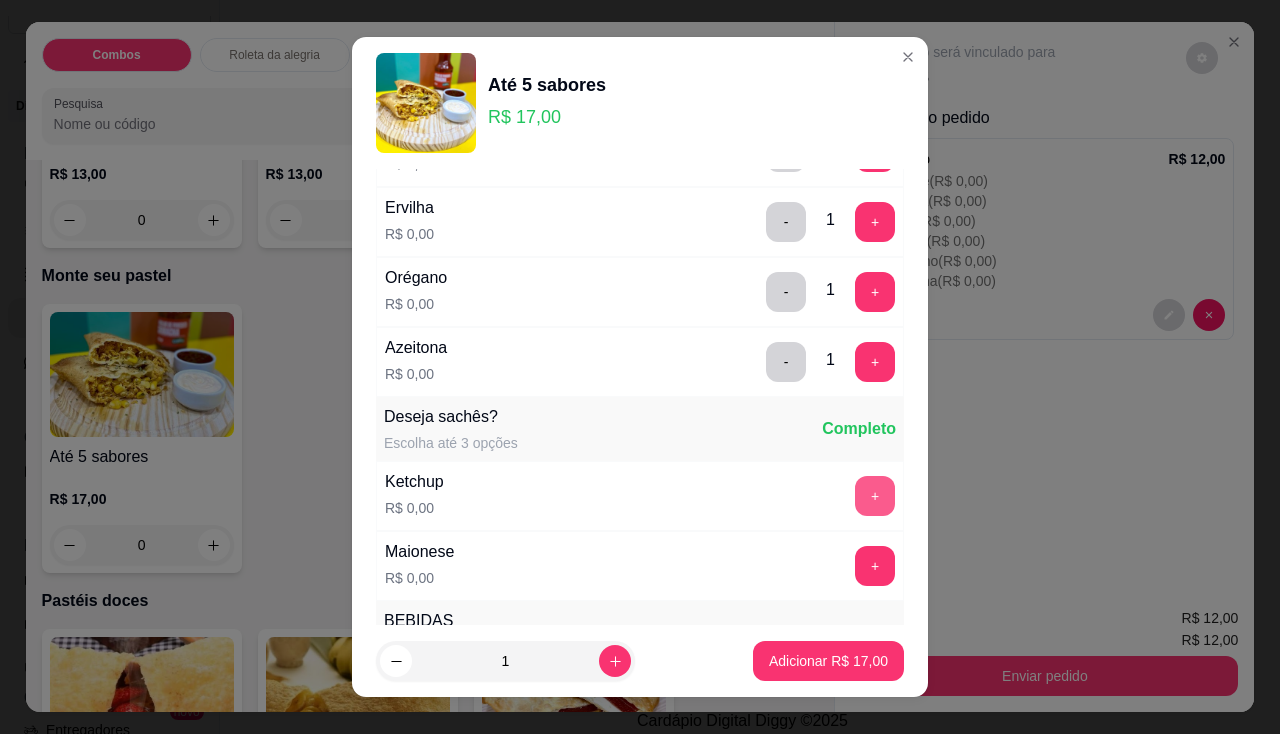 click on "+" at bounding box center (875, 496) 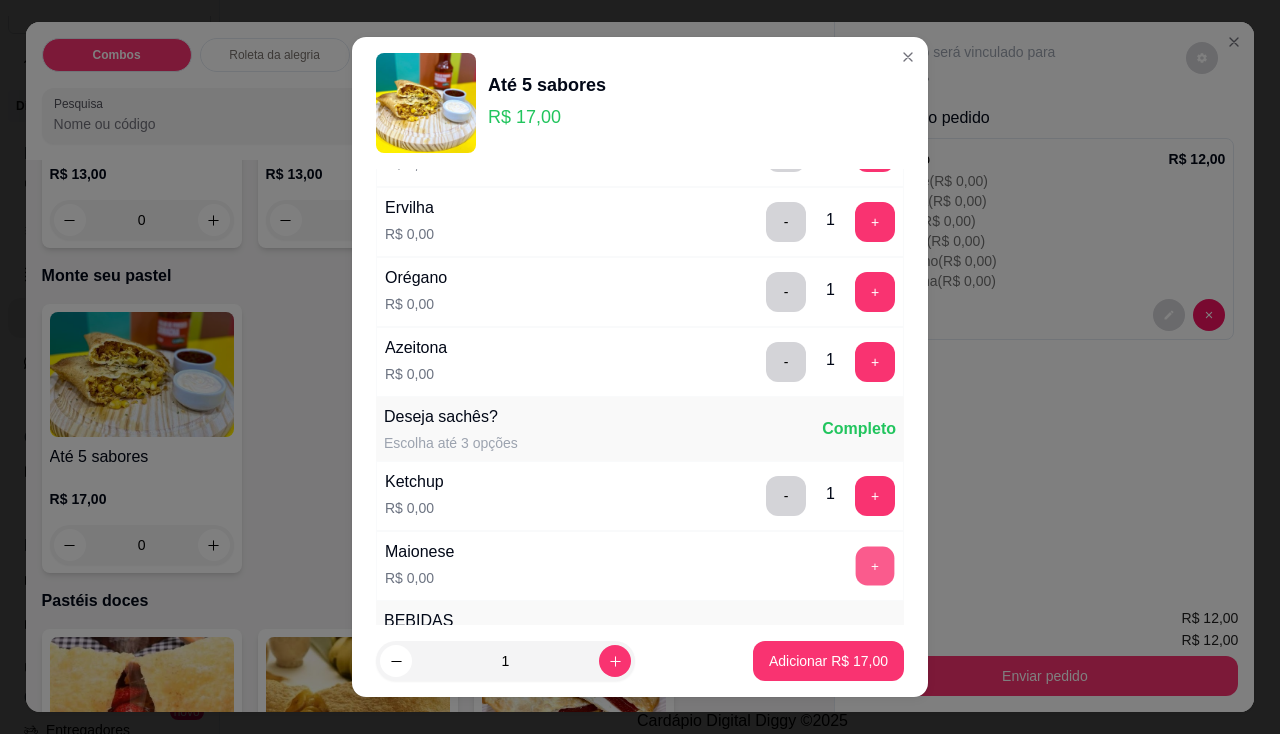 click on "+" at bounding box center [875, 565] 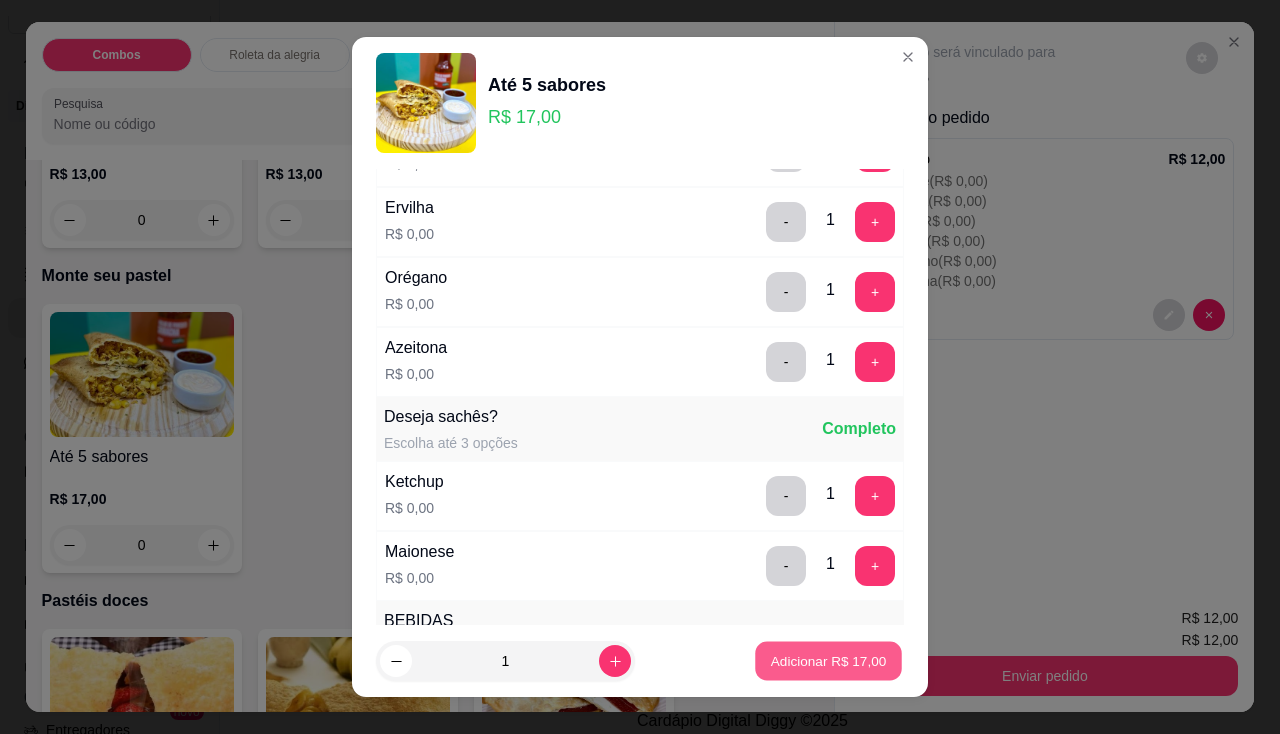 click on "Adicionar   R$ 17,00" at bounding box center [829, 661] 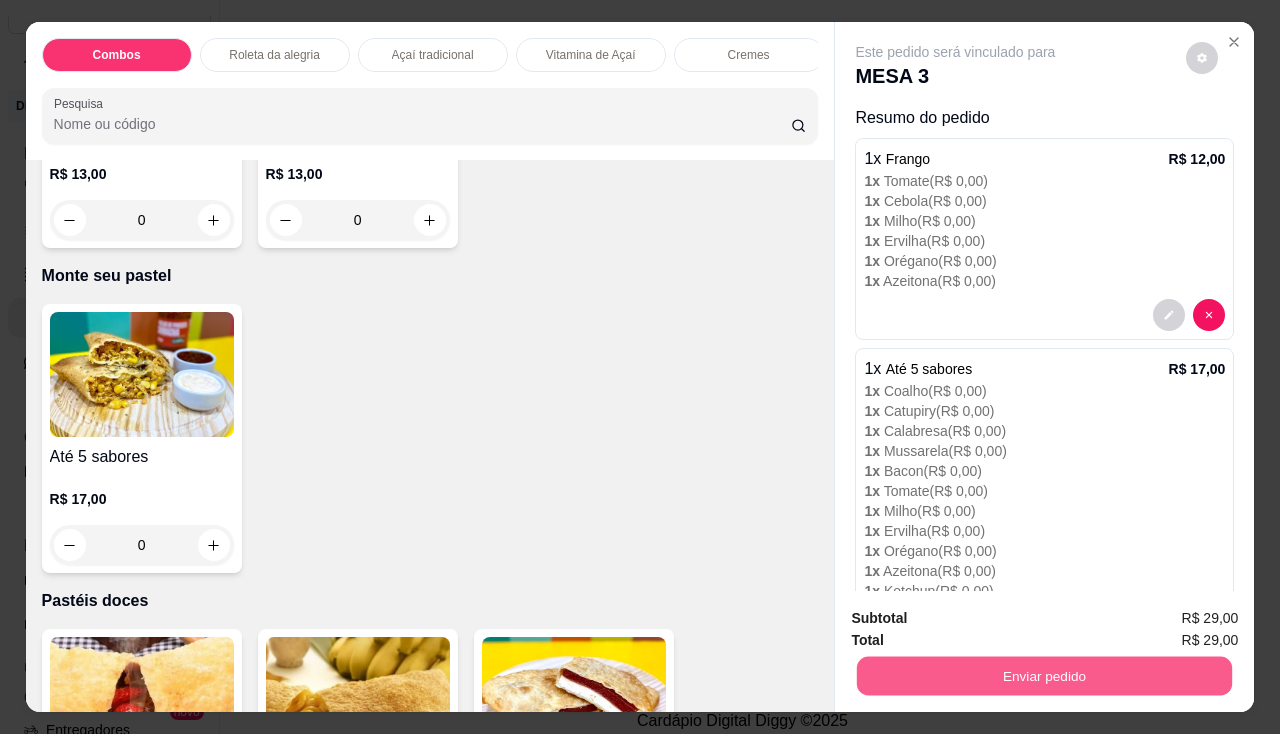 click on "Enviar pedido" at bounding box center (1044, 676) 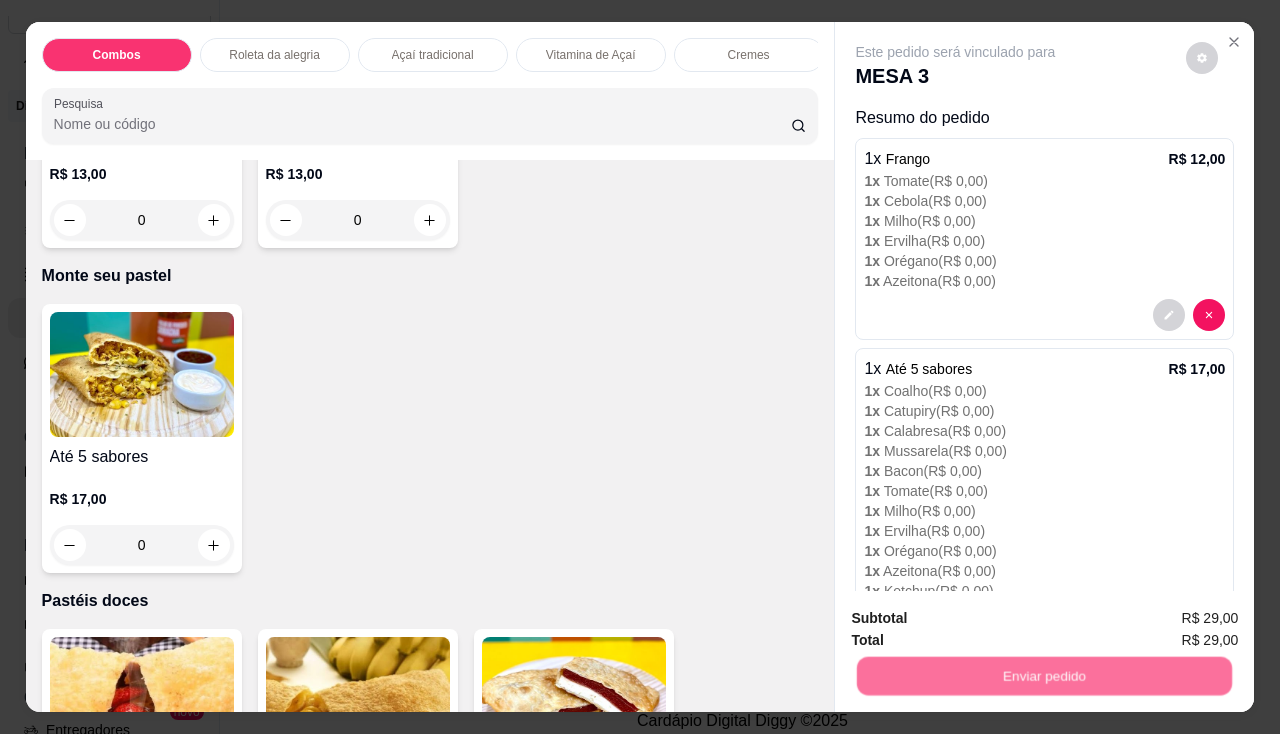 click on "Não registrar e enviar pedido" at bounding box center [979, 620] 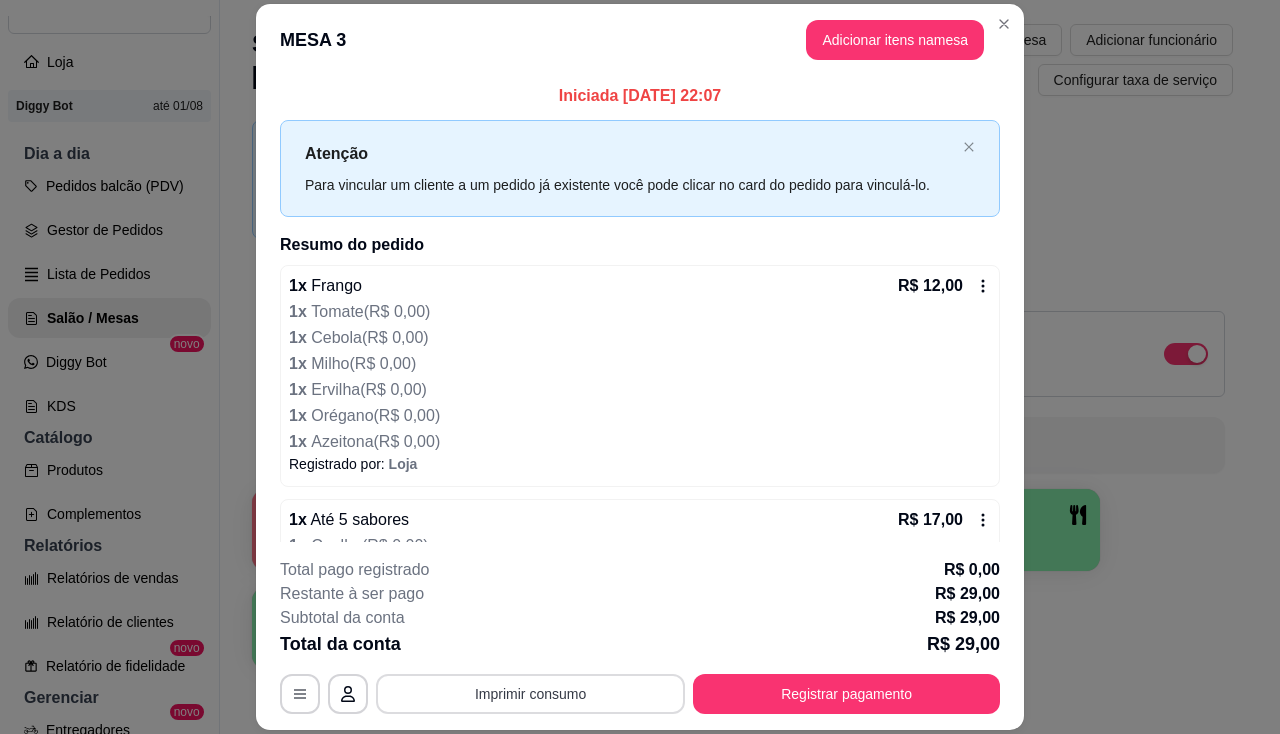 click on "Imprimir consumo" at bounding box center (530, 694) 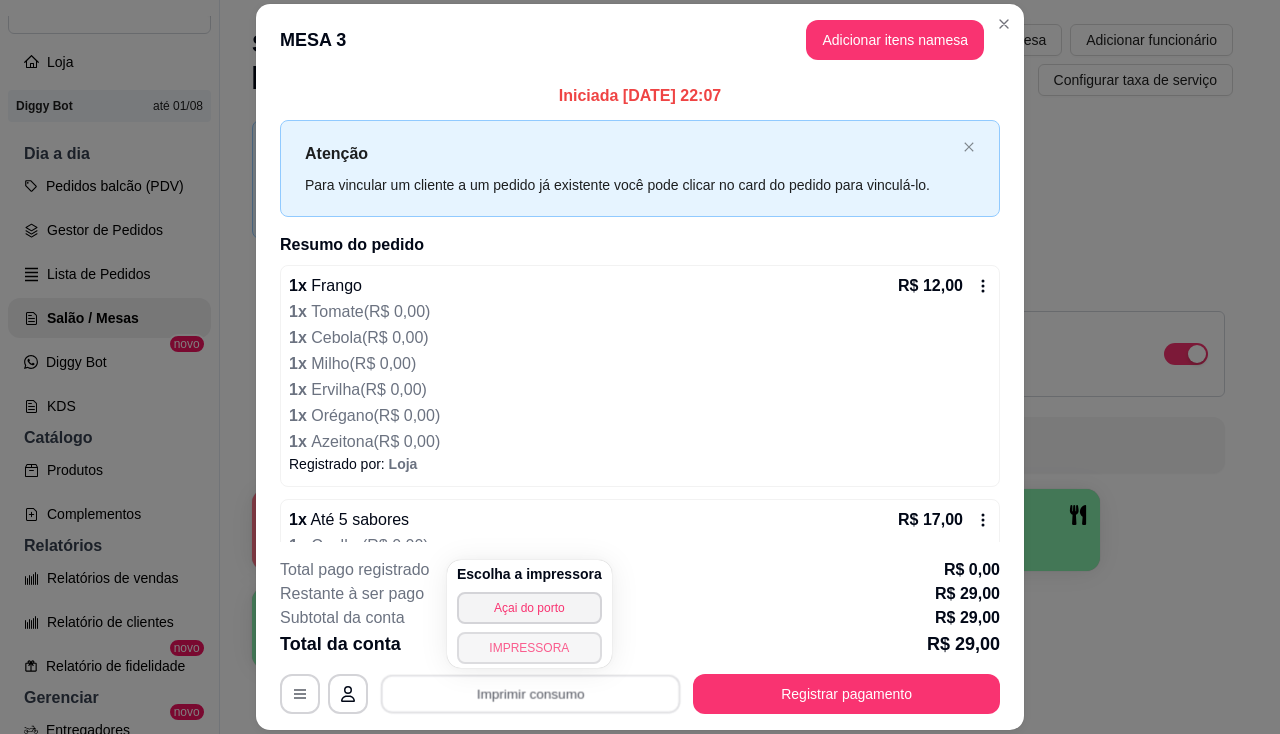 click on "IMPRESSORA" at bounding box center [529, 648] 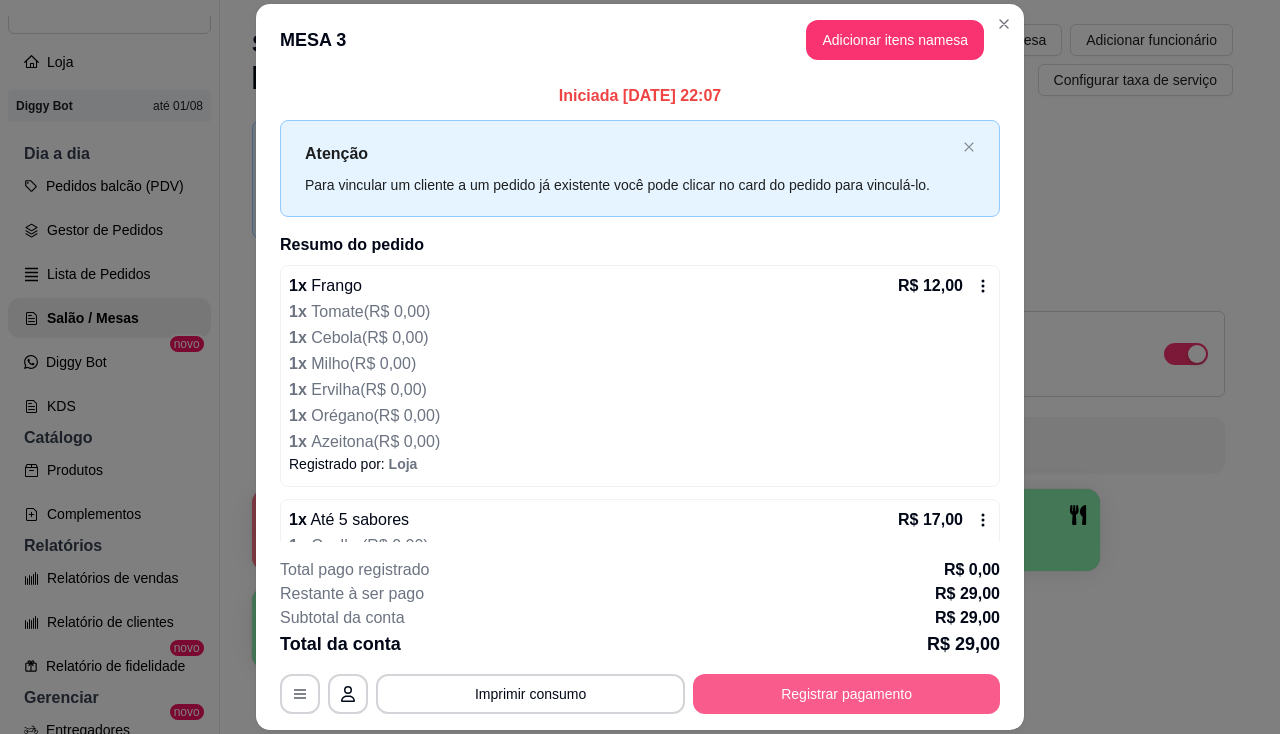 click on "Registrar pagamento" at bounding box center [846, 694] 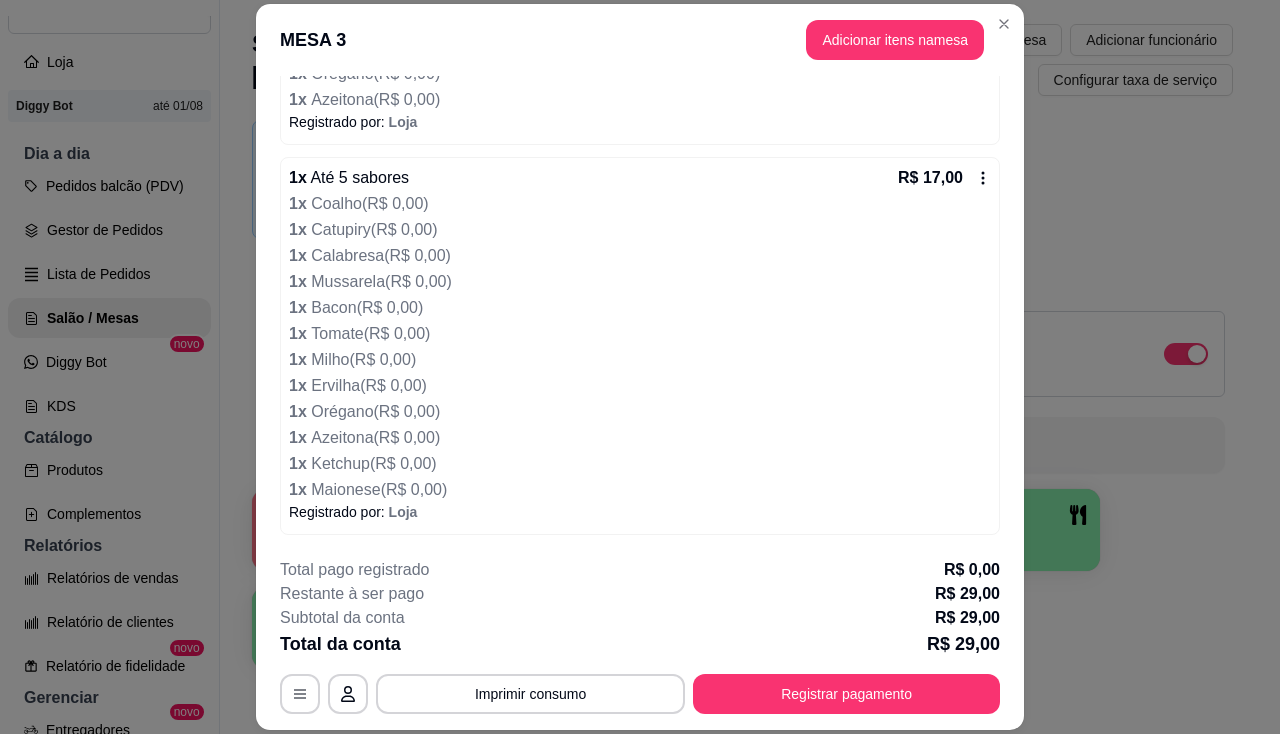 scroll, scrollTop: 43, scrollLeft: 0, axis: vertical 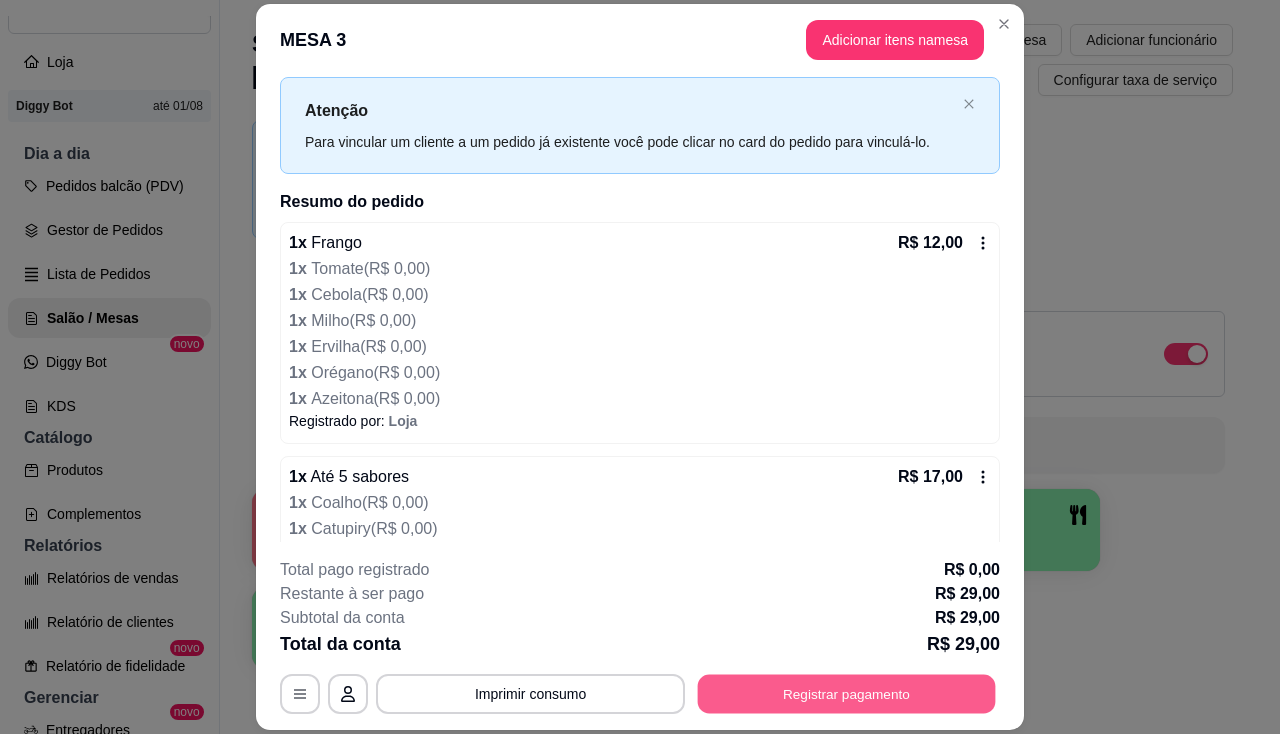 click on "Registrar pagamento" at bounding box center (847, 694) 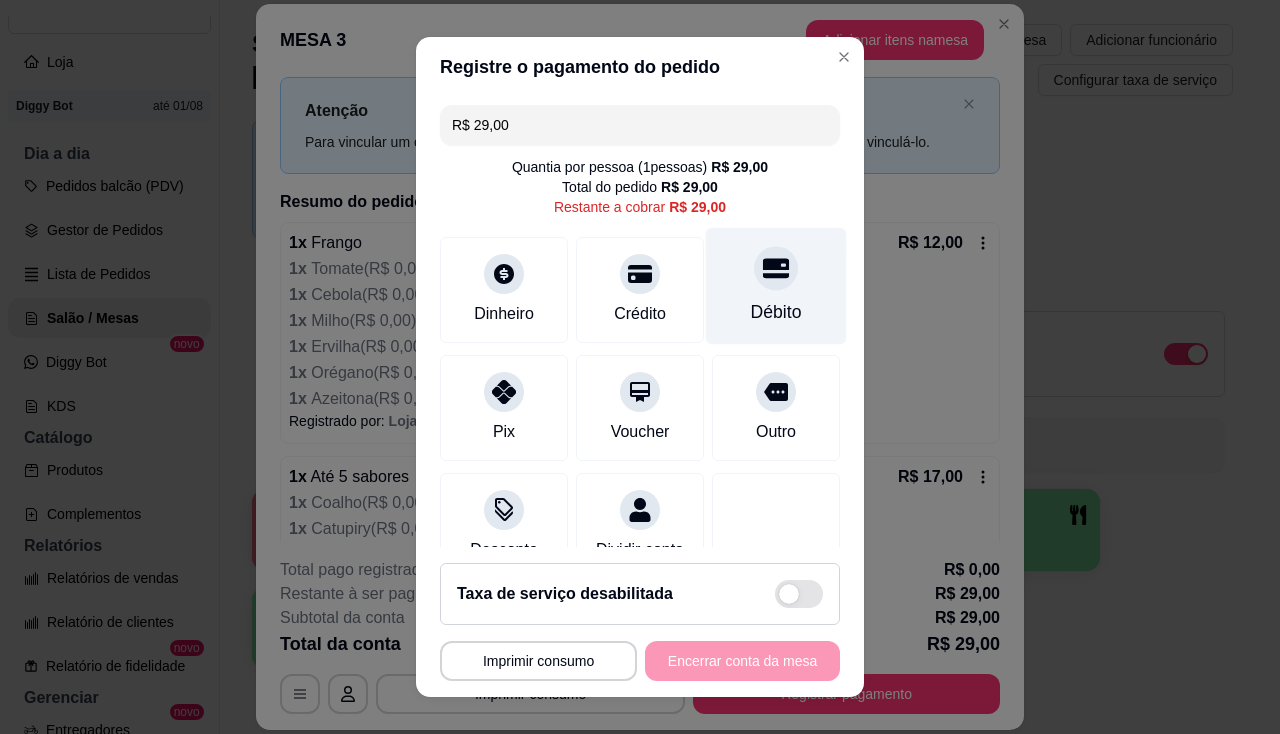click on "Débito" at bounding box center (776, 312) 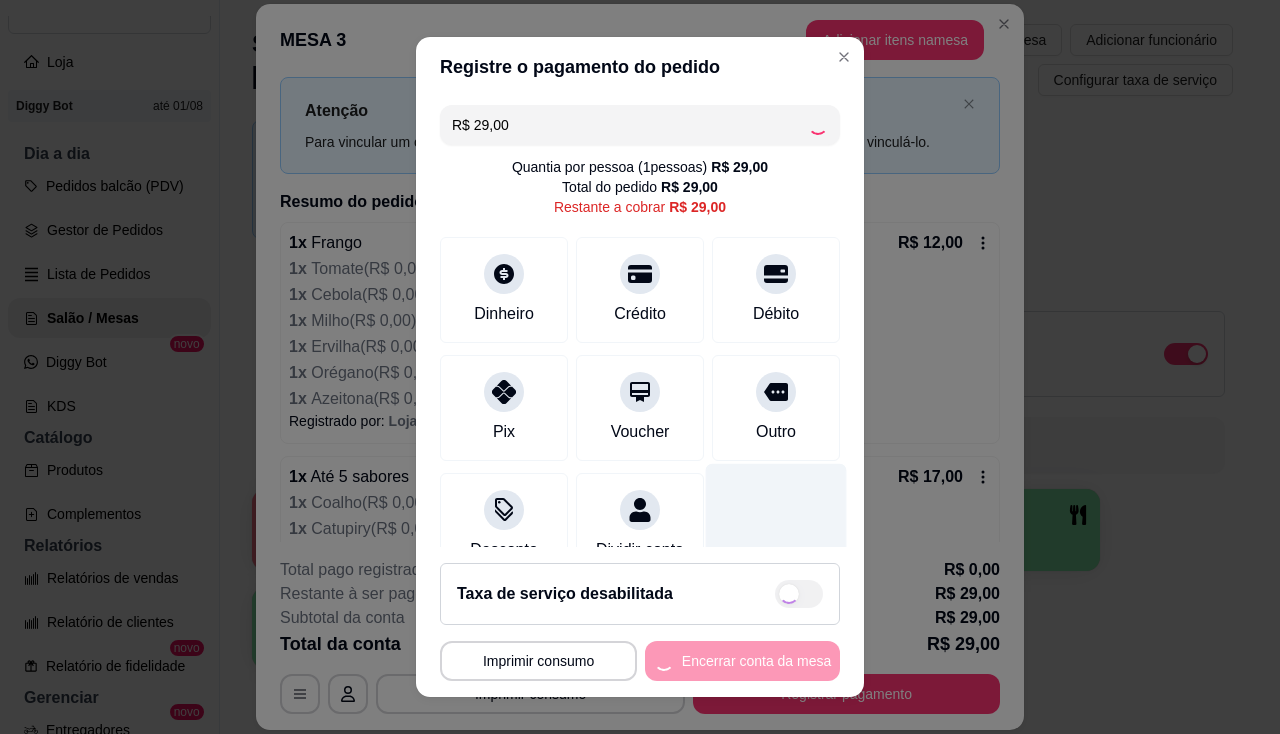 type on "R$ 0,00" 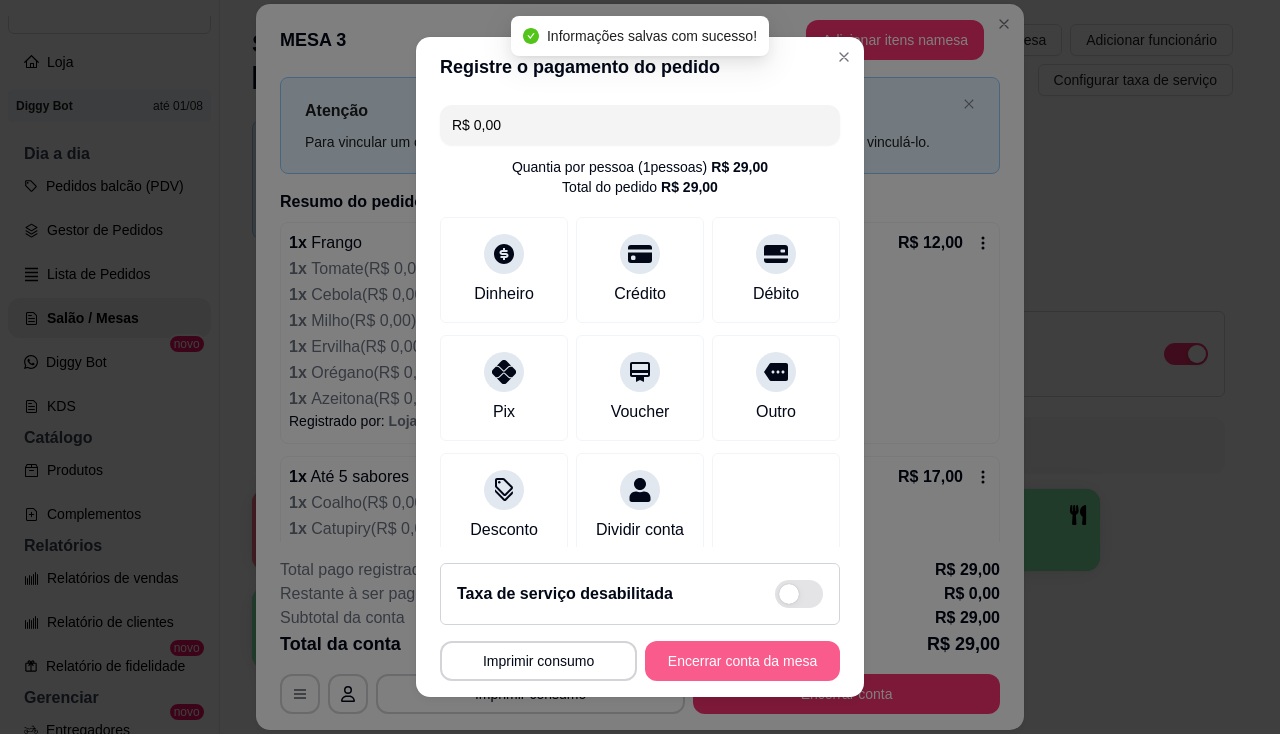 click on "Encerrar conta da mesa" at bounding box center [742, 661] 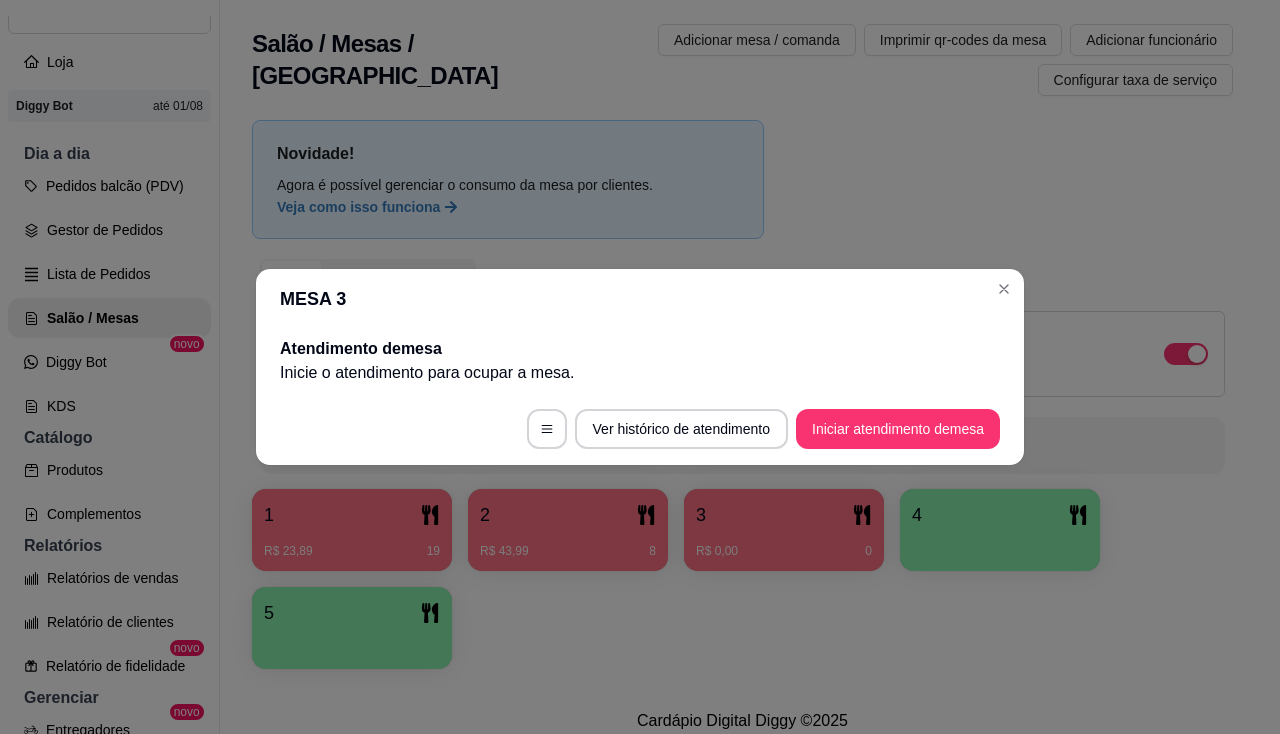 scroll, scrollTop: 0, scrollLeft: 0, axis: both 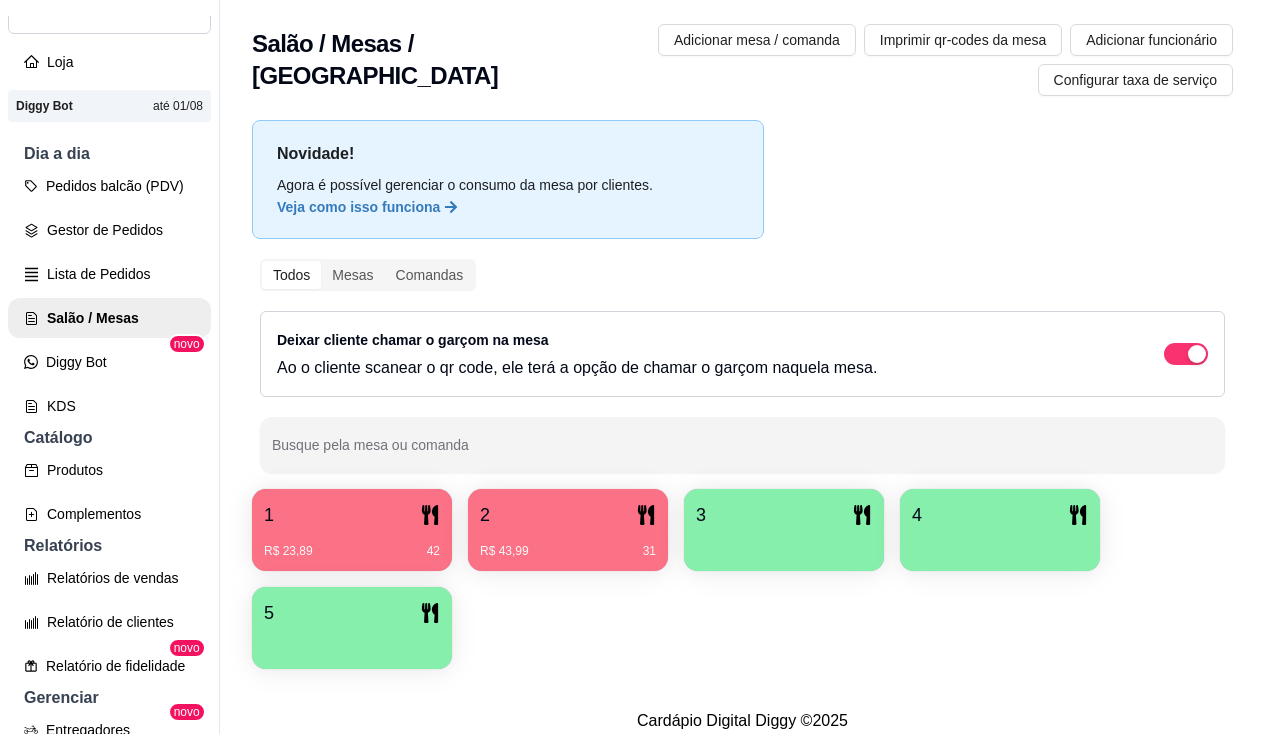 click on "R$ 43,99 31" at bounding box center (568, 551) 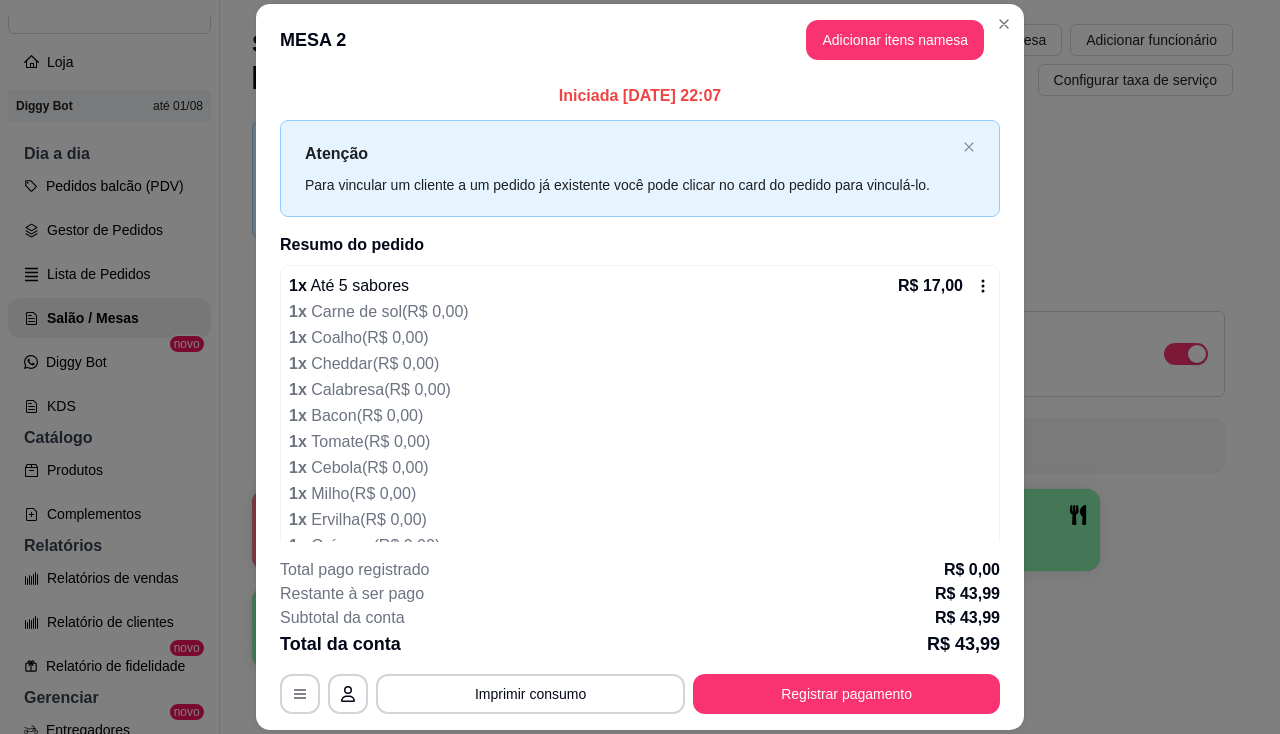 scroll, scrollTop: 500, scrollLeft: 0, axis: vertical 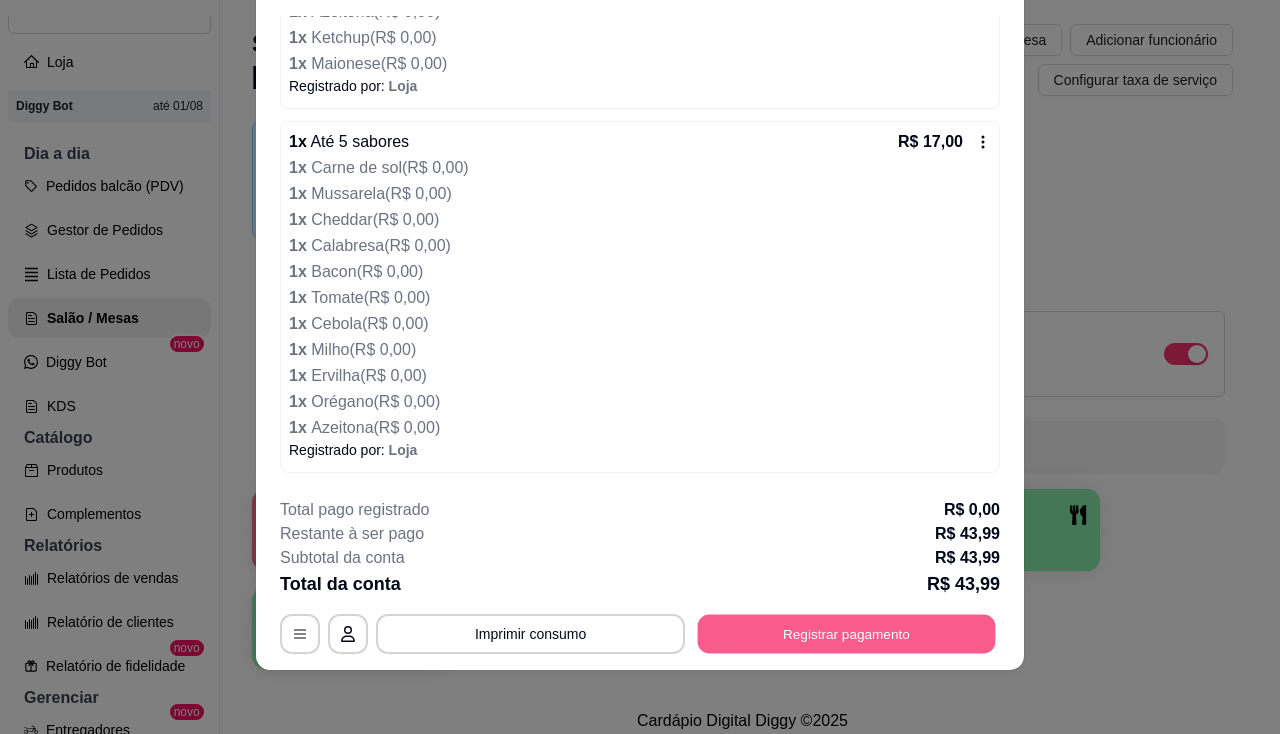 click on "Registrar pagamento" at bounding box center [847, 634] 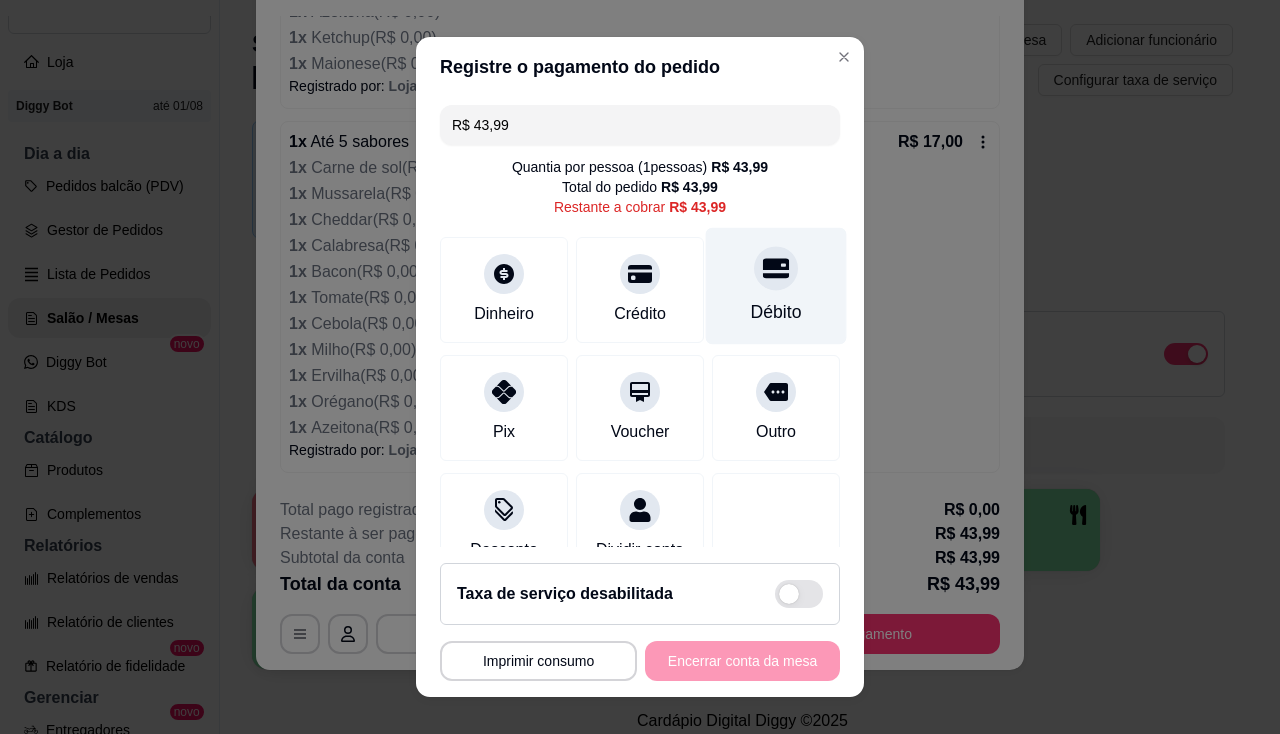 click on "Débito" at bounding box center [776, 312] 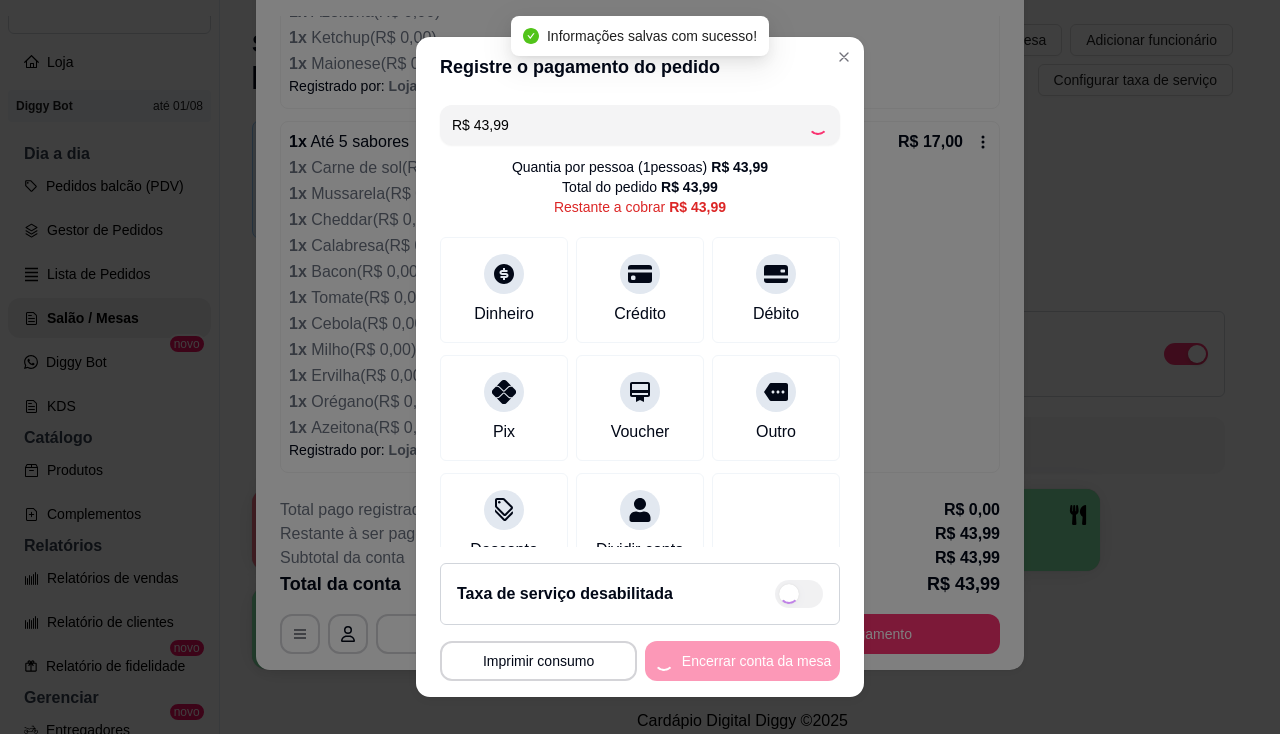 type on "R$ 0,00" 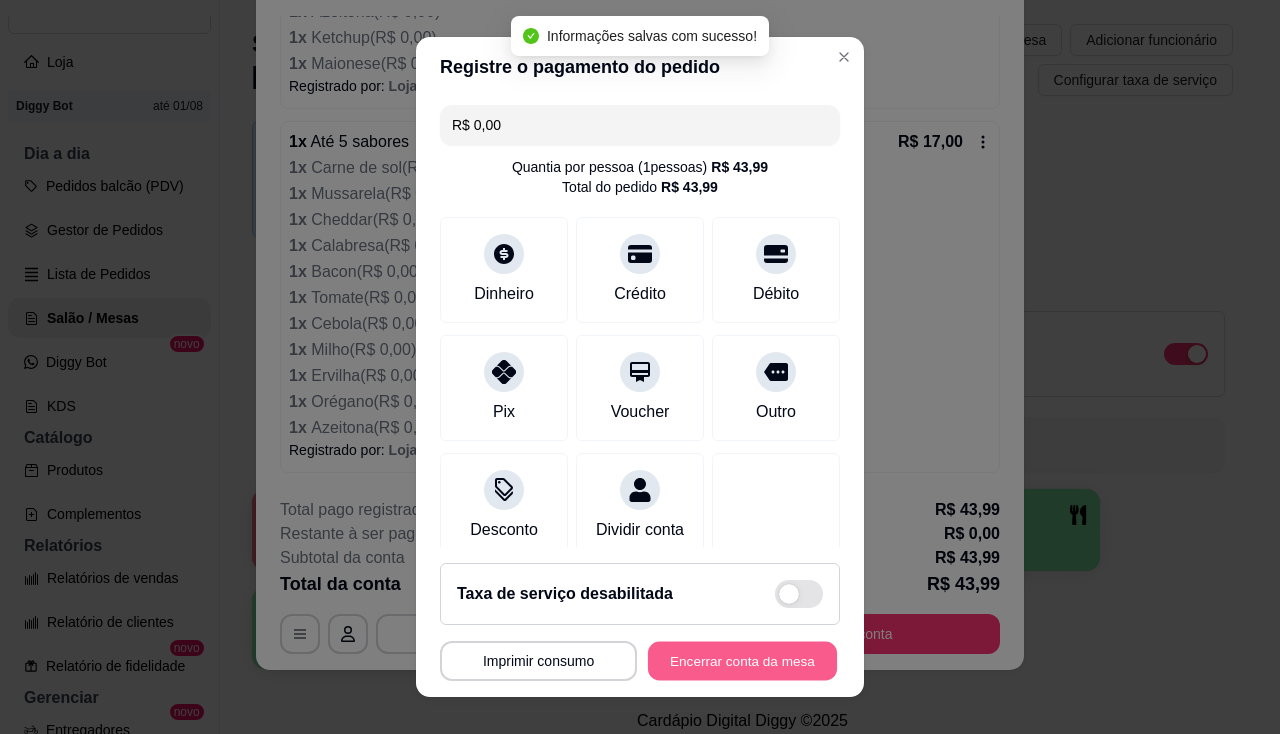 click on "Encerrar conta da mesa" at bounding box center (742, 661) 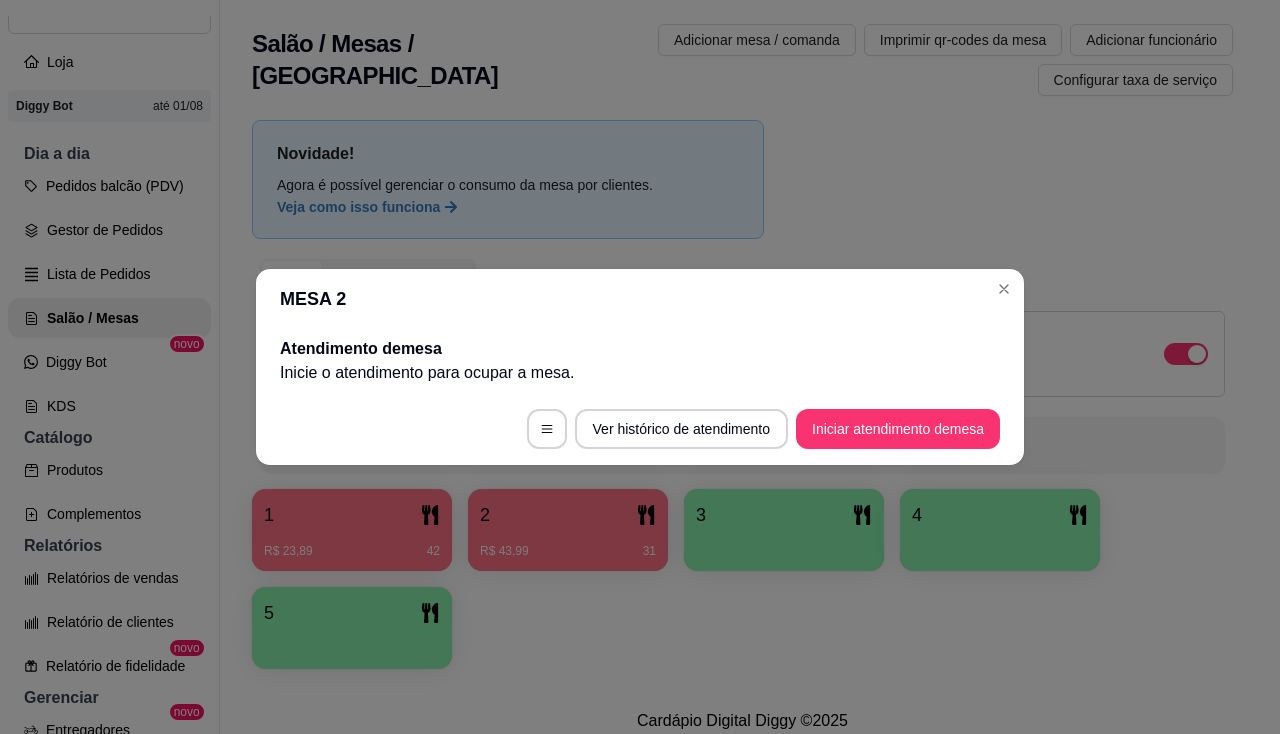 scroll, scrollTop: 0, scrollLeft: 0, axis: both 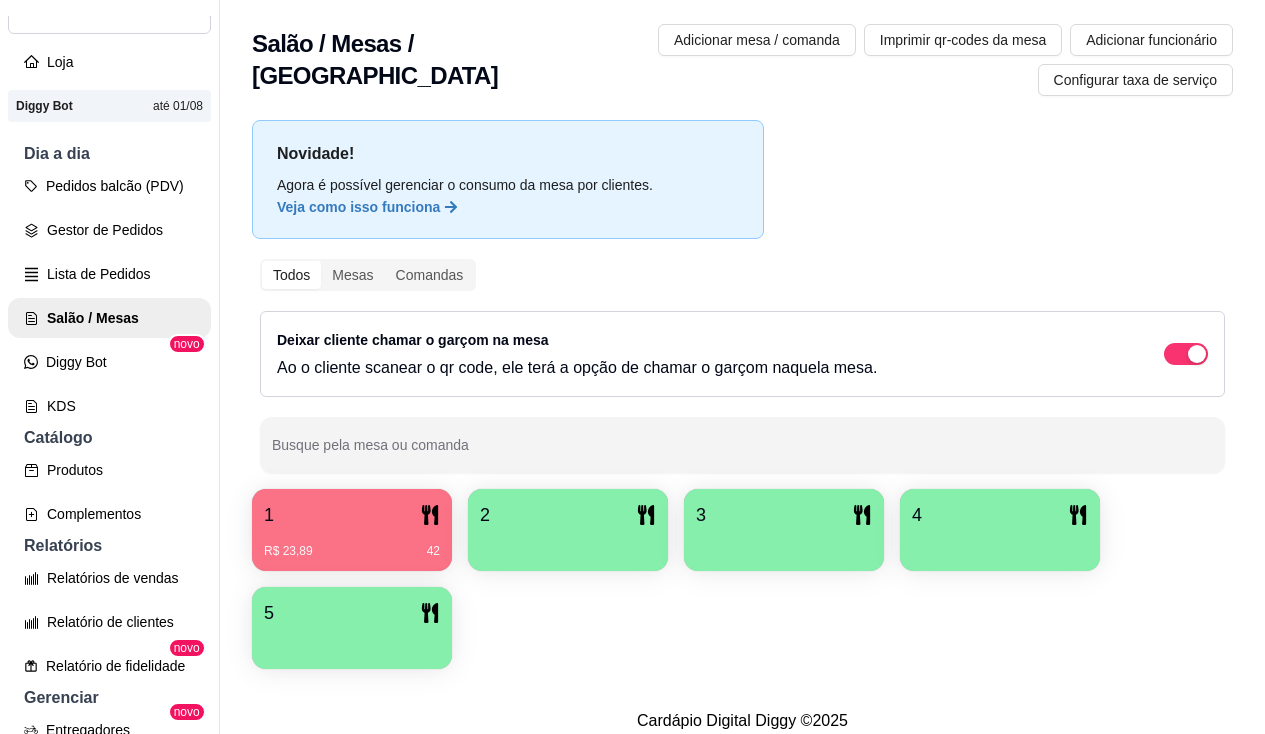 click on "1" at bounding box center [352, 515] 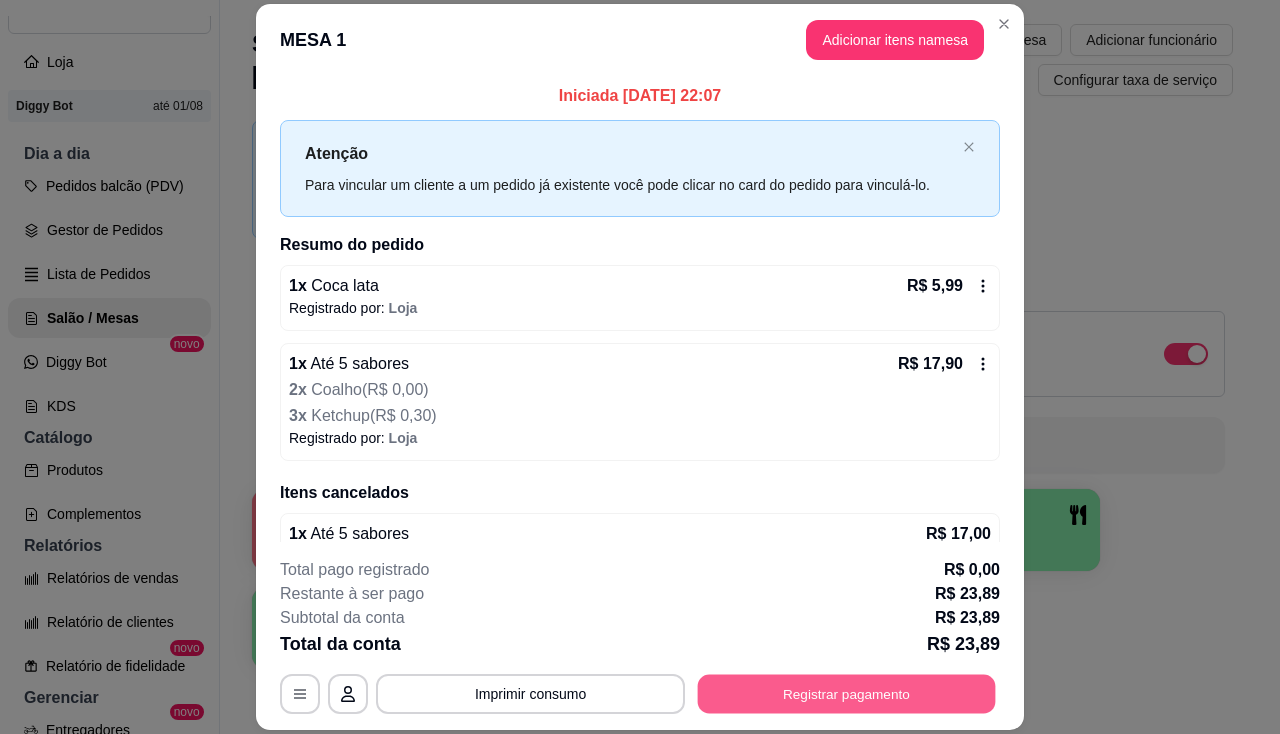 click on "Registrar pagamento" at bounding box center (847, 694) 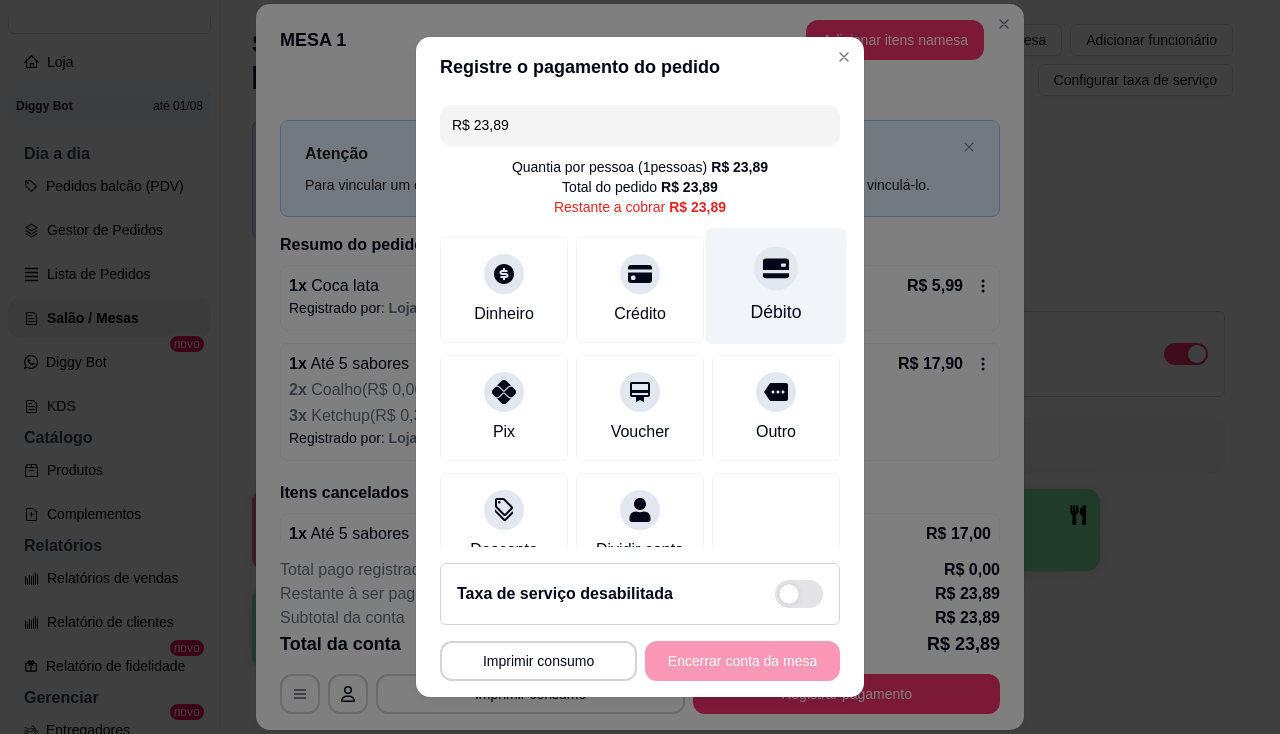 click on "Débito" at bounding box center [776, 312] 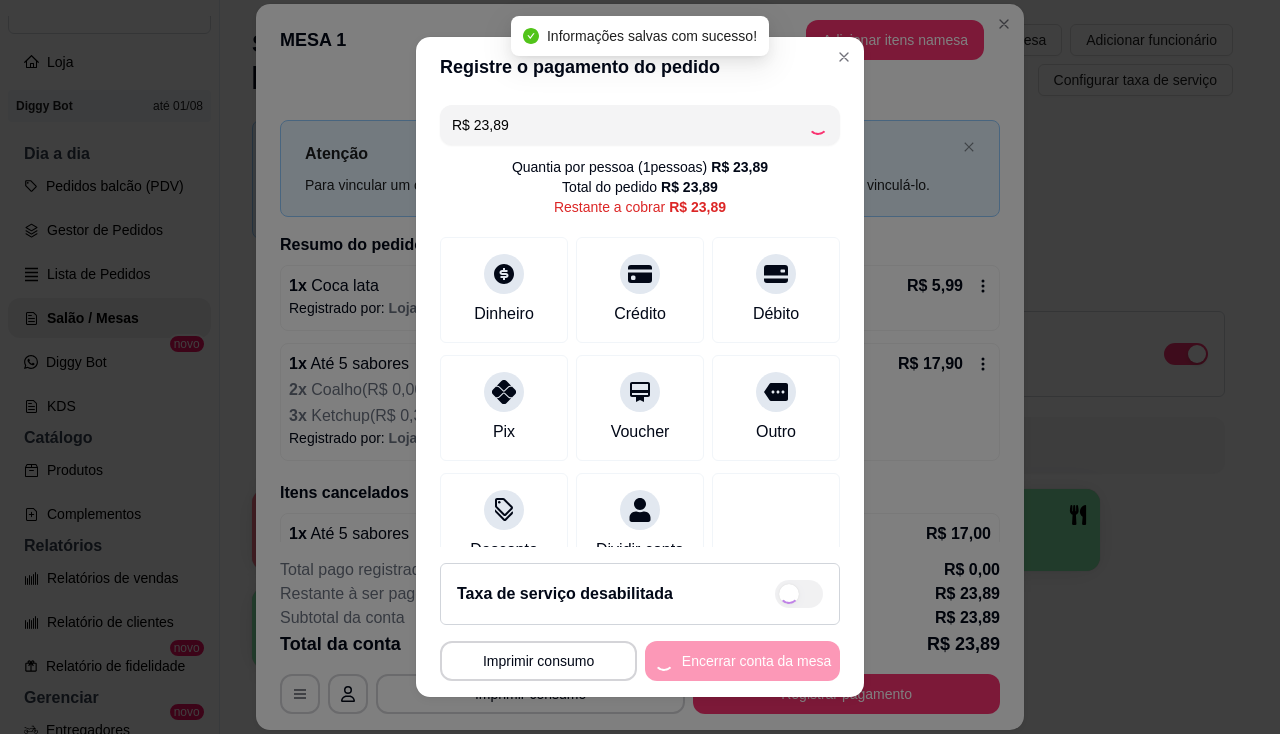 type on "R$ 0,00" 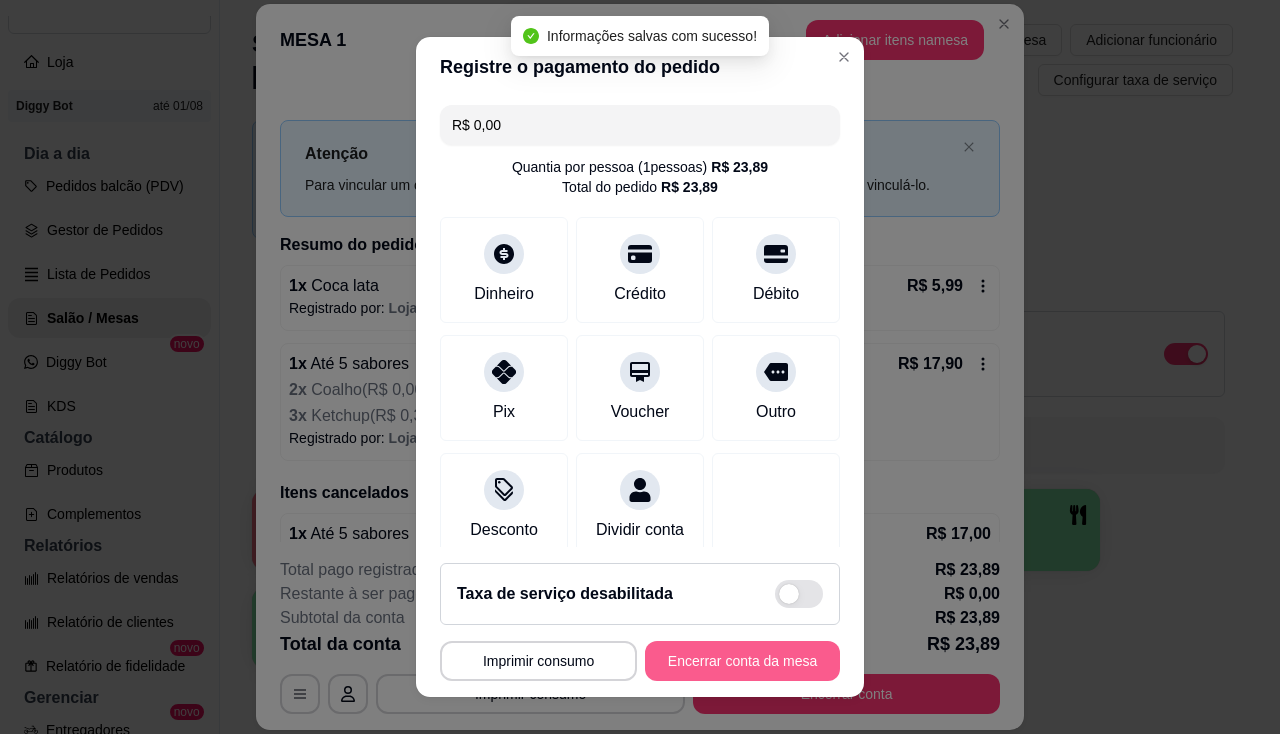click on "Encerrar conta da mesa" at bounding box center [742, 661] 